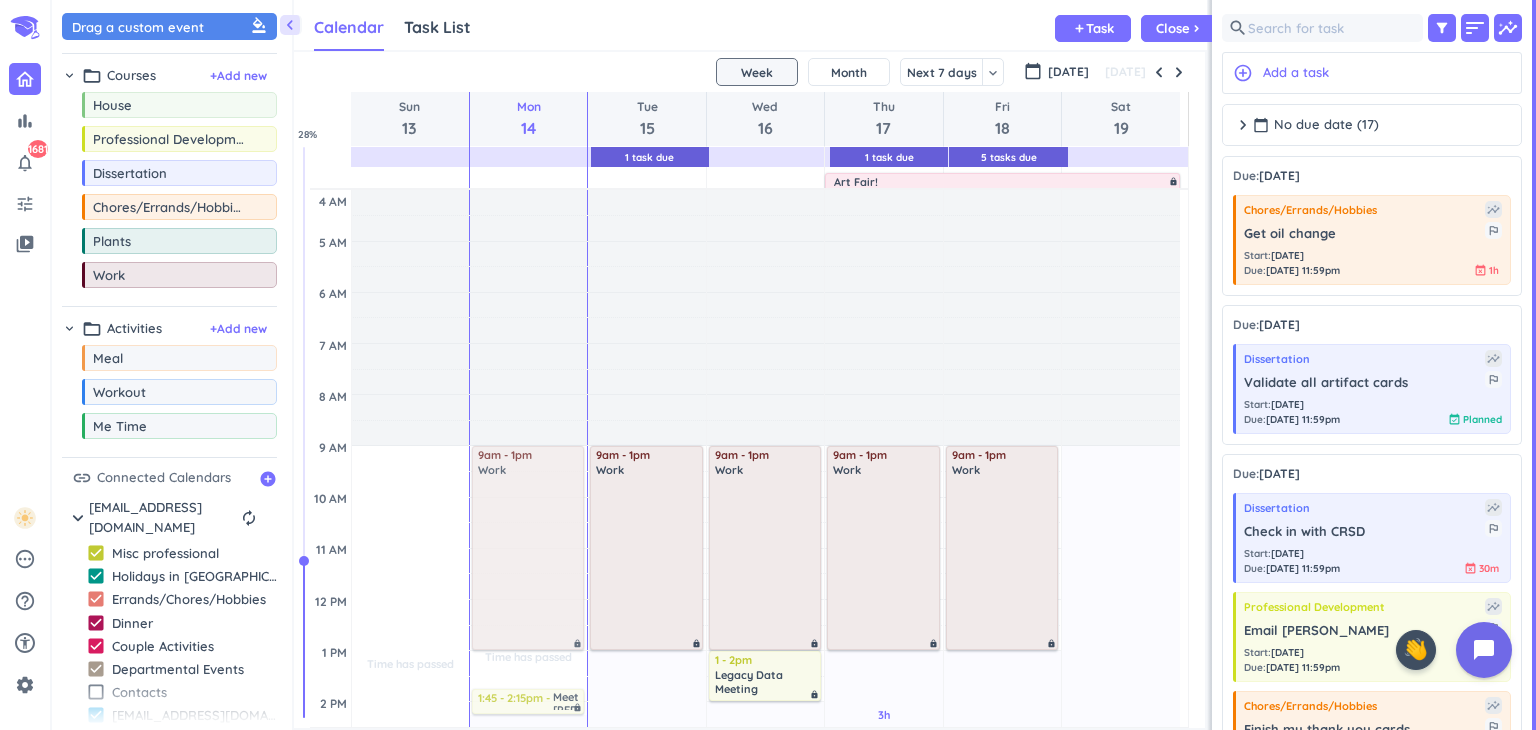 scroll, scrollTop: 0, scrollLeft: 0, axis: both 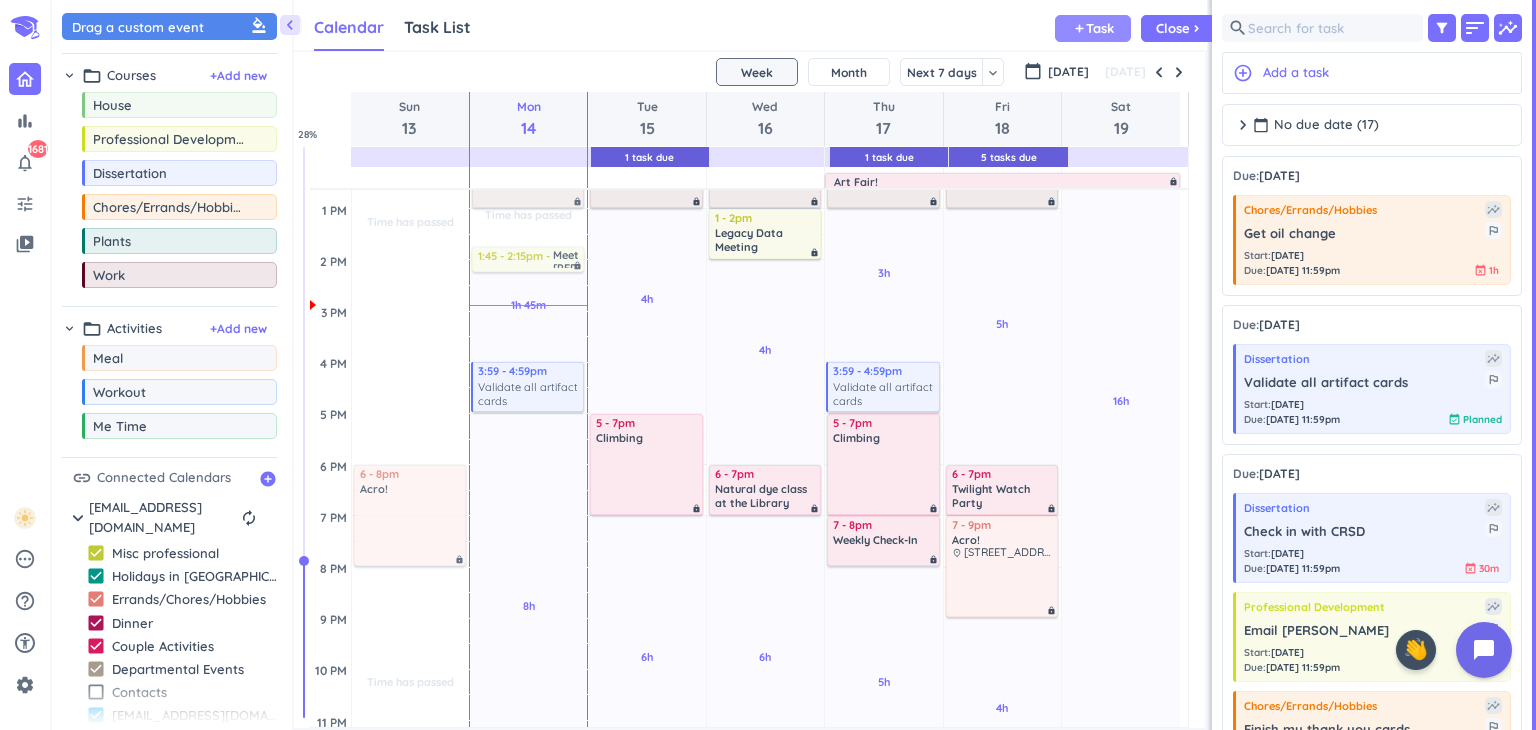 click on "Task" at bounding box center [1100, 28] 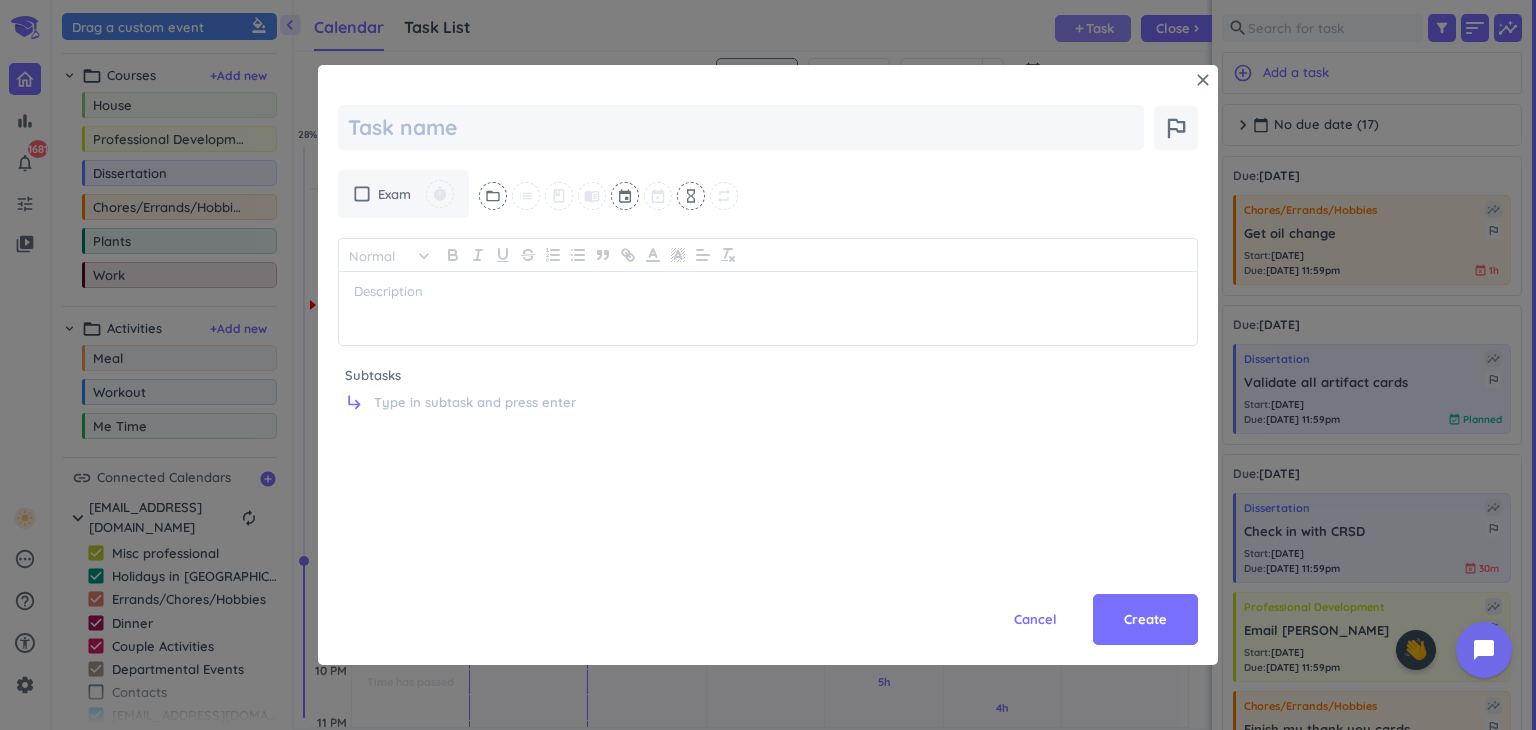 scroll, scrollTop: 0, scrollLeft: 0, axis: both 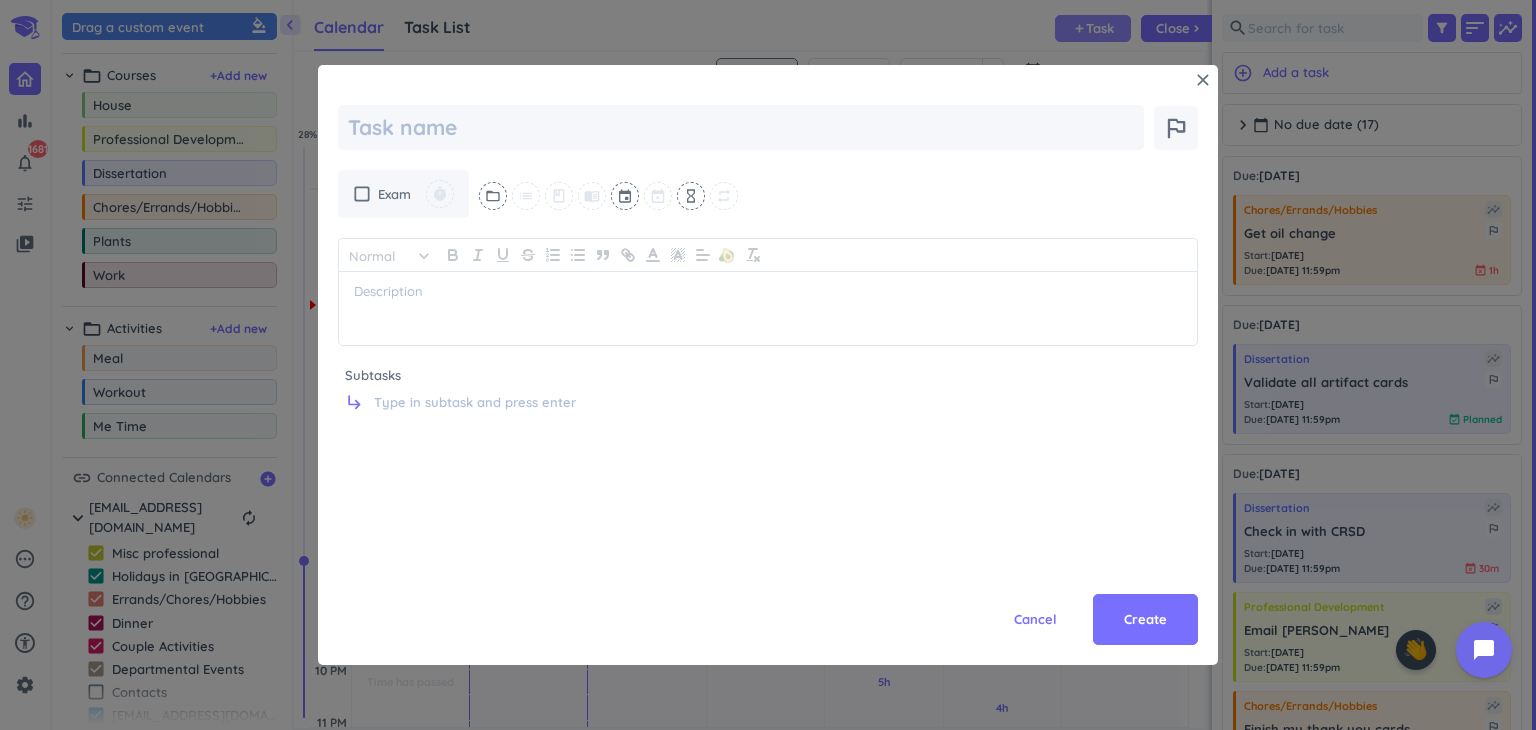 type on "x" 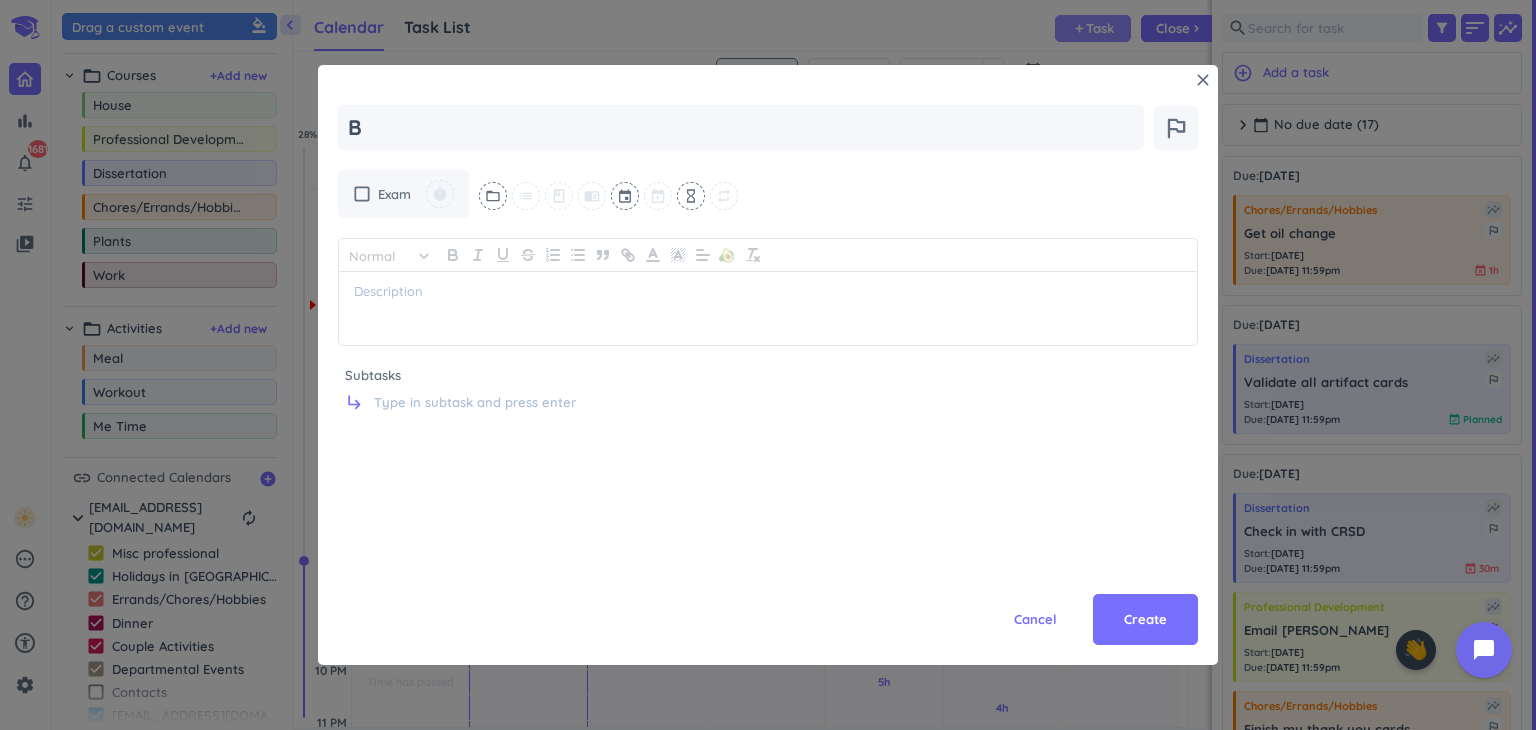type on "x" 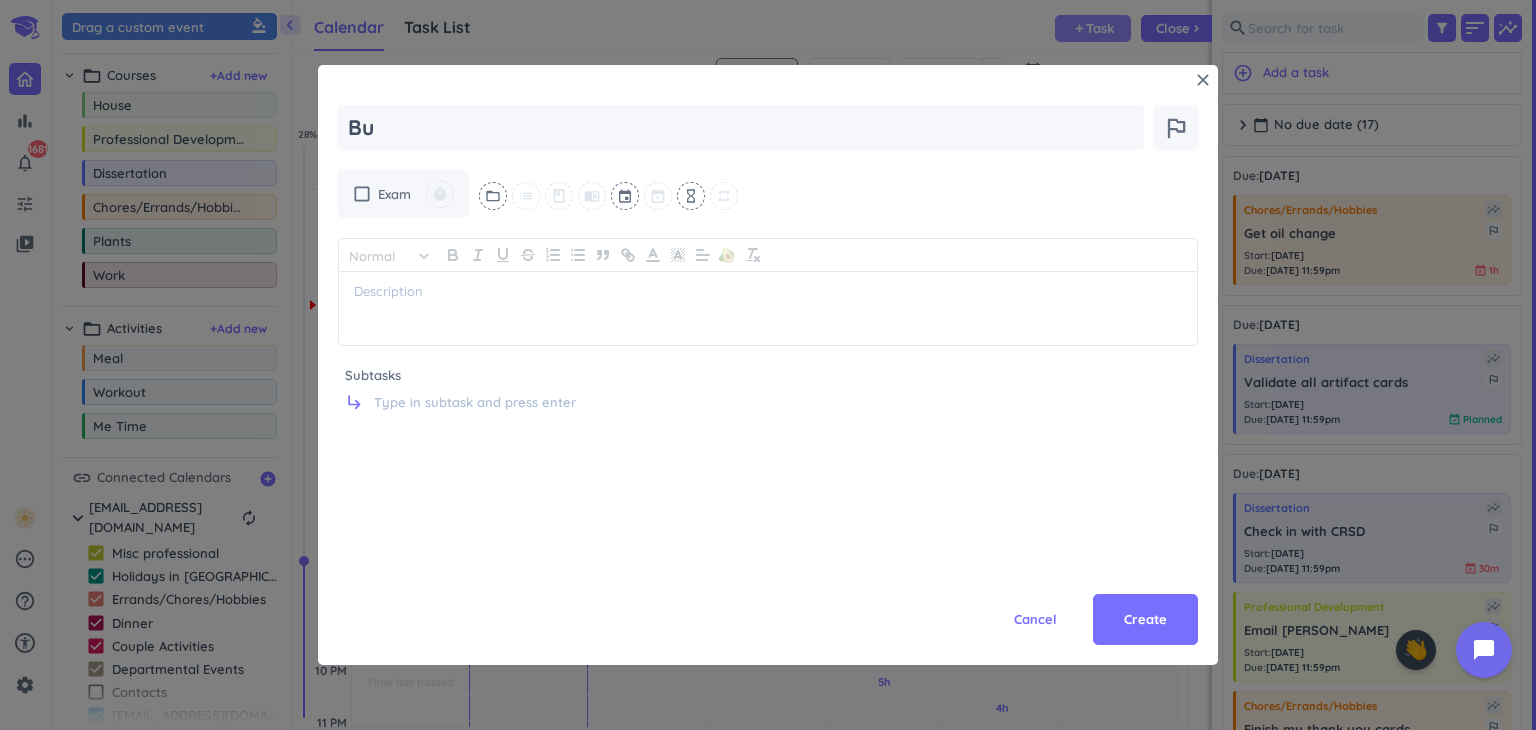 type on "x" 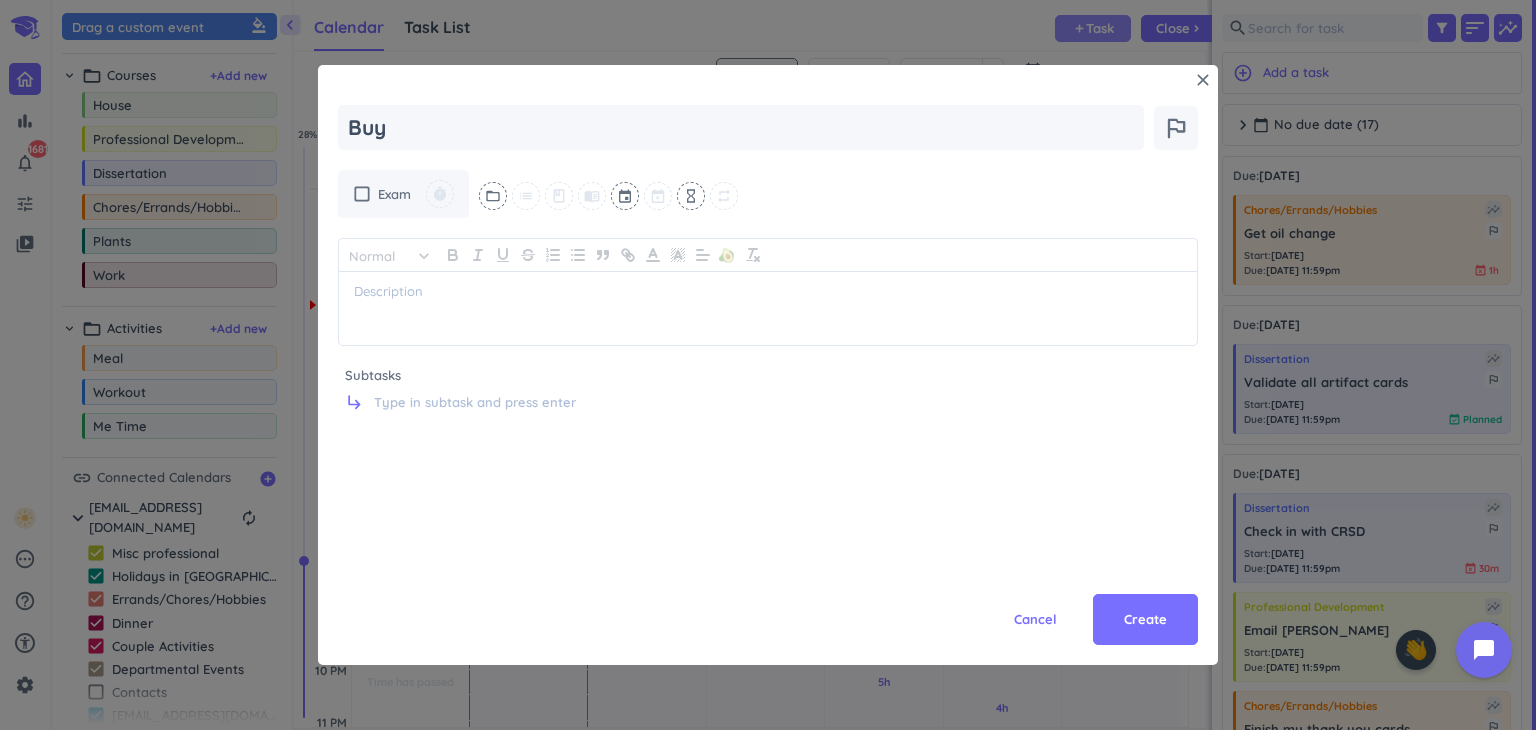 type on "x" 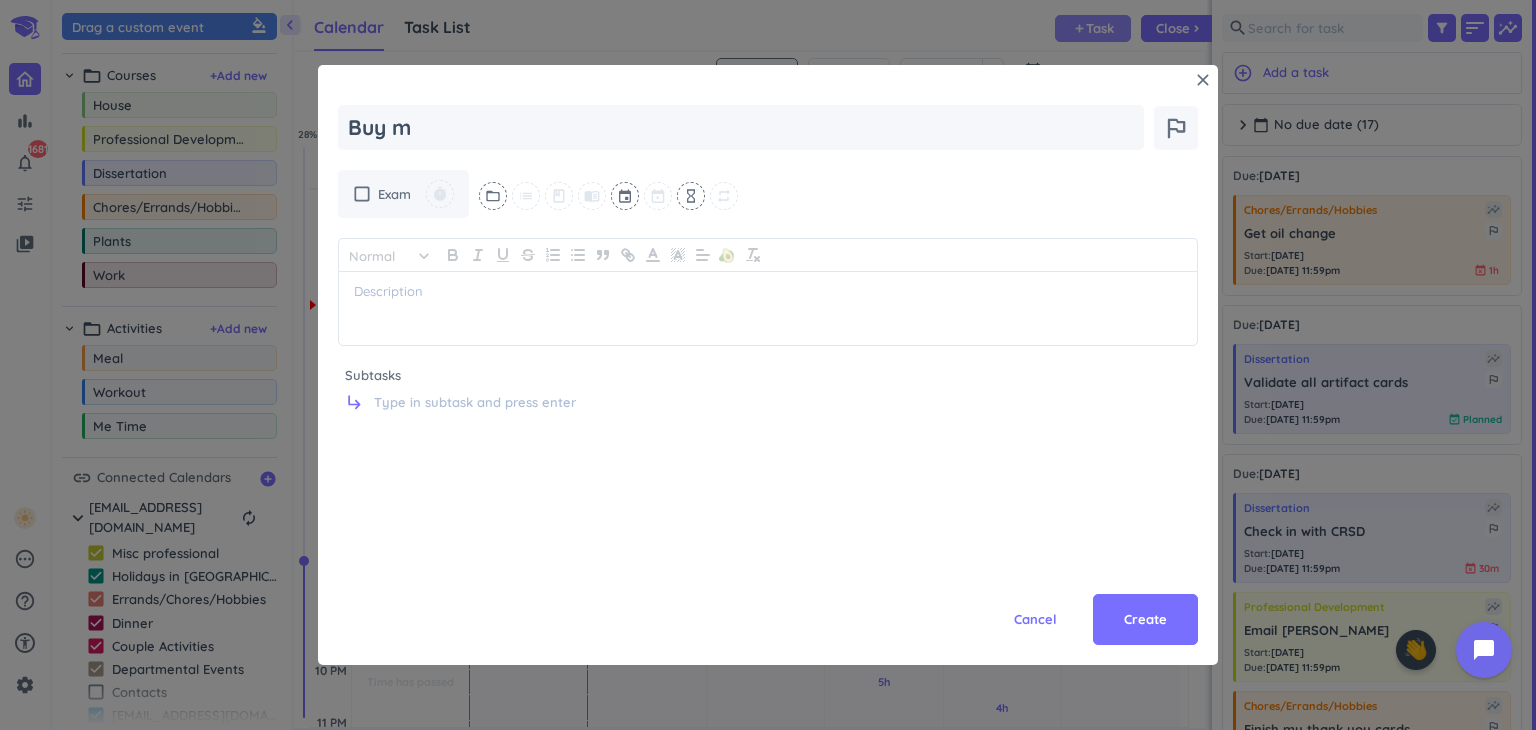 type on "x" 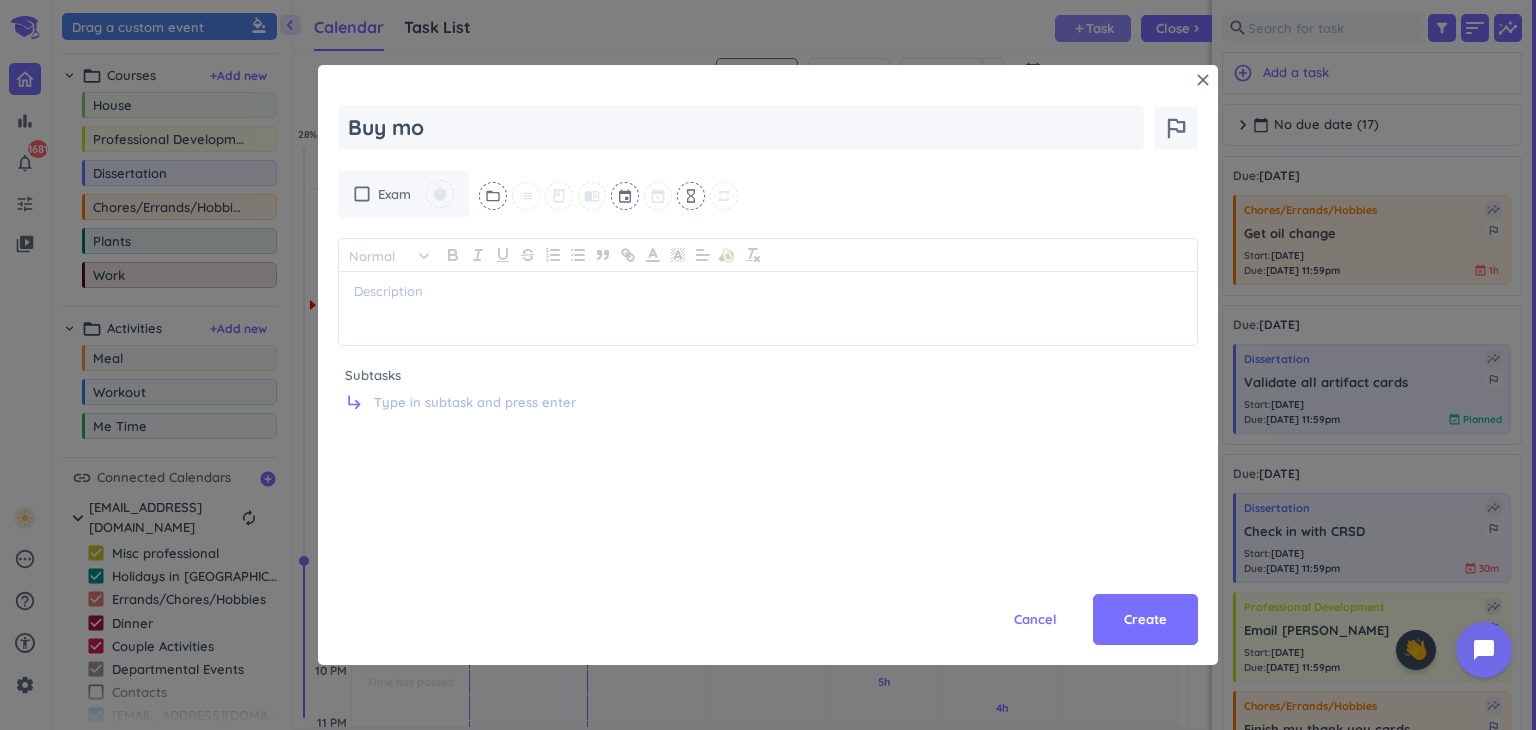 type on "x" 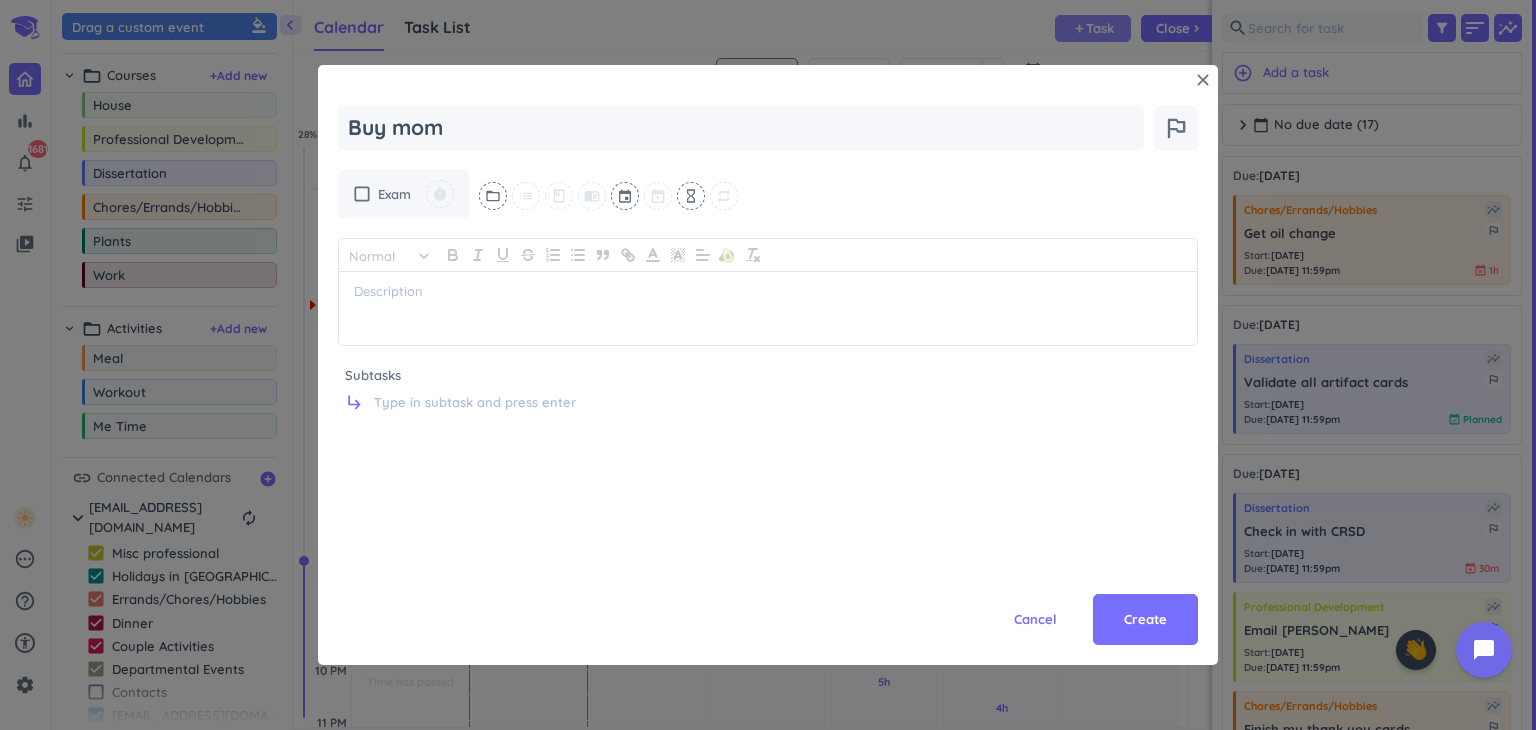 type on "x" 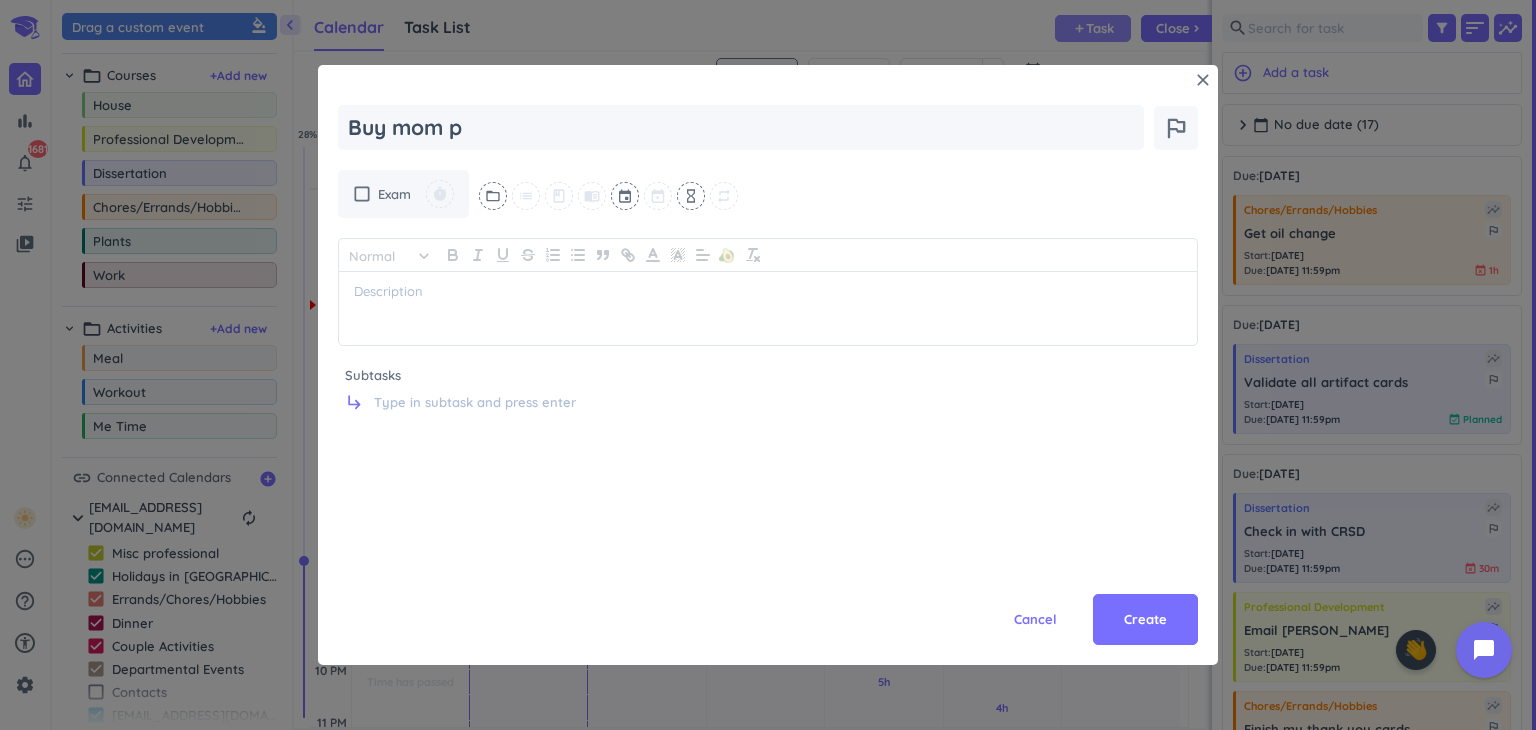 type on "x" 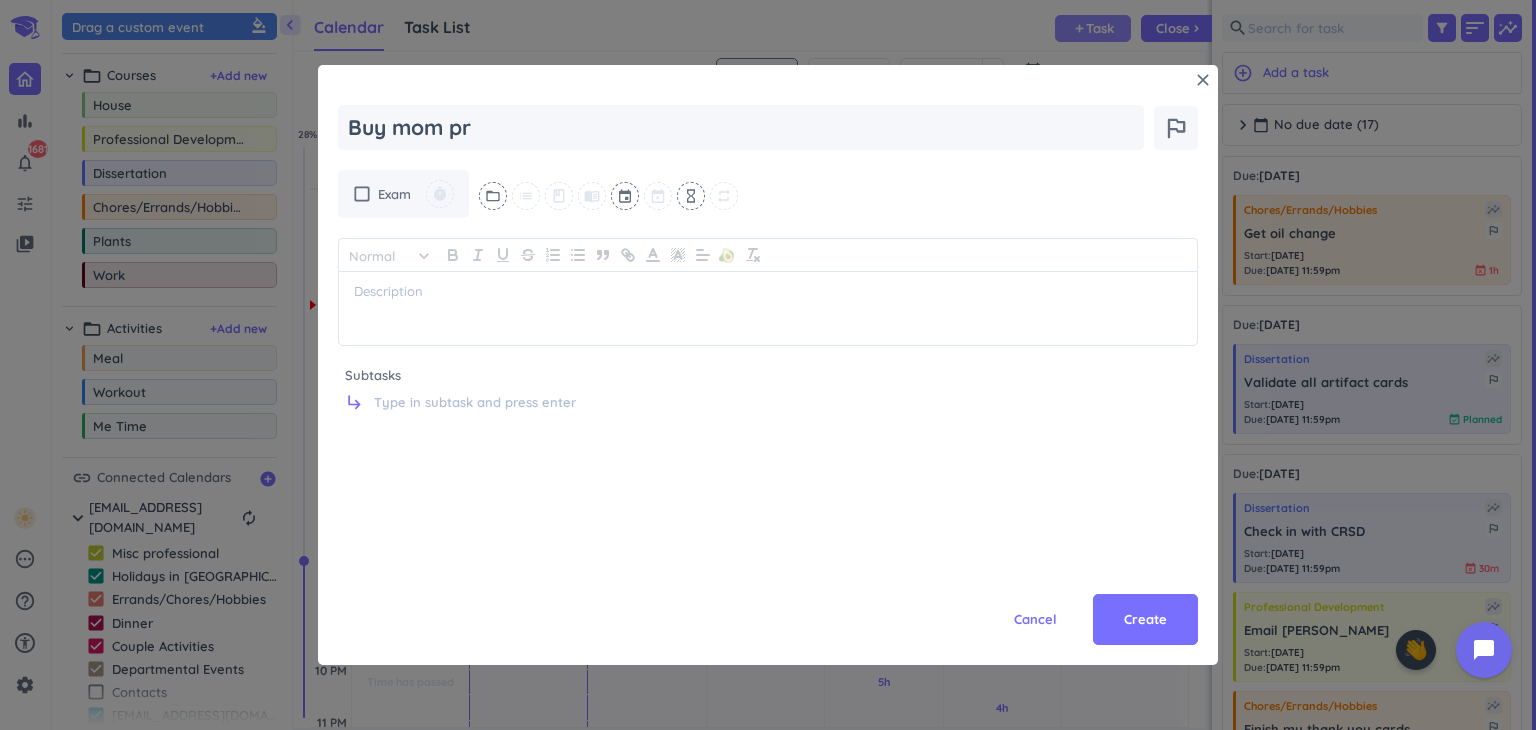 type on "x" 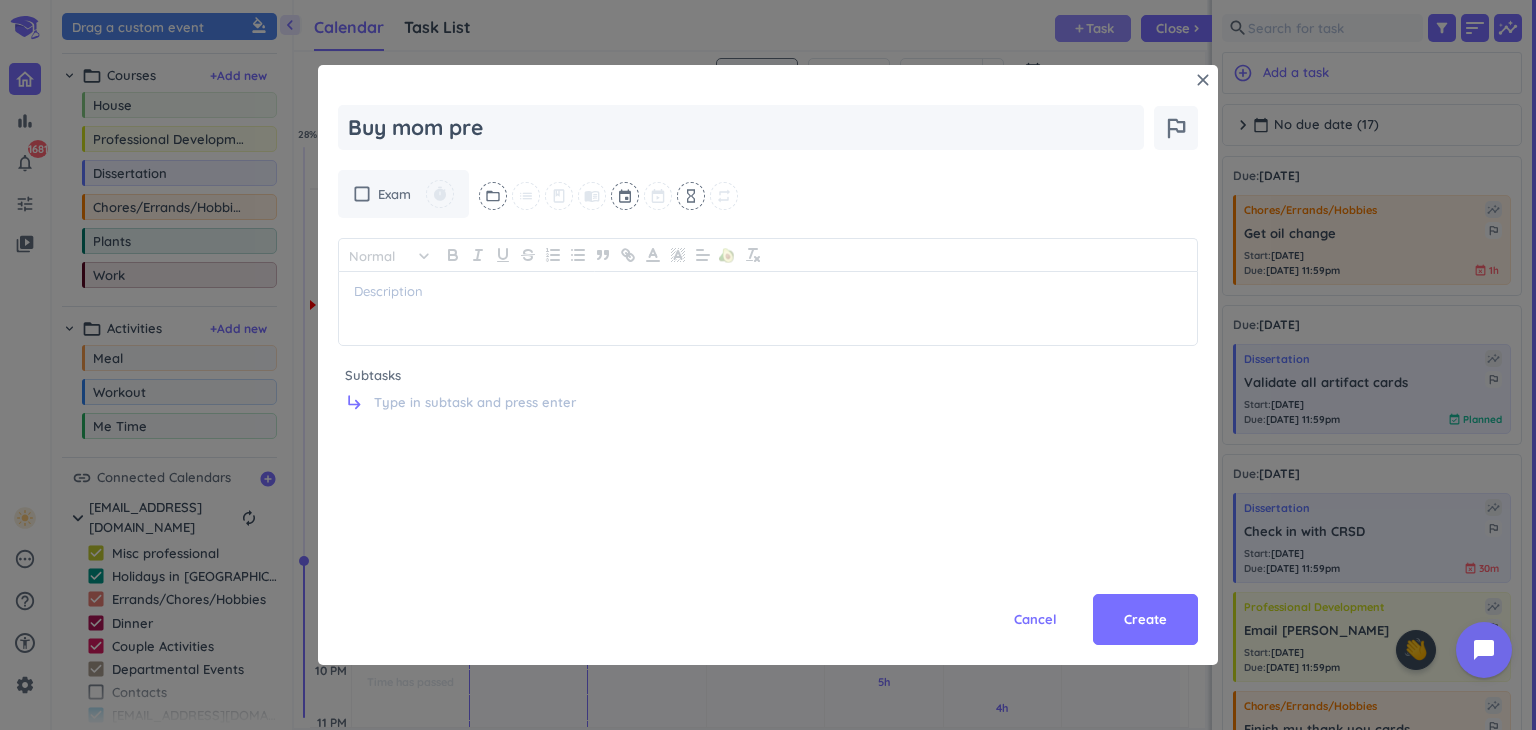 type on "x" 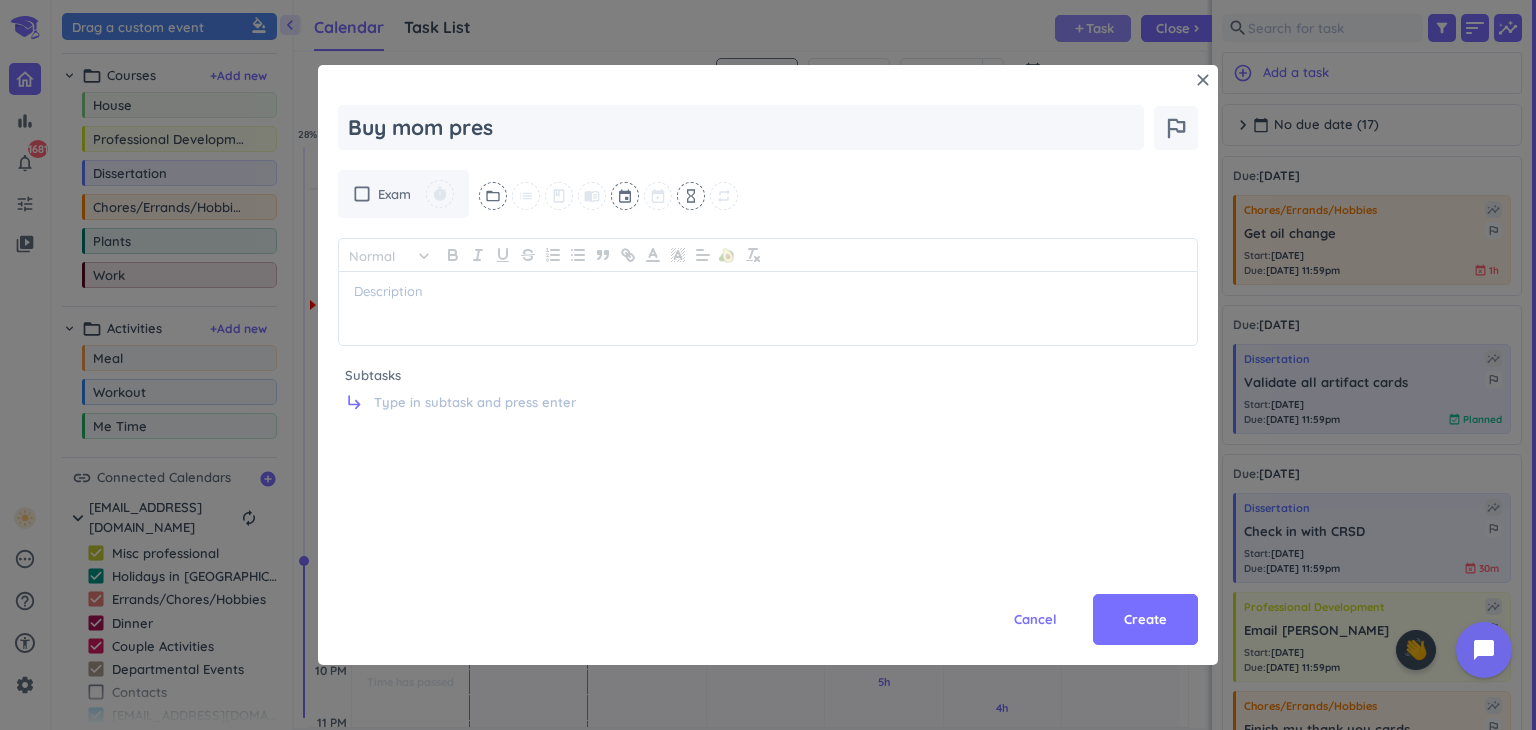type on "x" 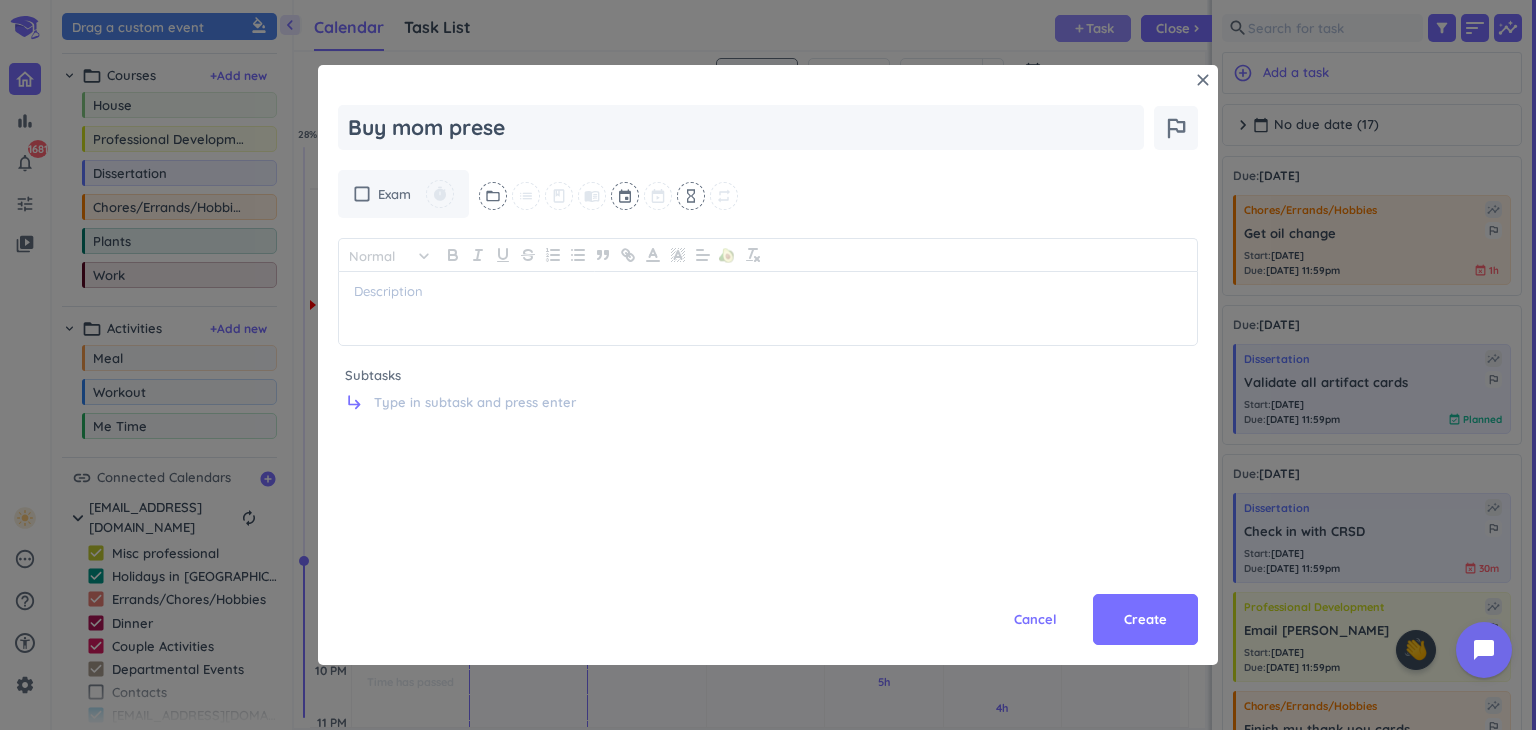 type on "x" 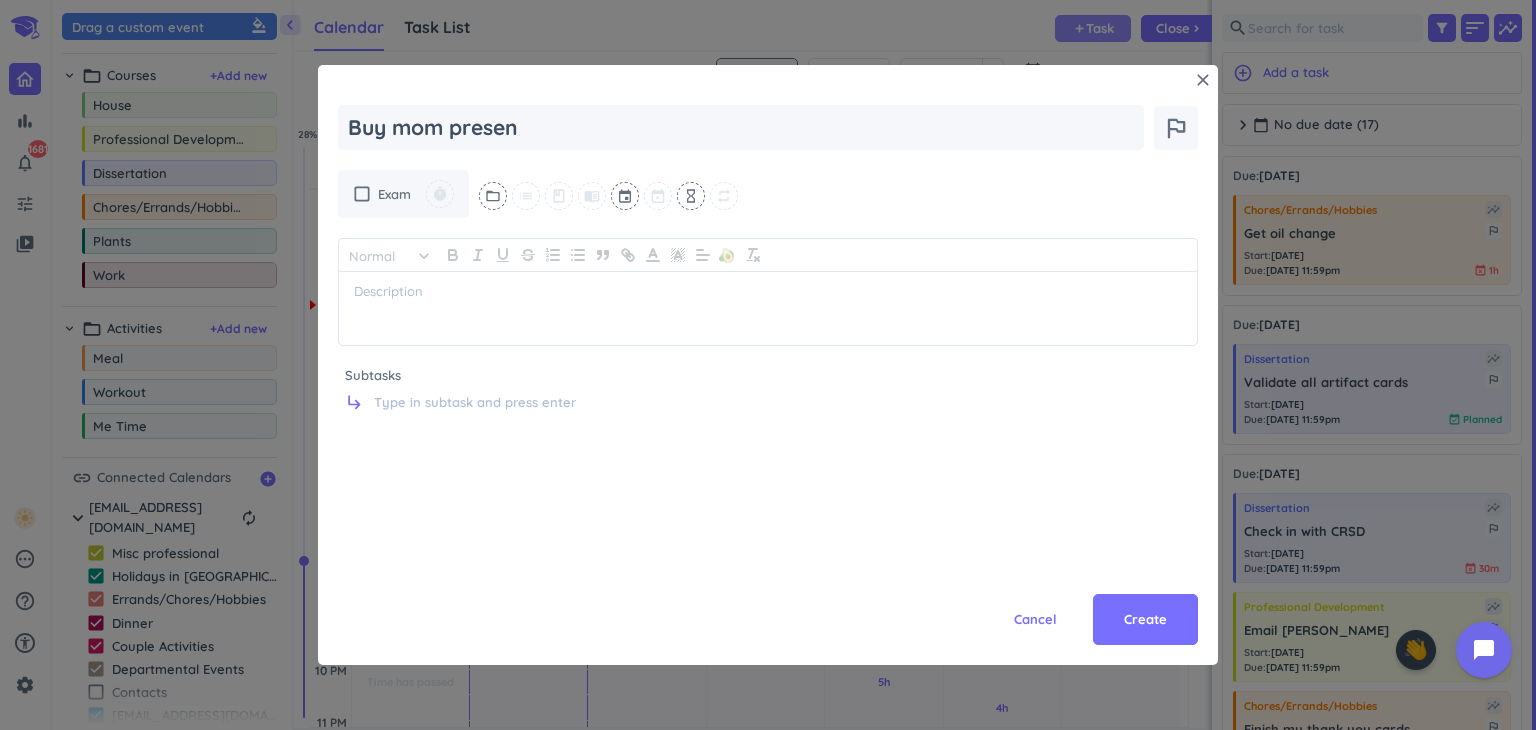 type on "x" 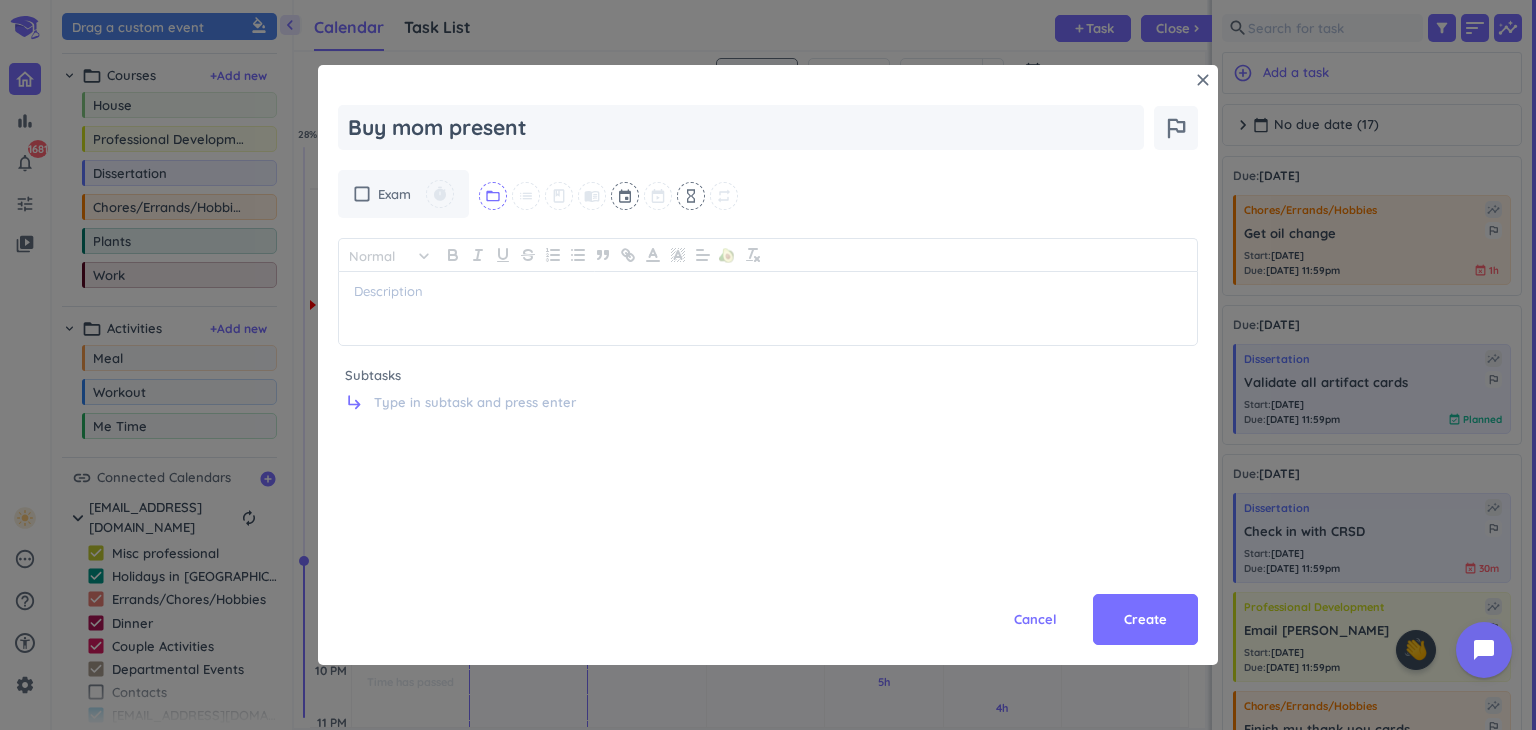 type on "Buy mom present" 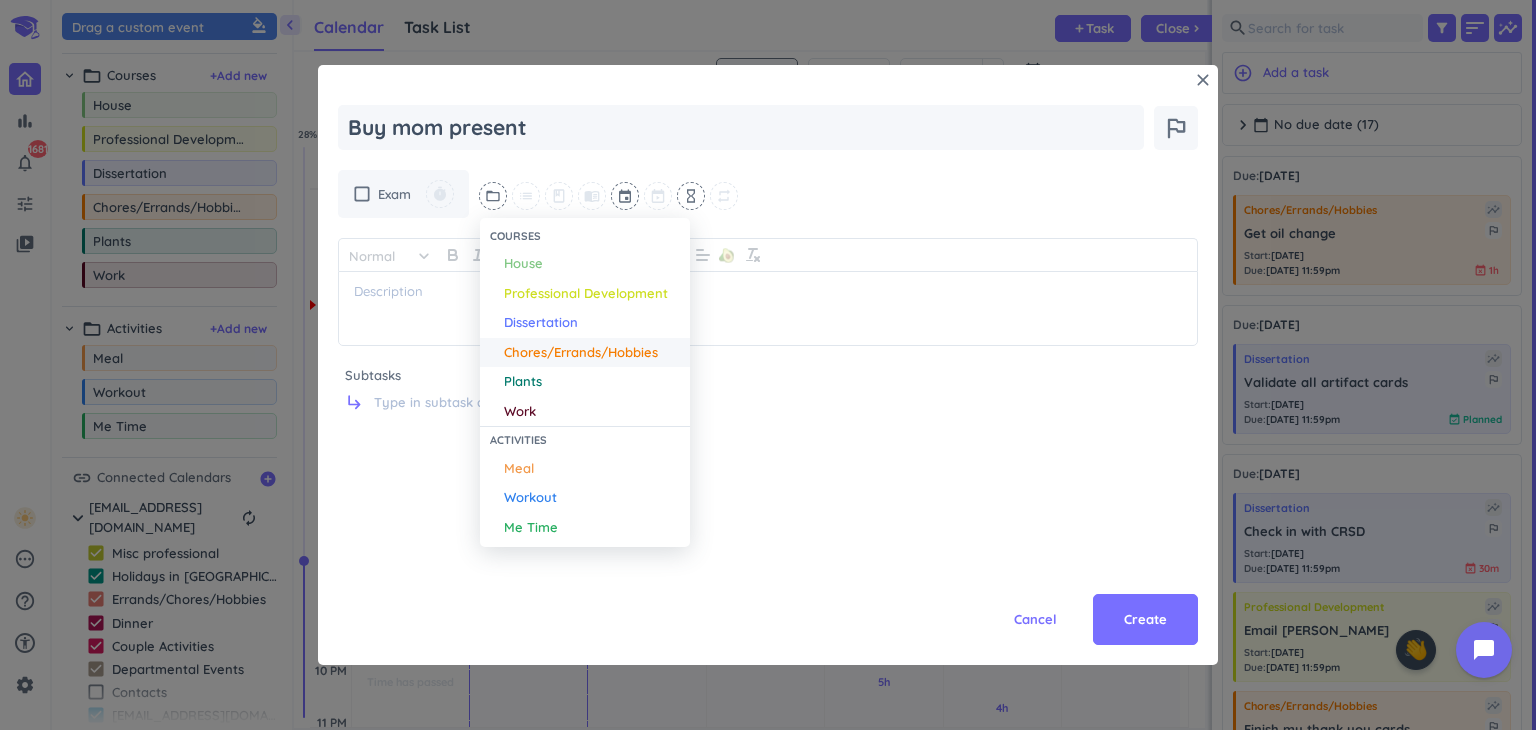 click on "Chores/Errands/Hobbies" at bounding box center (581, 353) 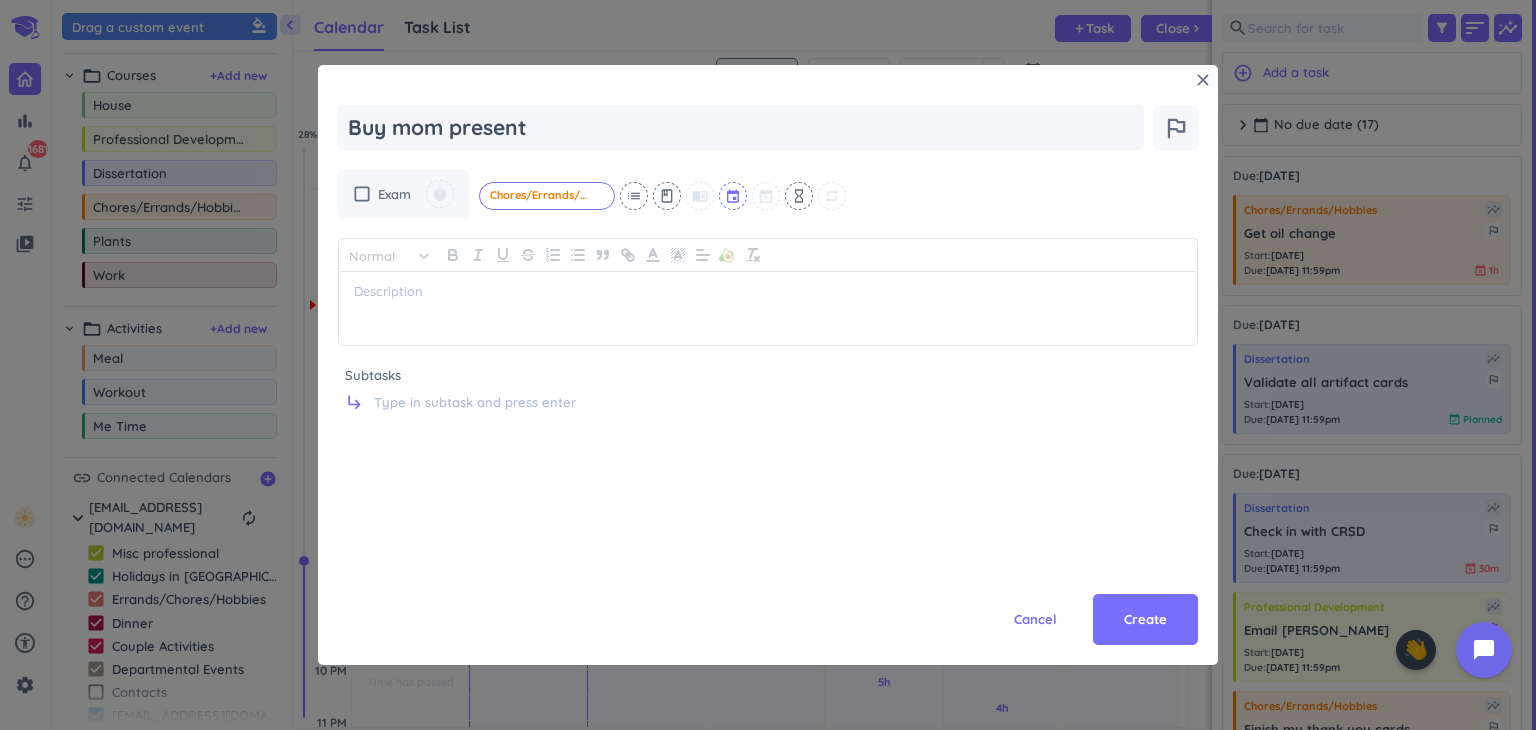 click at bounding box center [734, 196] 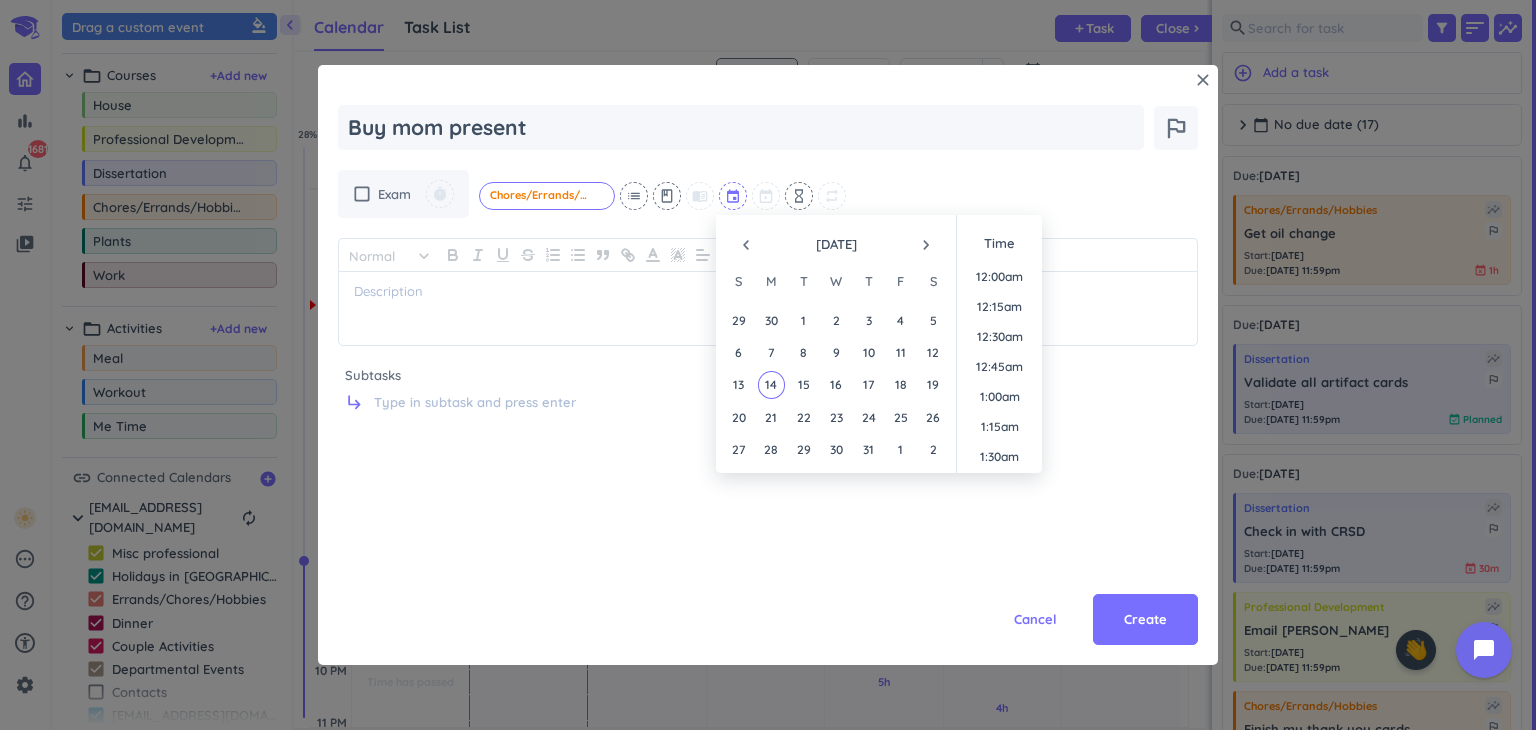scroll, scrollTop: 1679, scrollLeft: 0, axis: vertical 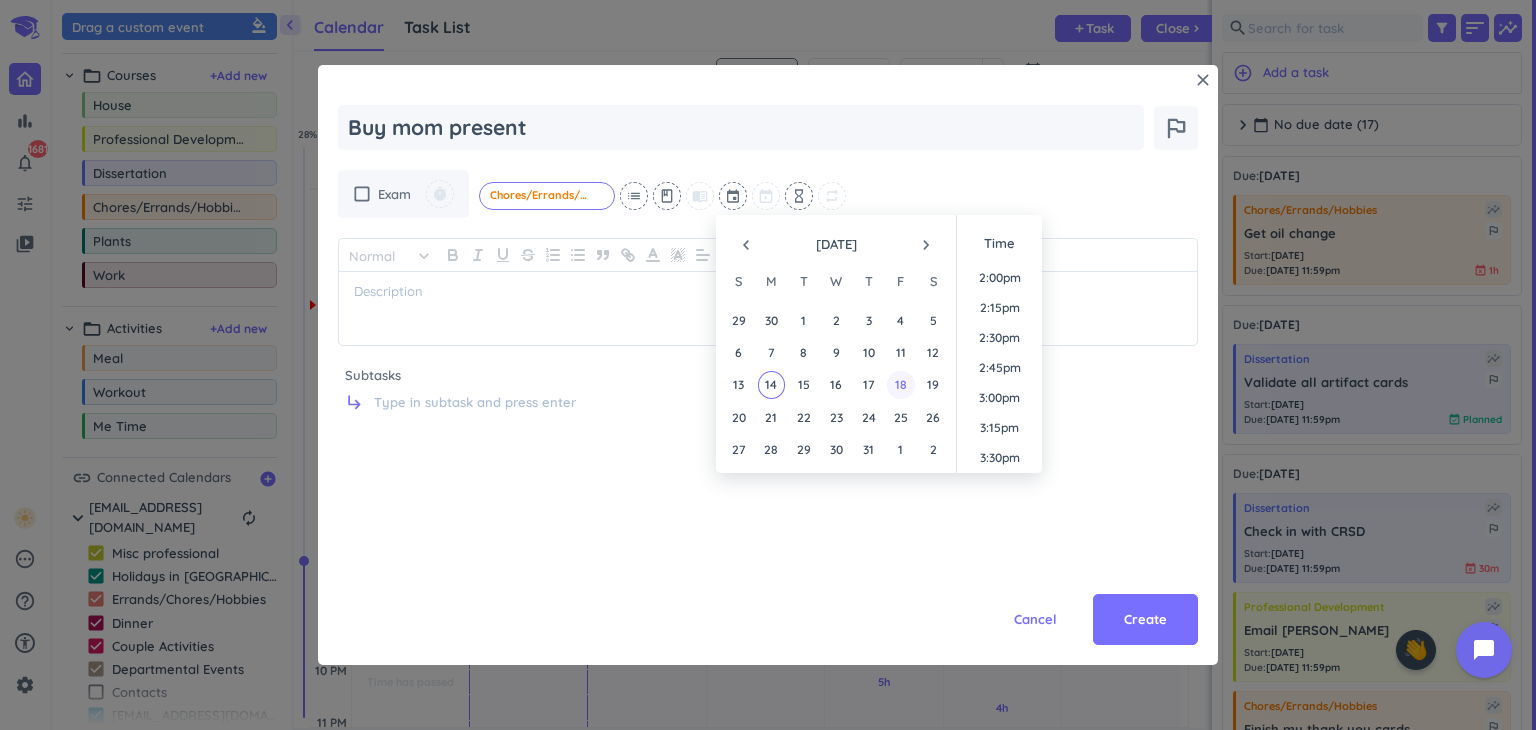 click on "18" at bounding box center (900, 384) 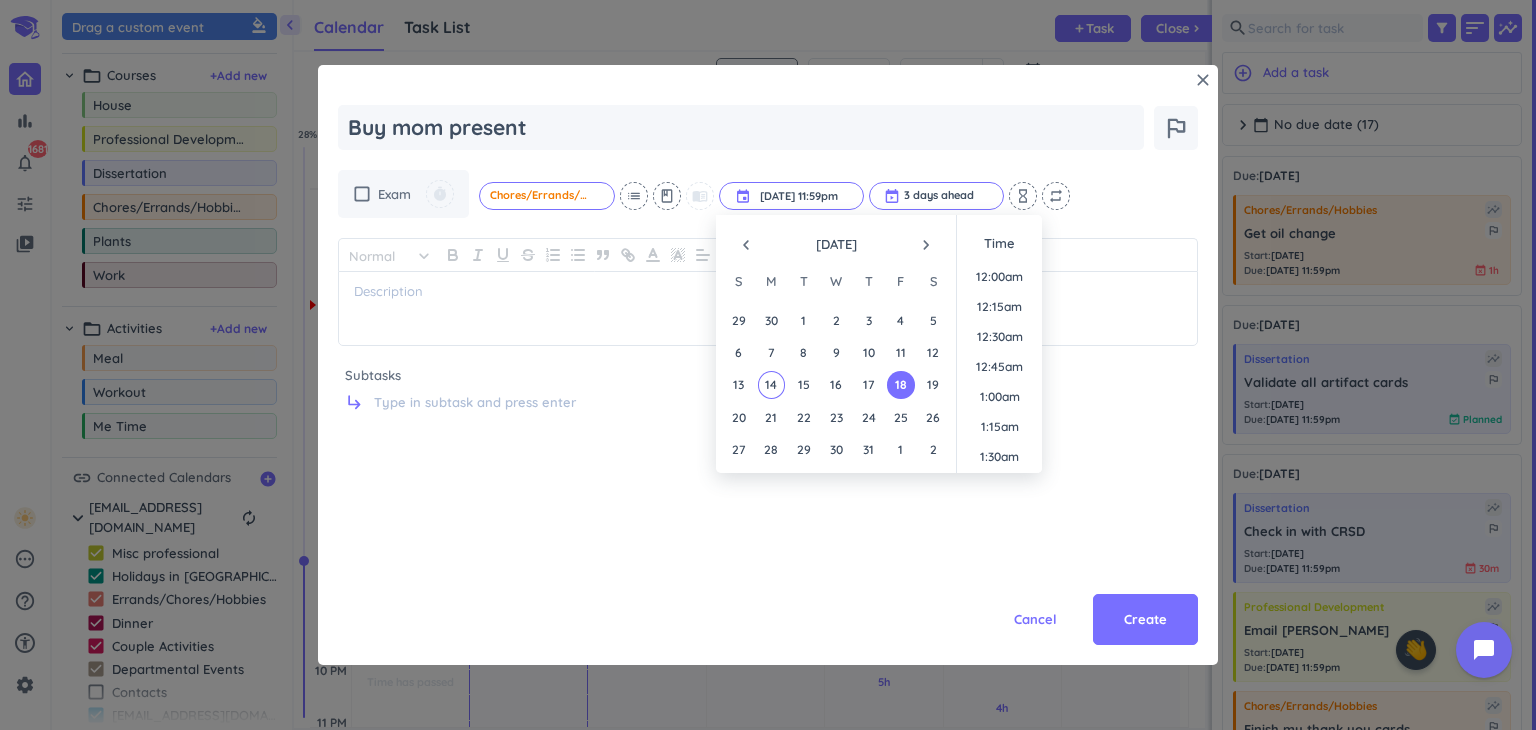 type on "x" 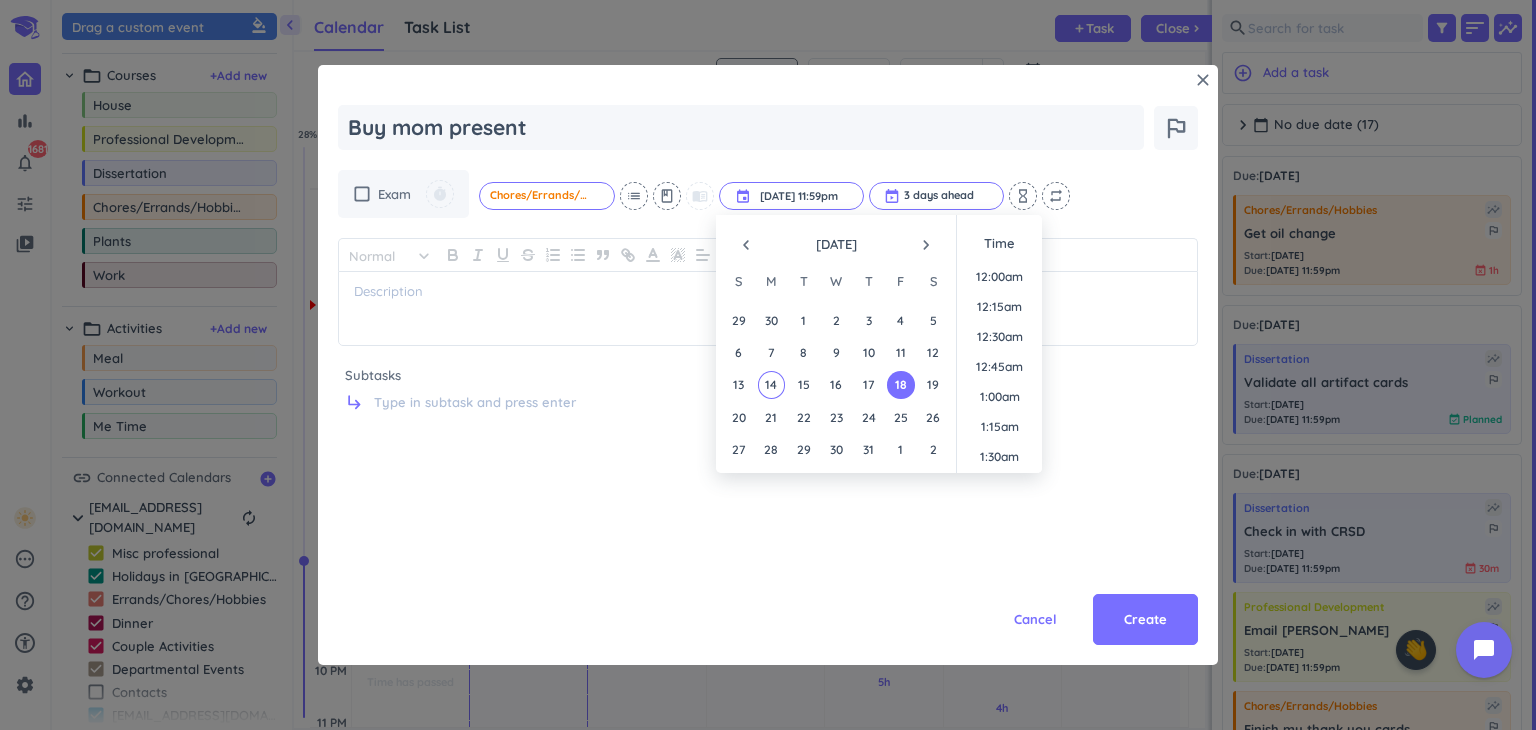 scroll, scrollTop: 2698, scrollLeft: 0, axis: vertical 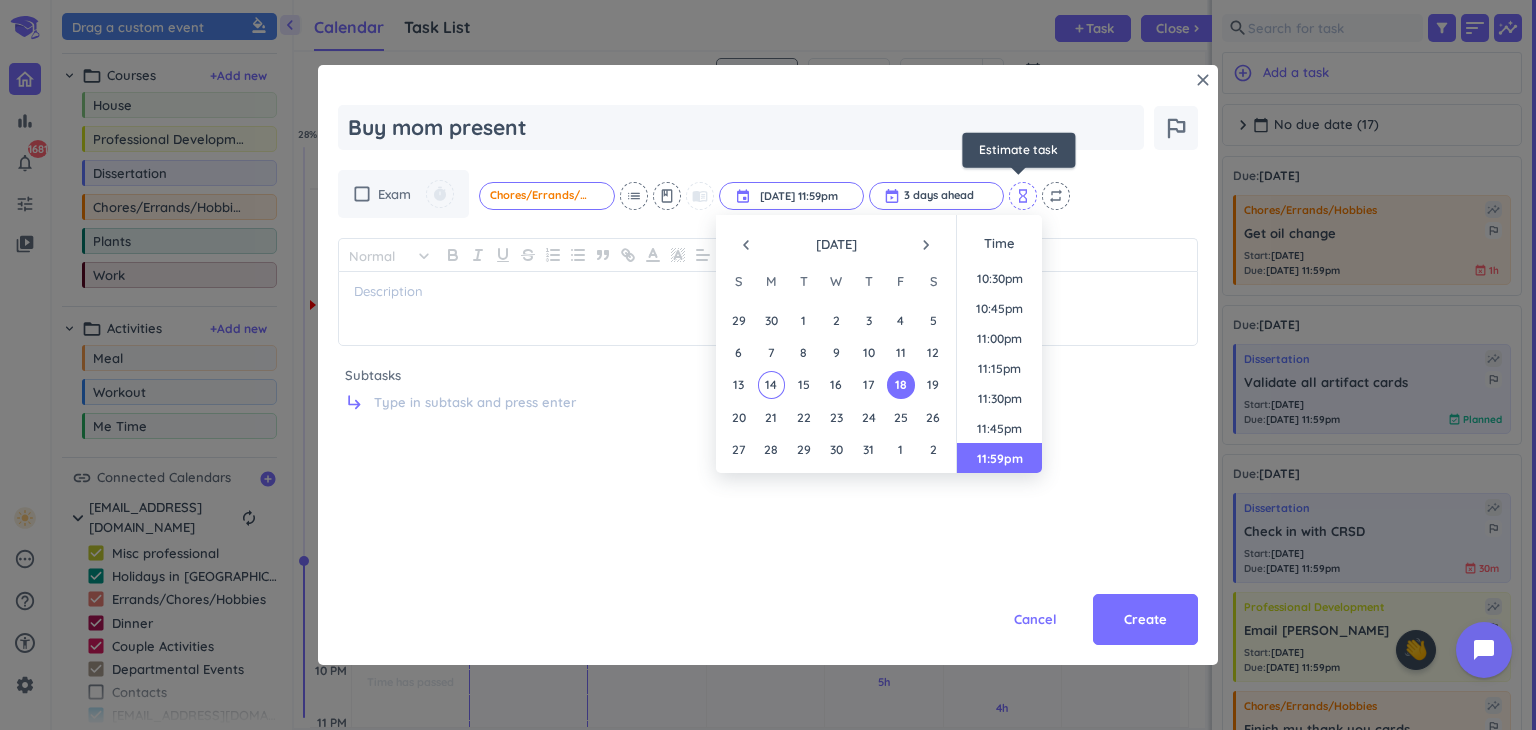 click on "hourglass_empty" at bounding box center [1023, 196] 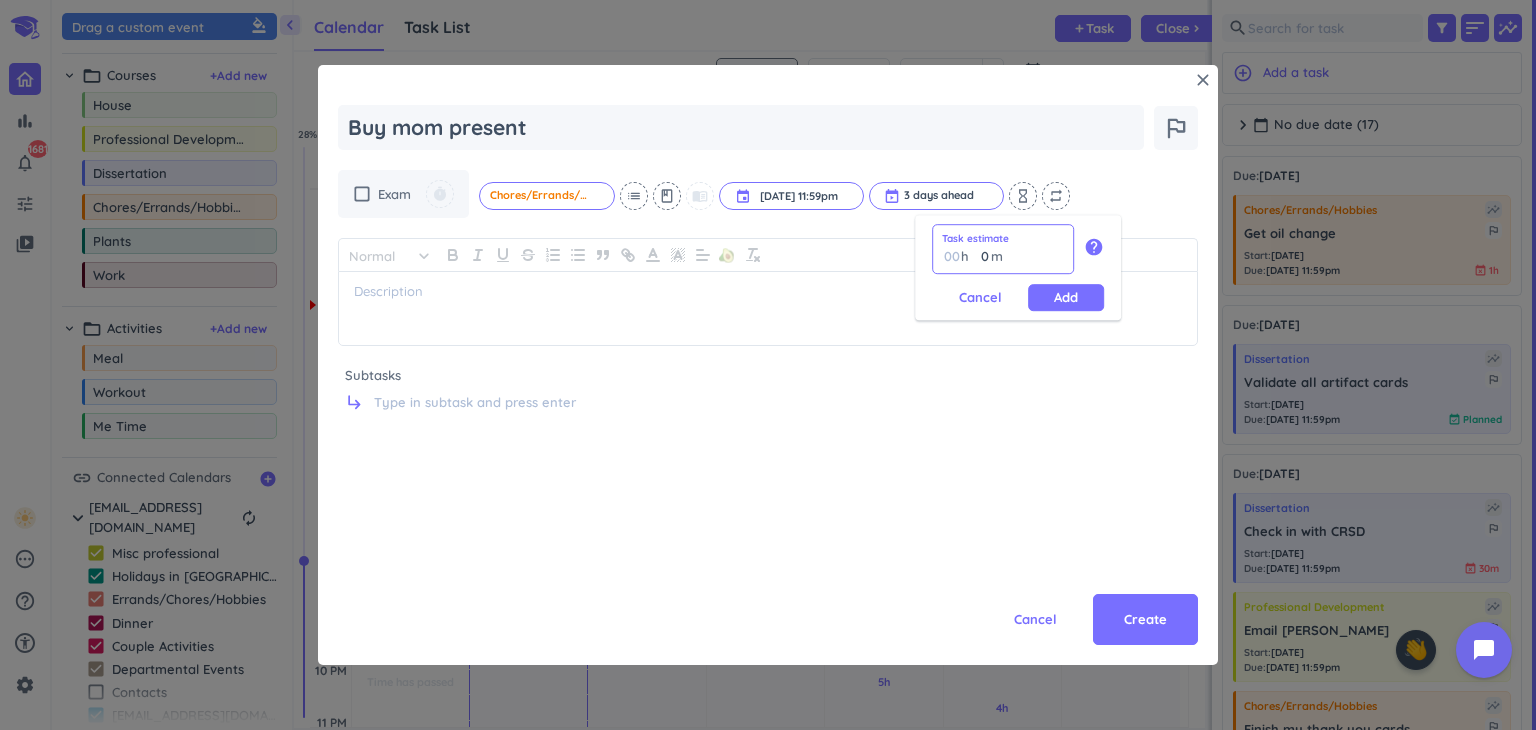 click on "0" at bounding box center (980, 256) 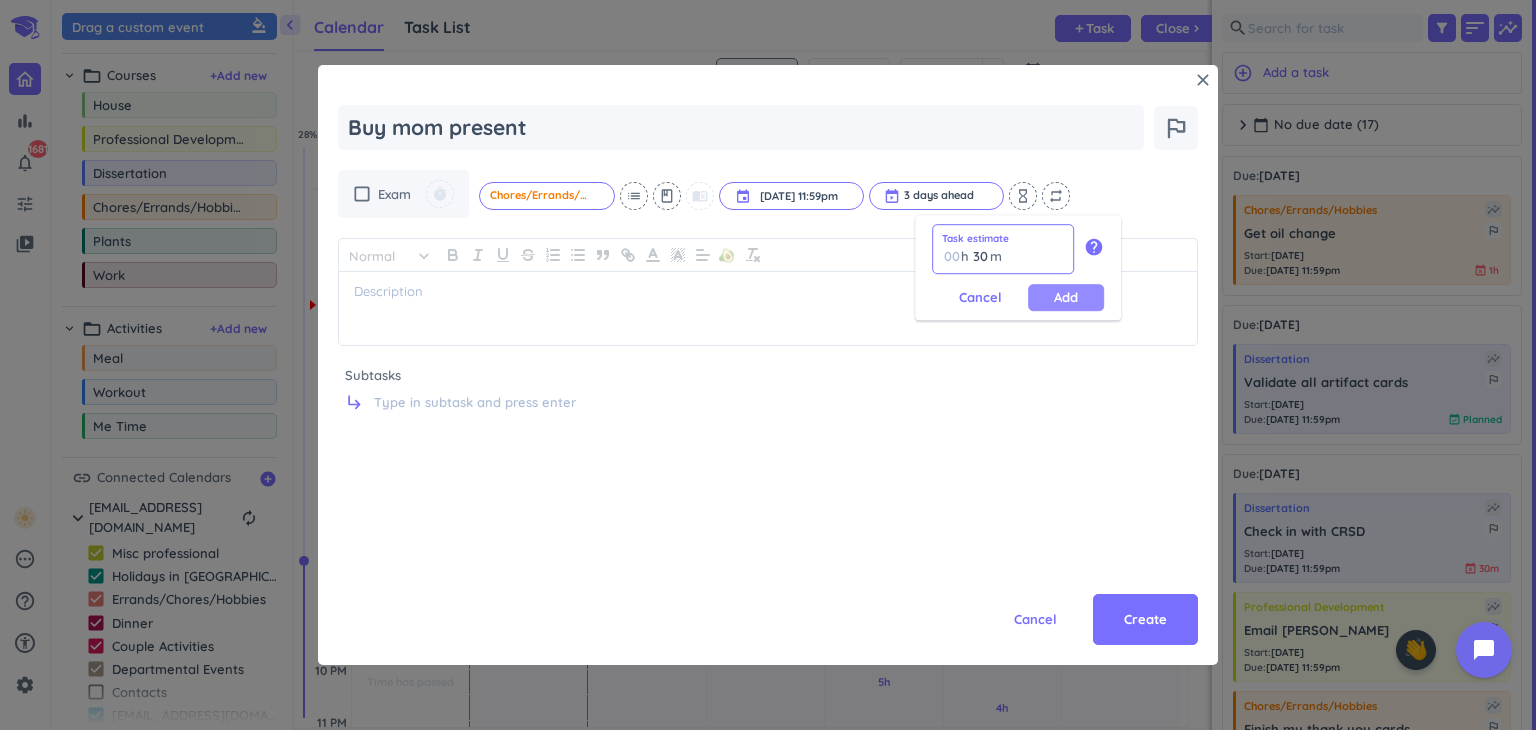 type on "30" 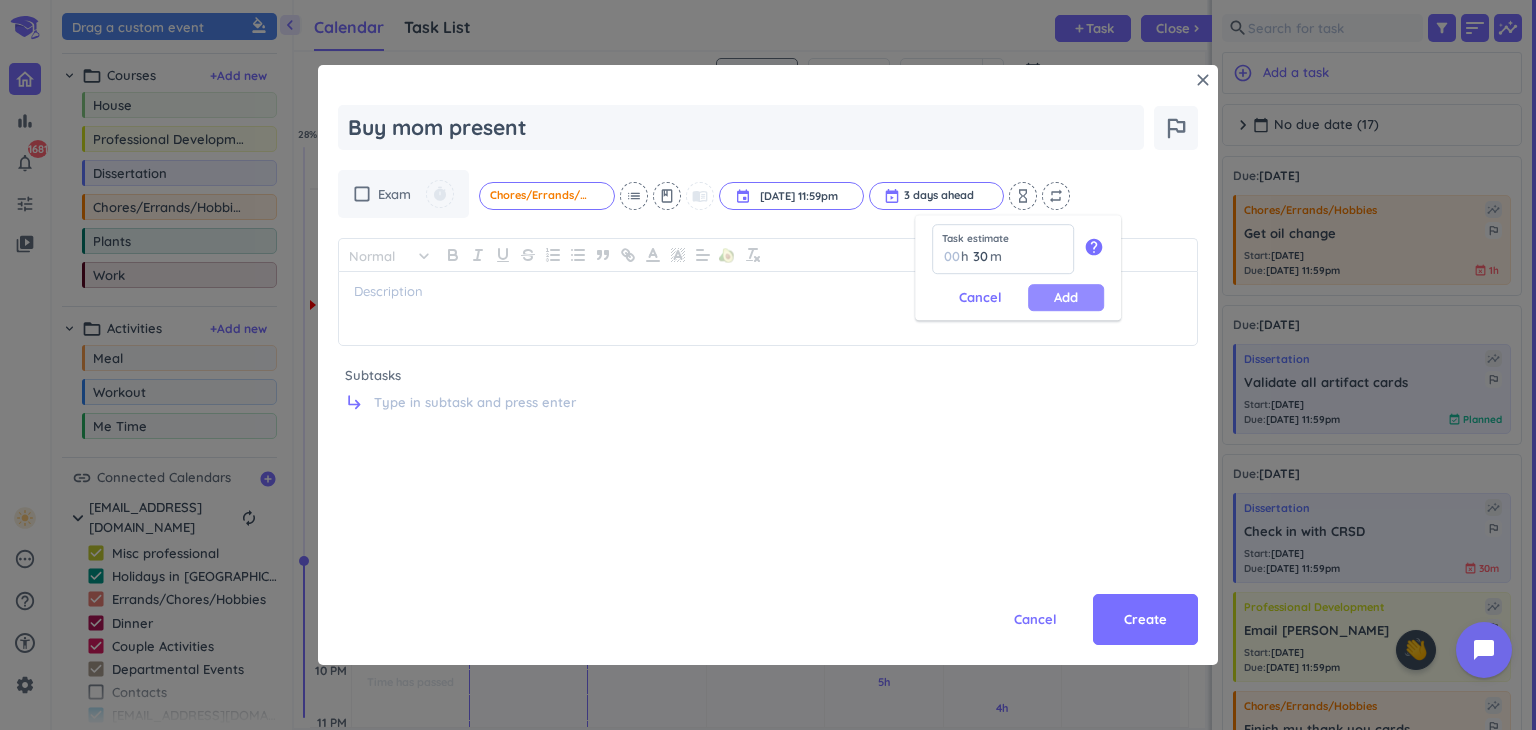click on "Add" at bounding box center (1066, 297) 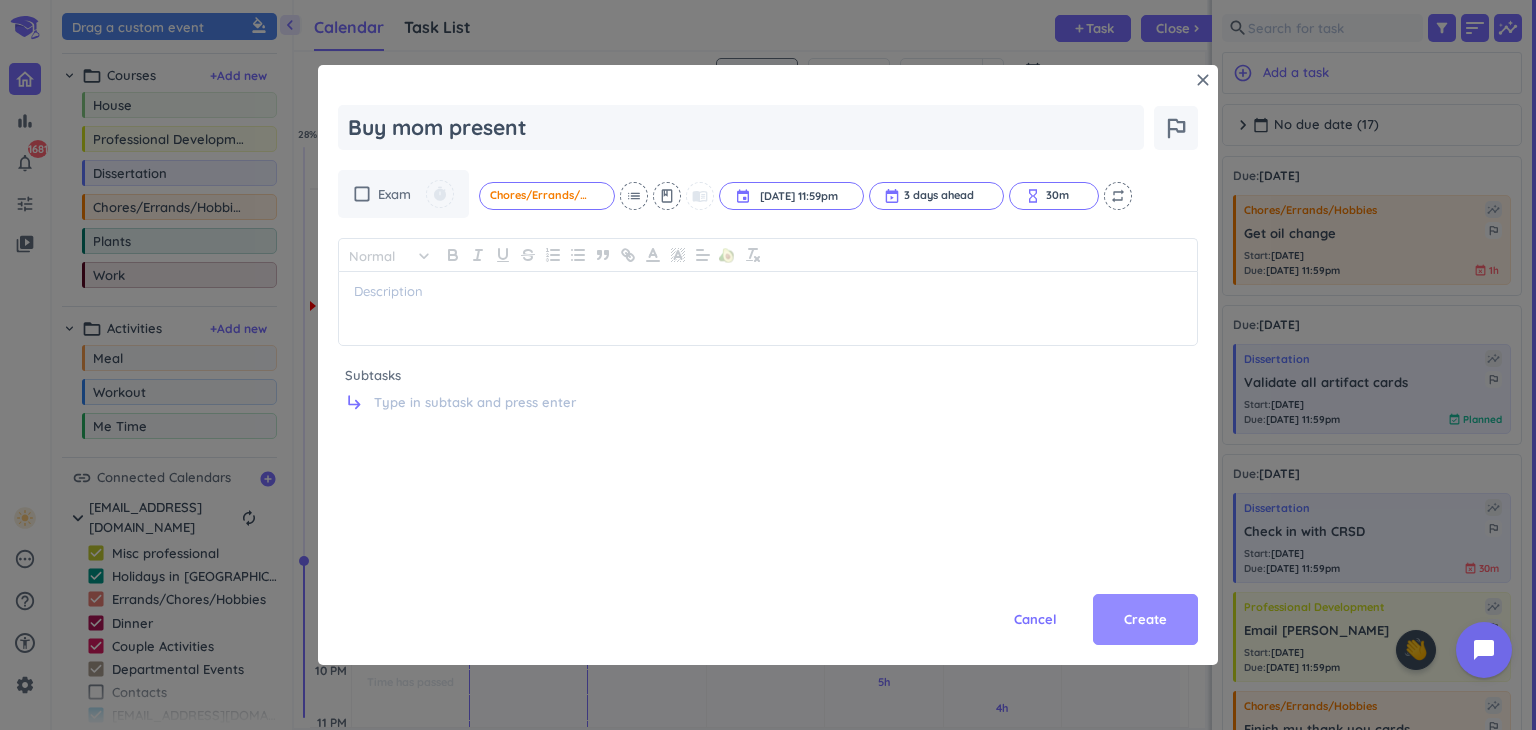 click on "Create" at bounding box center (1145, 620) 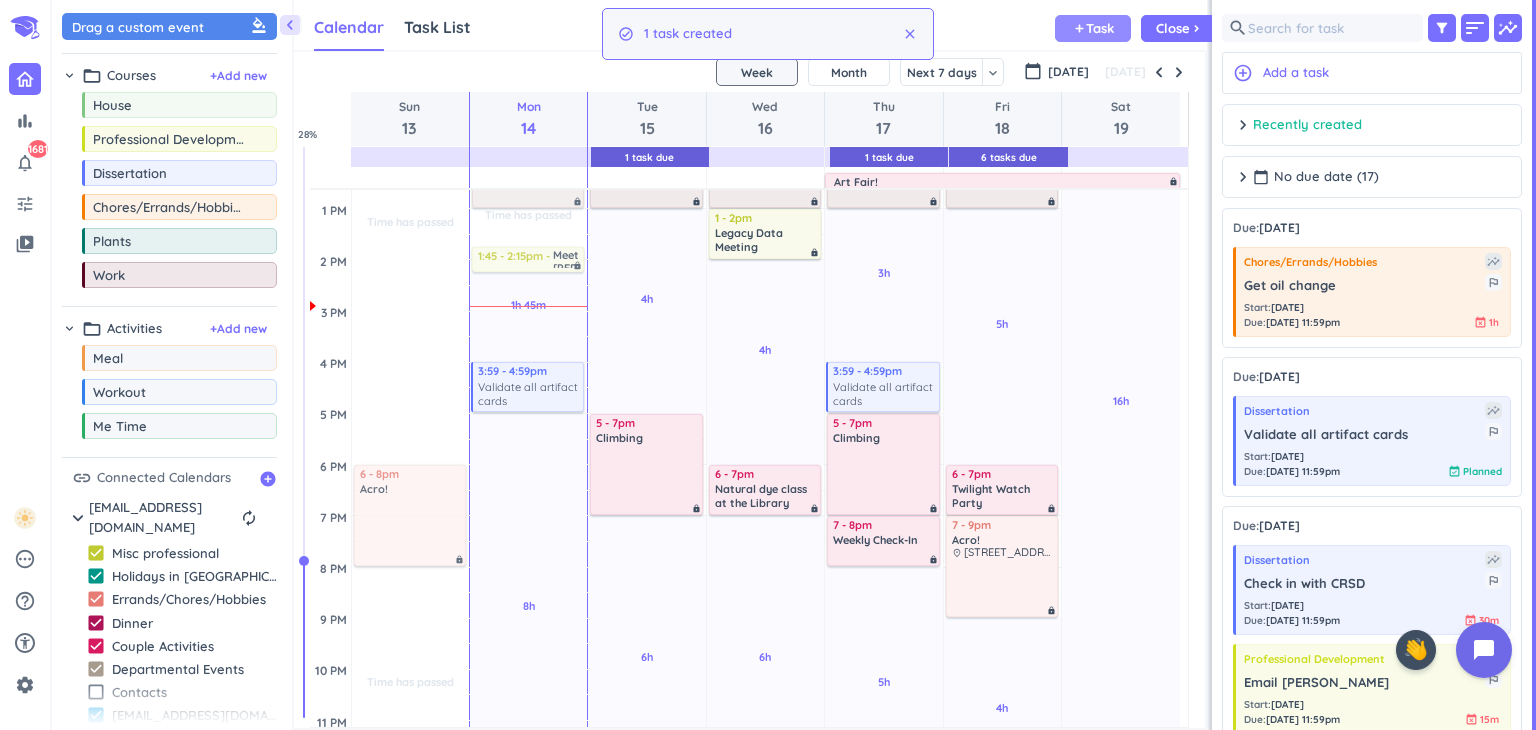 click on "Task" at bounding box center (1100, 28) 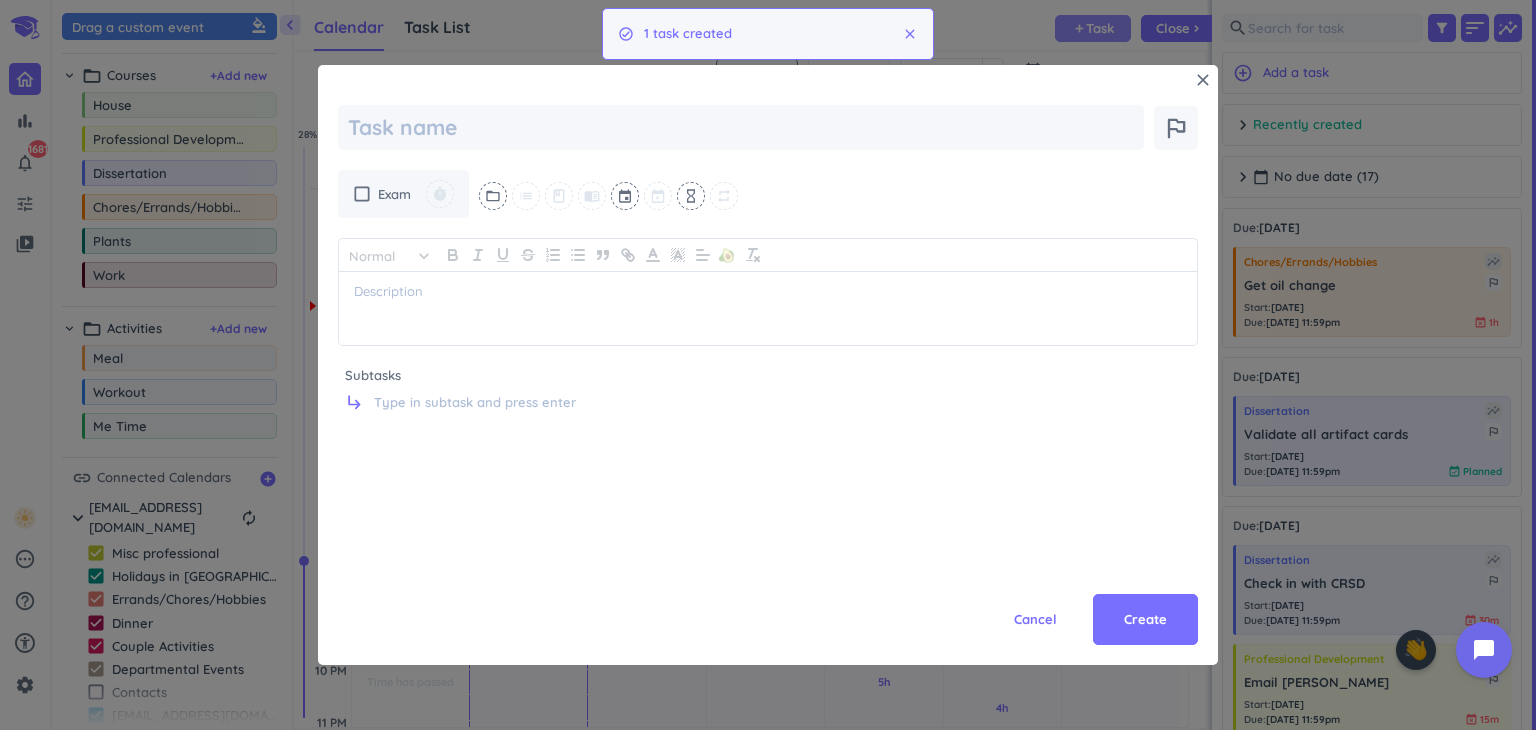 scroll, scrollTop: 0, scrollLeft: 0, axis: both 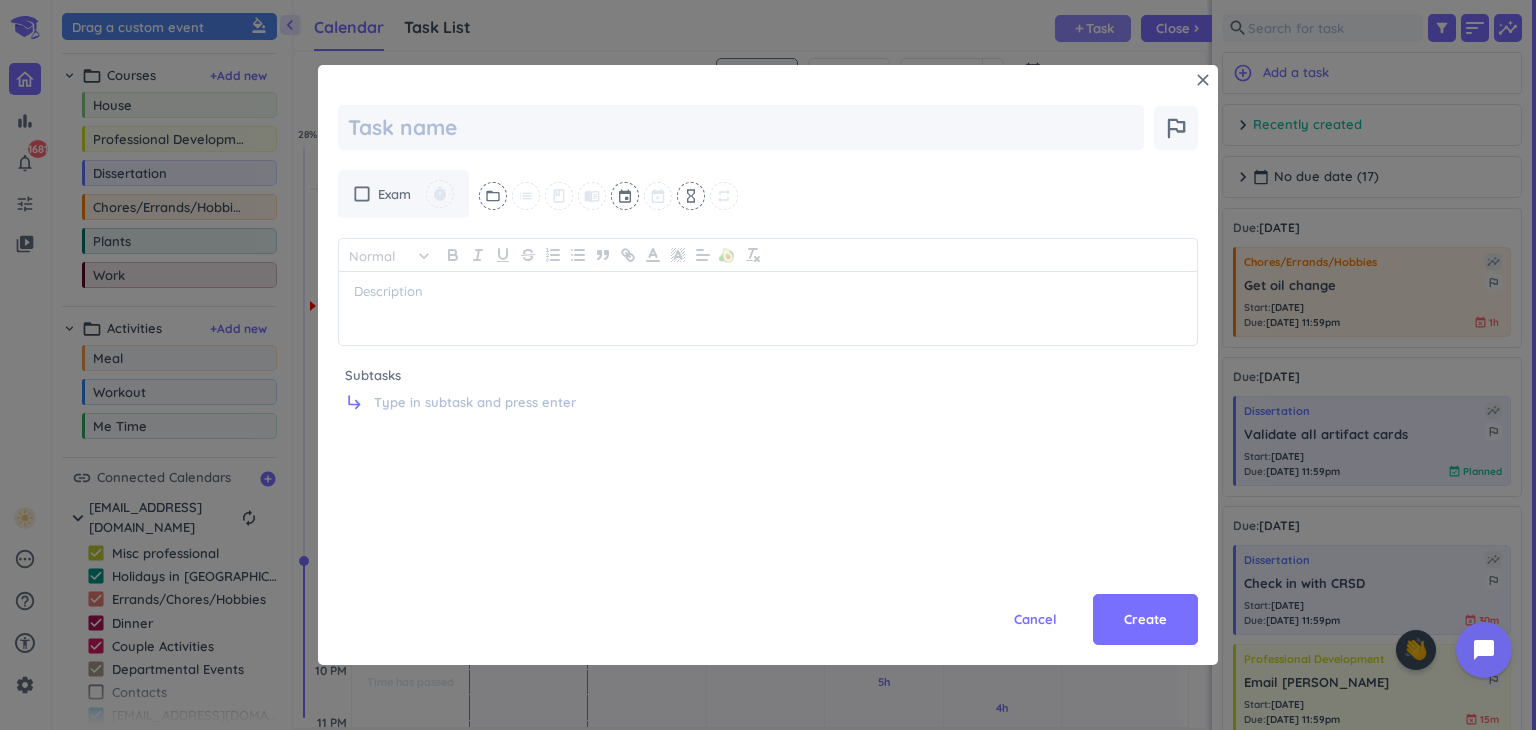 type on "x" 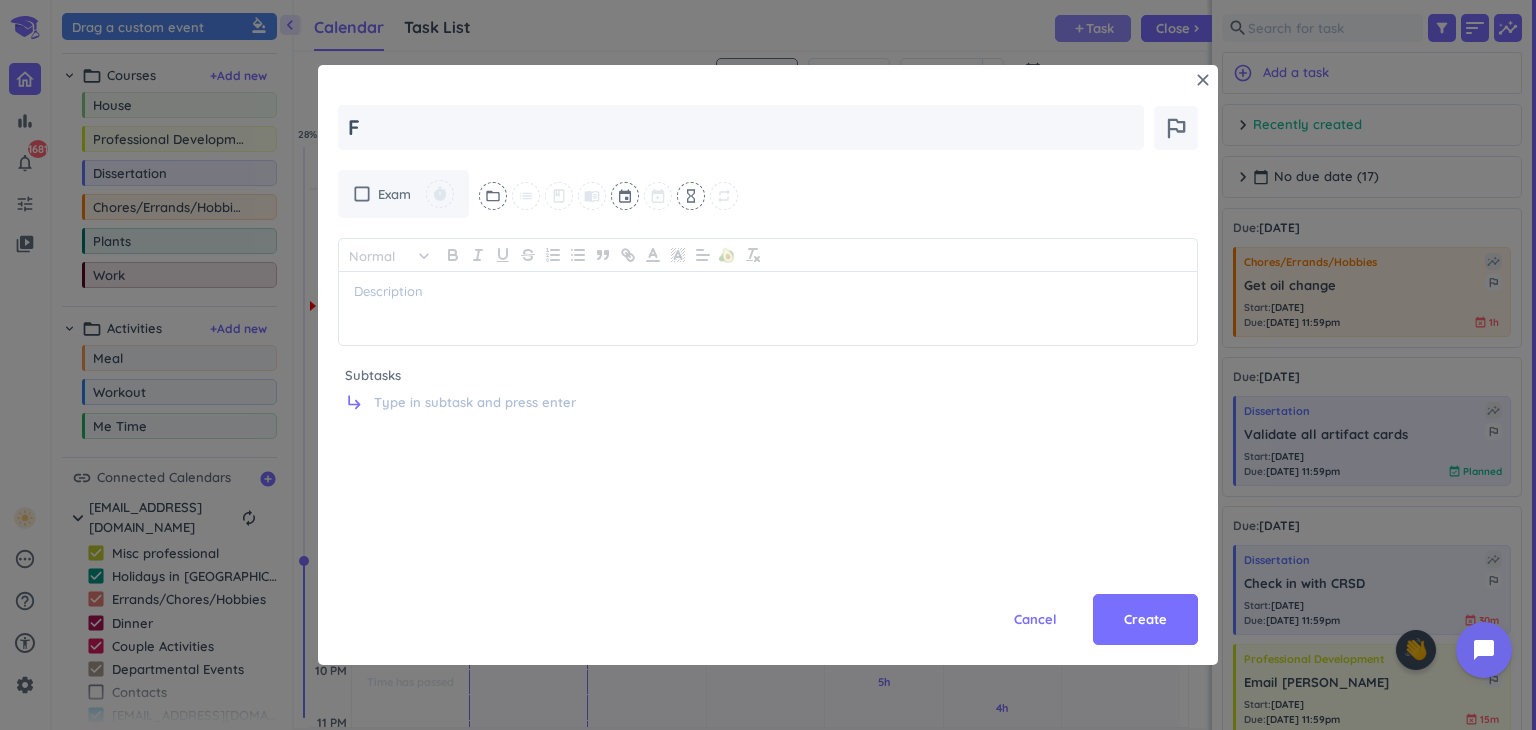type on "x" 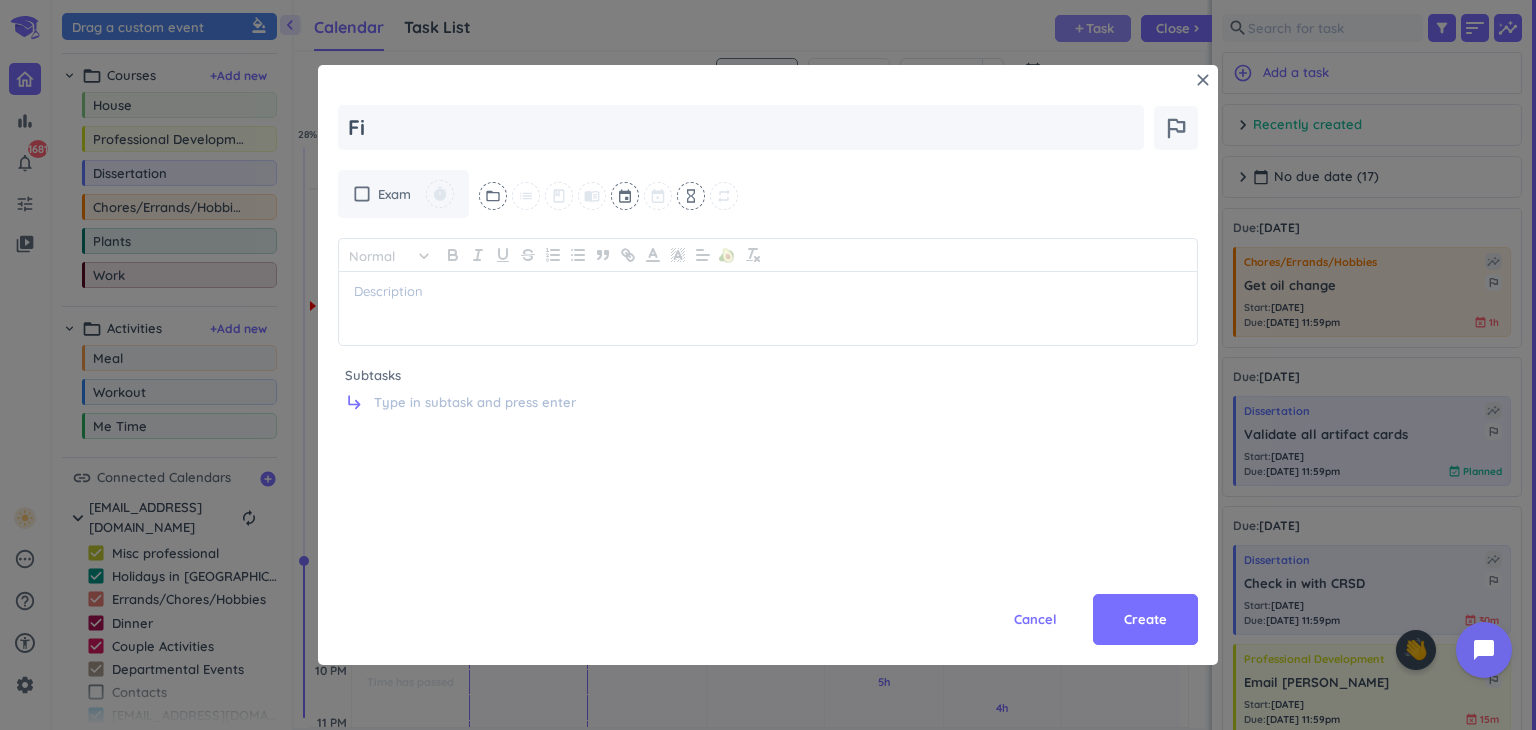type on "x" 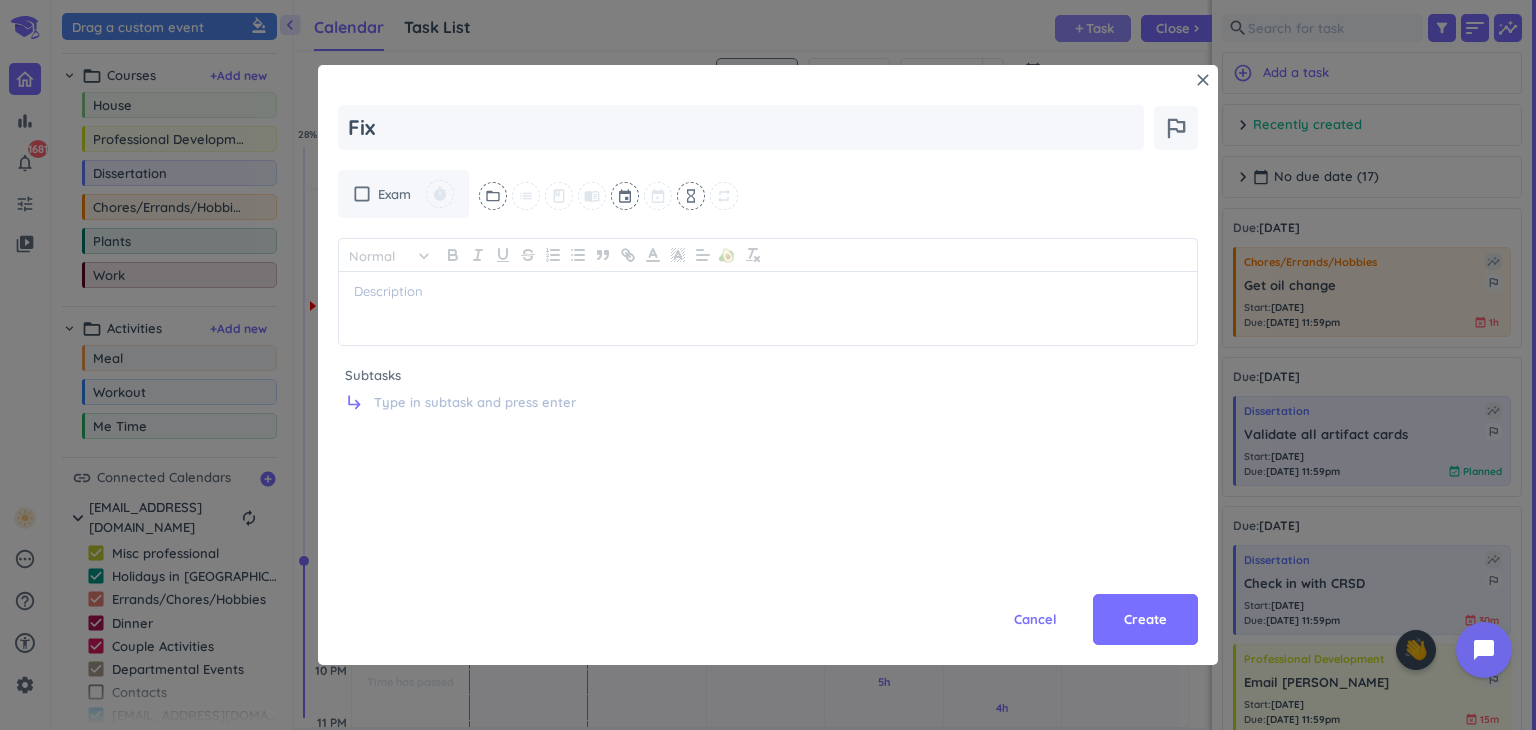 type on "x" 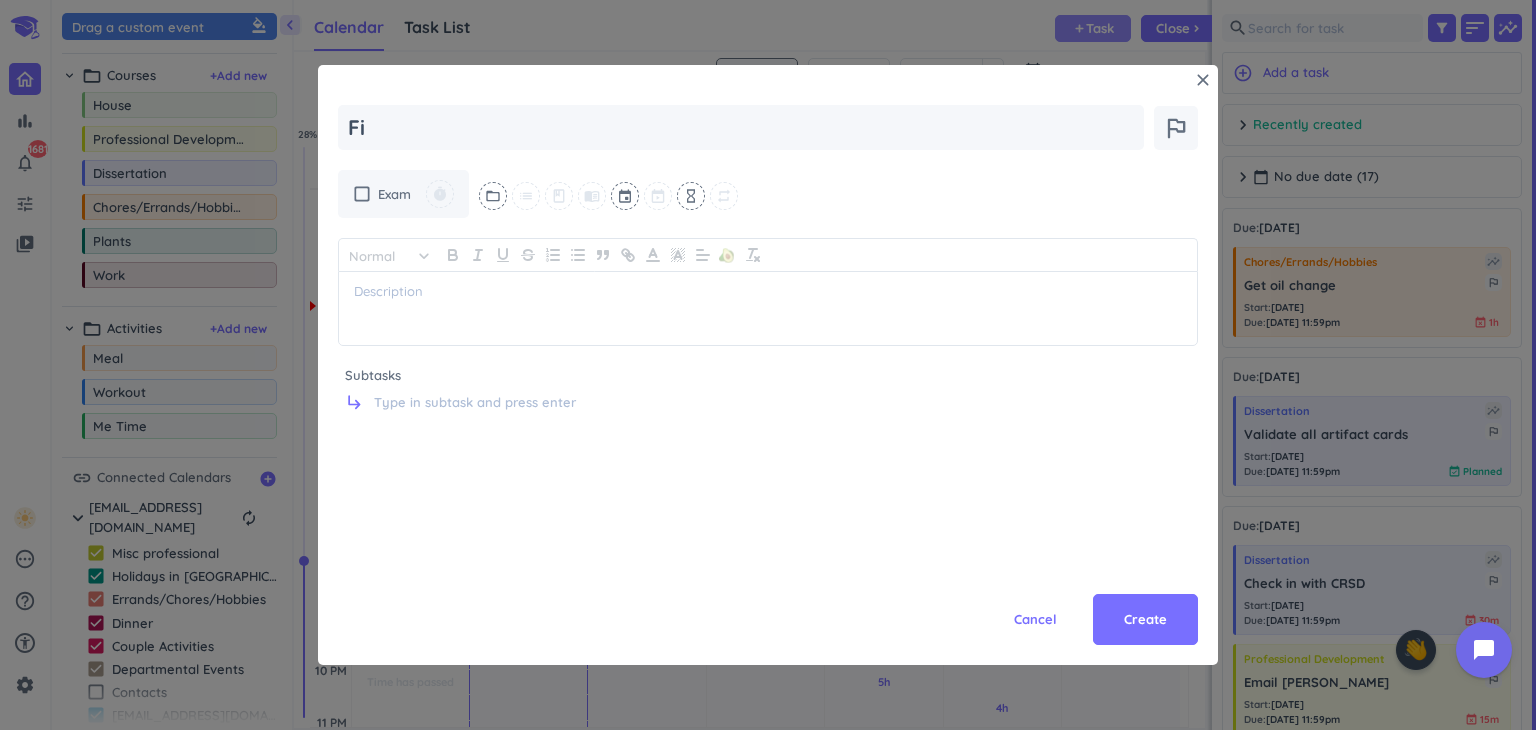 type on "x" 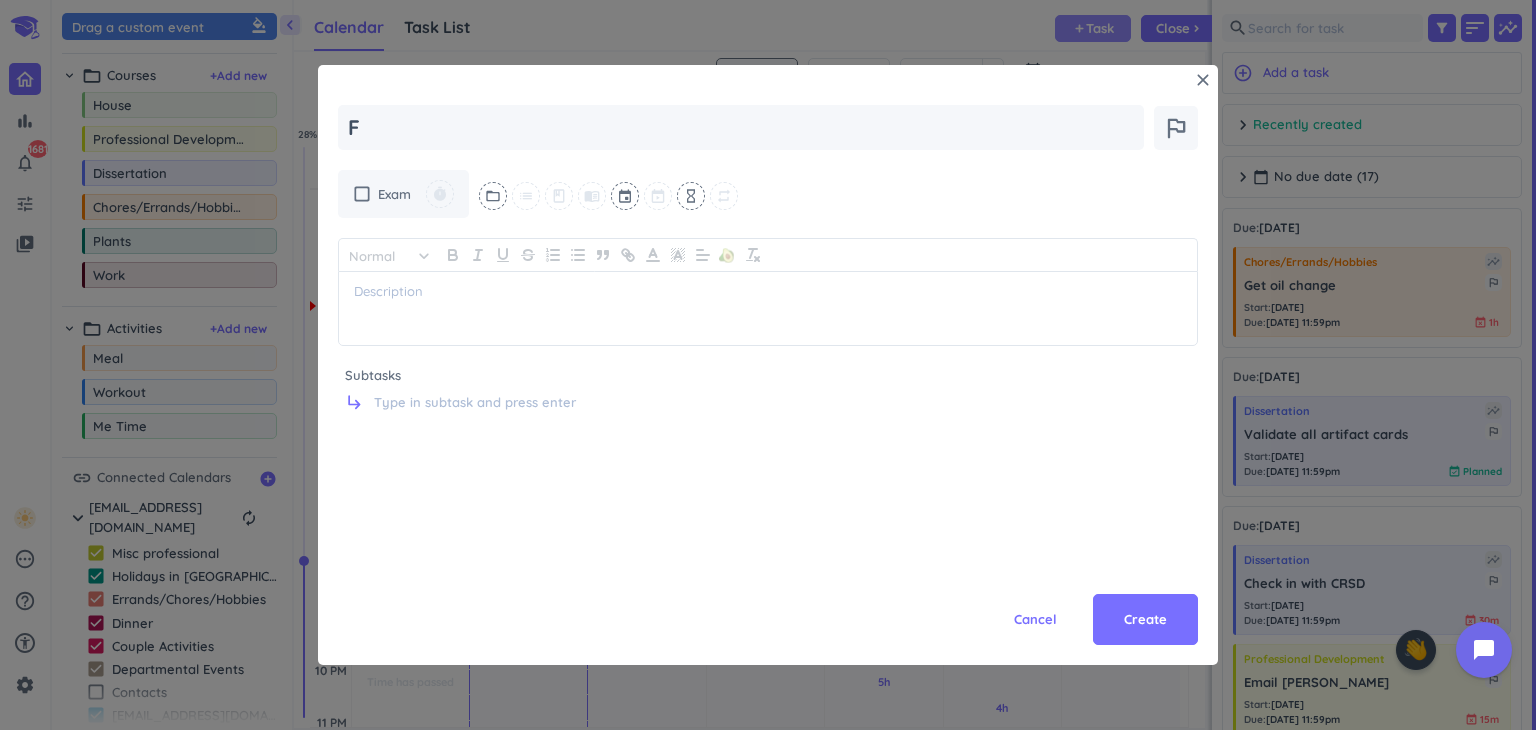 type on "x" 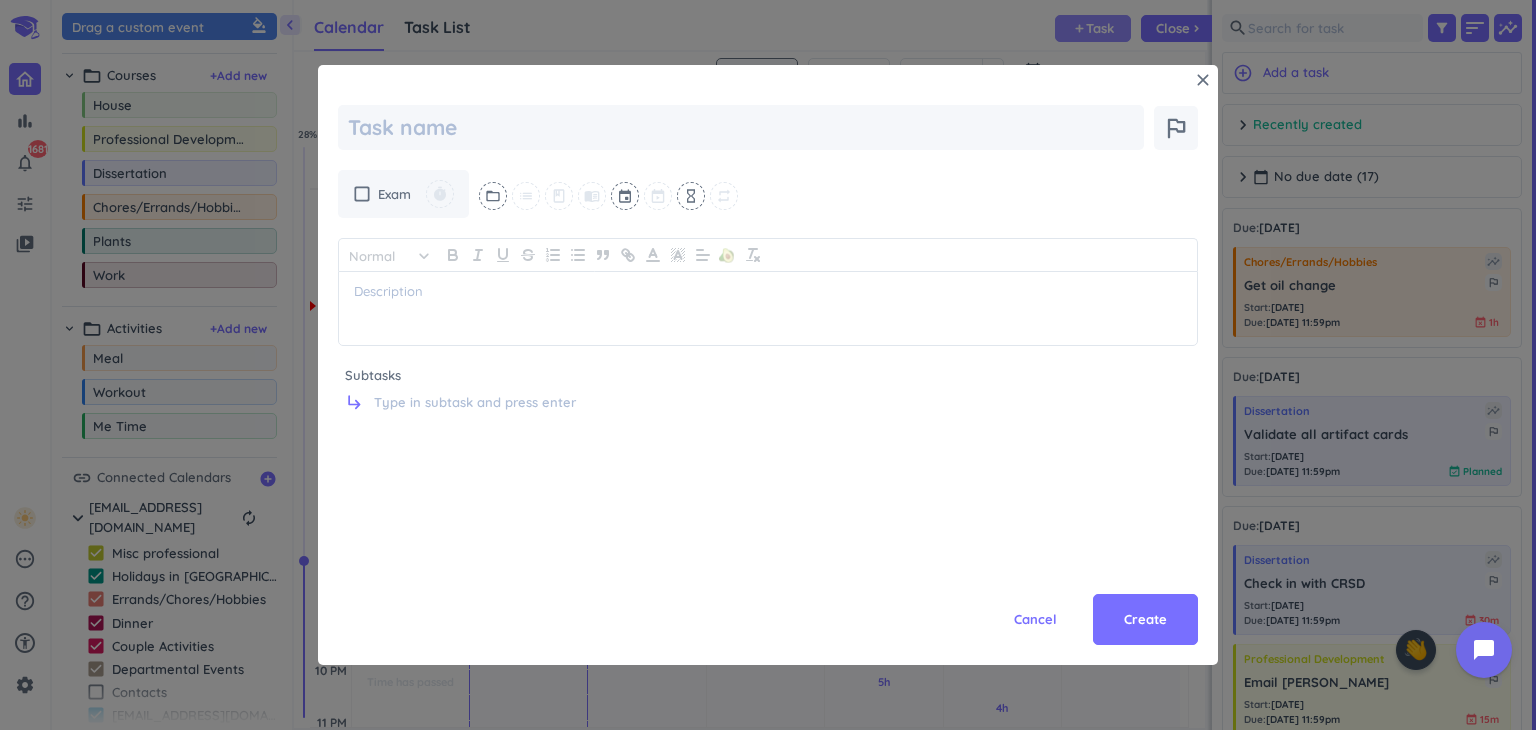 type on "x" 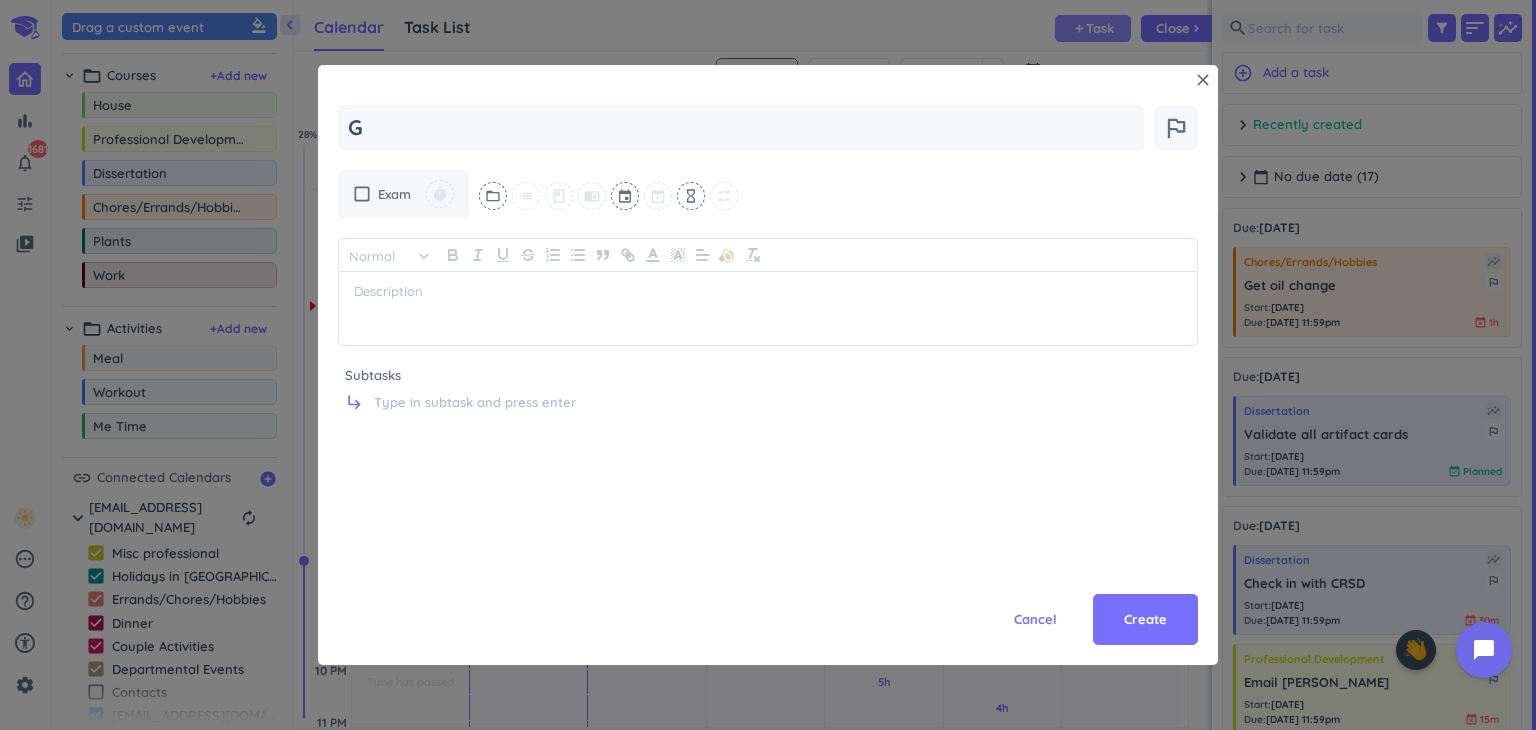 scroll, scrollTop: 0, scrollLeft: 0, axis: both 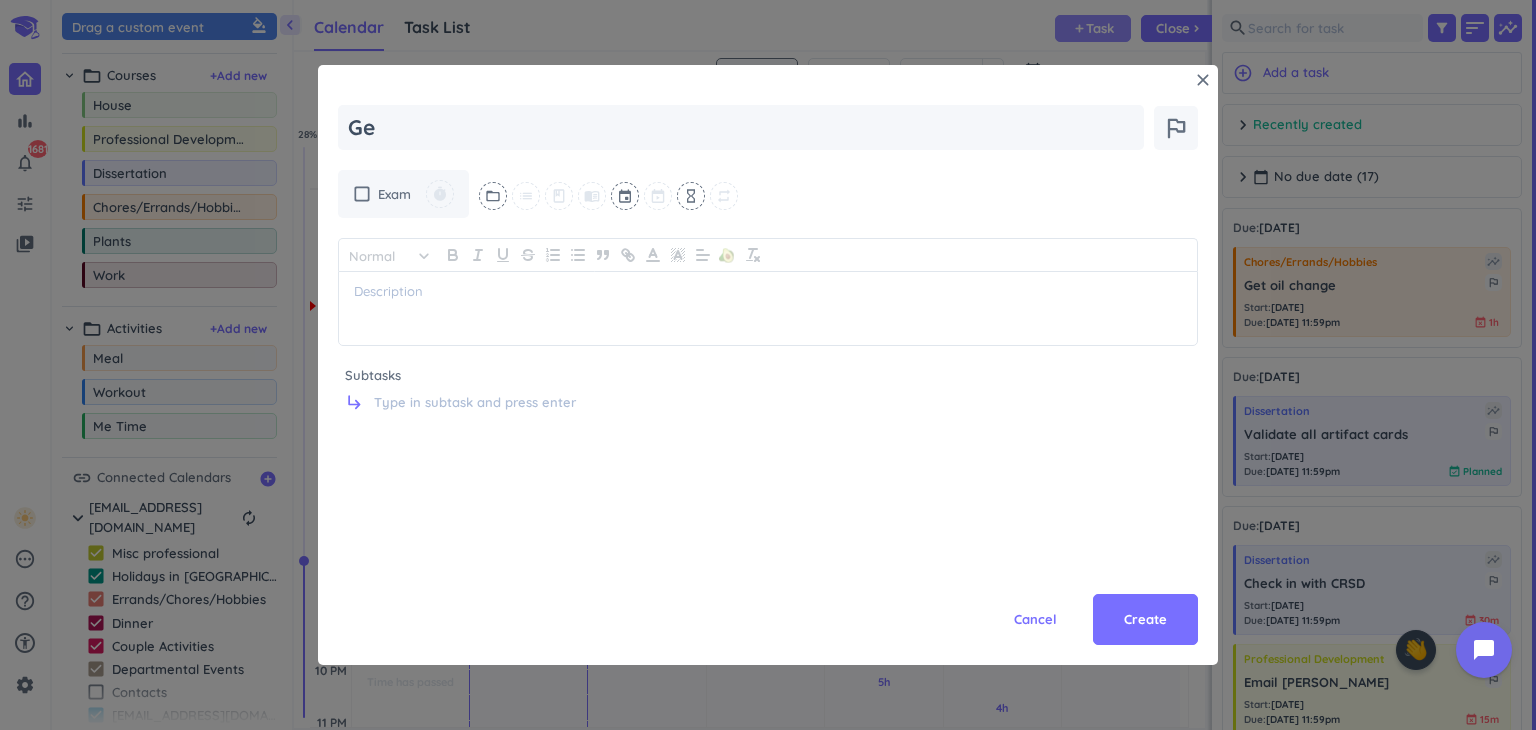 type on "x" 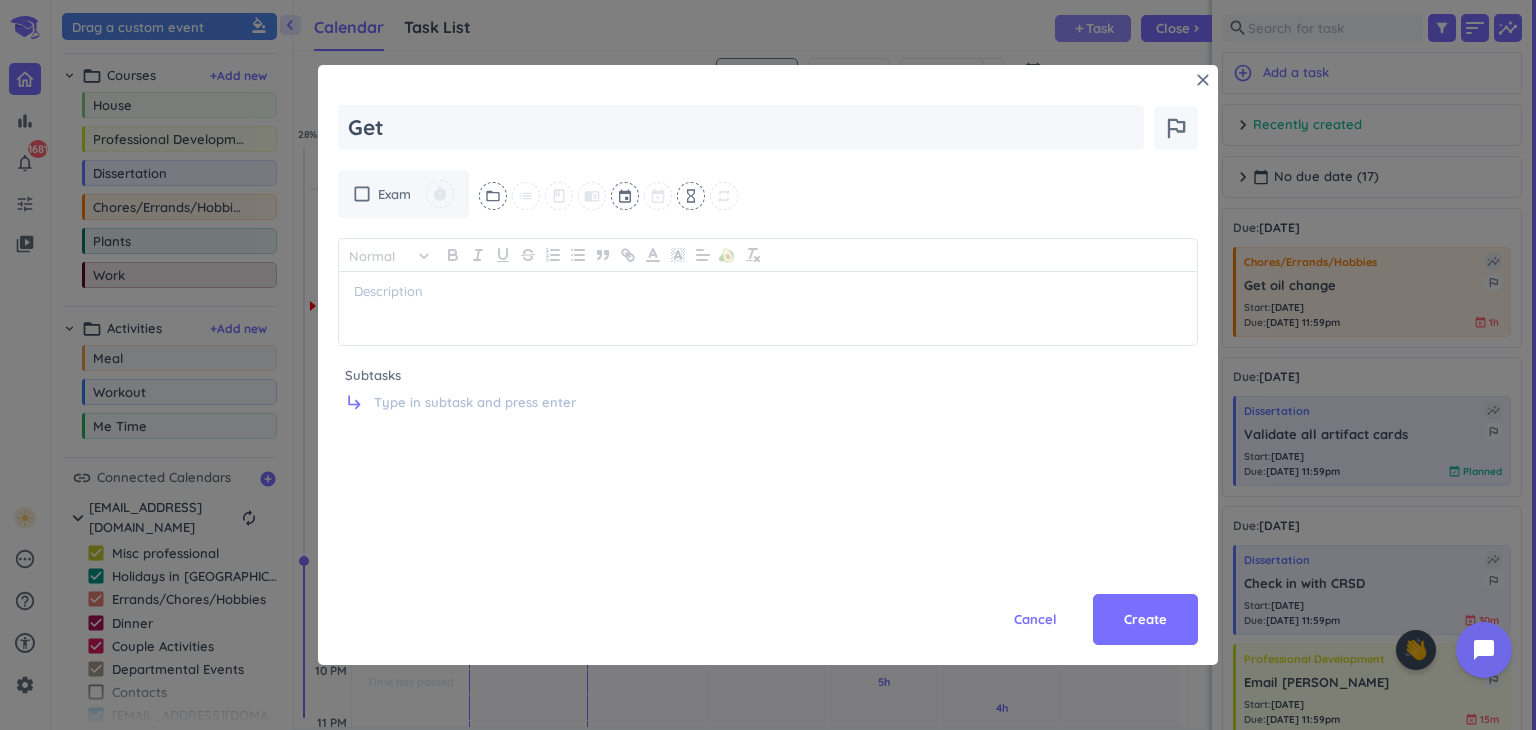 type on "x" 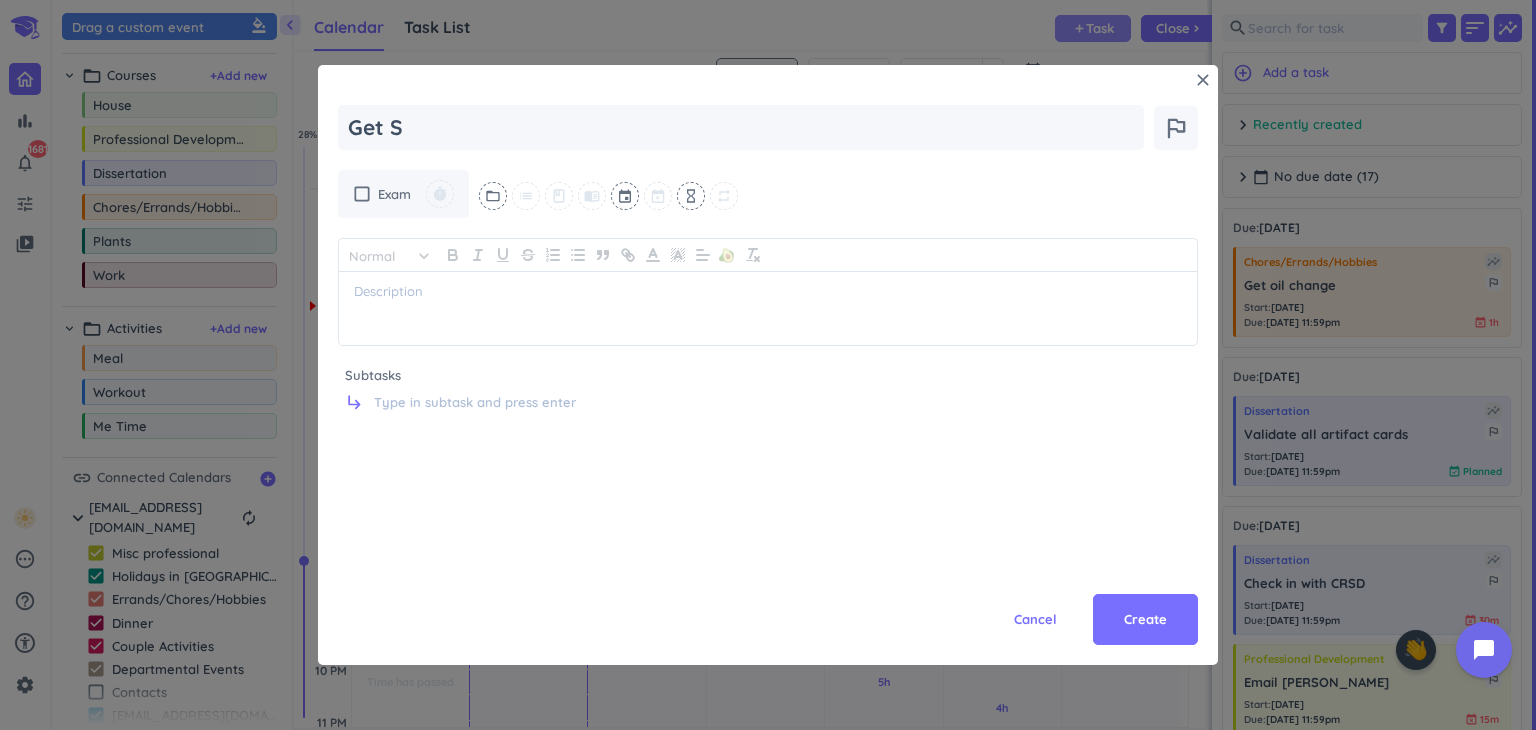 type on "x" 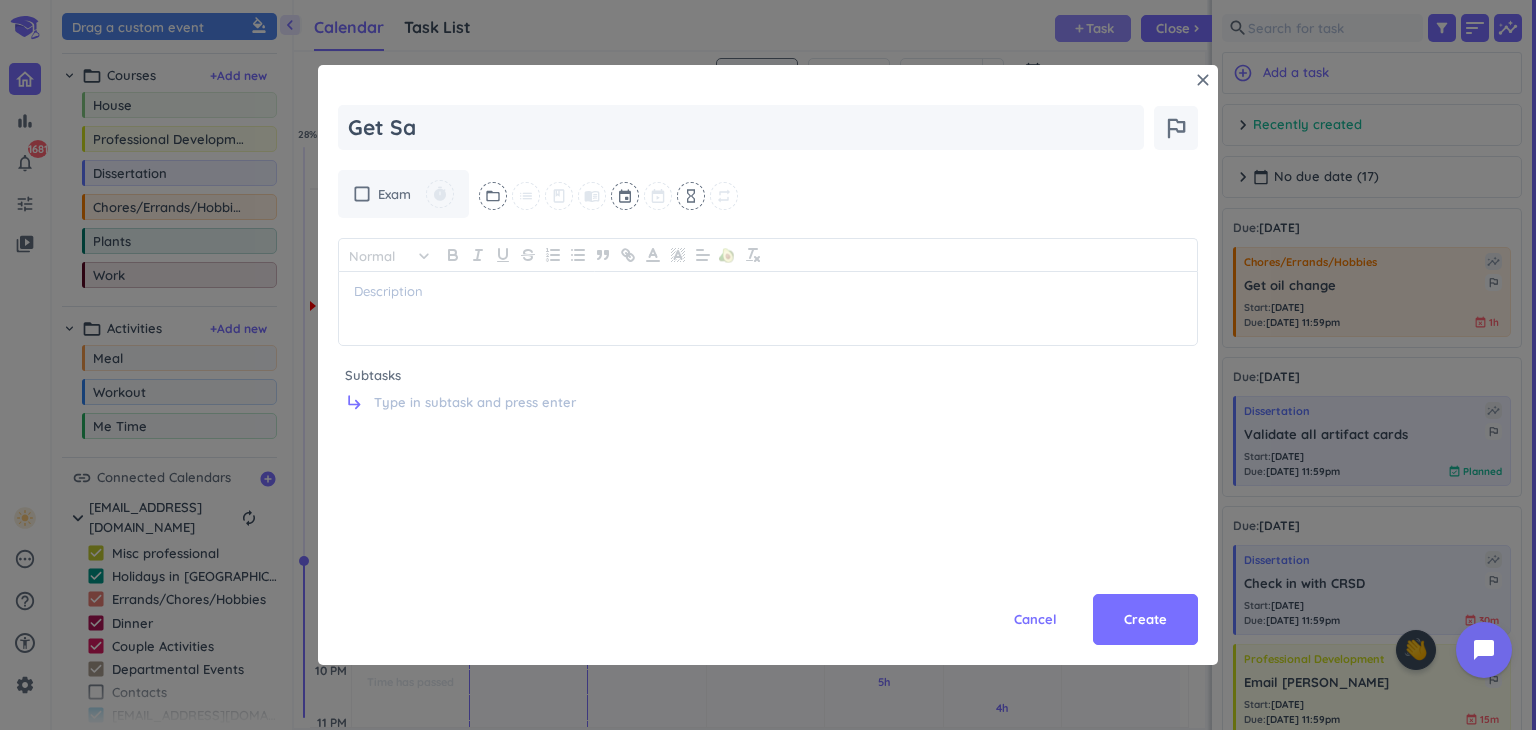 type on "x" 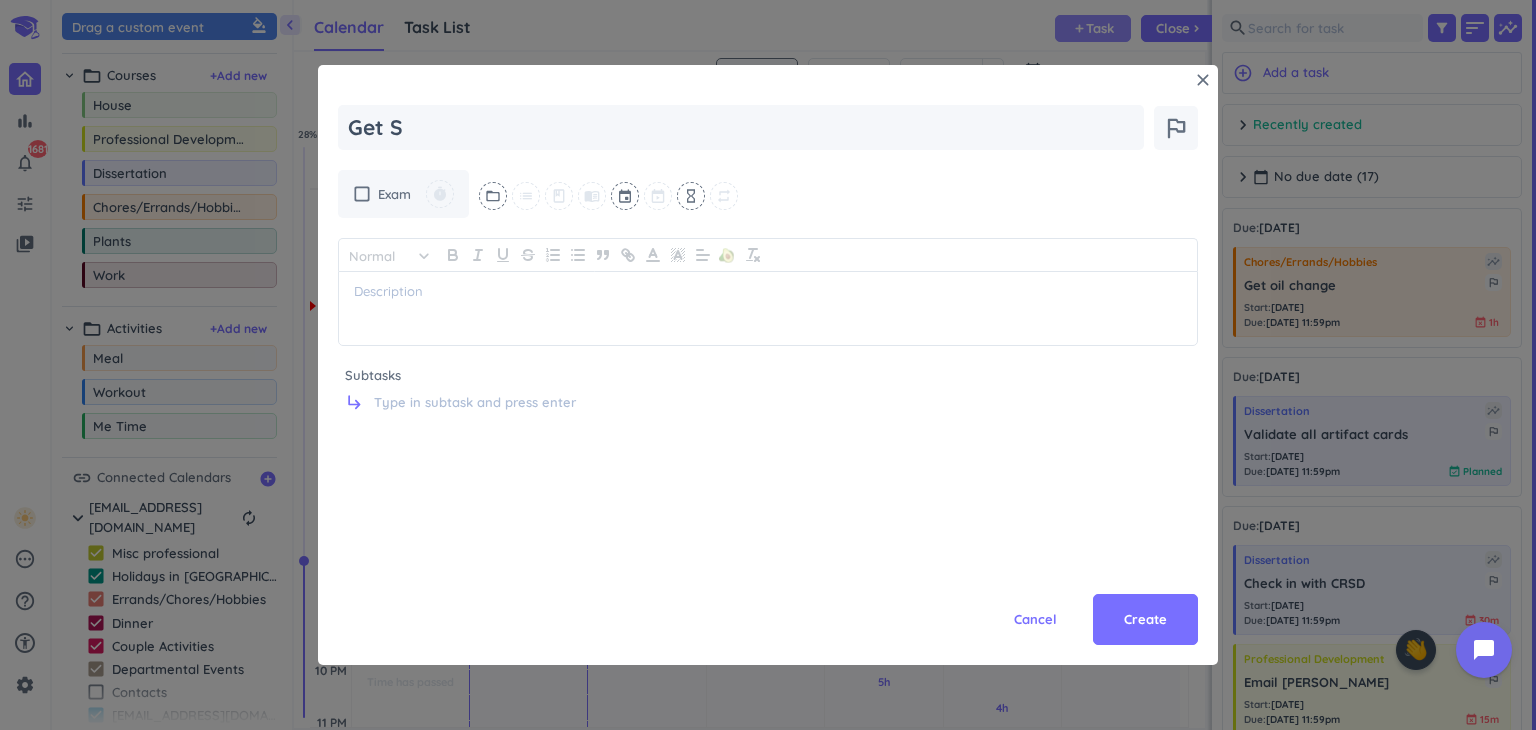 type on "x" 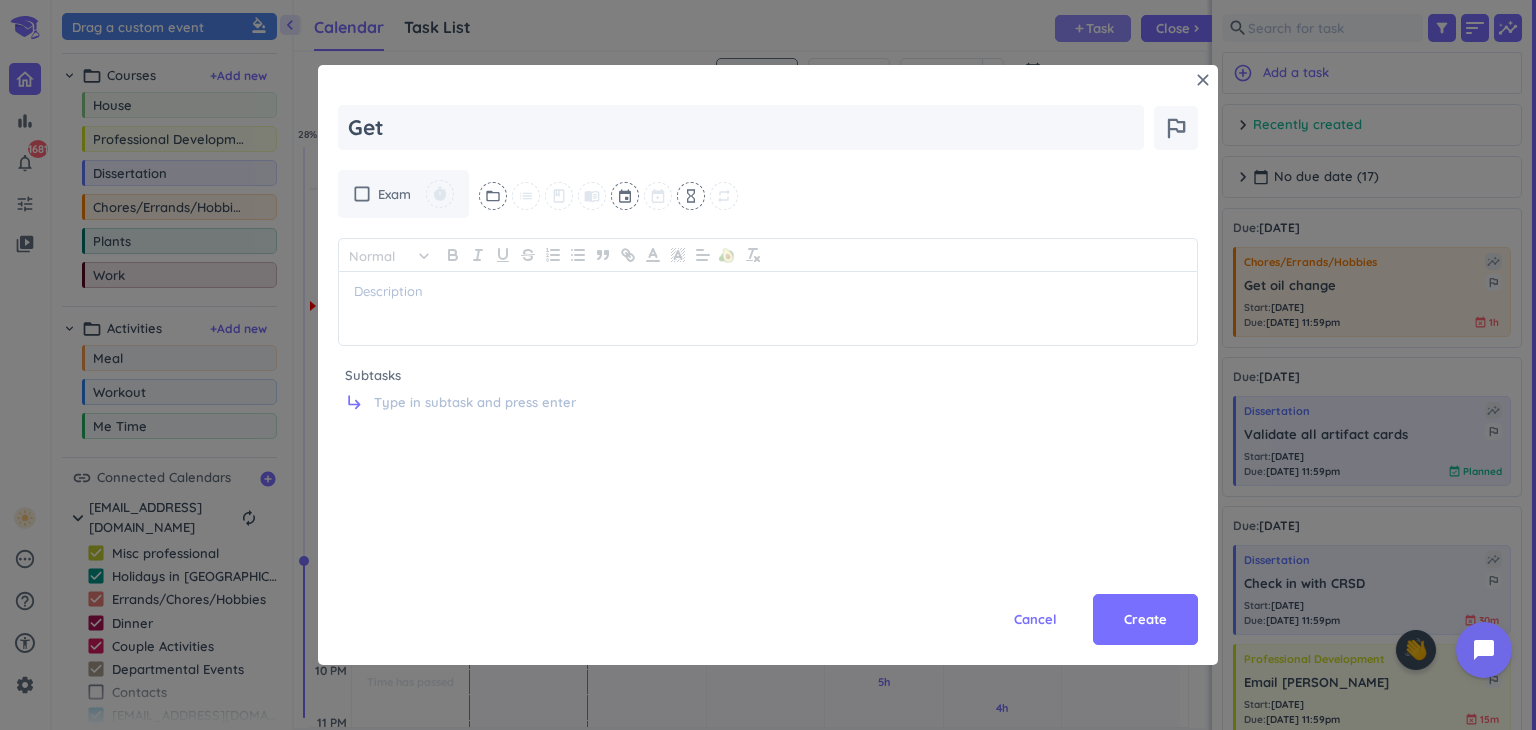type on "x" 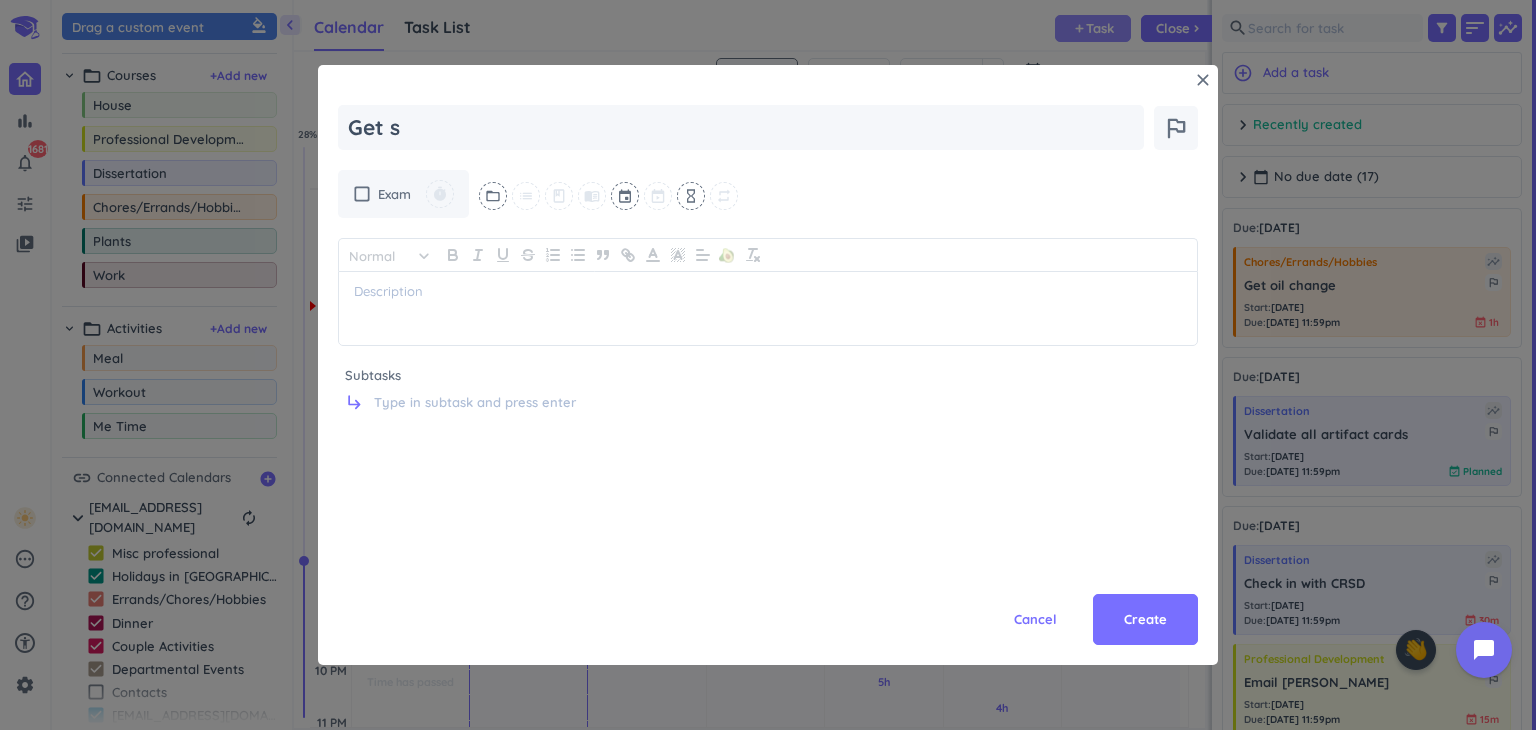 type on "x" 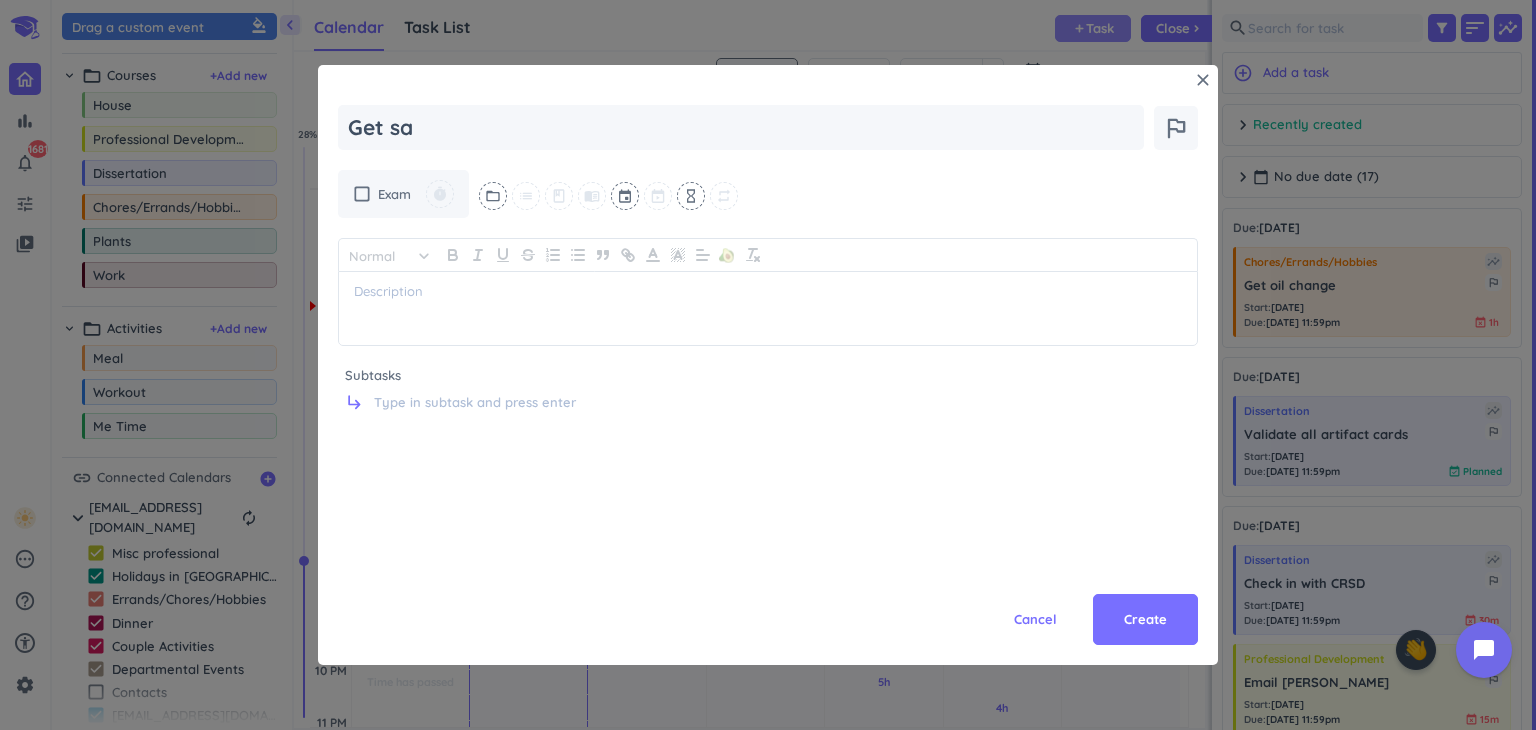 type on "x" 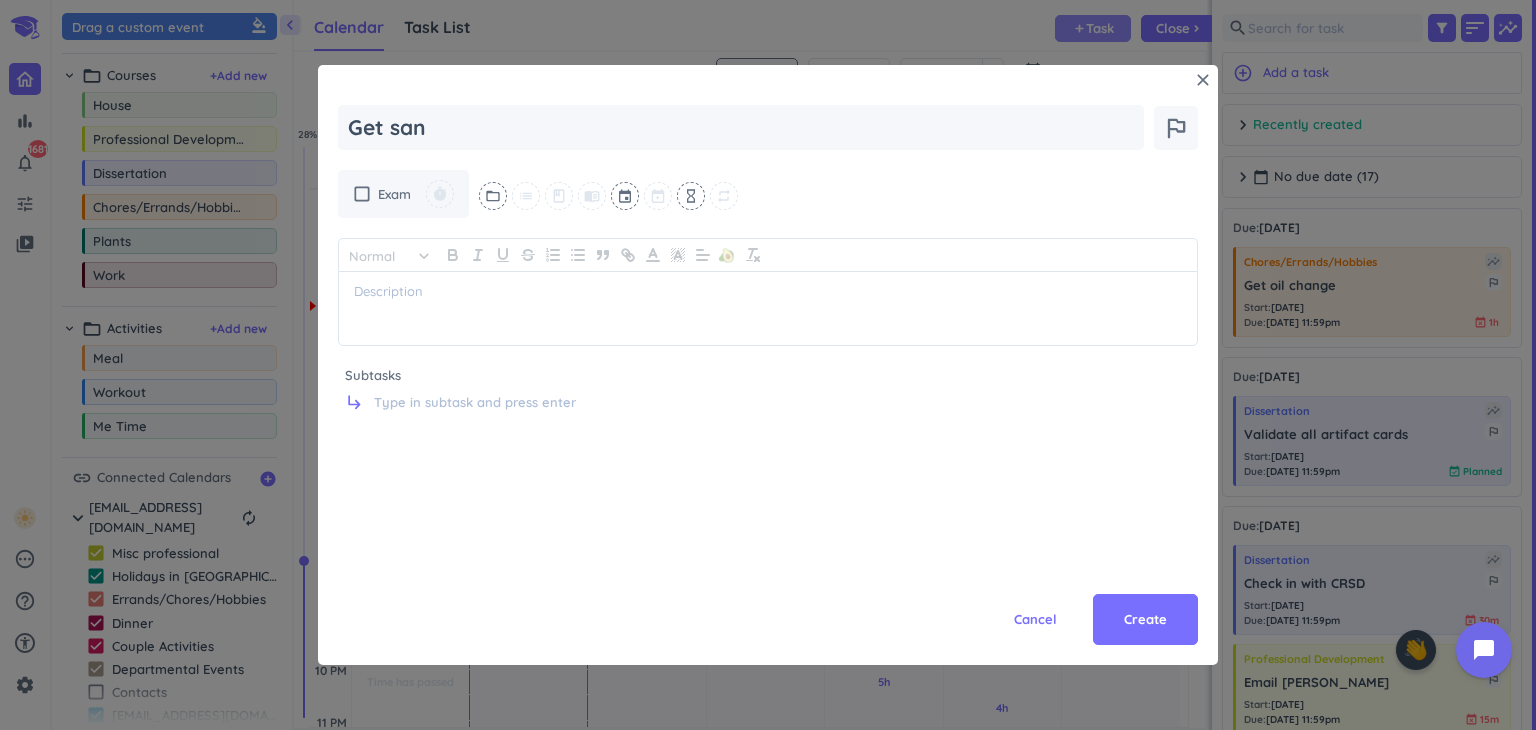 type on "Get sand" 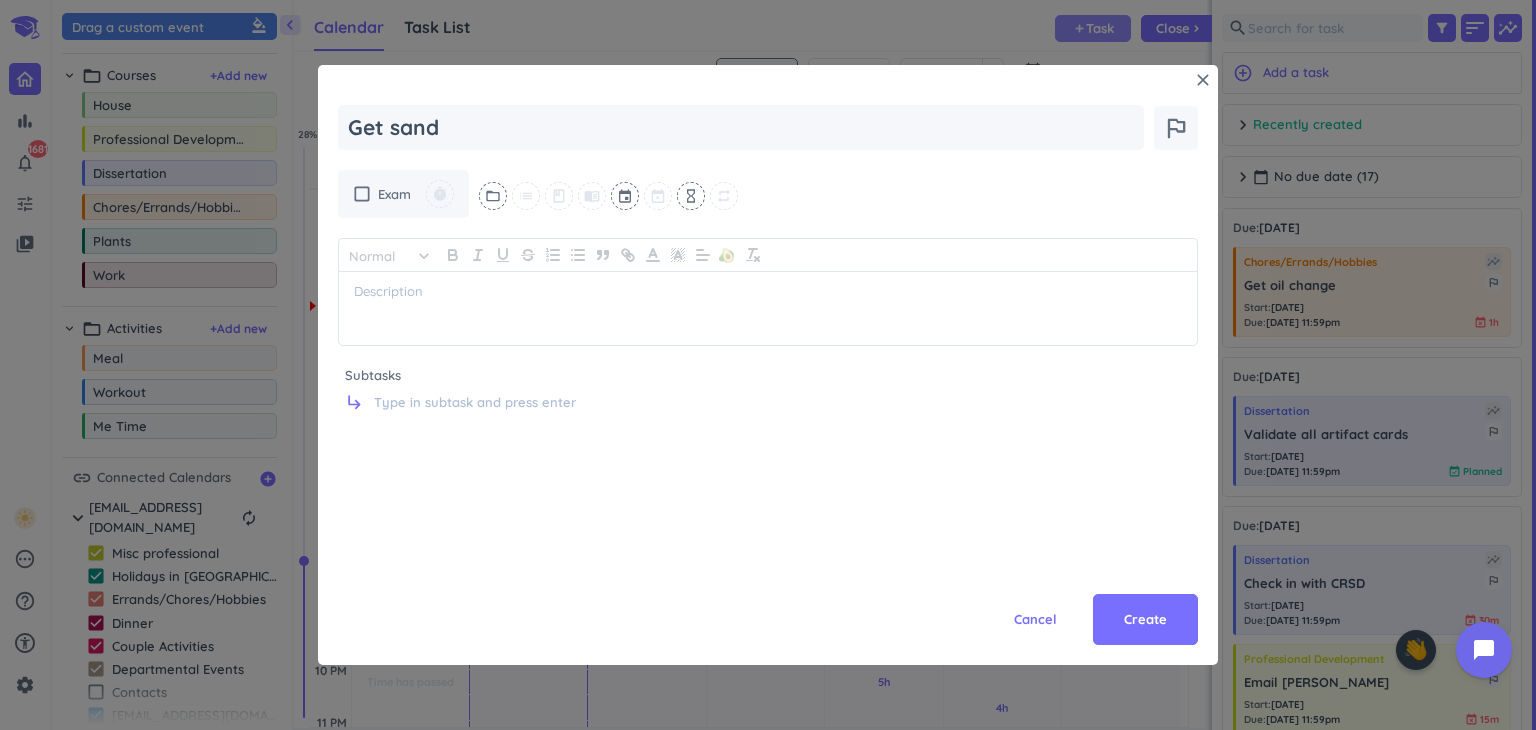 type on "x" 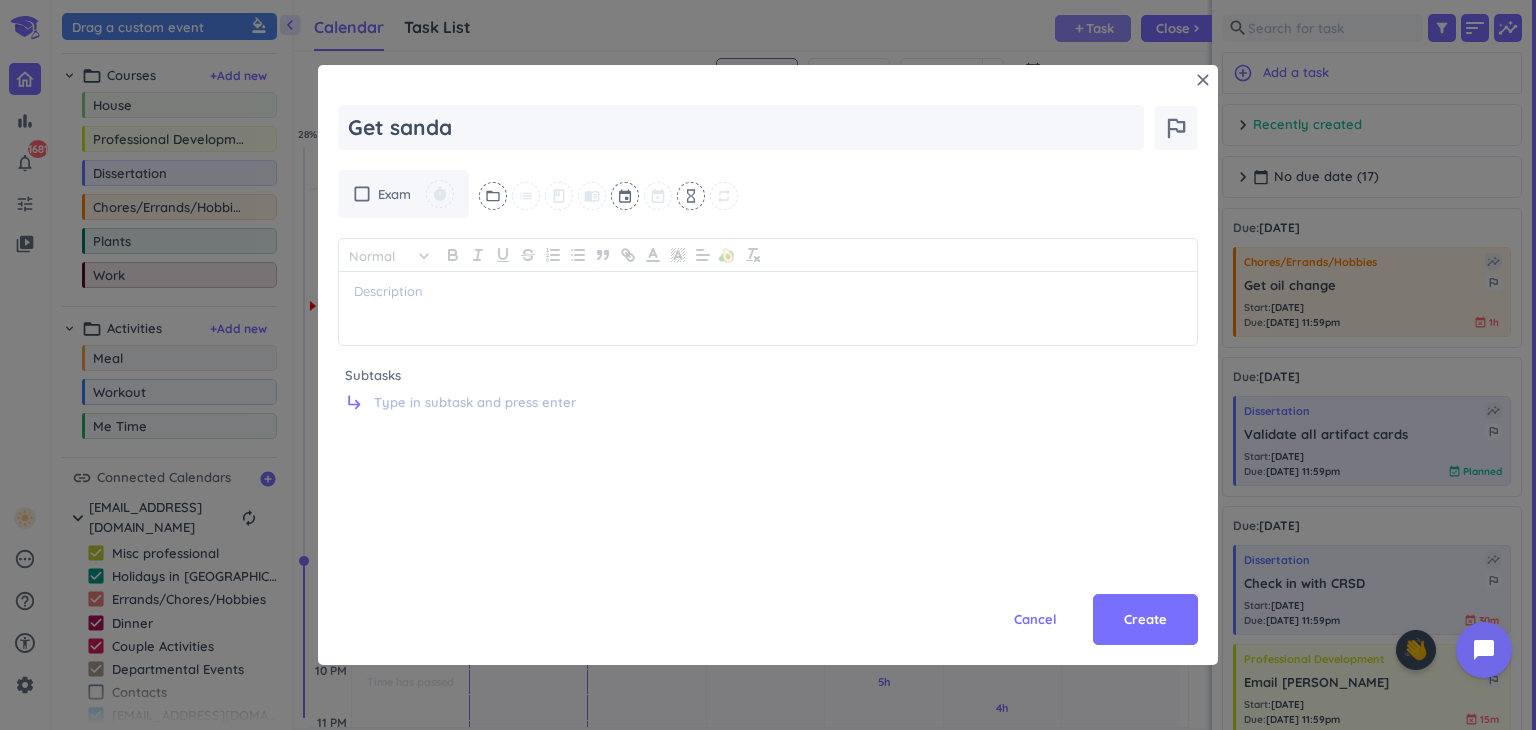 type on "x" 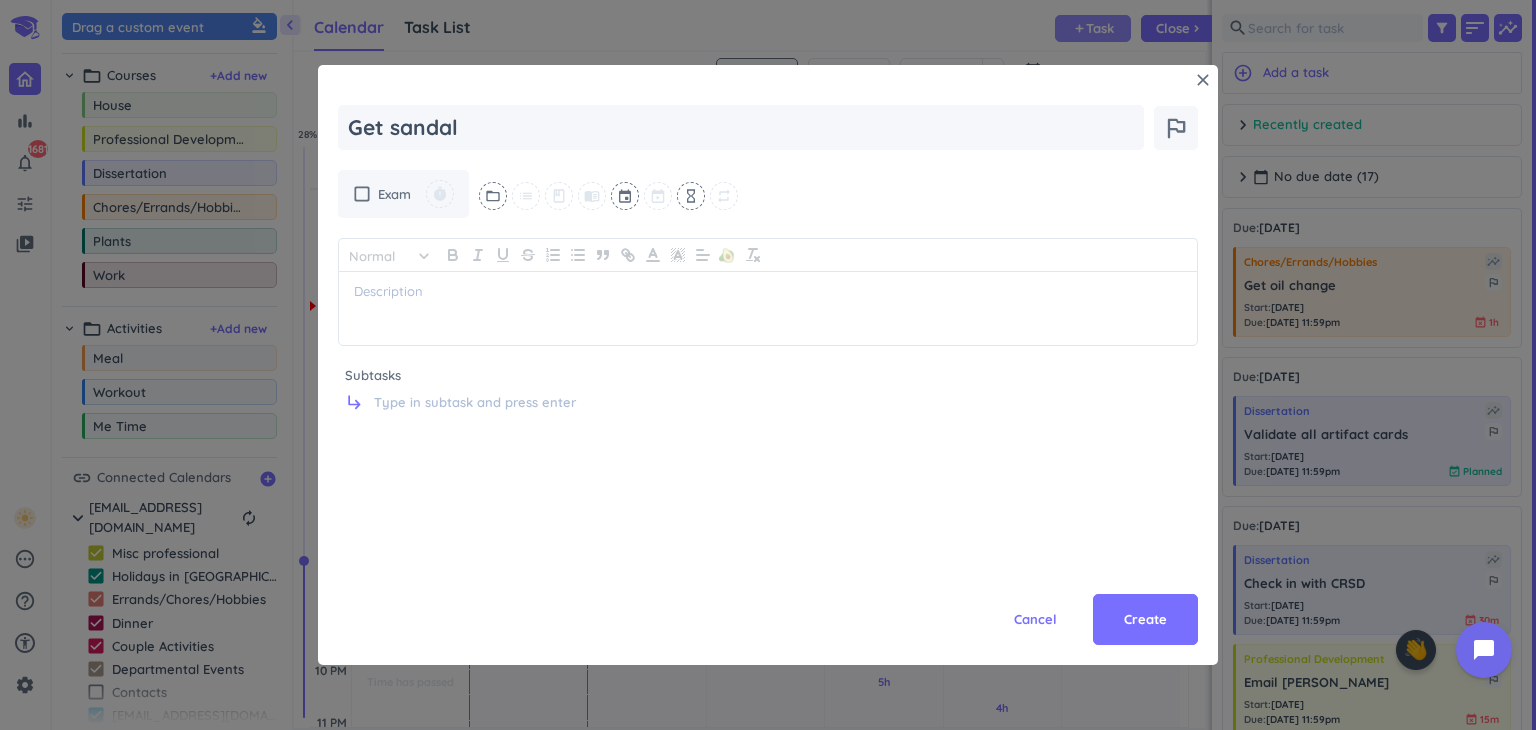 type on "x" 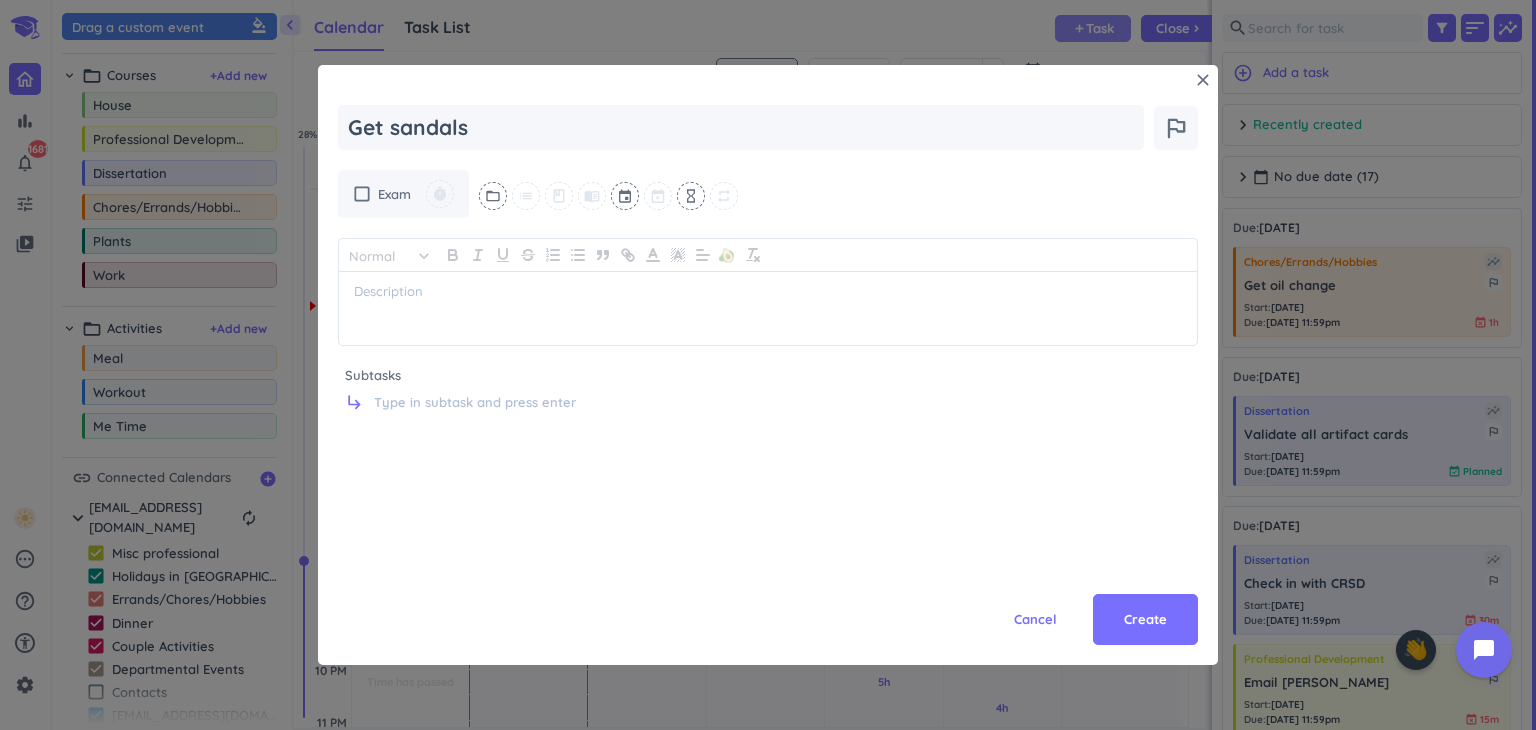 type on "x" 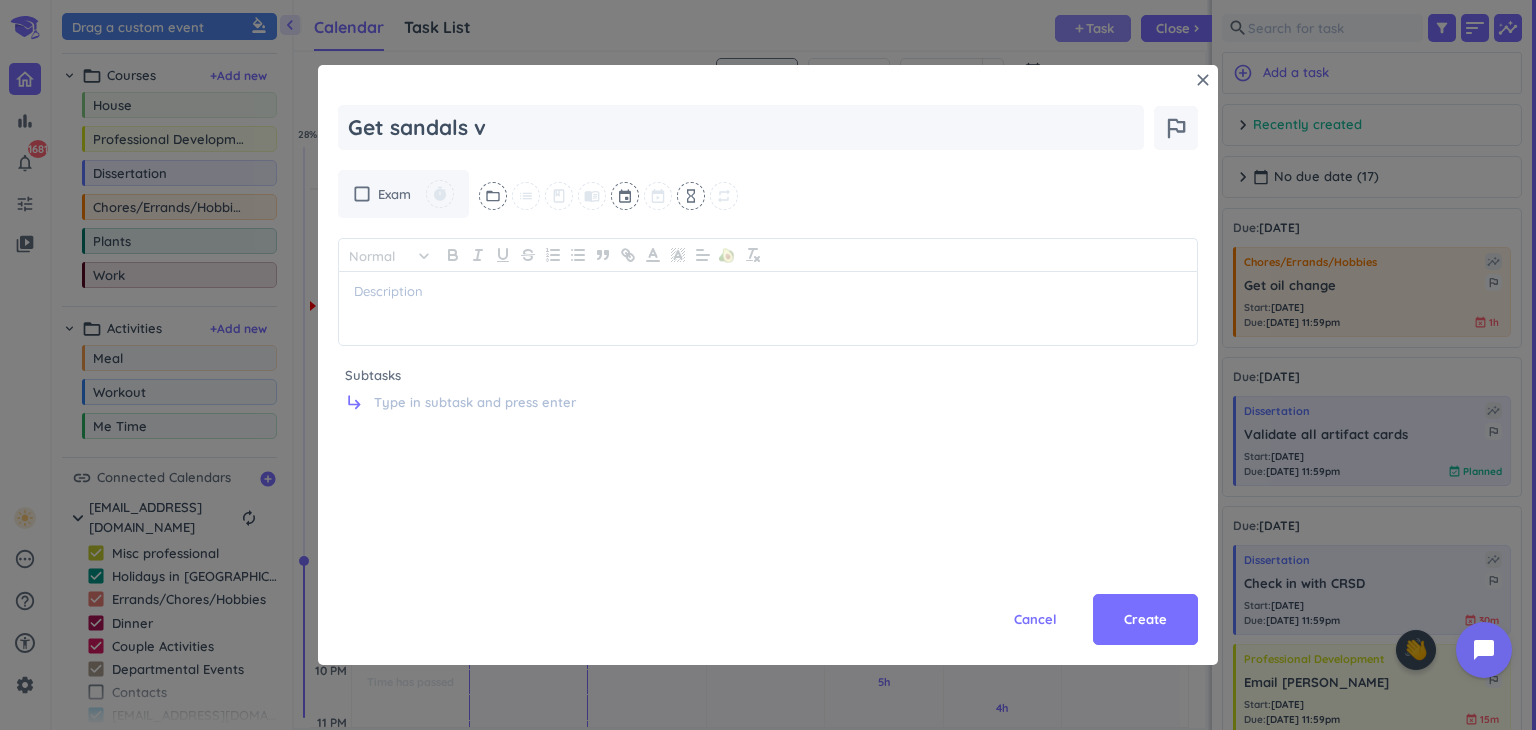 type on "x" 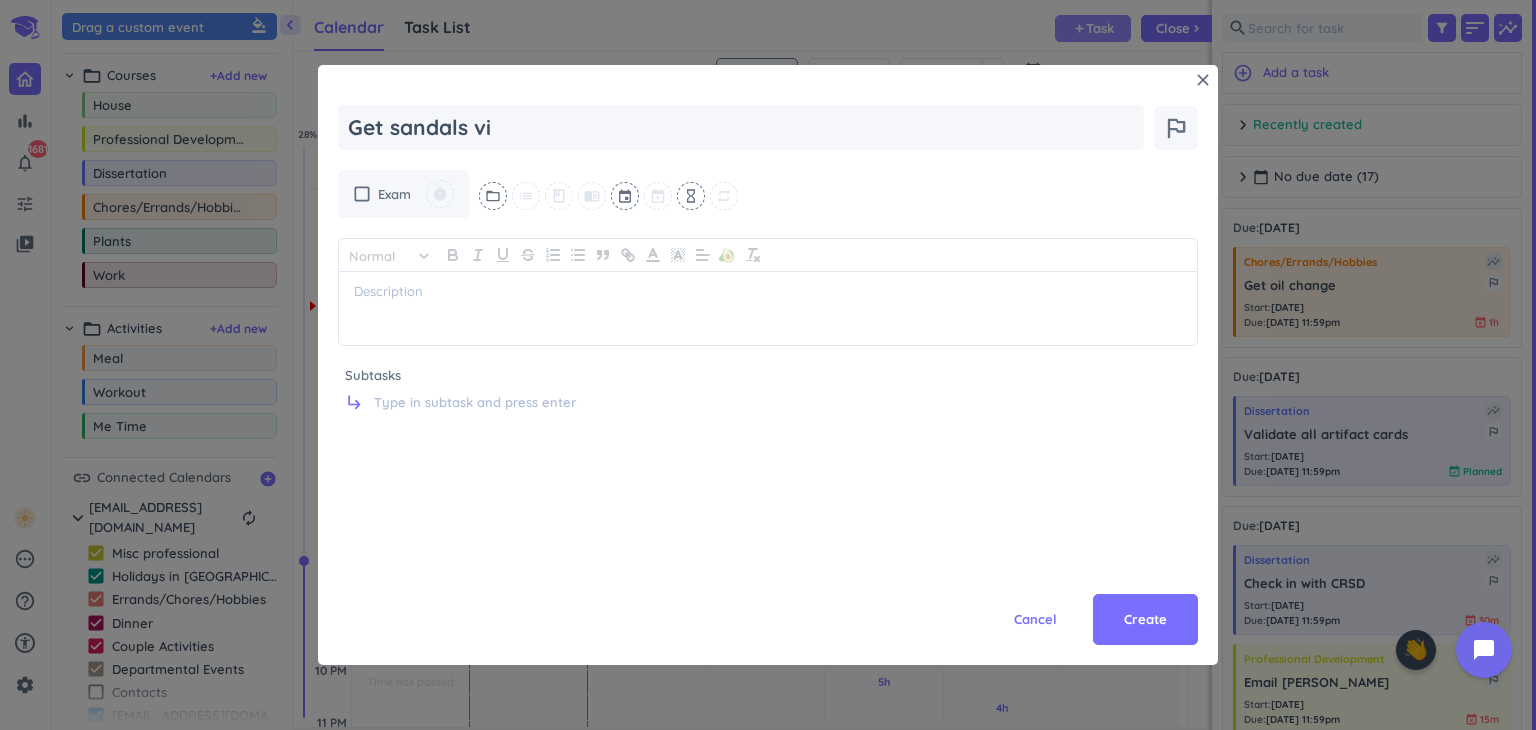 type on "x" 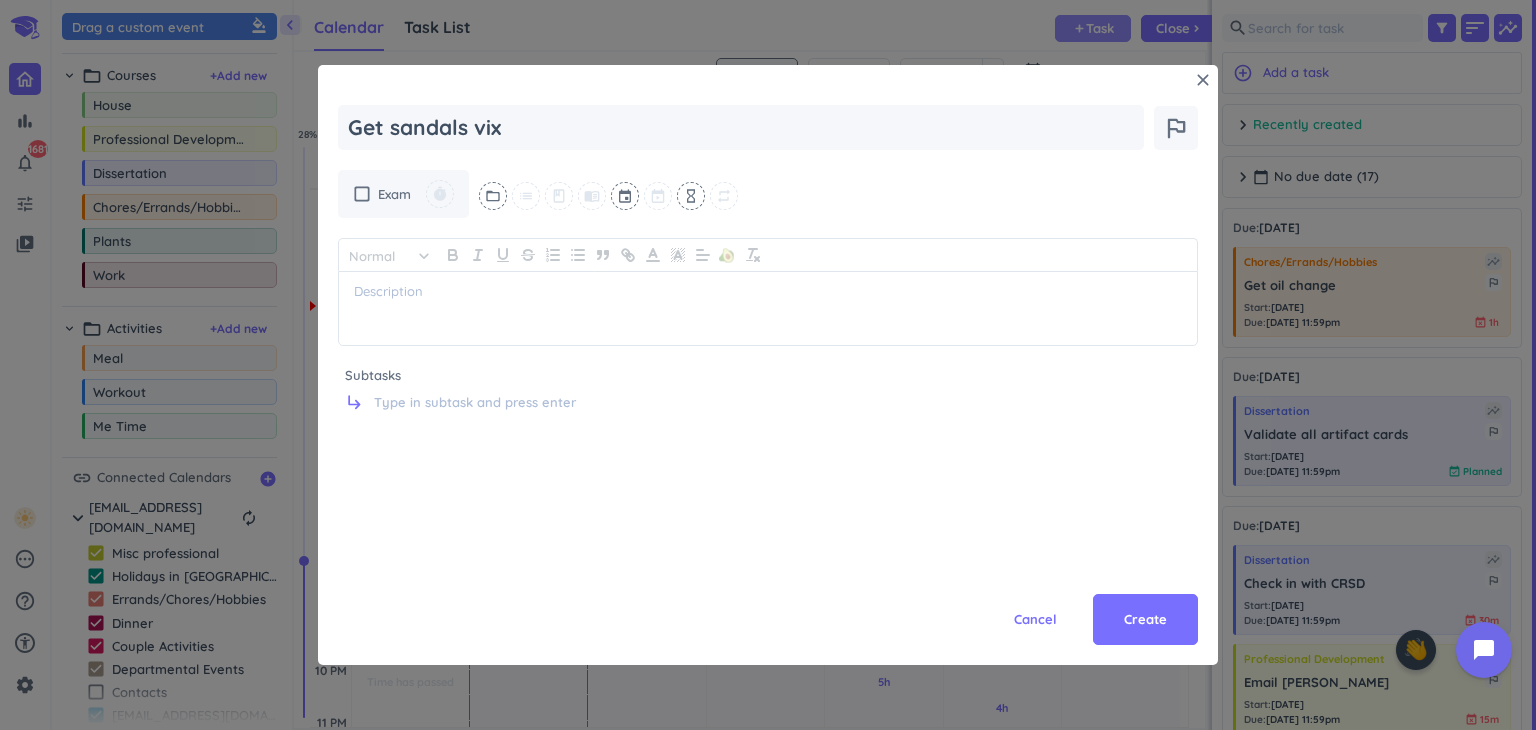 type on "x" 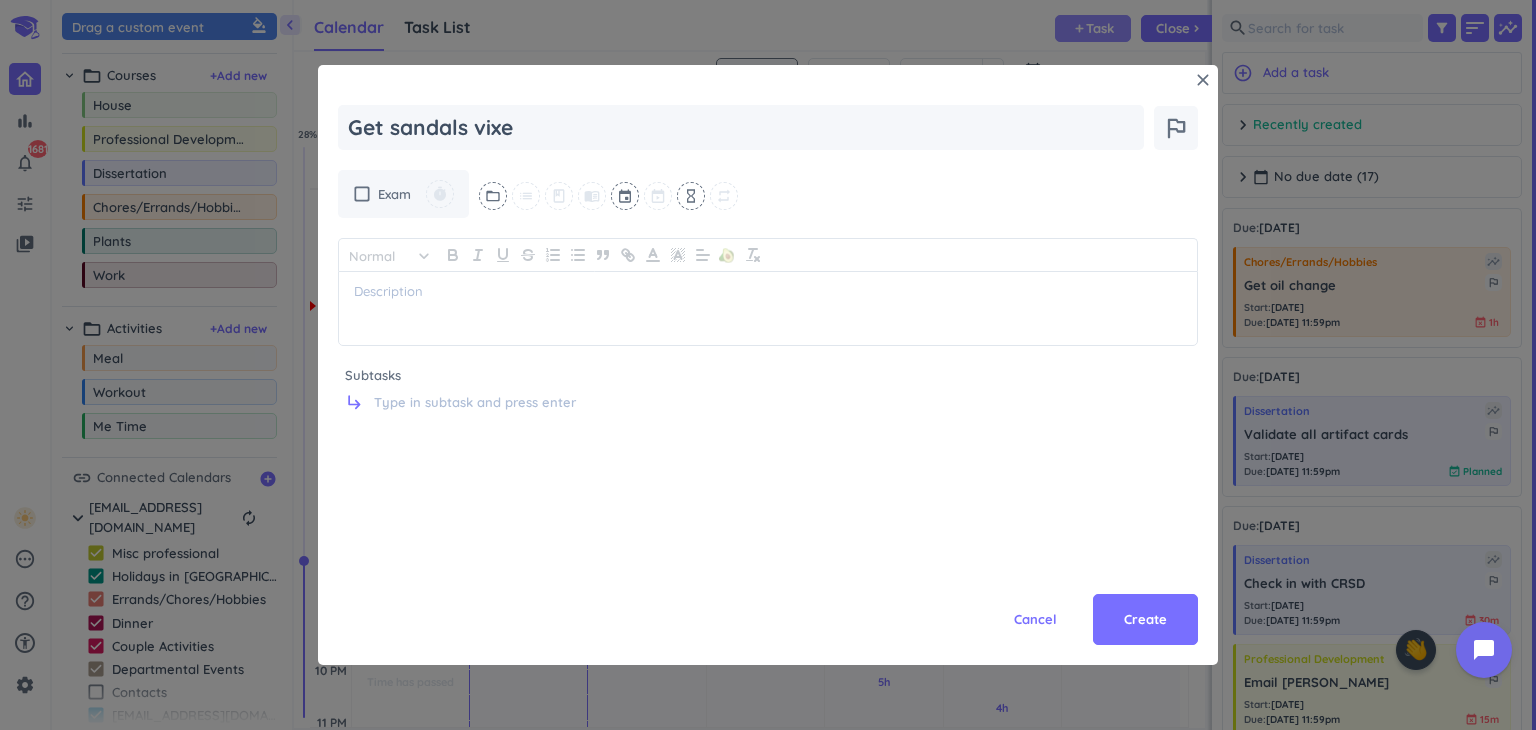 type on "x" 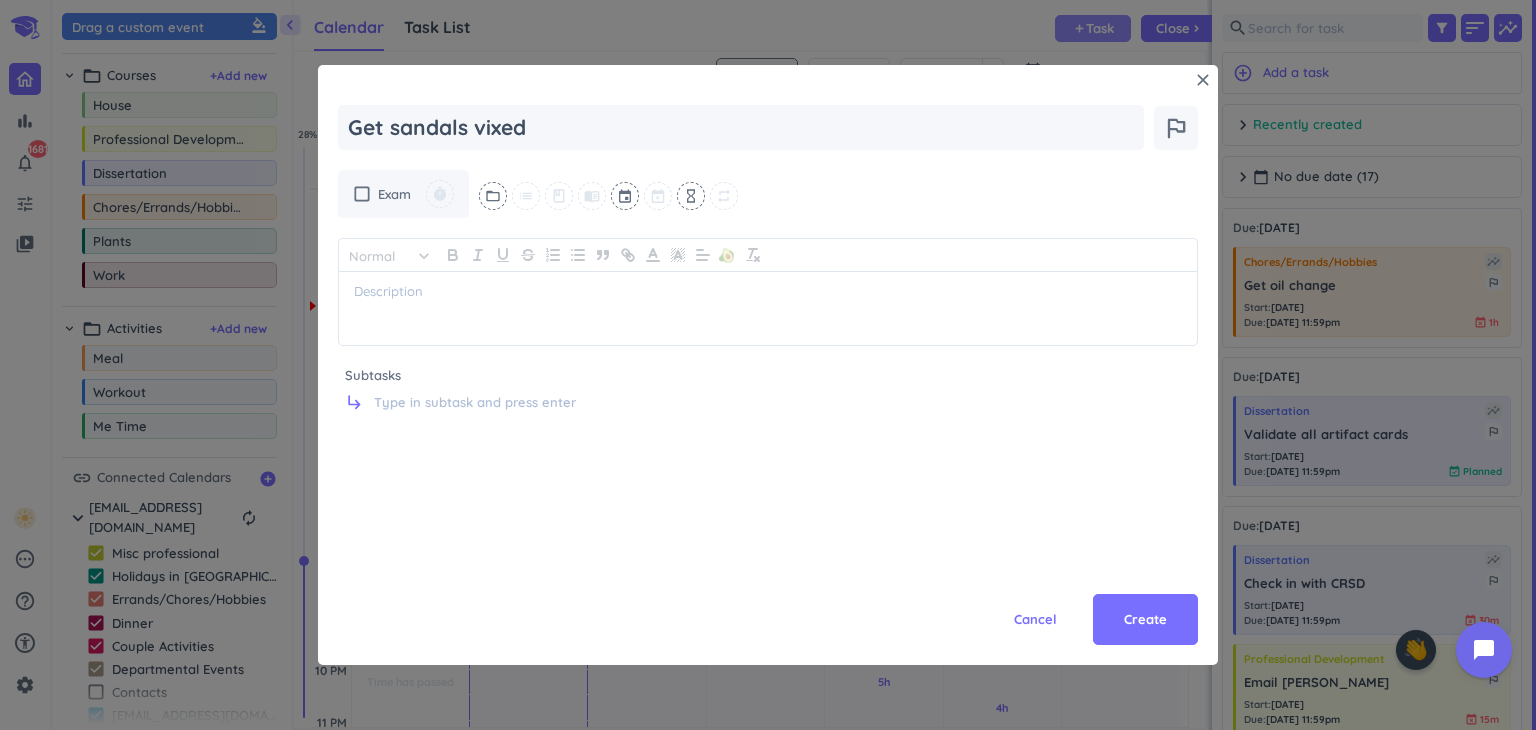 type on "x" 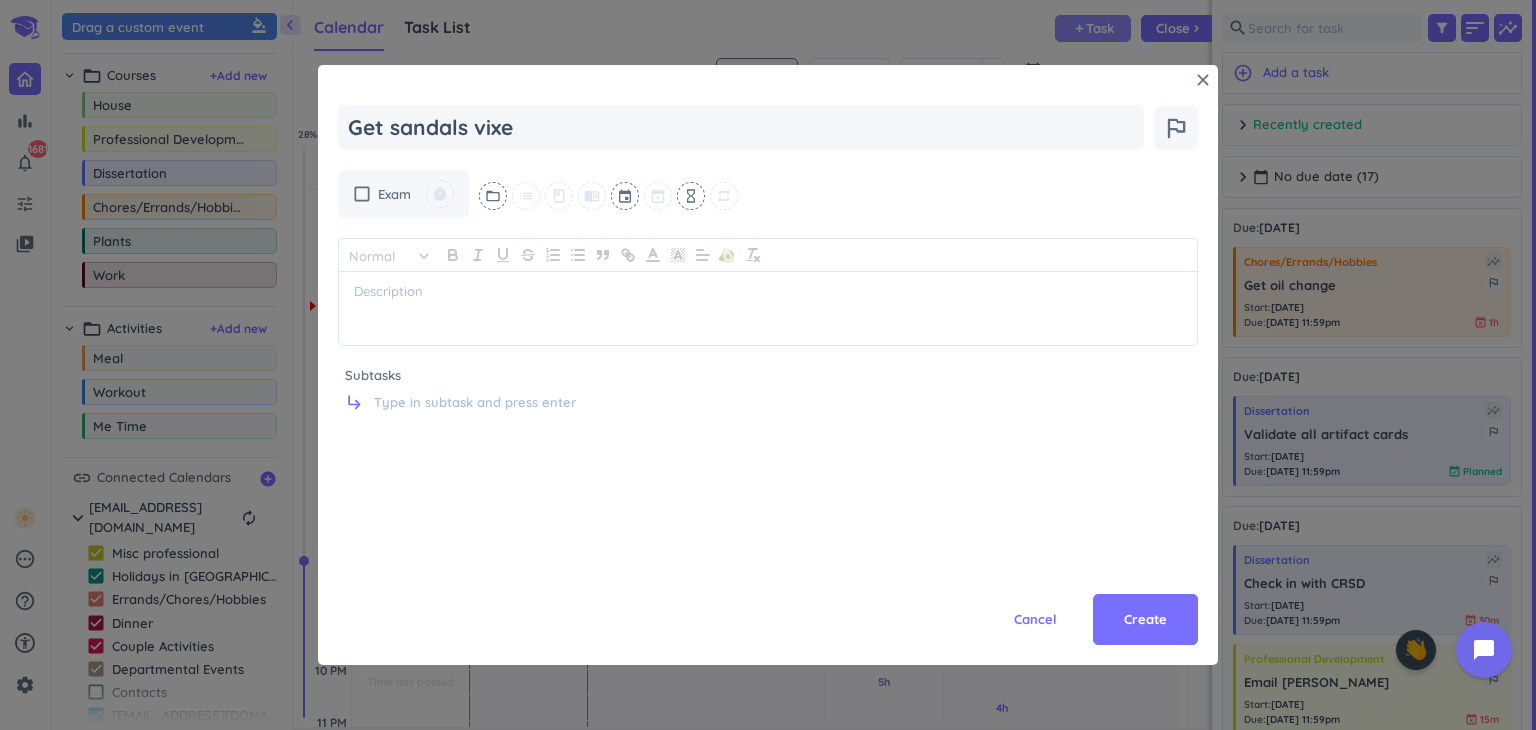 type on "x" 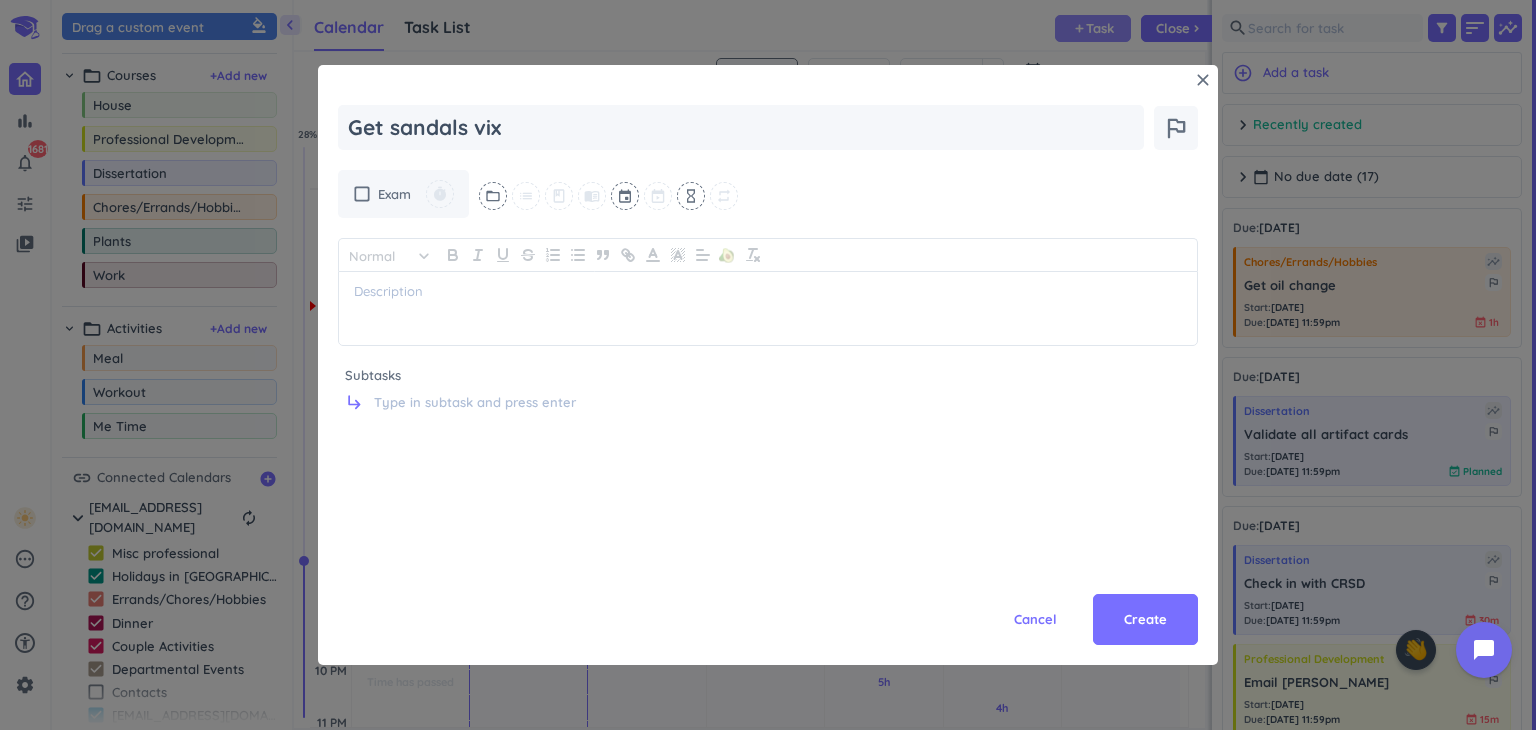 type on "x" 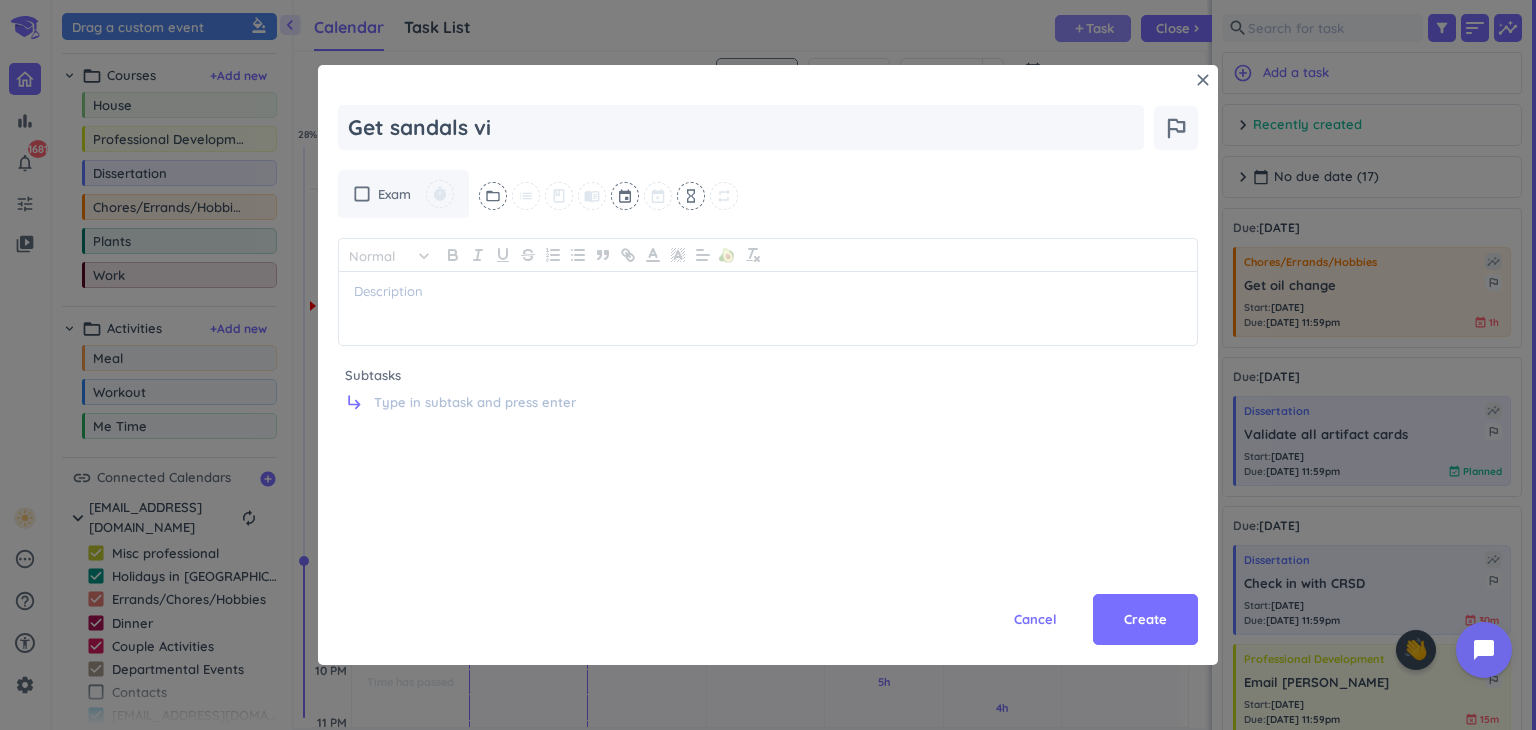 type on "x" 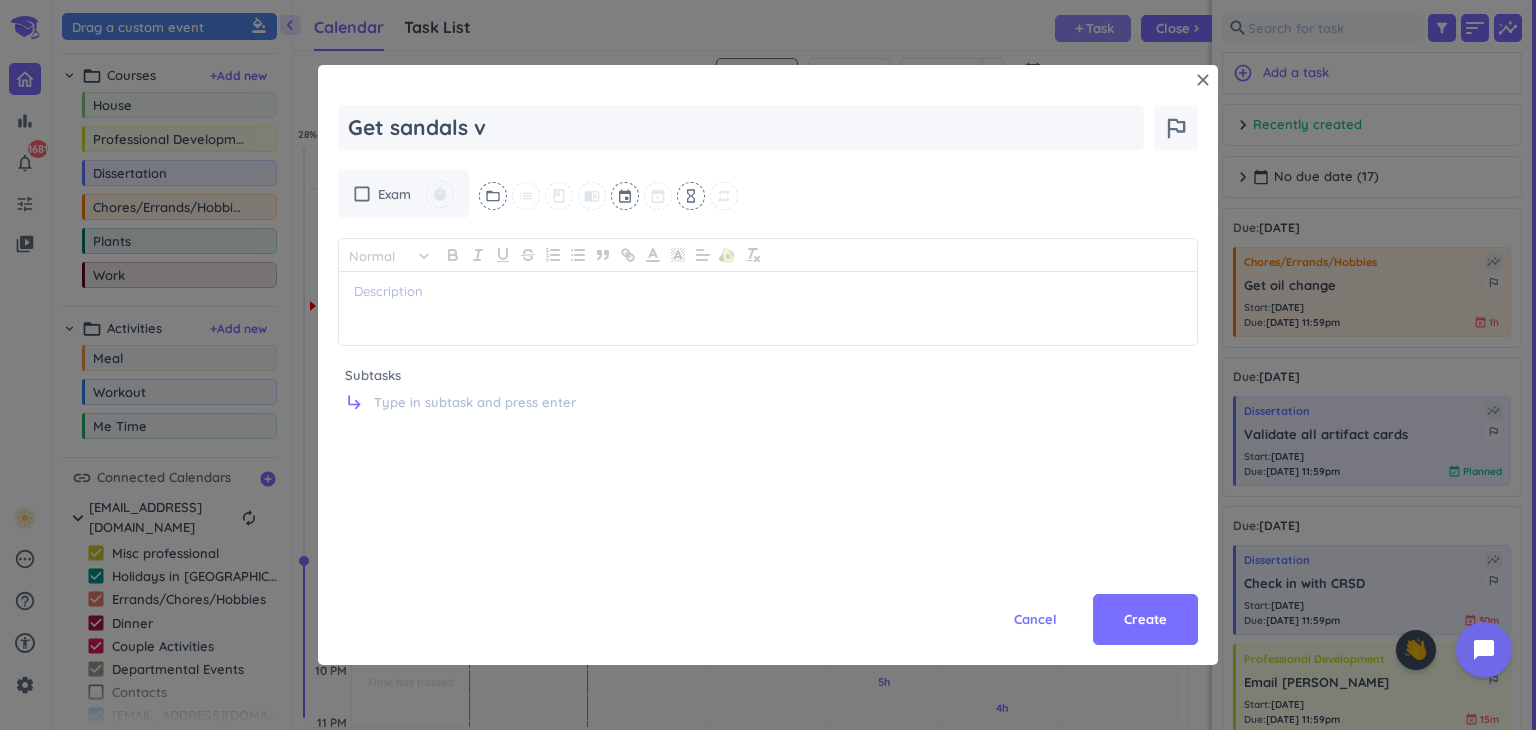 type on "x" 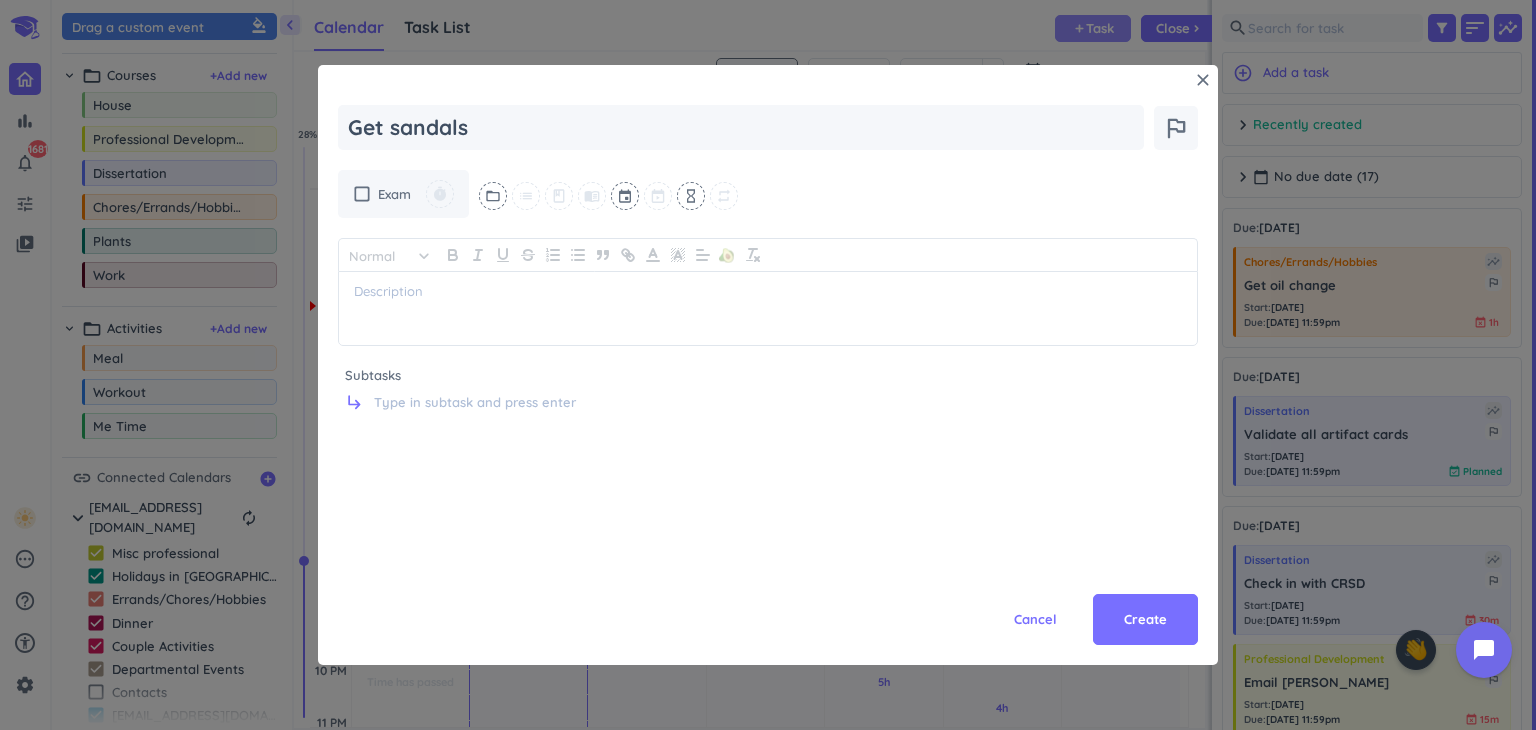 type on "x" 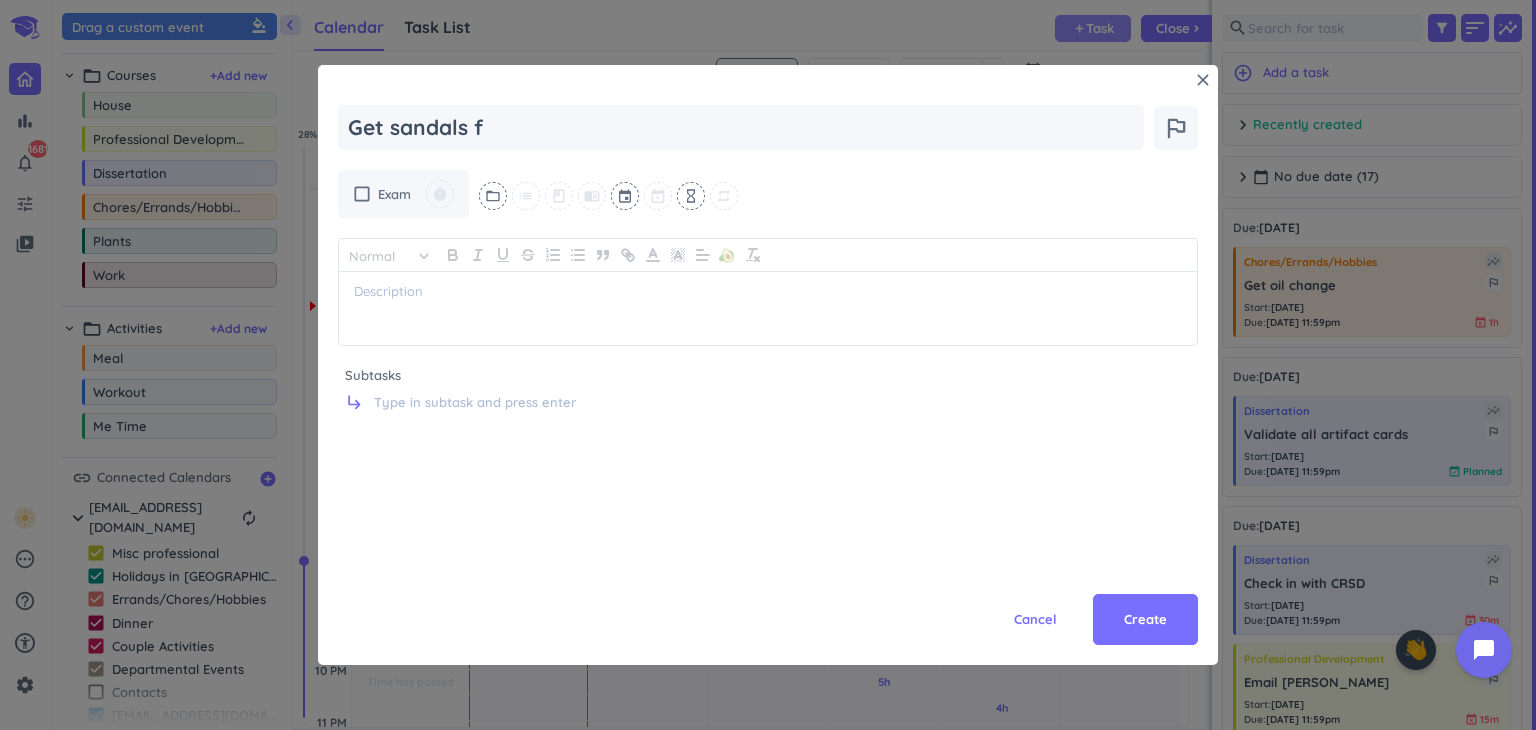 type on "x" 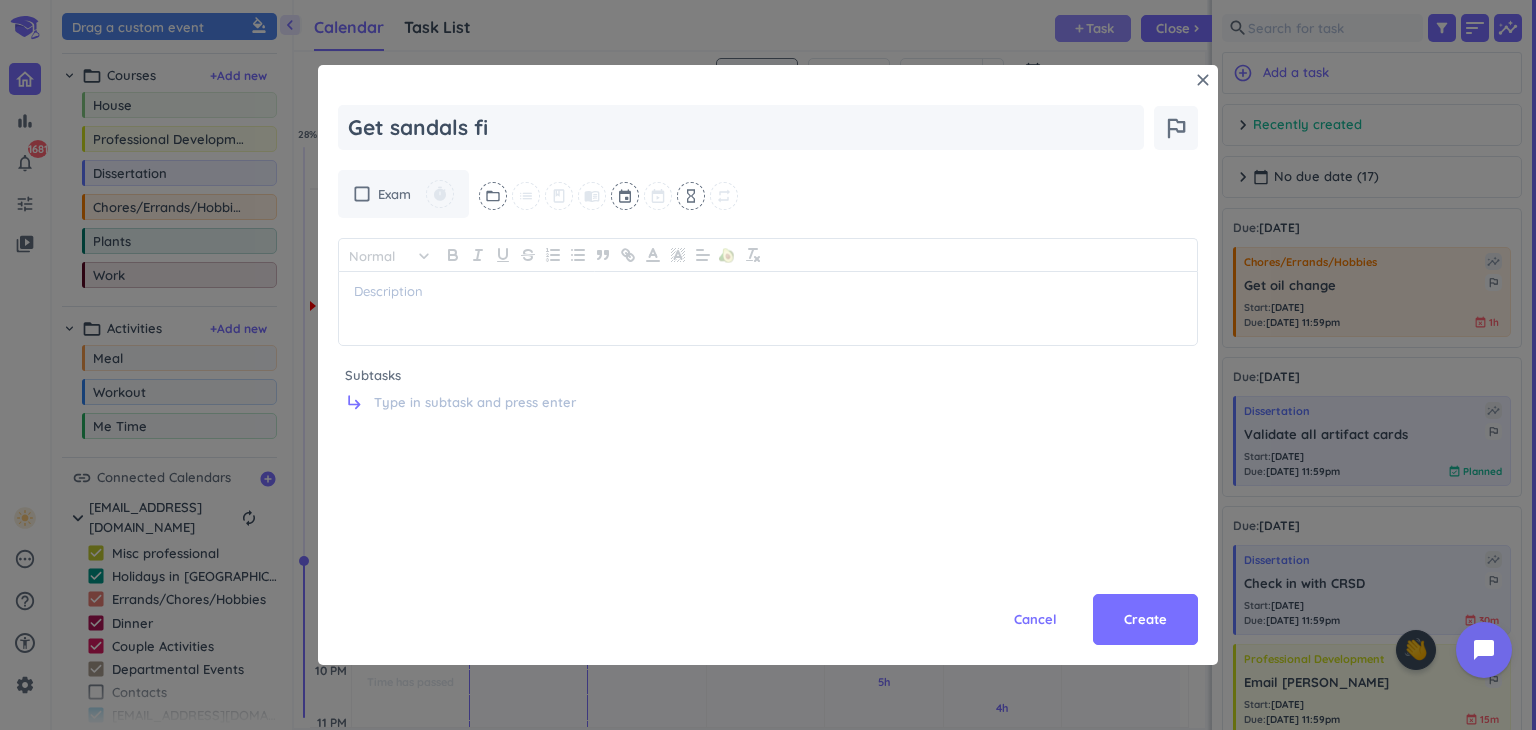 type on "x" 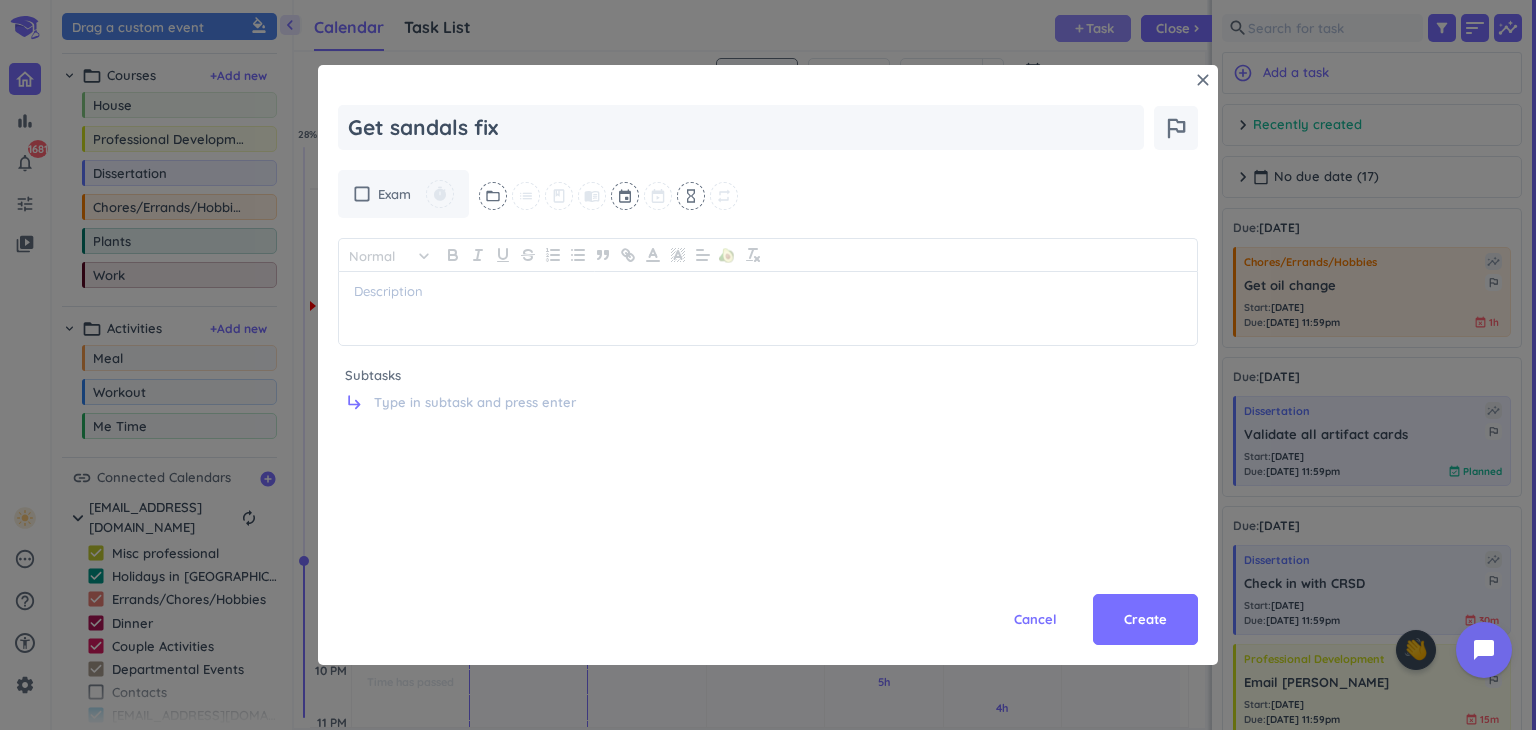 type on "x" 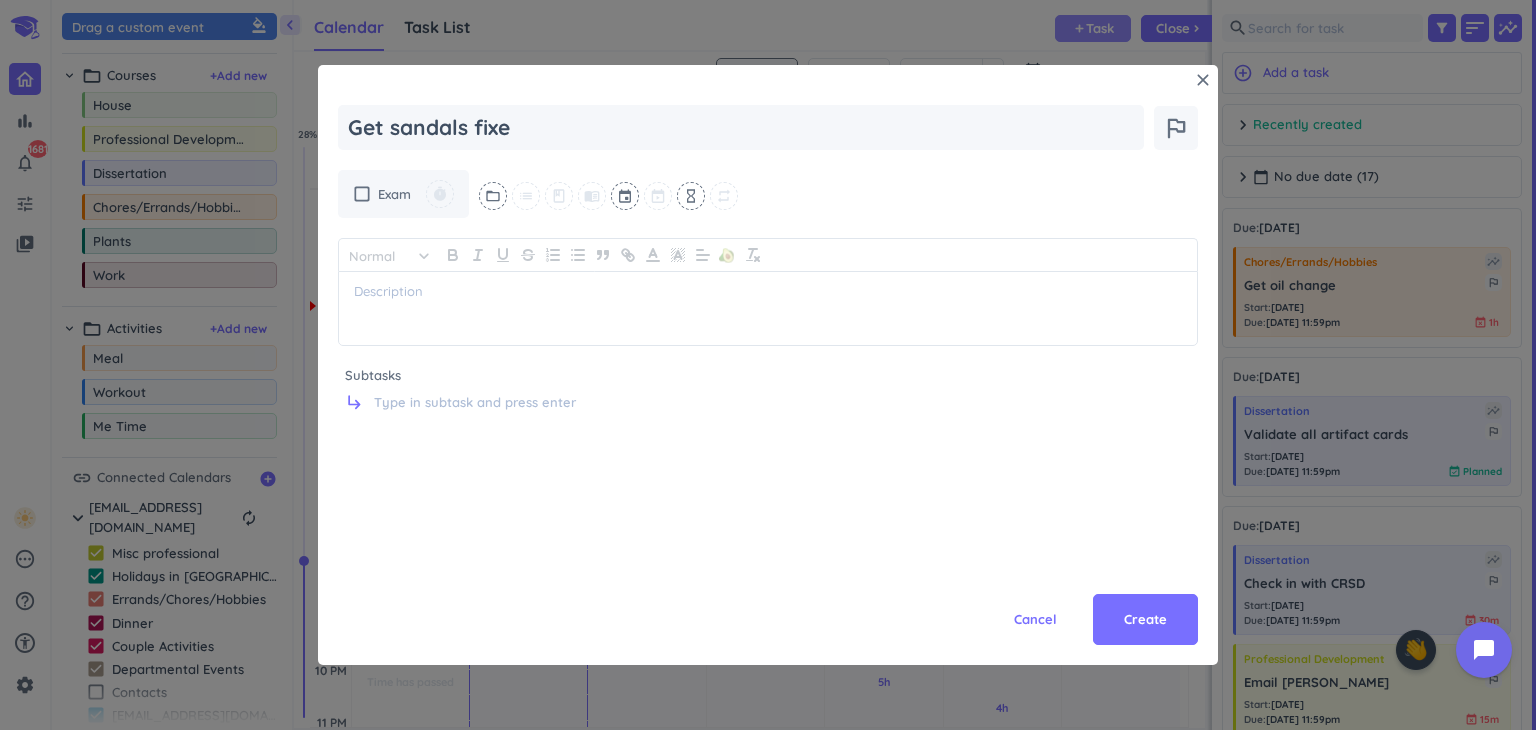 type on "x" 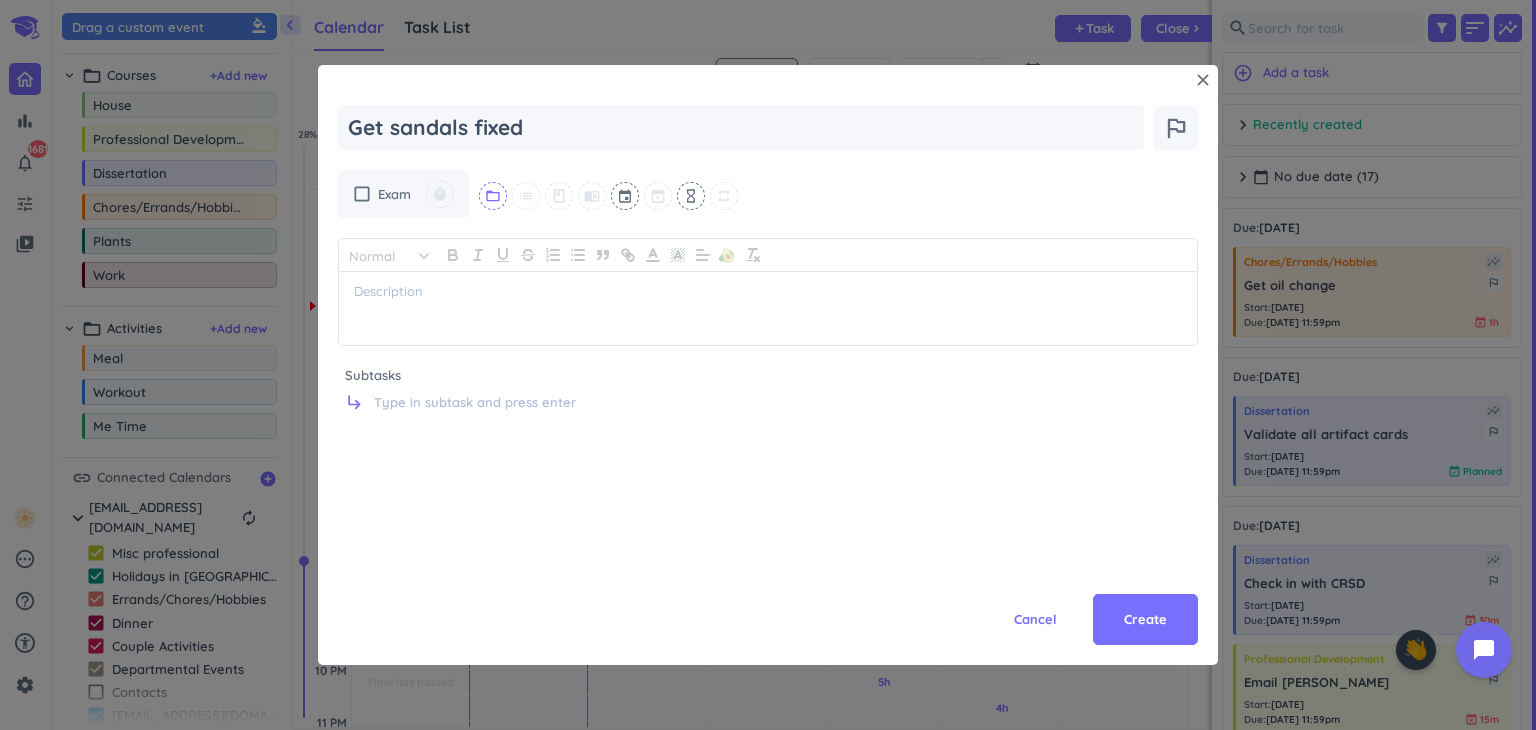 type on "Get sandals fixed" 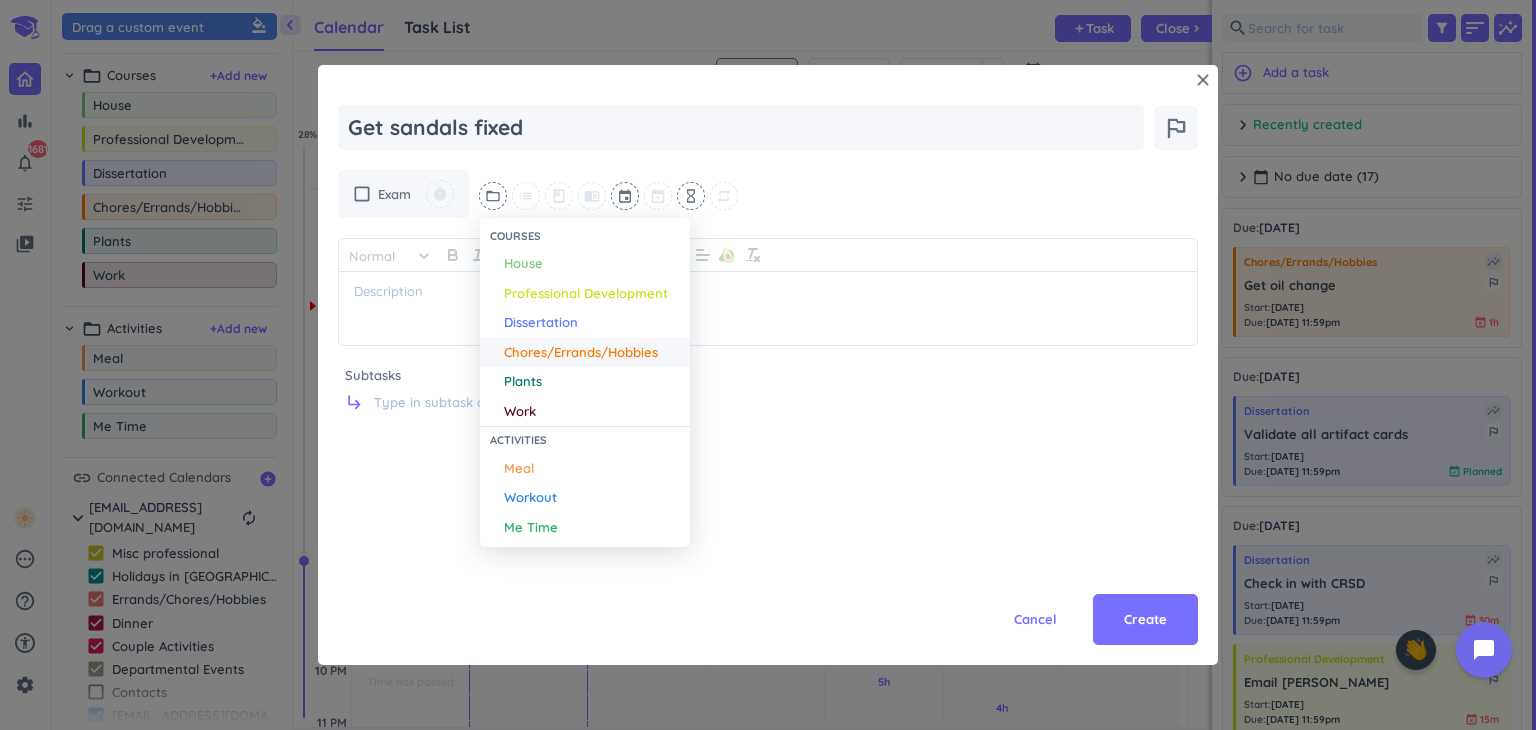 click on "Chores/Errands/Hobbies" at bounding box center (581, 353) 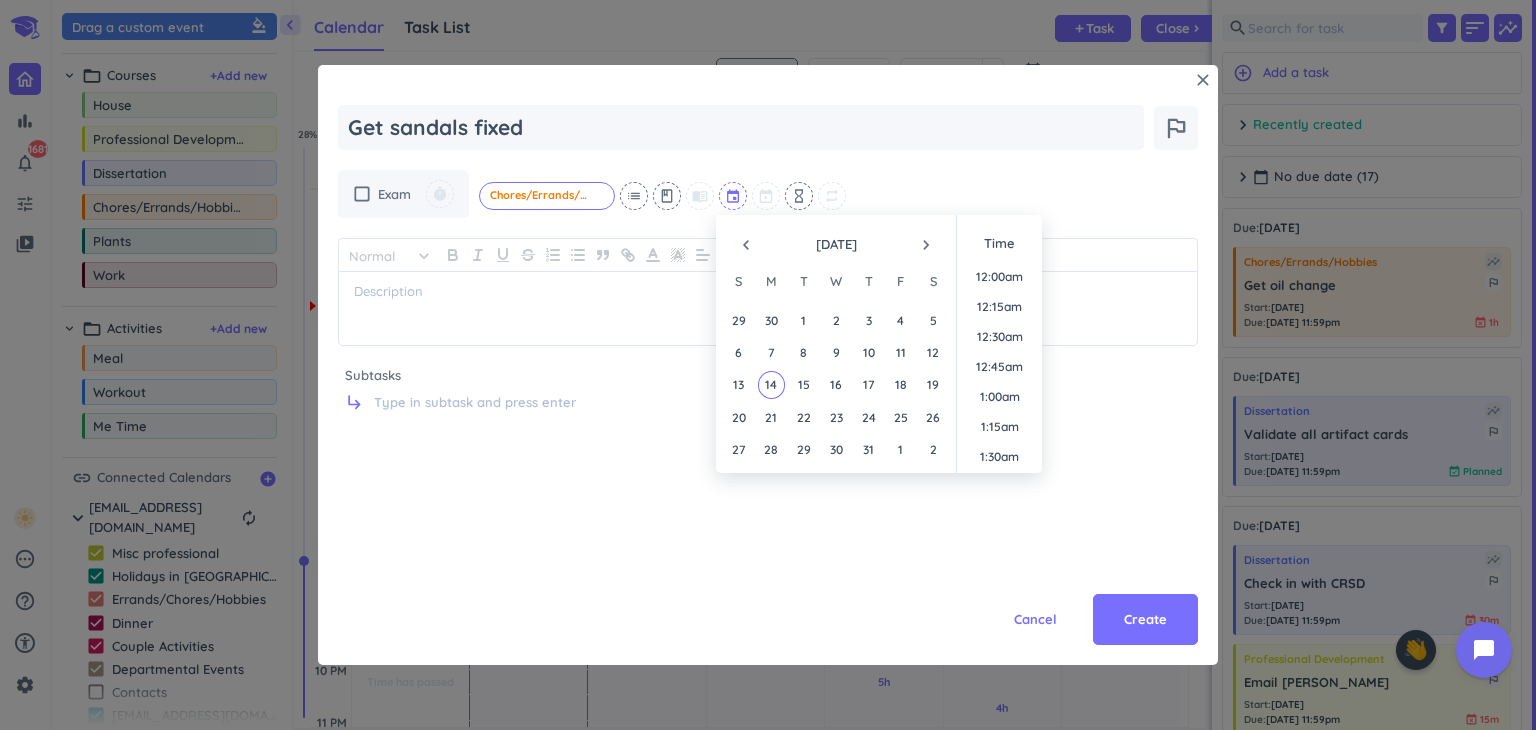 click at bounding box center [734, 196] 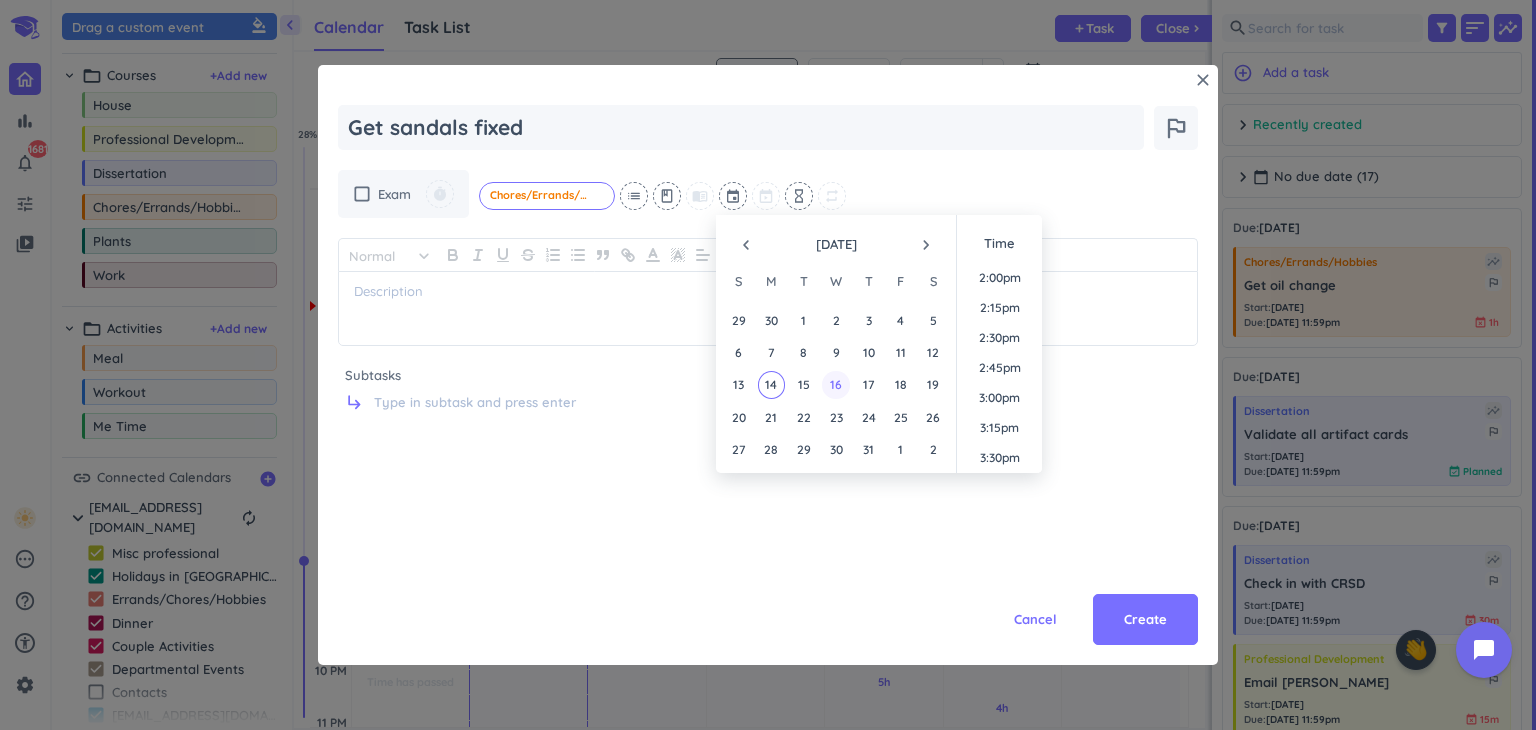 click on "16" at bounding box center (835, 384) 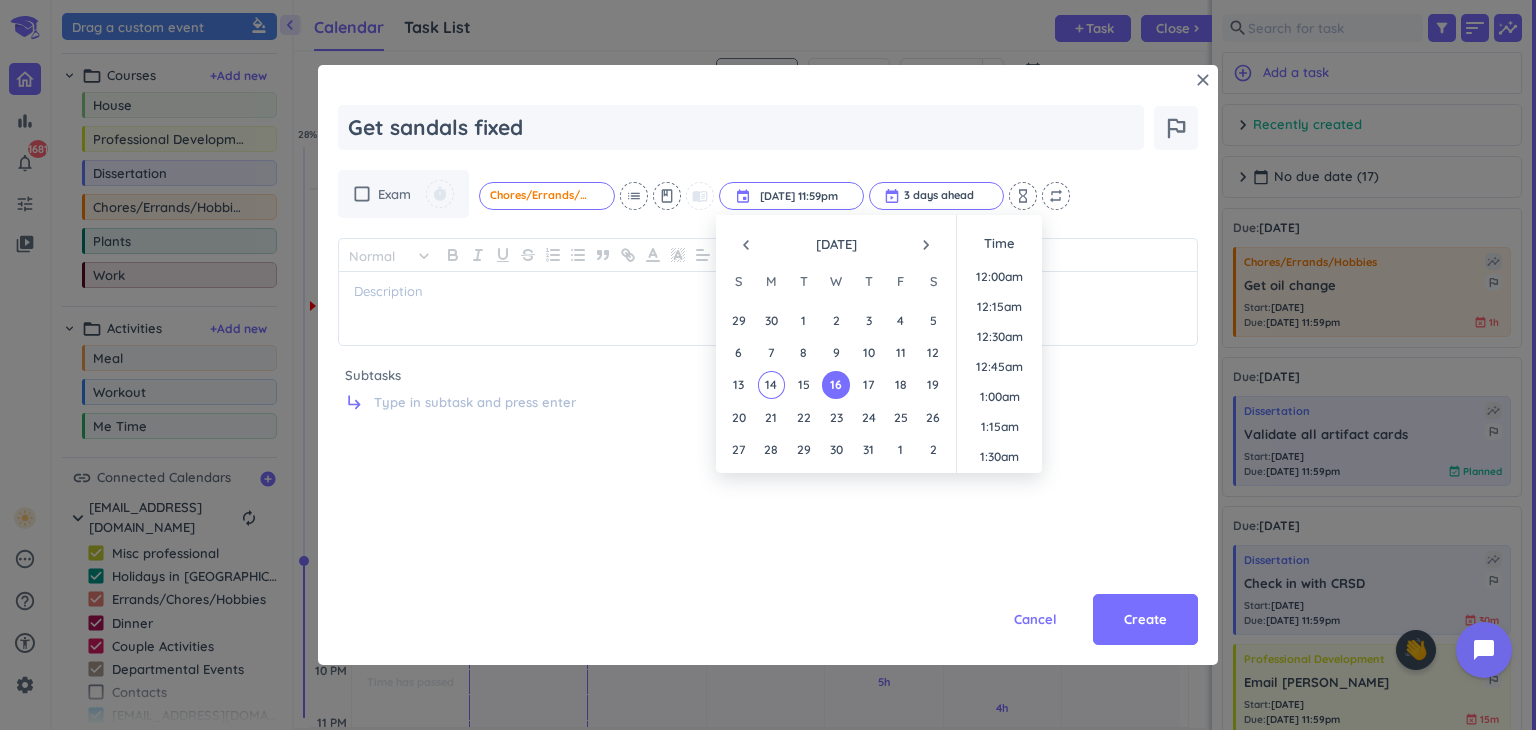 scroll, scrollTop: 2698, scrollLeft: 0, axis: vertical 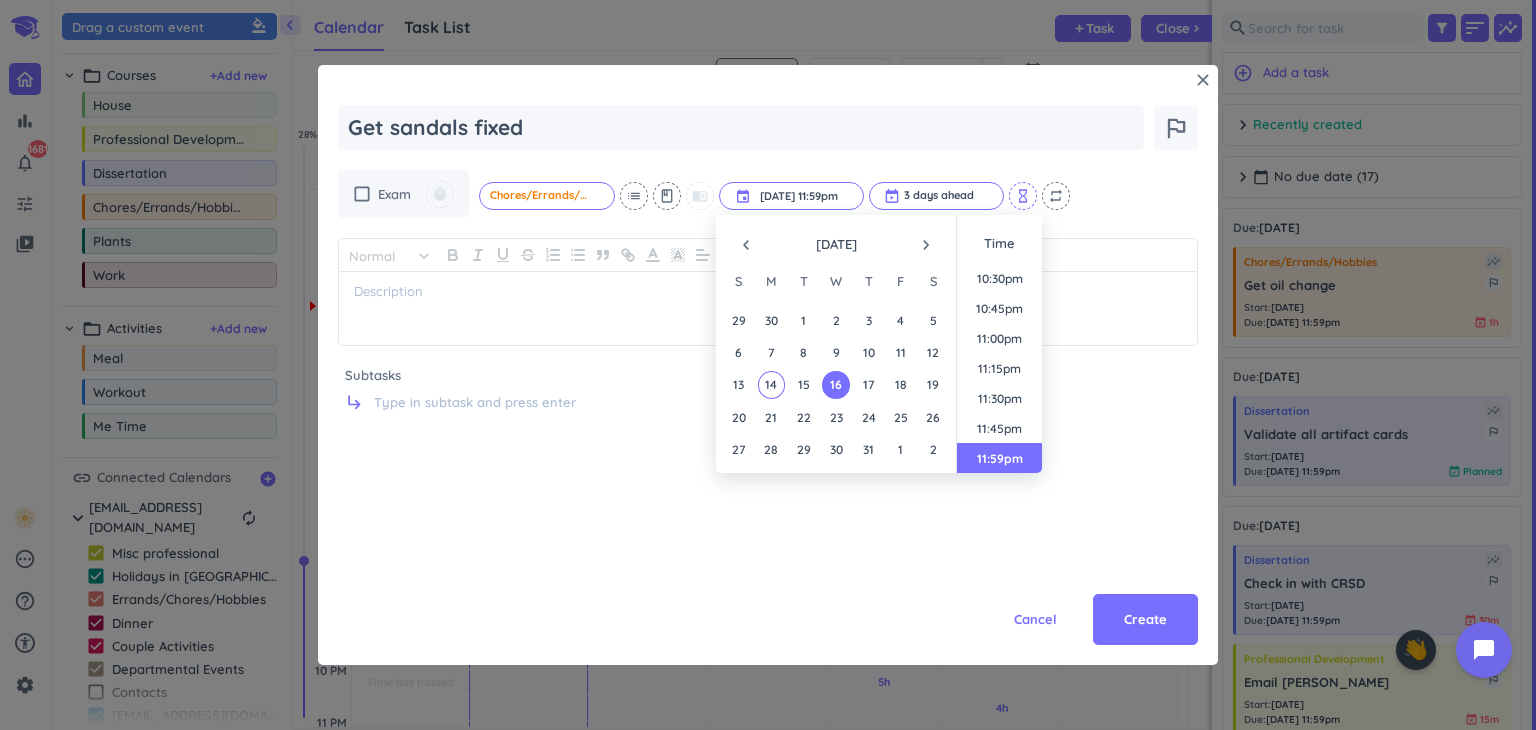 click on "hourglass_empty" at bounding box center [1023, 196] 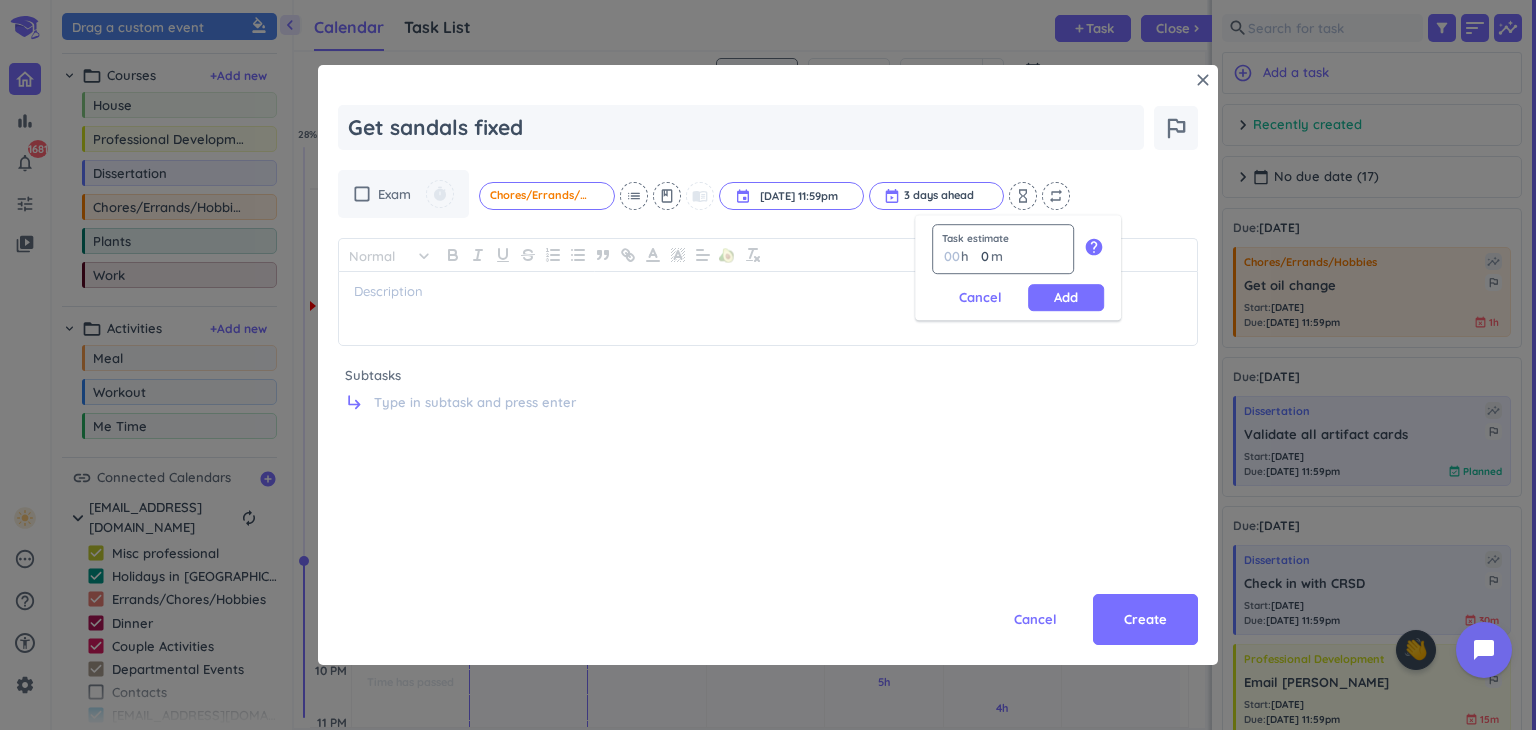 type on "1" 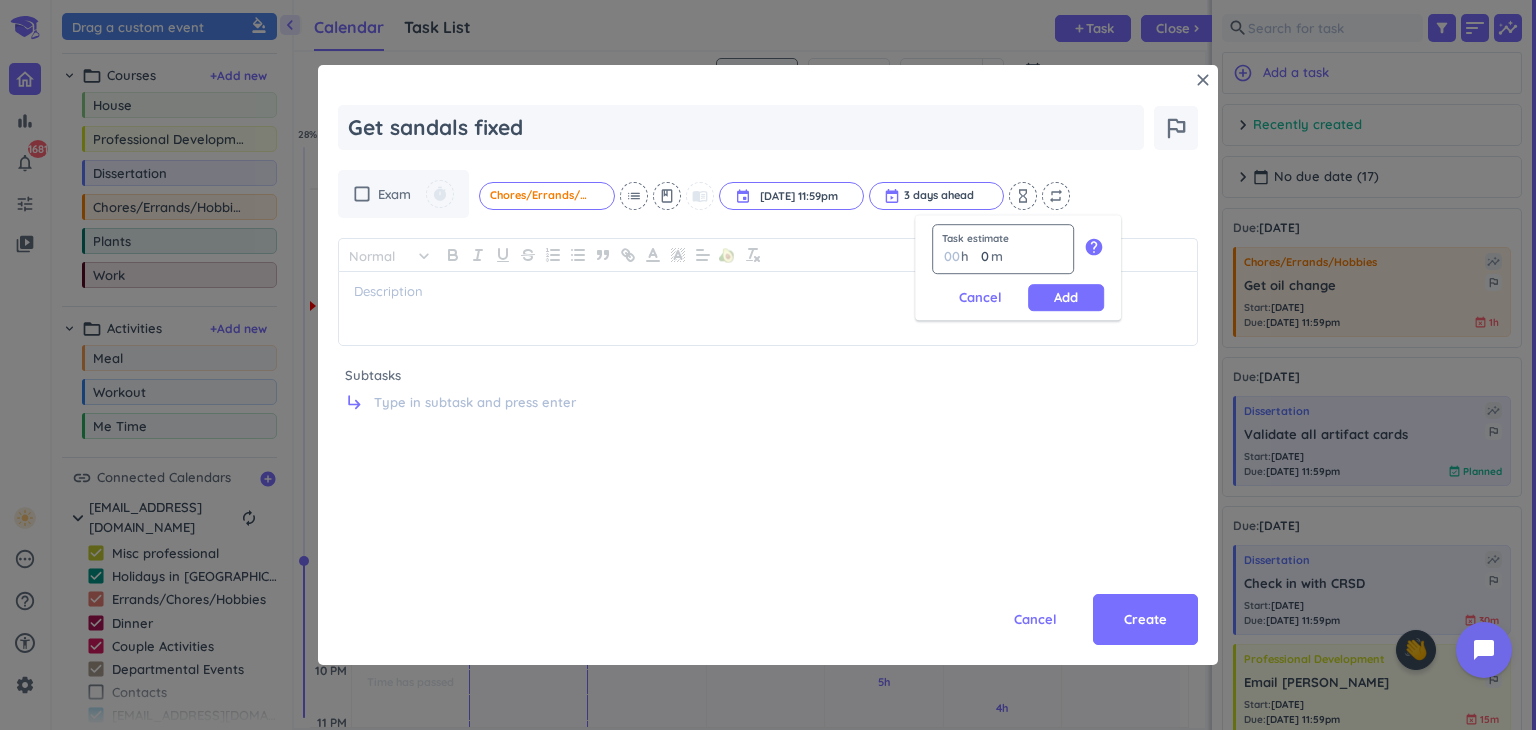 type 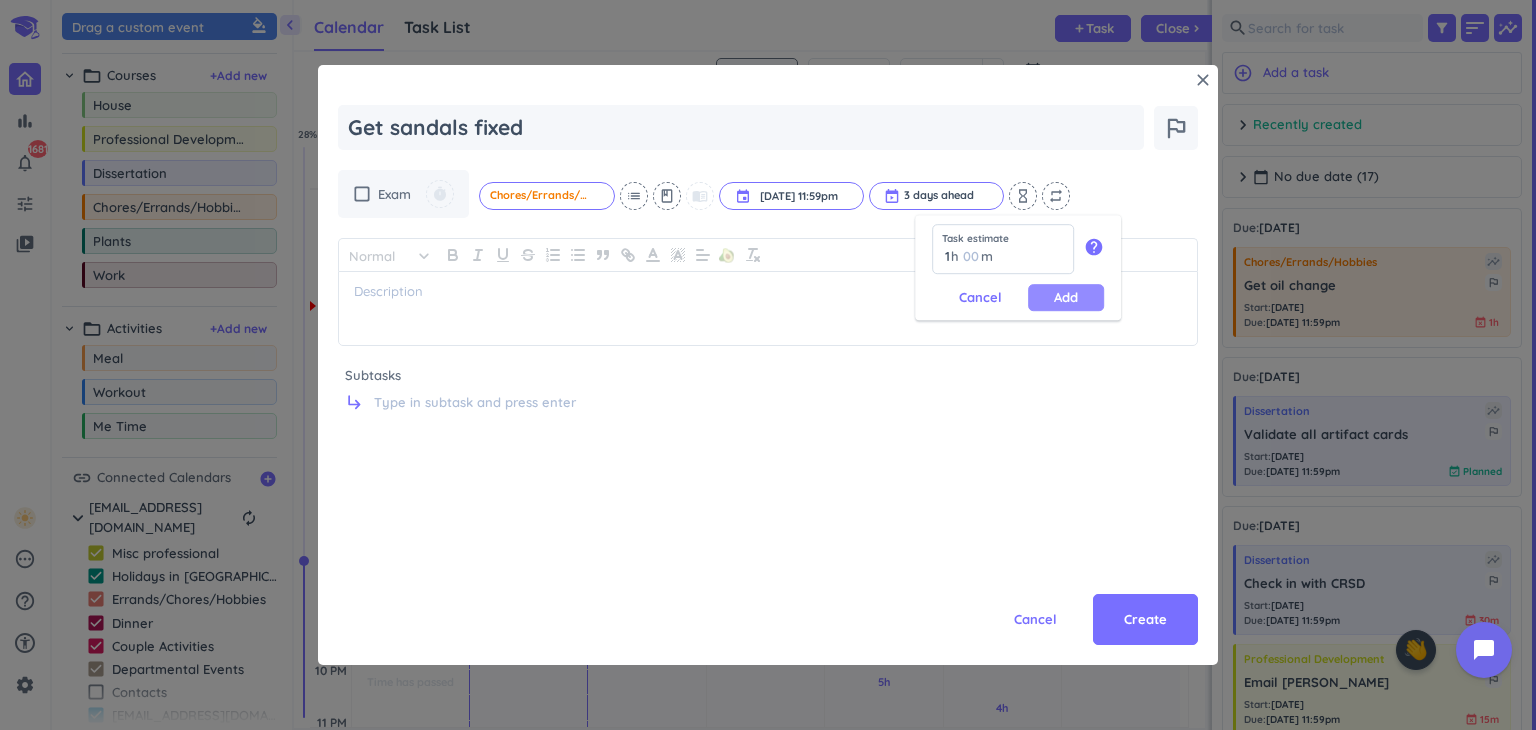 type on "1" 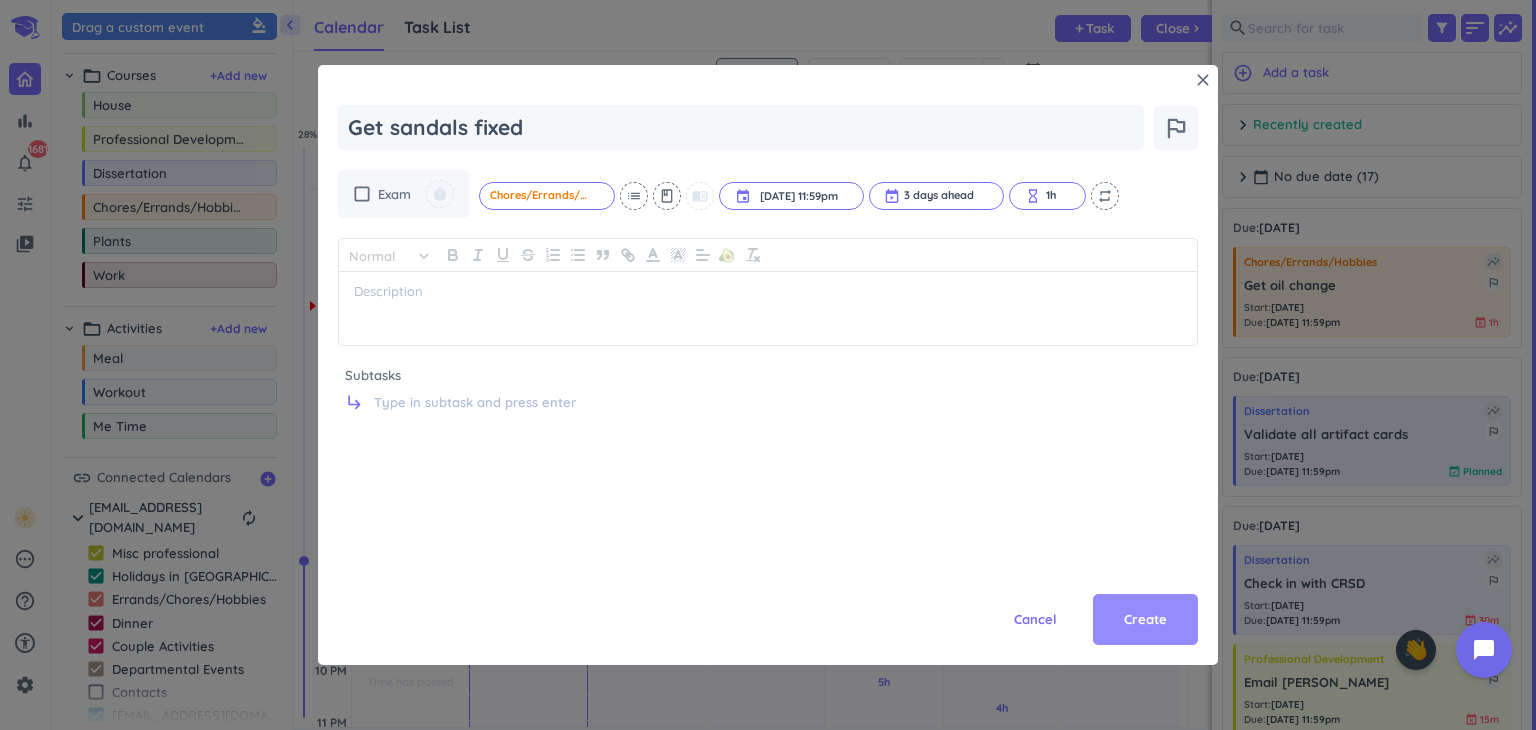 click on "Create" at bounding box center (1145, 620) 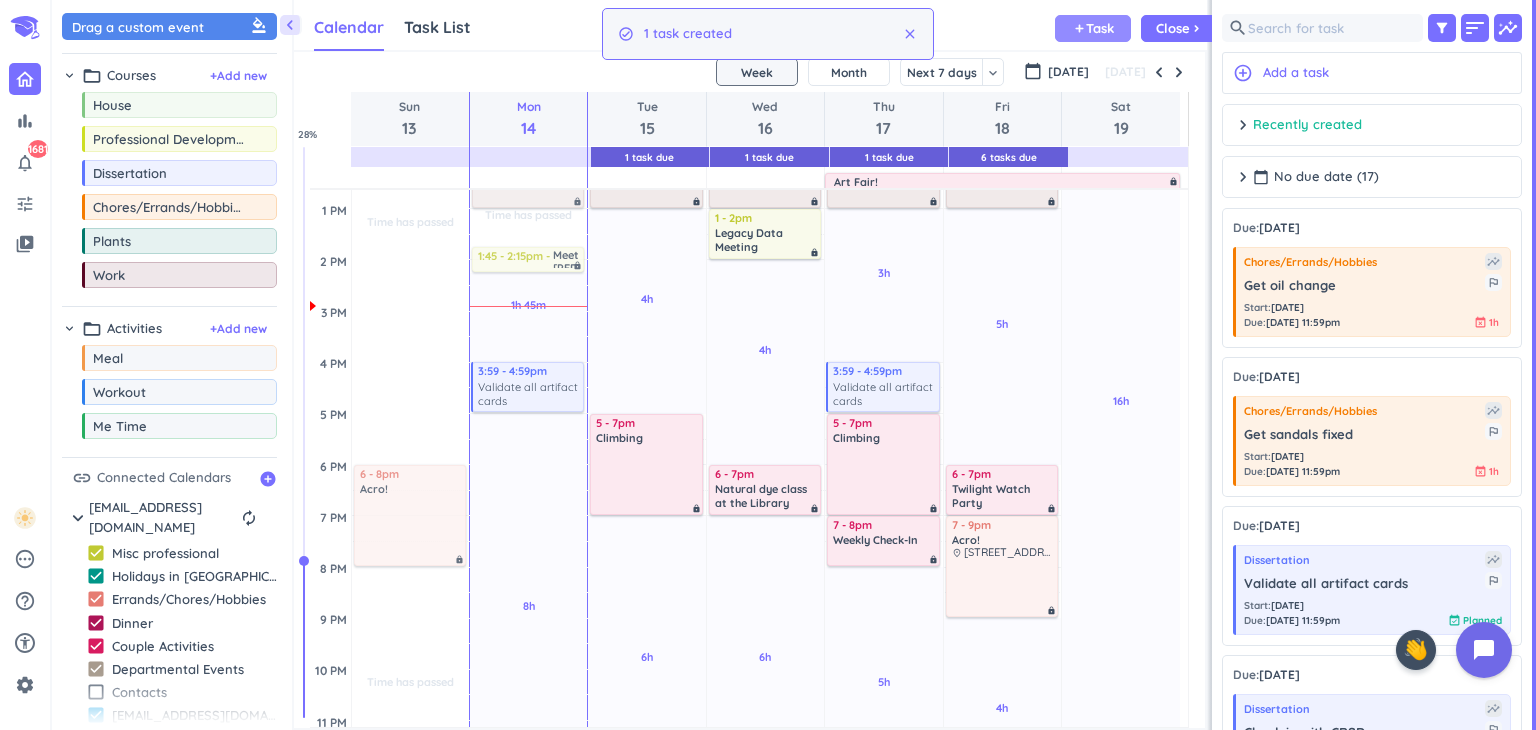 click on "Task" at bounding box center (1100, 28) 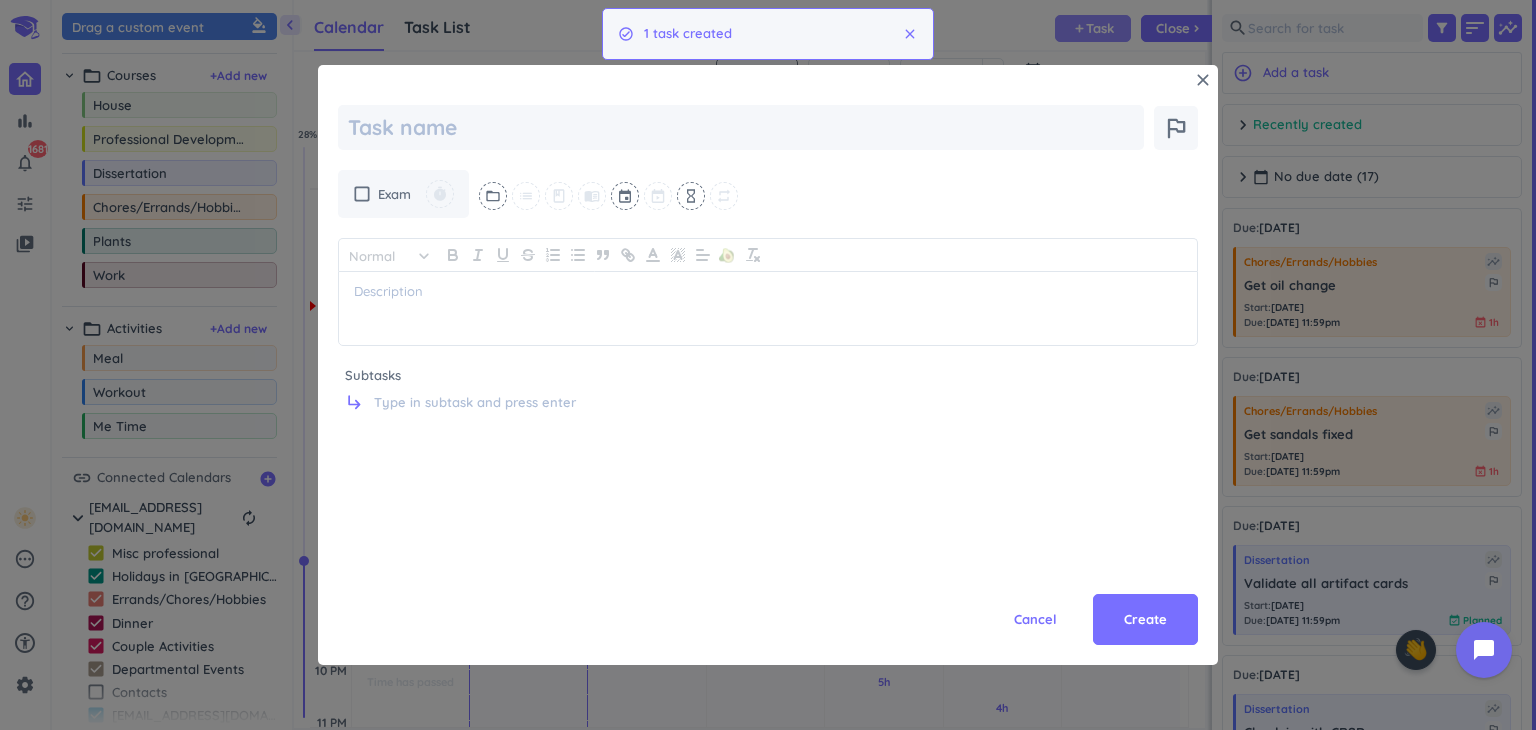 scroll, scrollTop: 0, scrollLeft: 0, axis: both 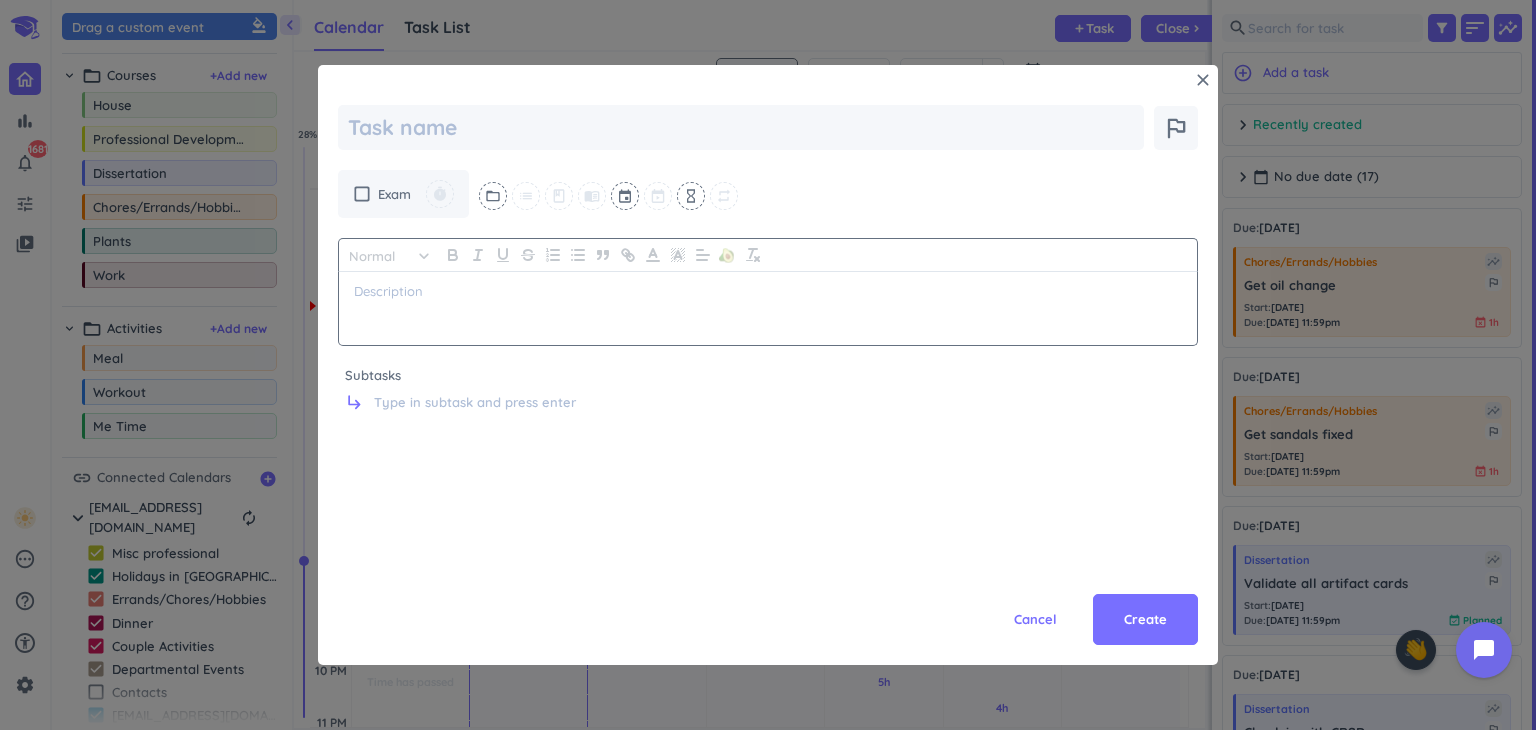 type on "x" 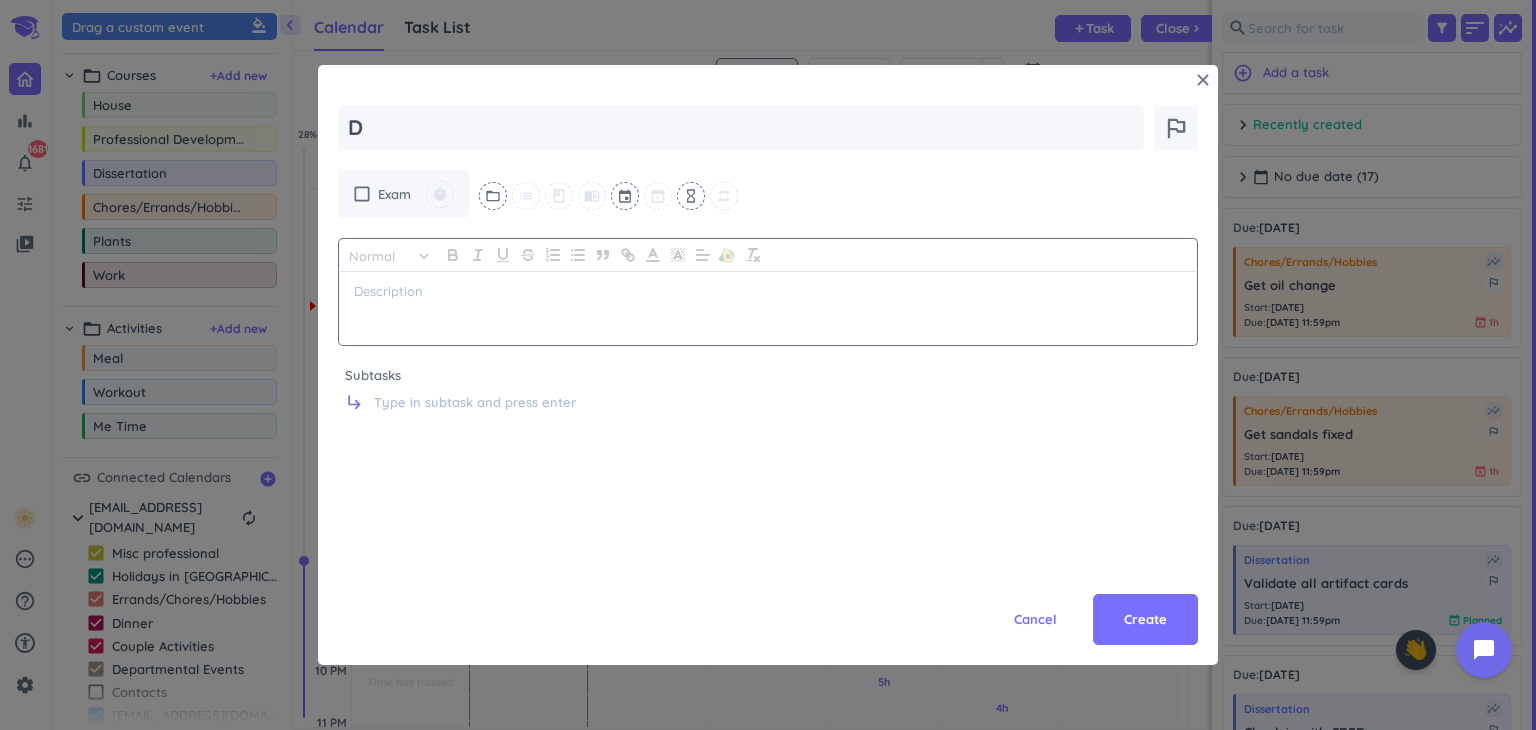 type on "x" 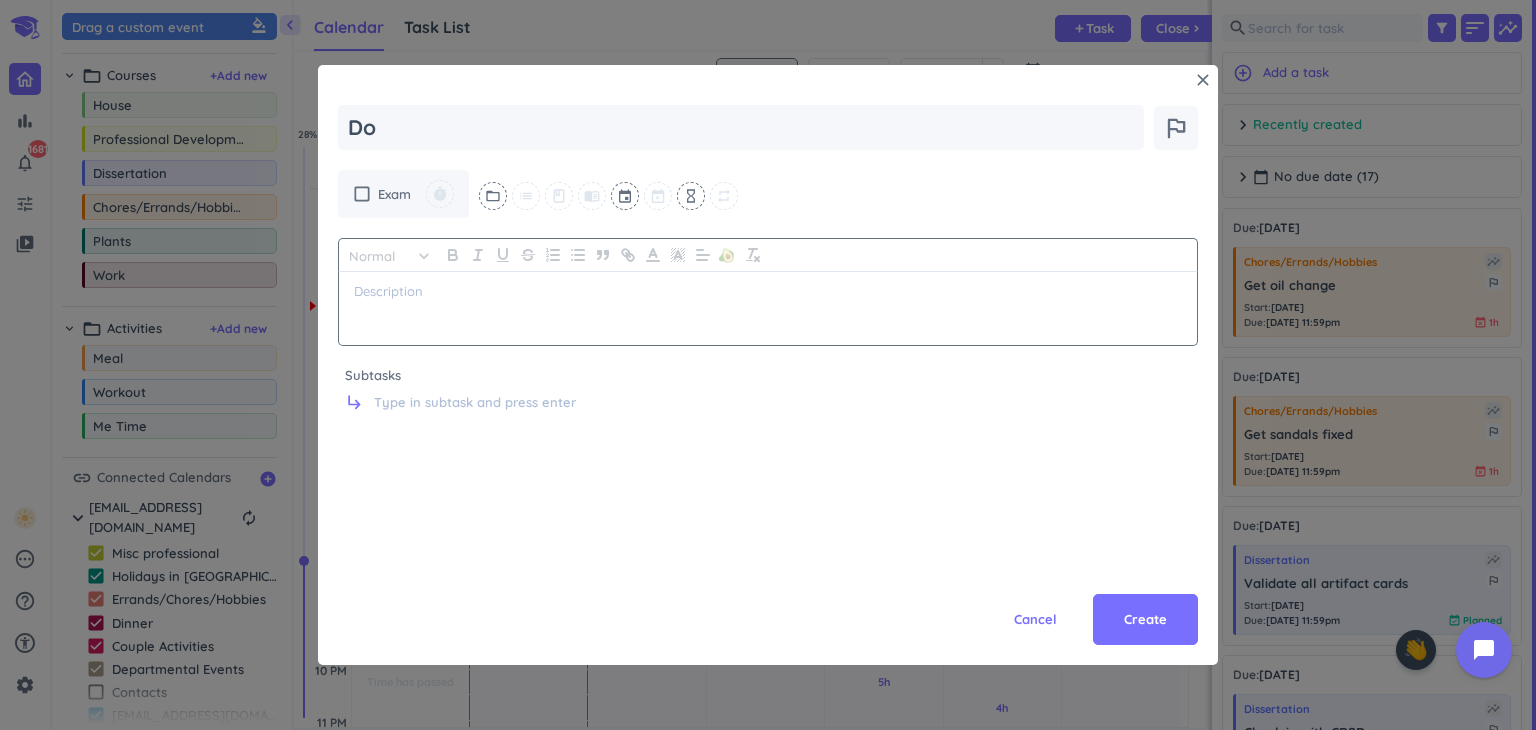 type on "x" 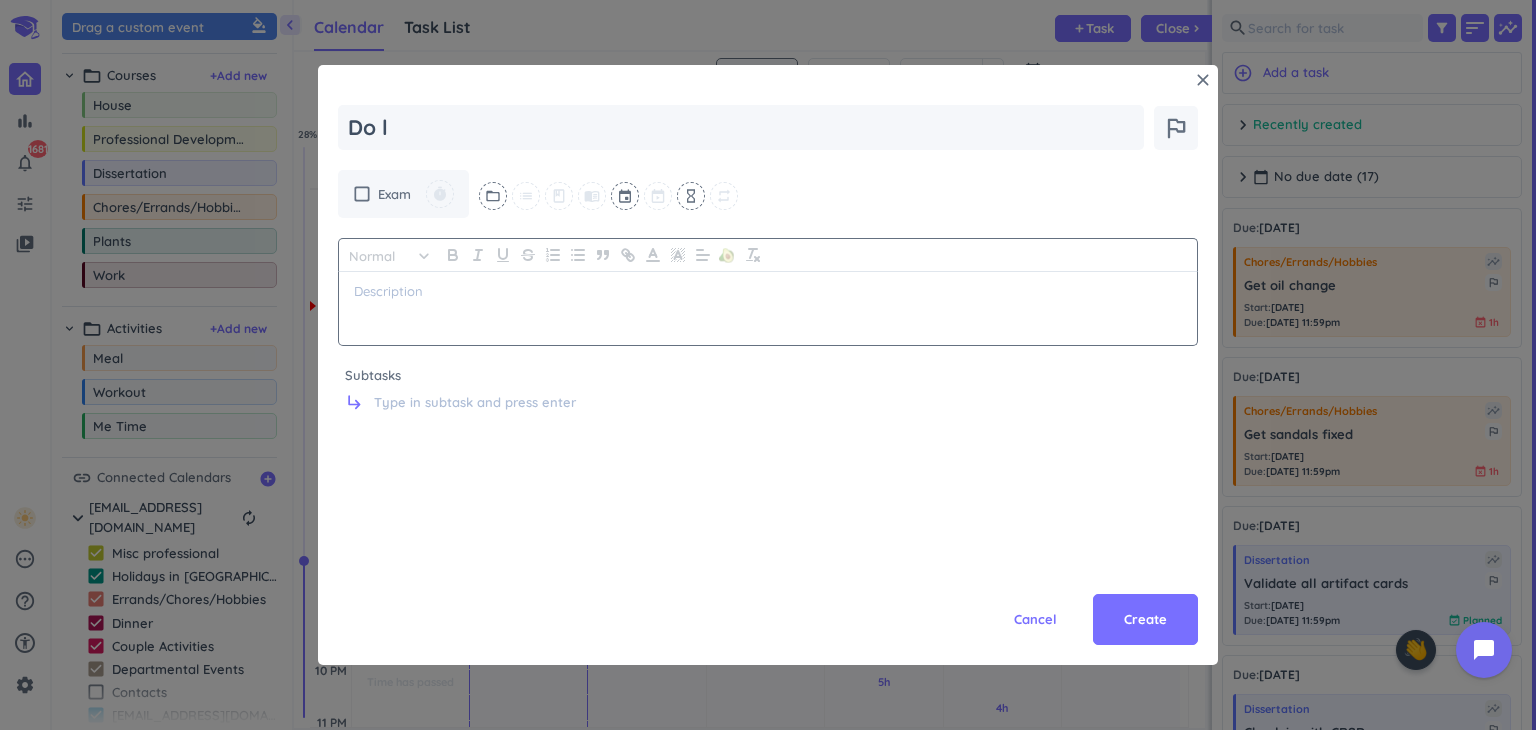 type on "x" 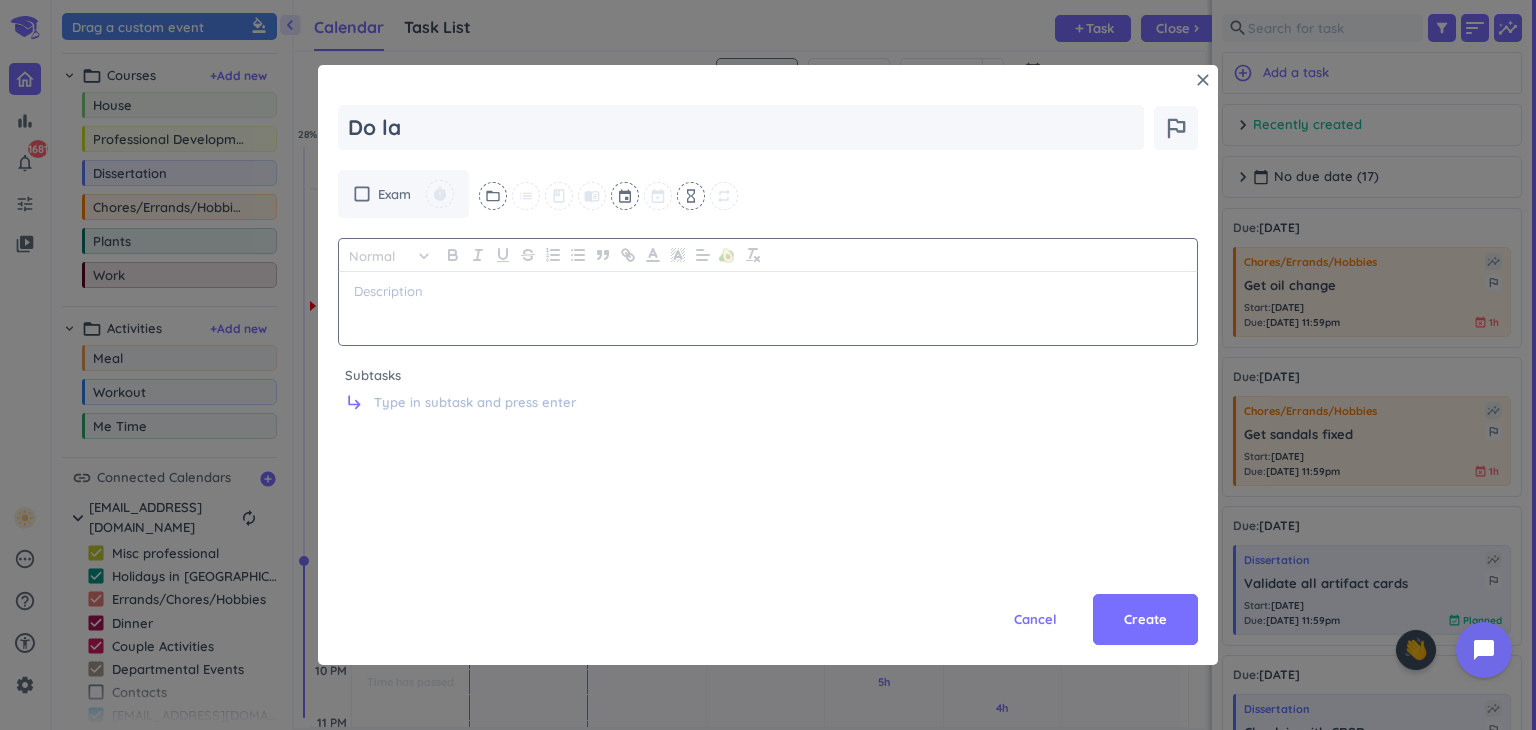 type on "x" 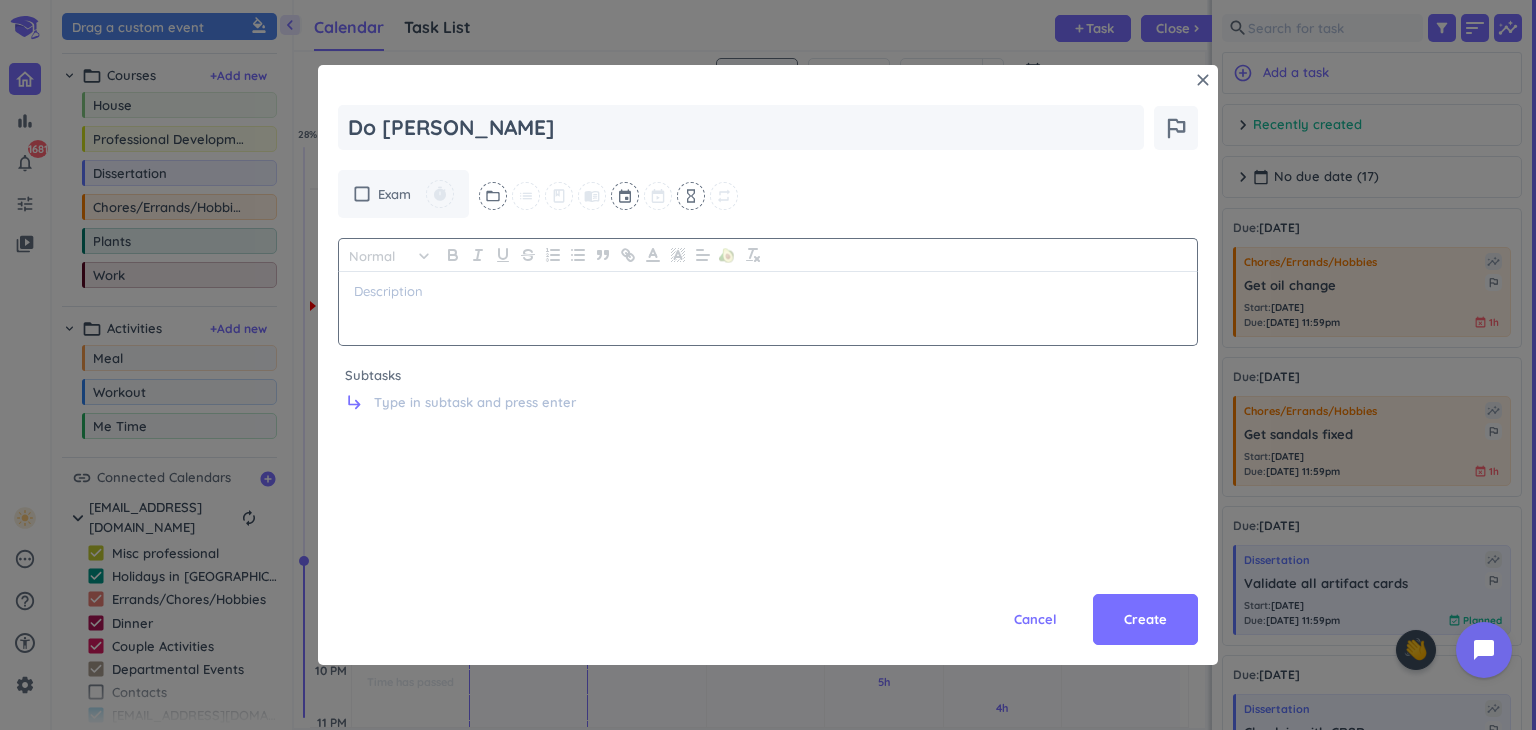 type on "x" 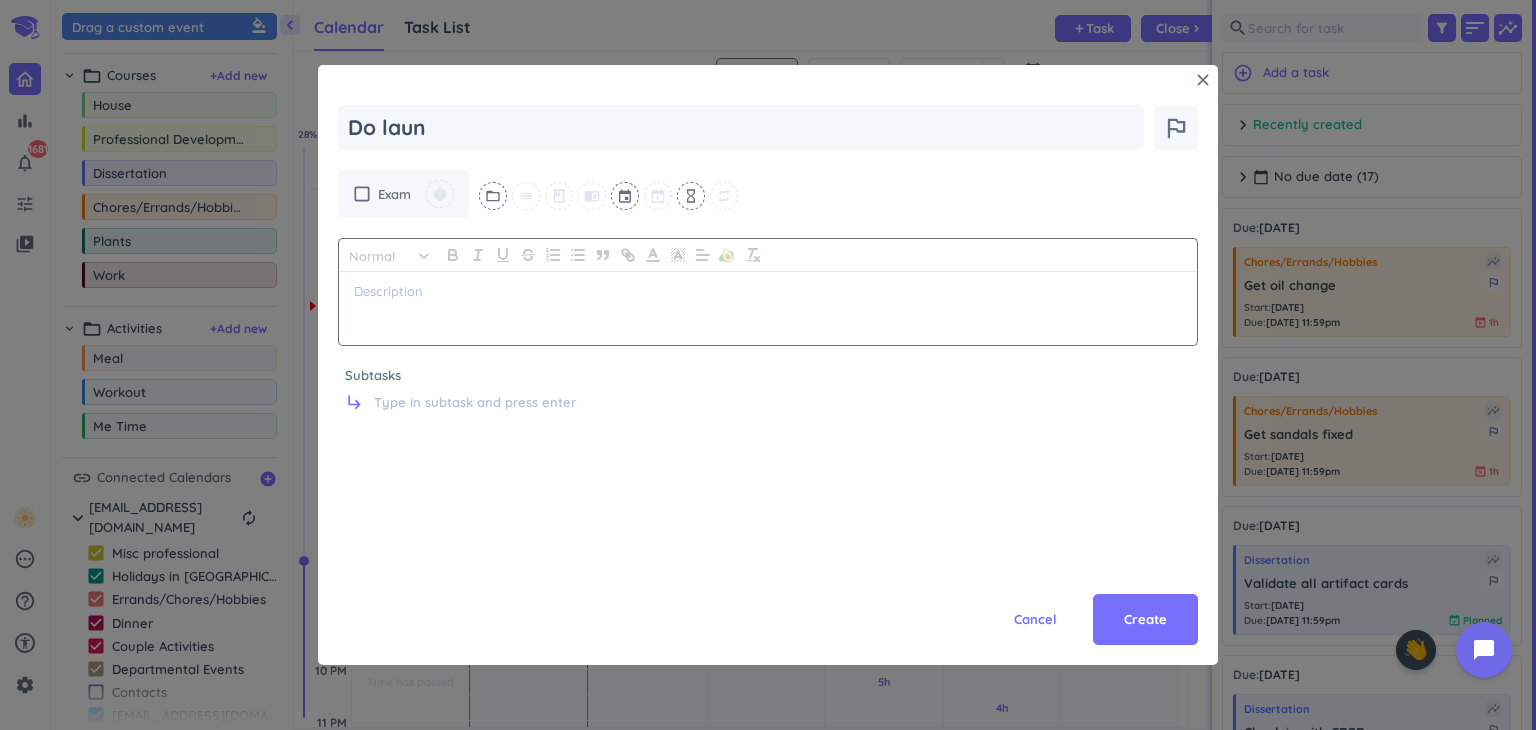 type on "x" 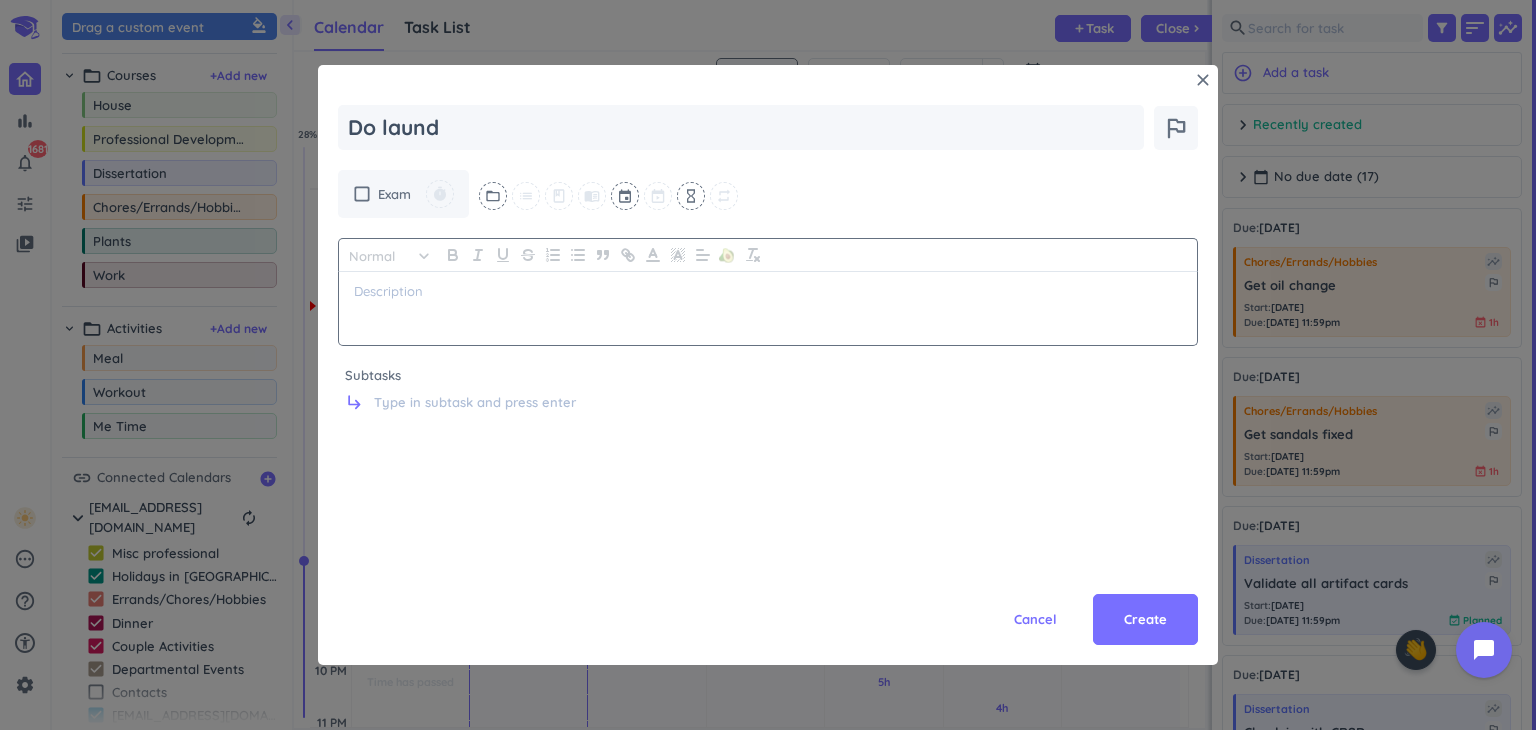 type on "x" 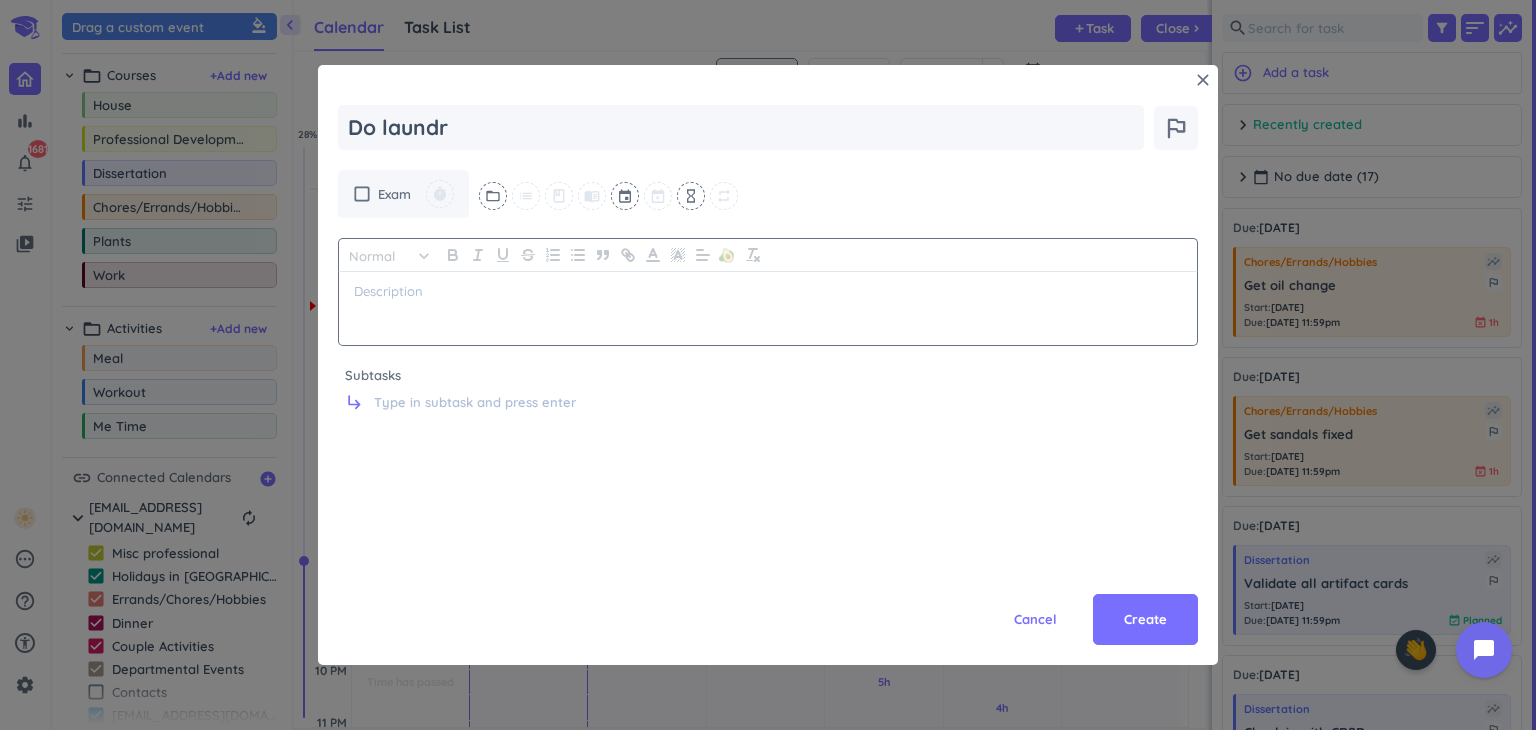 type on "x" 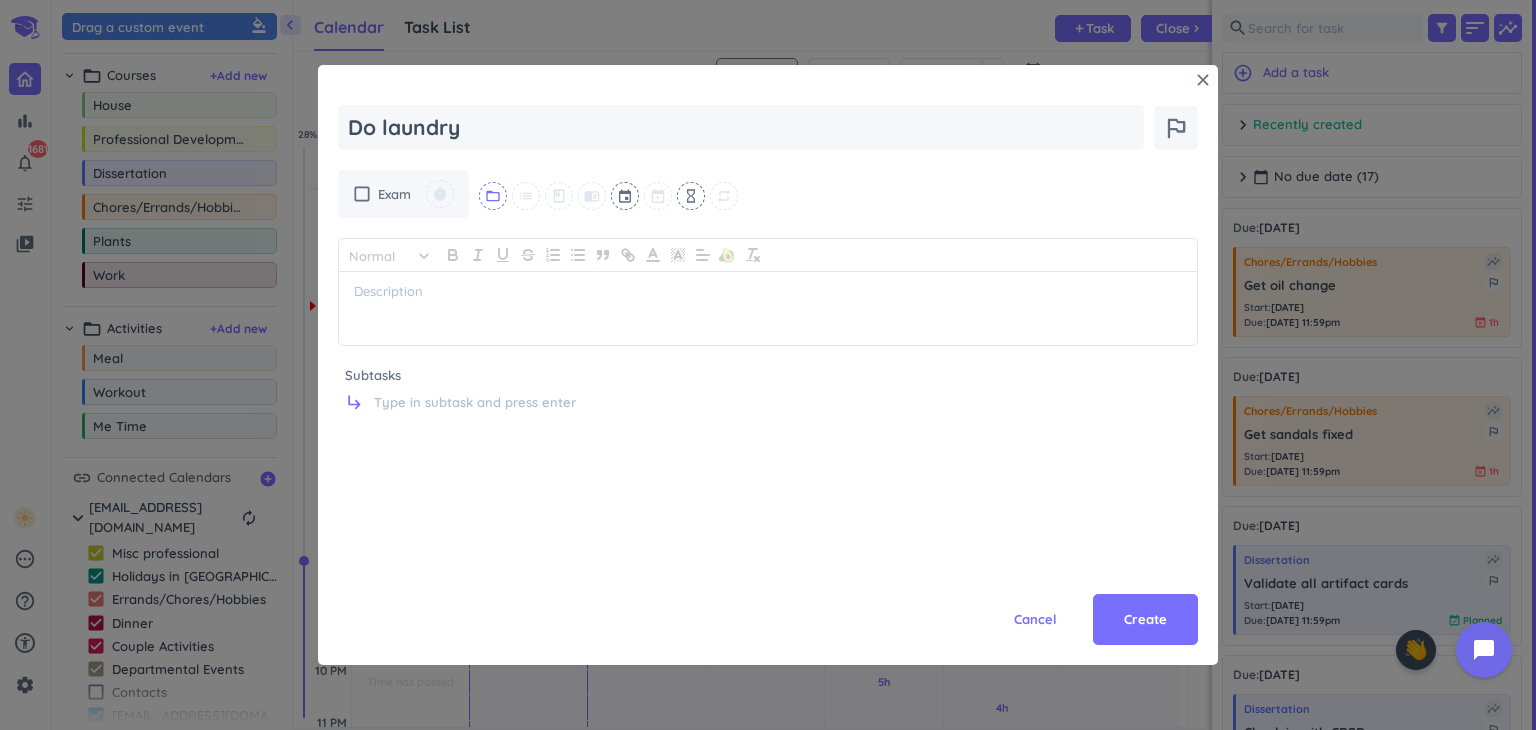 type on "Do laundry" 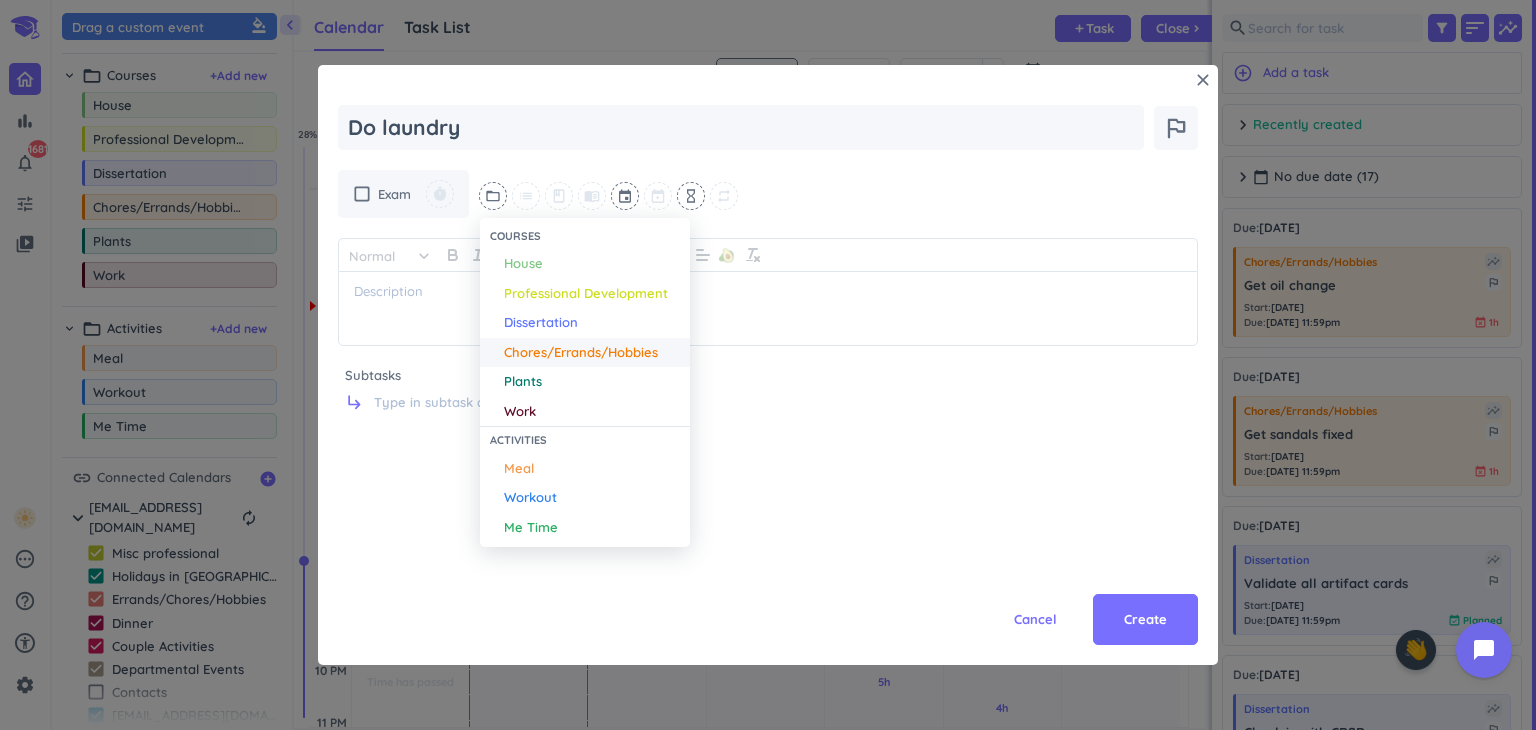 click on "Chores/Errands/Hobbies" at bounding box center (581, 353) 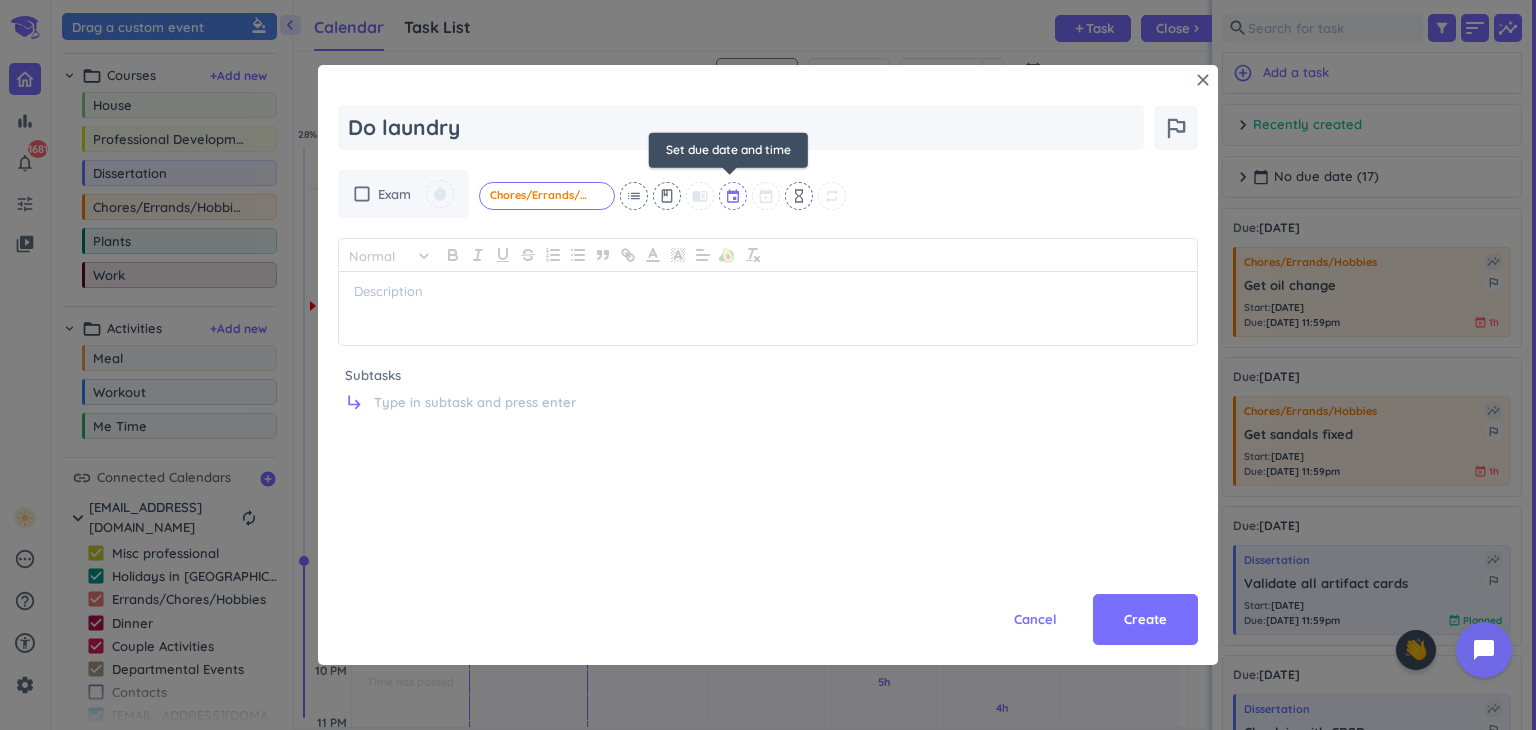 click at bounding box center (734, 196) 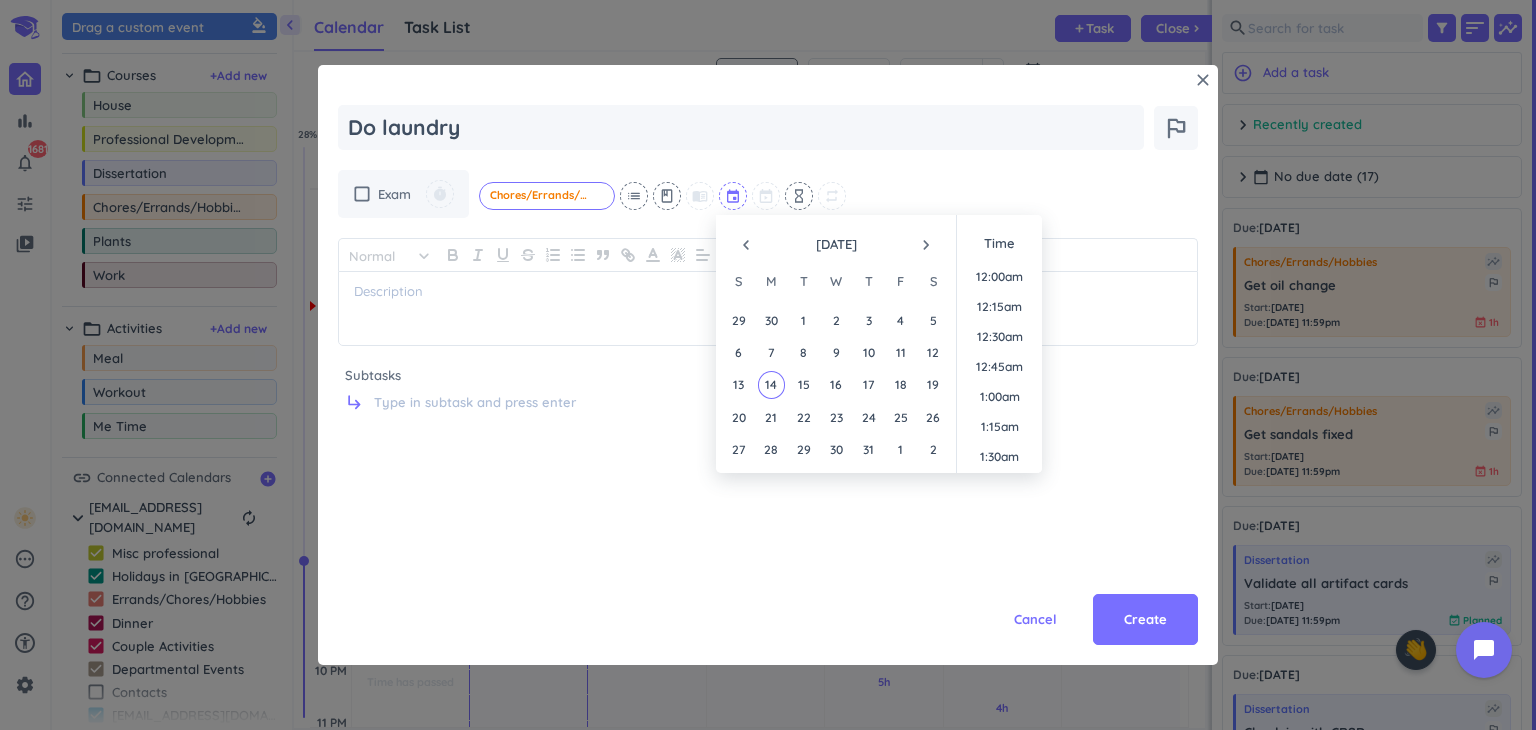 scroll, scrollTop: 1679, scrollLeft: 0, axis: vertical 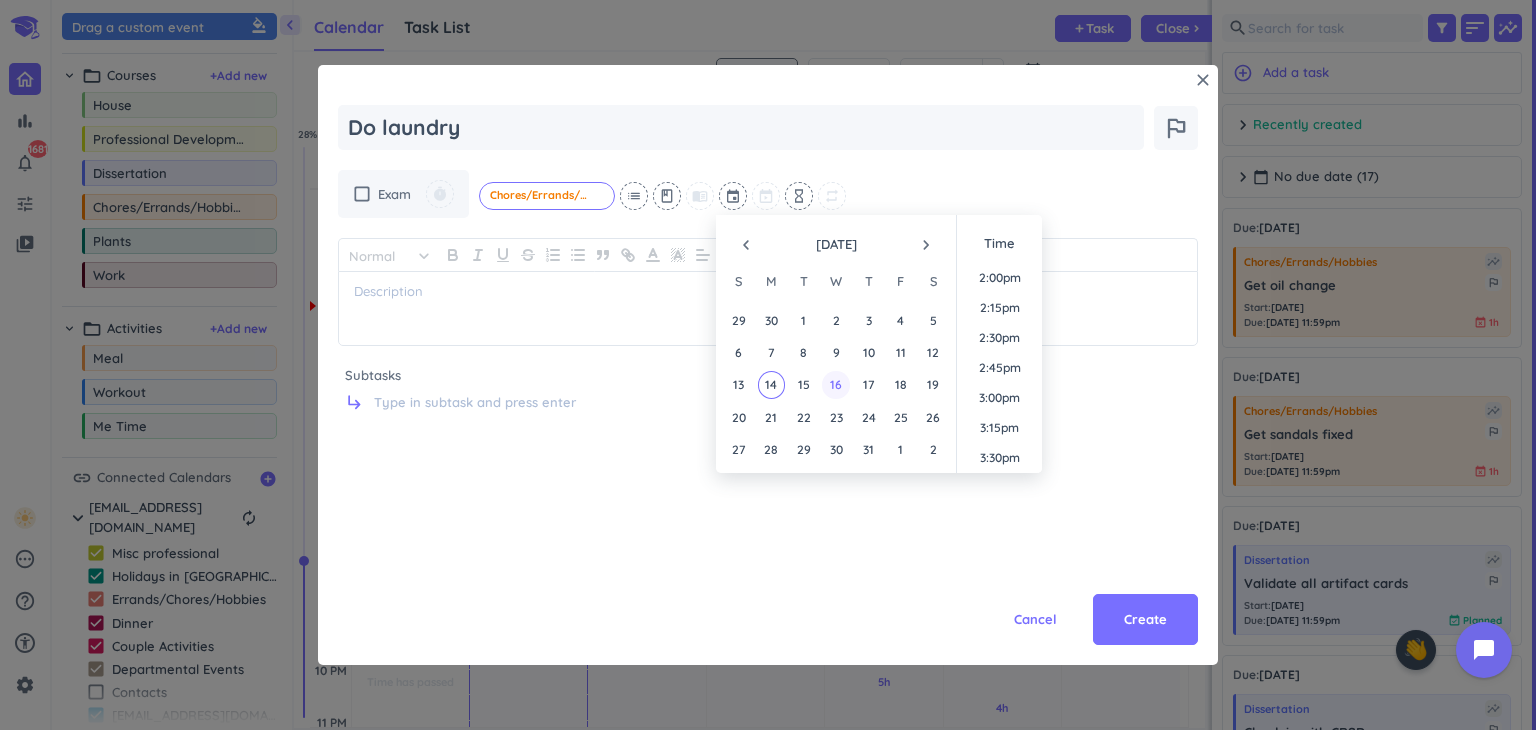 click on "16" at bounding box center [835, 384] 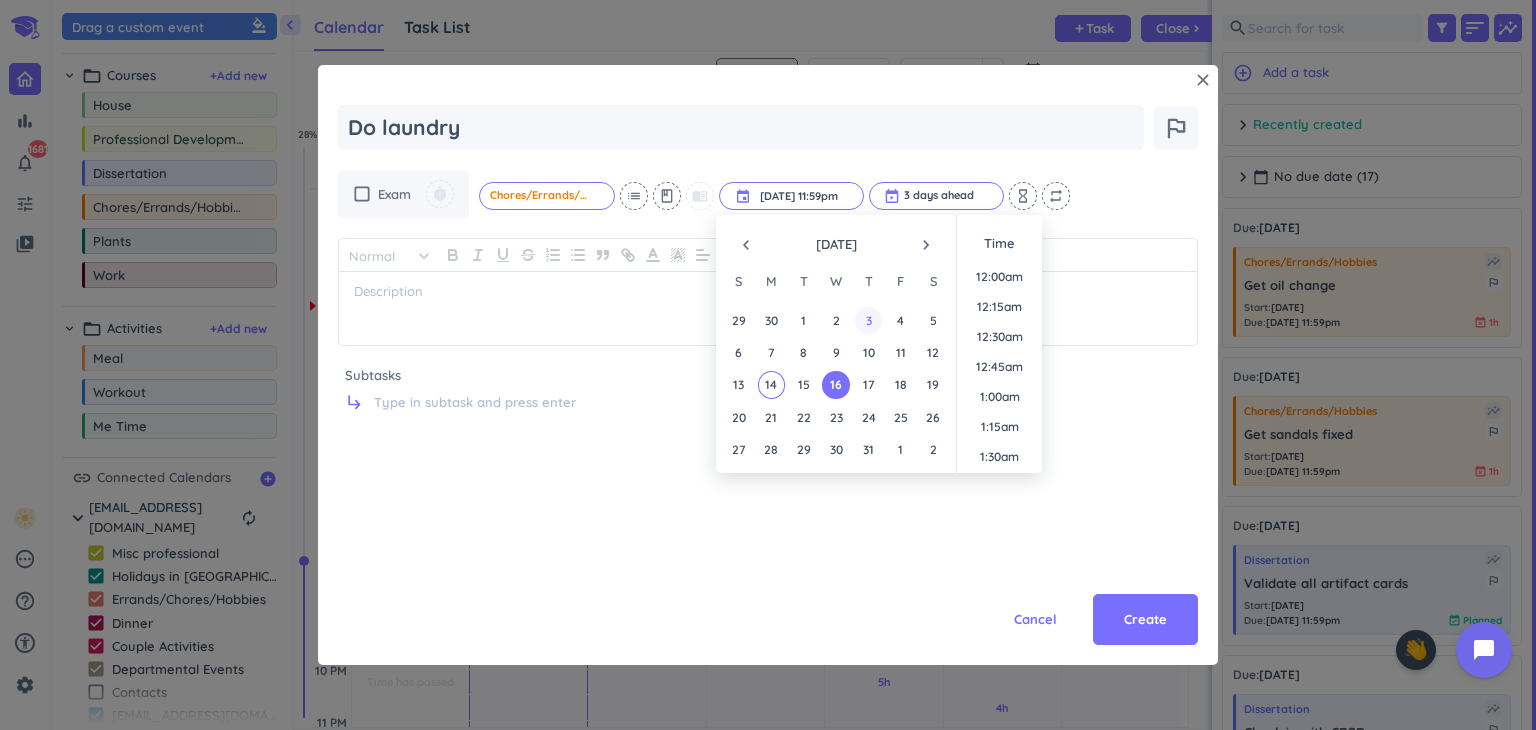 scroll, scrollTop: 2698, scrollLeft: 0, axis: vertical 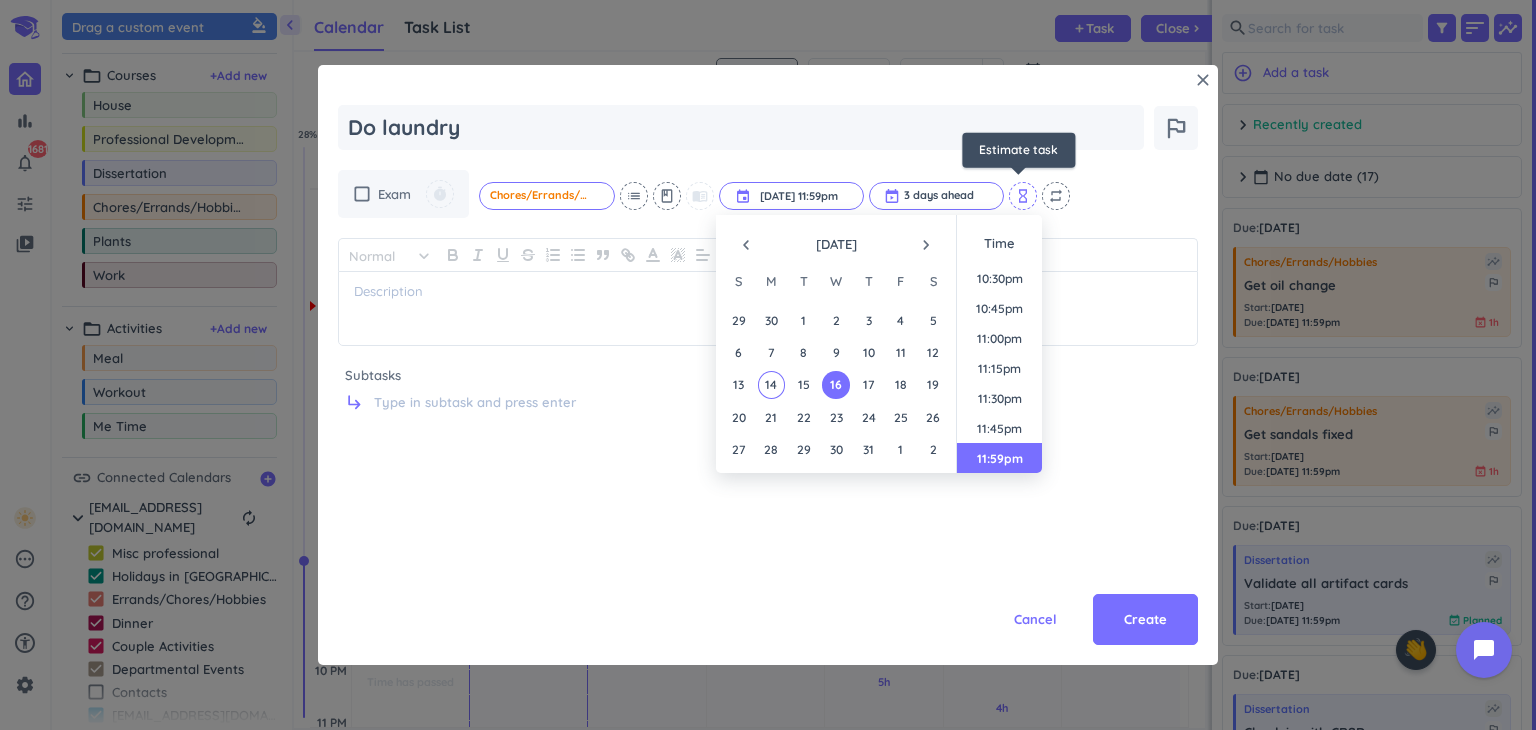 click on "hourglass_empty" at bounding box center (1023, 196) 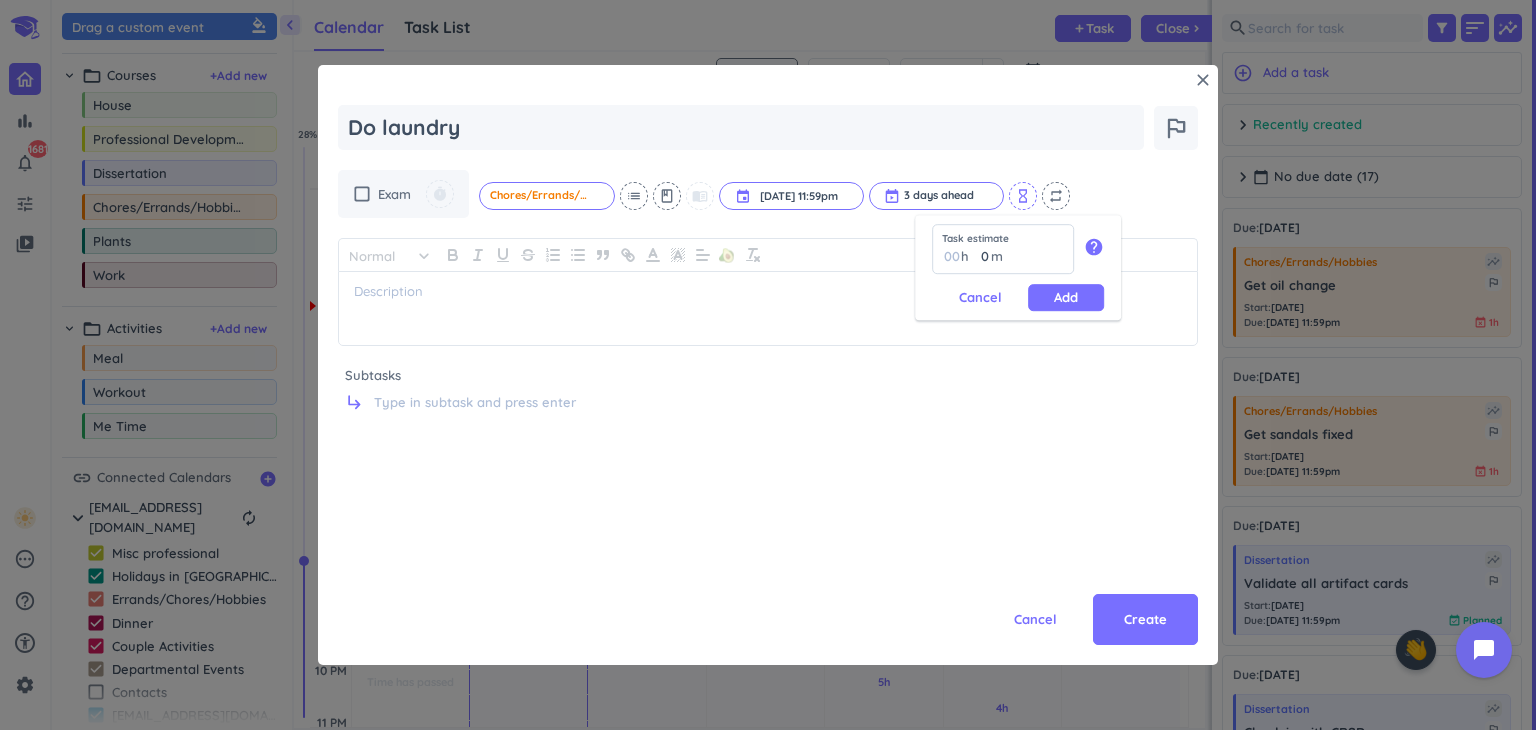 type on "1" 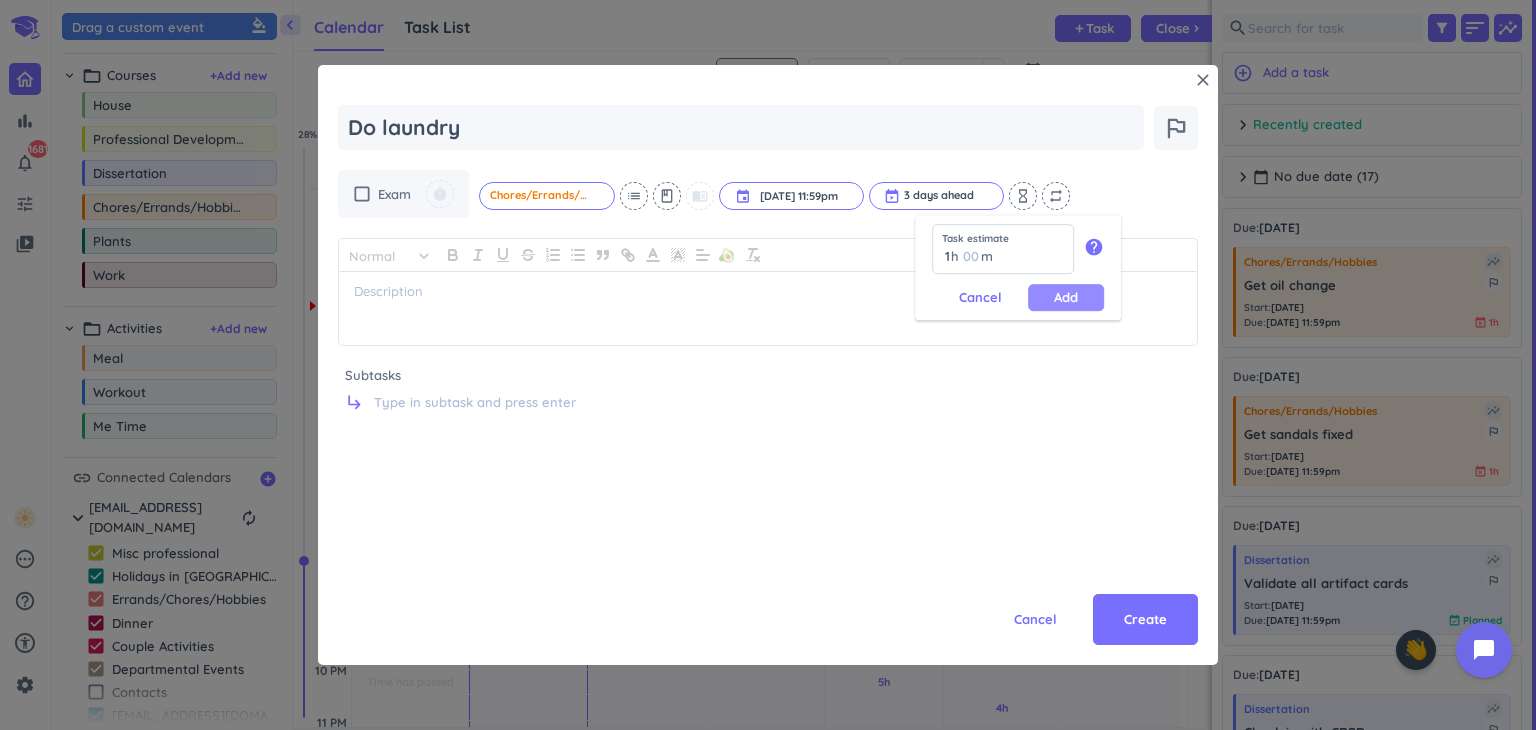 type on "1" 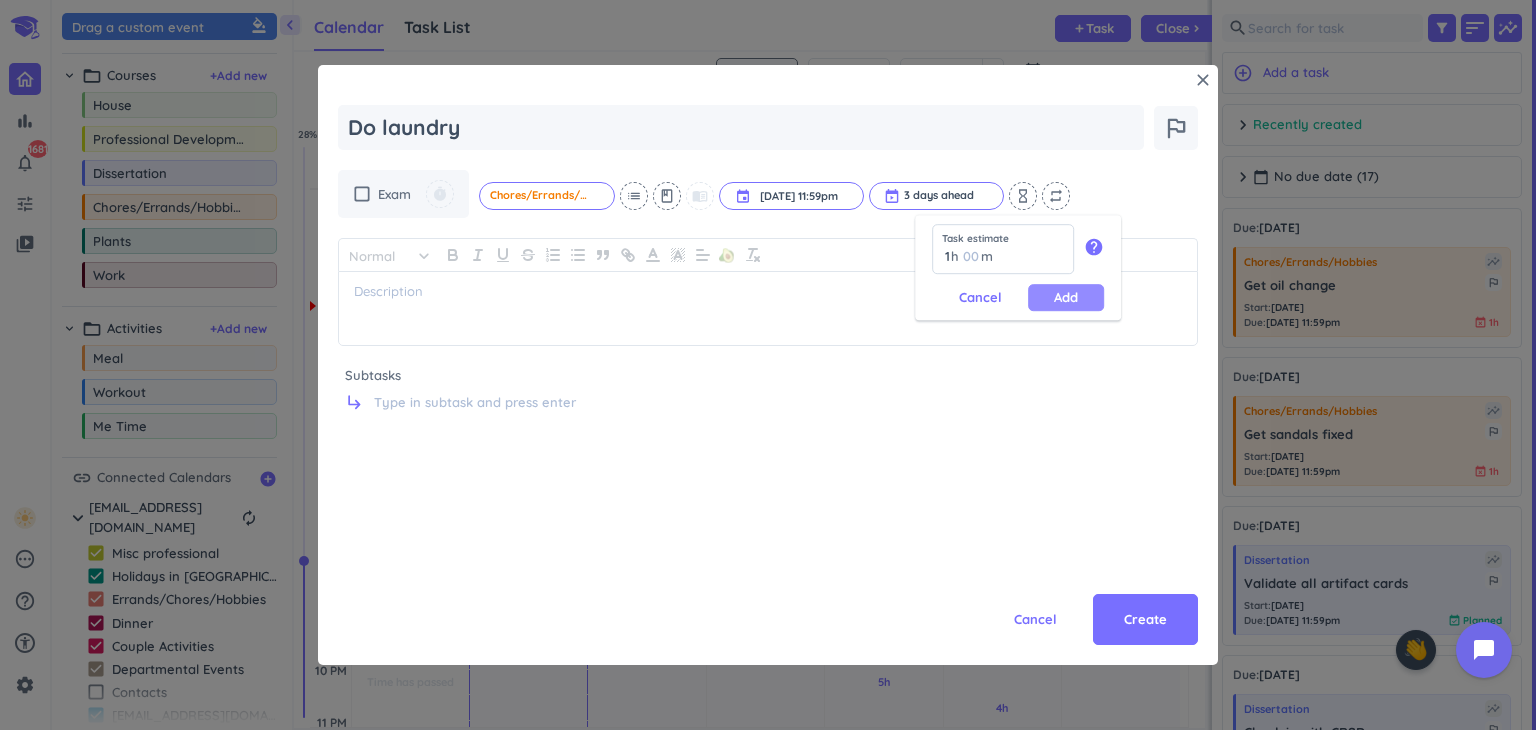 click on "Add" at bounding box center [1066, 297] 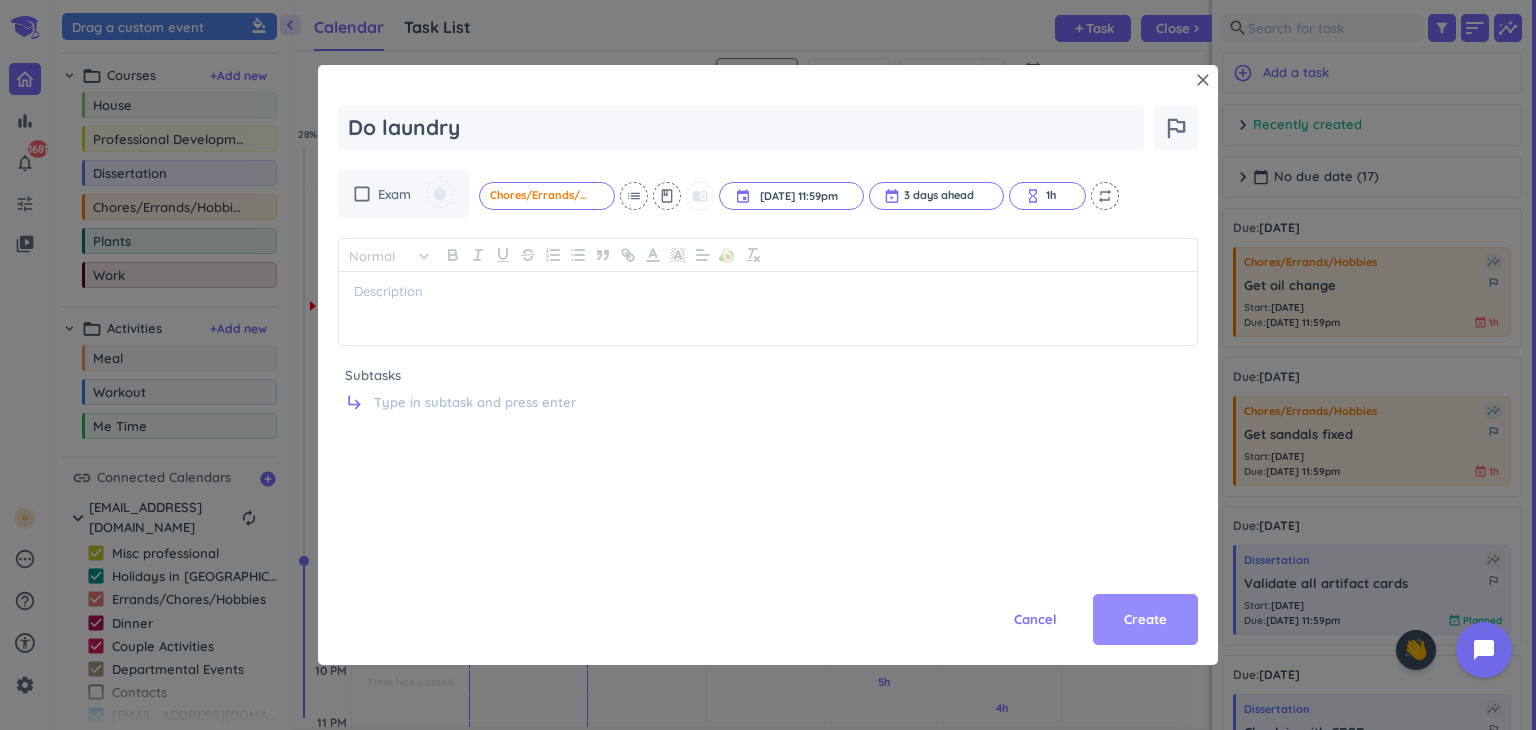 click on "Create" at bounding box center [1145, 620] 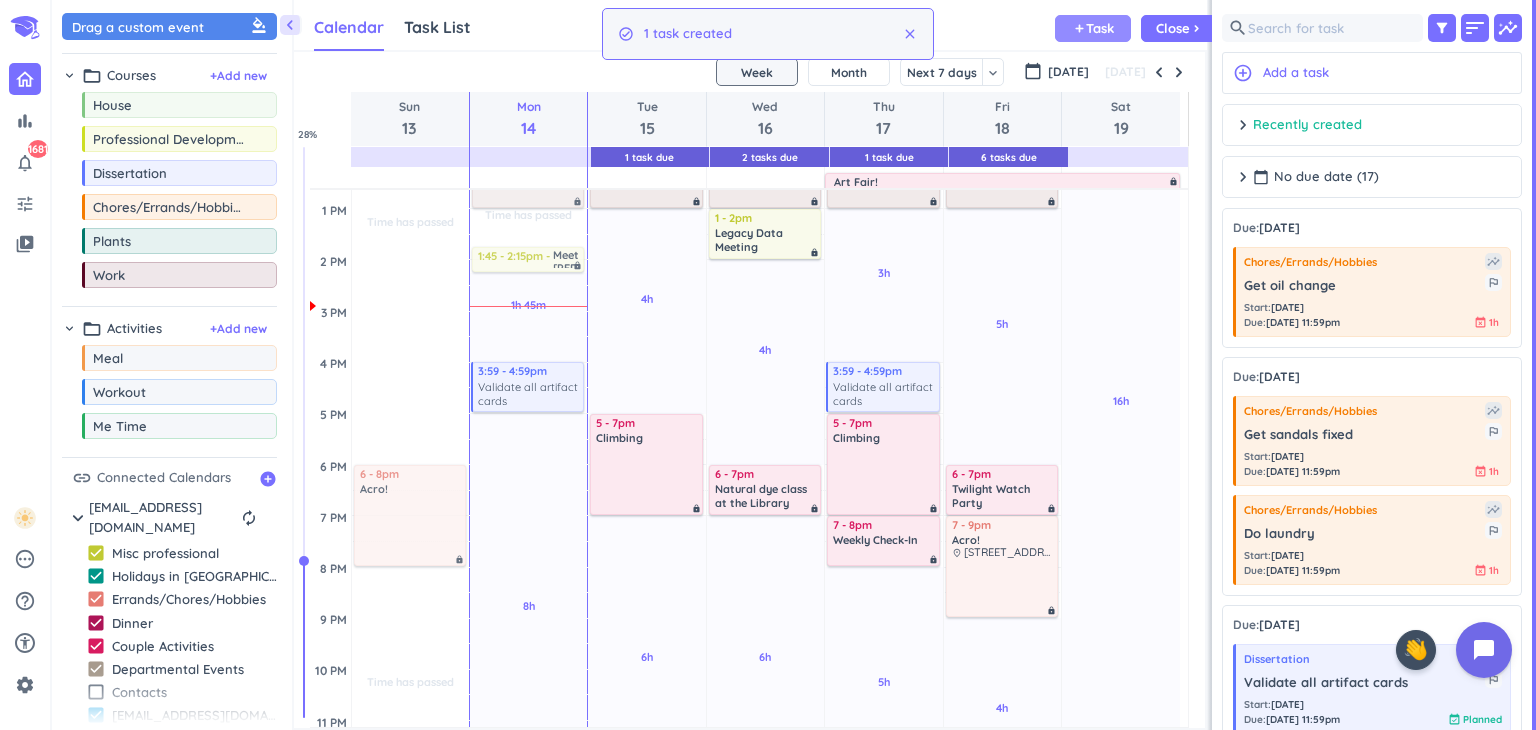click on "Task" at bounding box center (1100, 28) 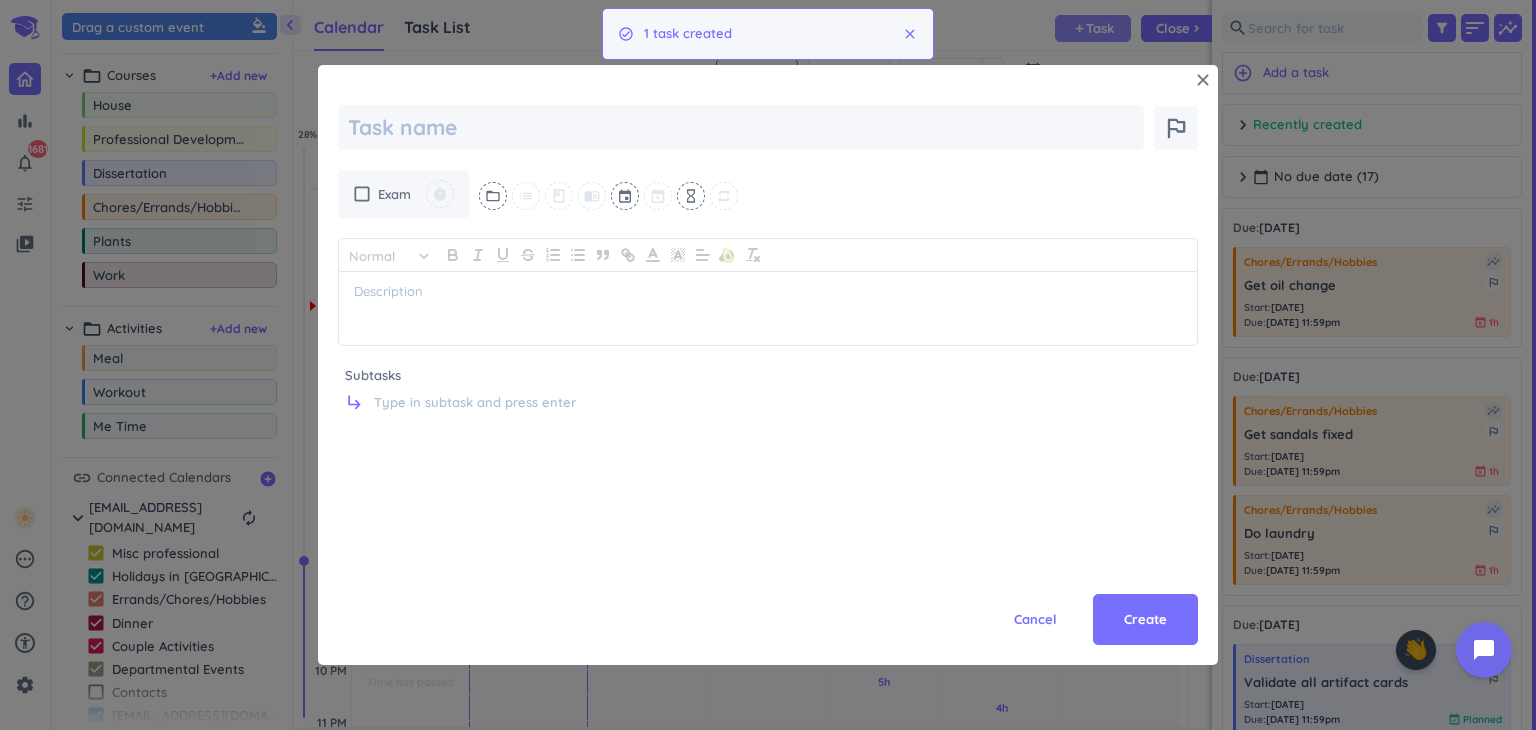 scroll, scrollTop: 0, scrollLeft: 0, axis: both 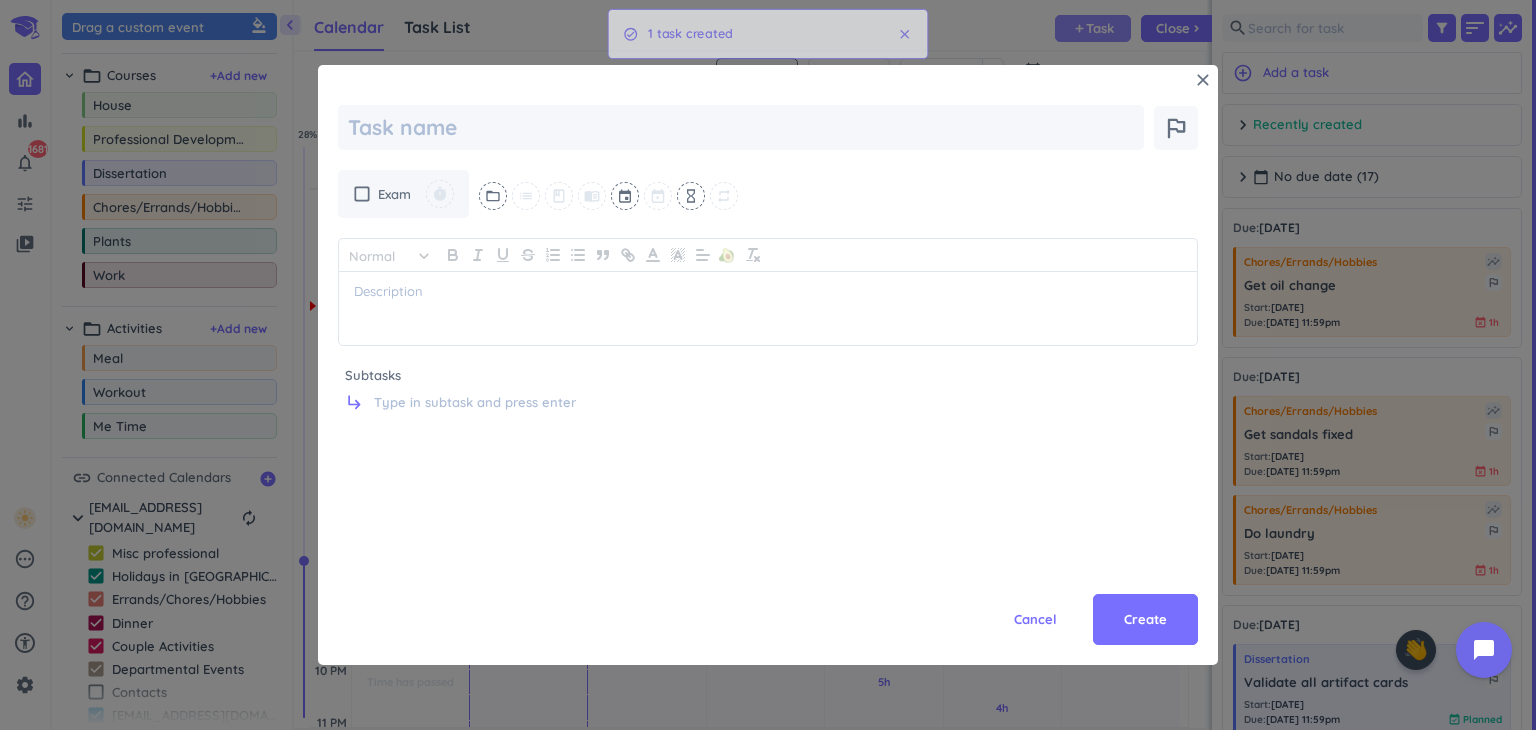 type on "x" 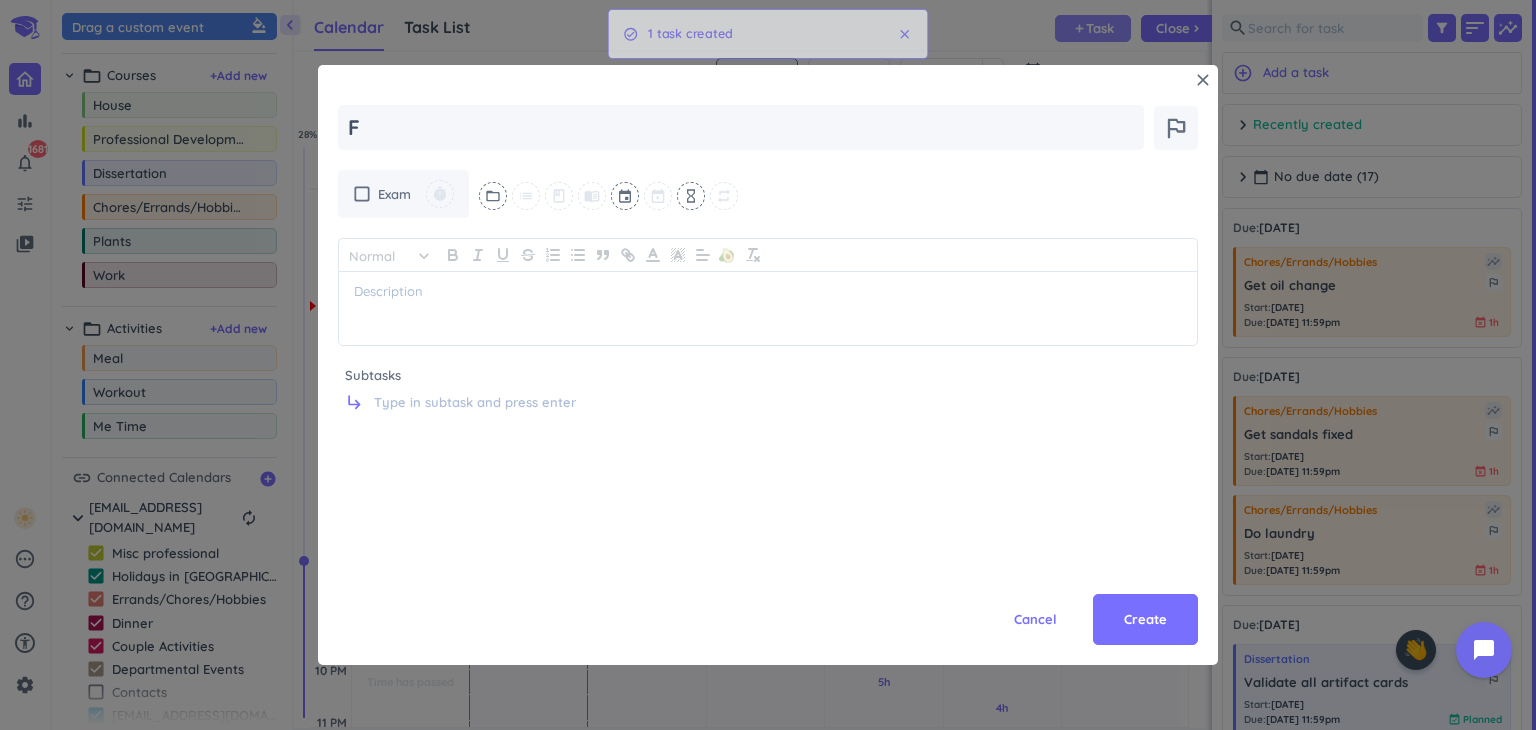 type on "x" 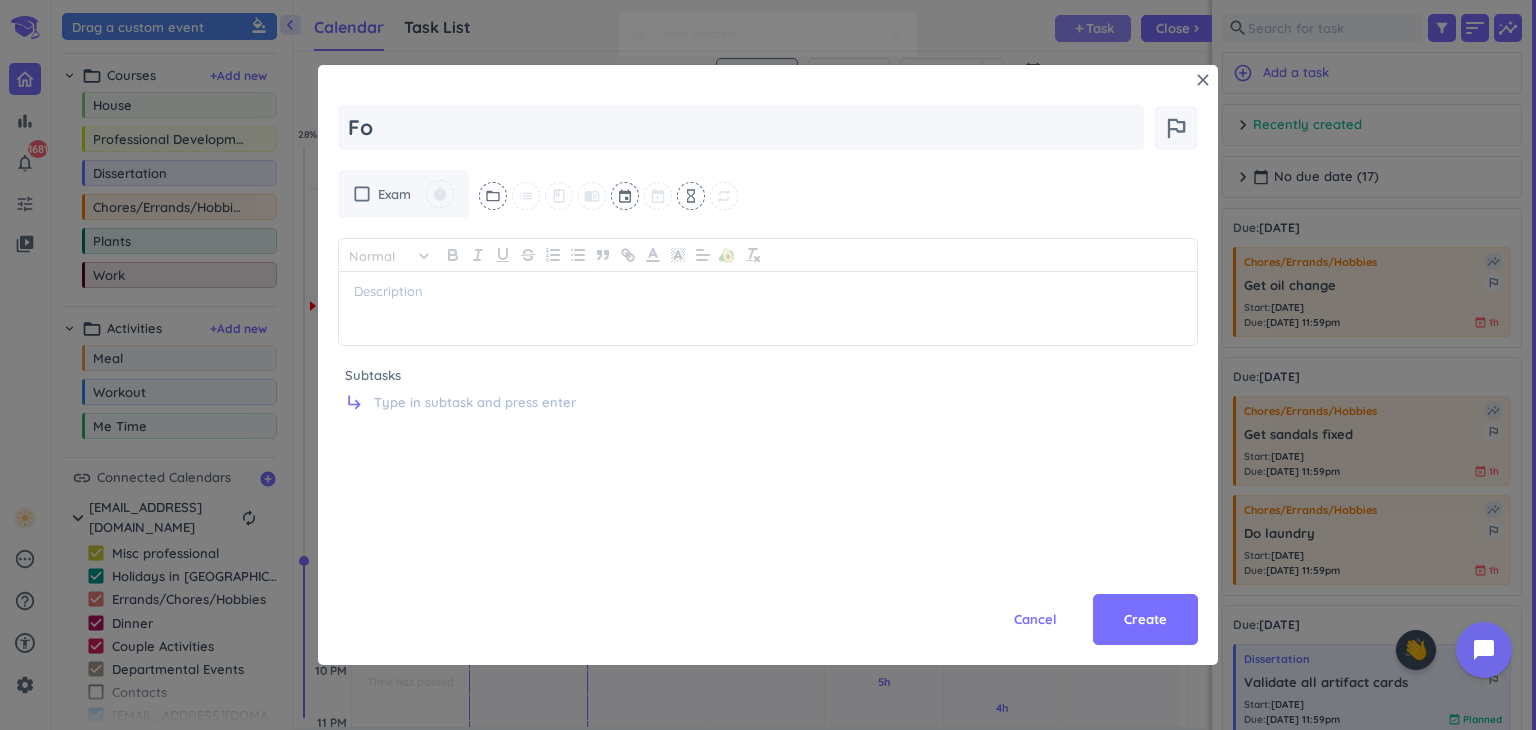 type on "x" 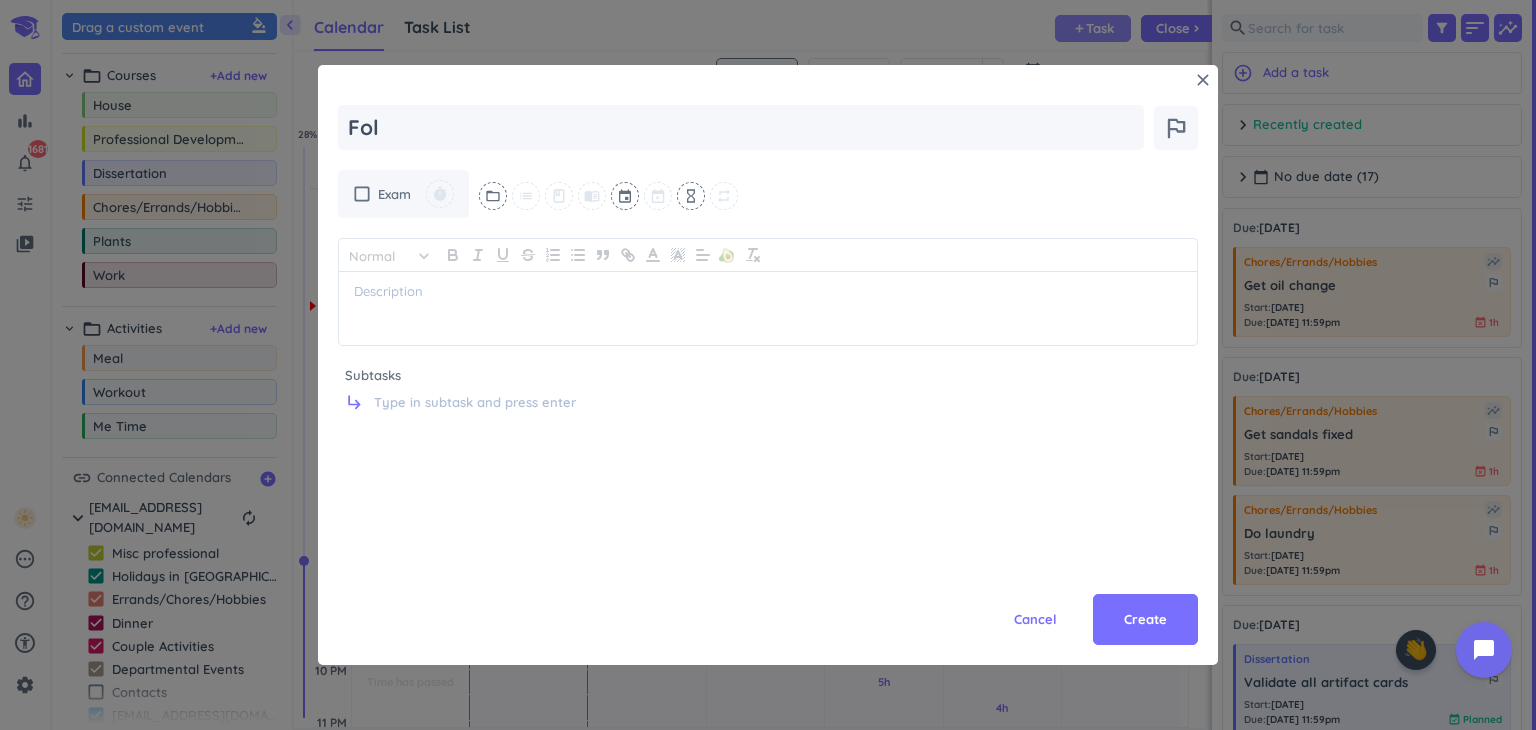 type on "x" 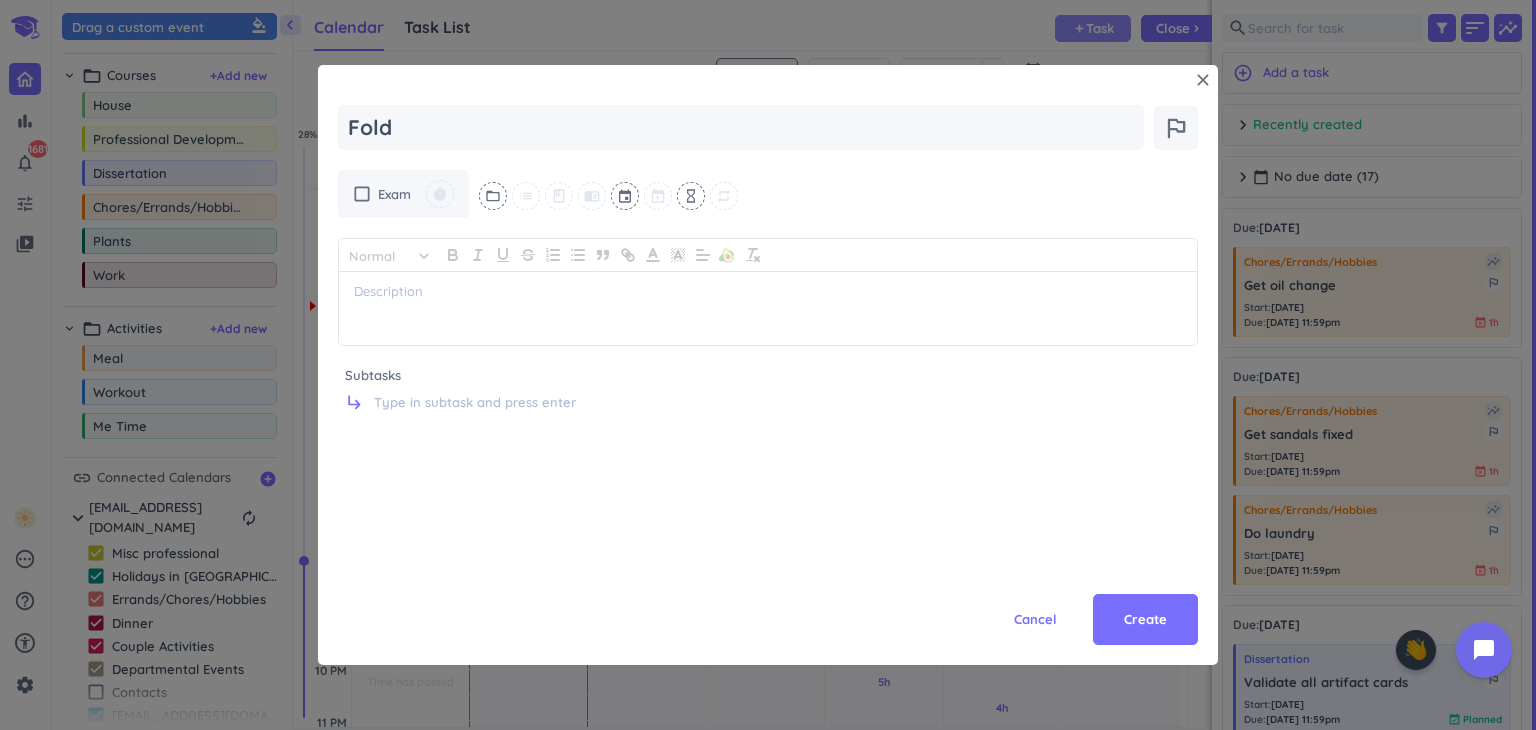 type on "x" 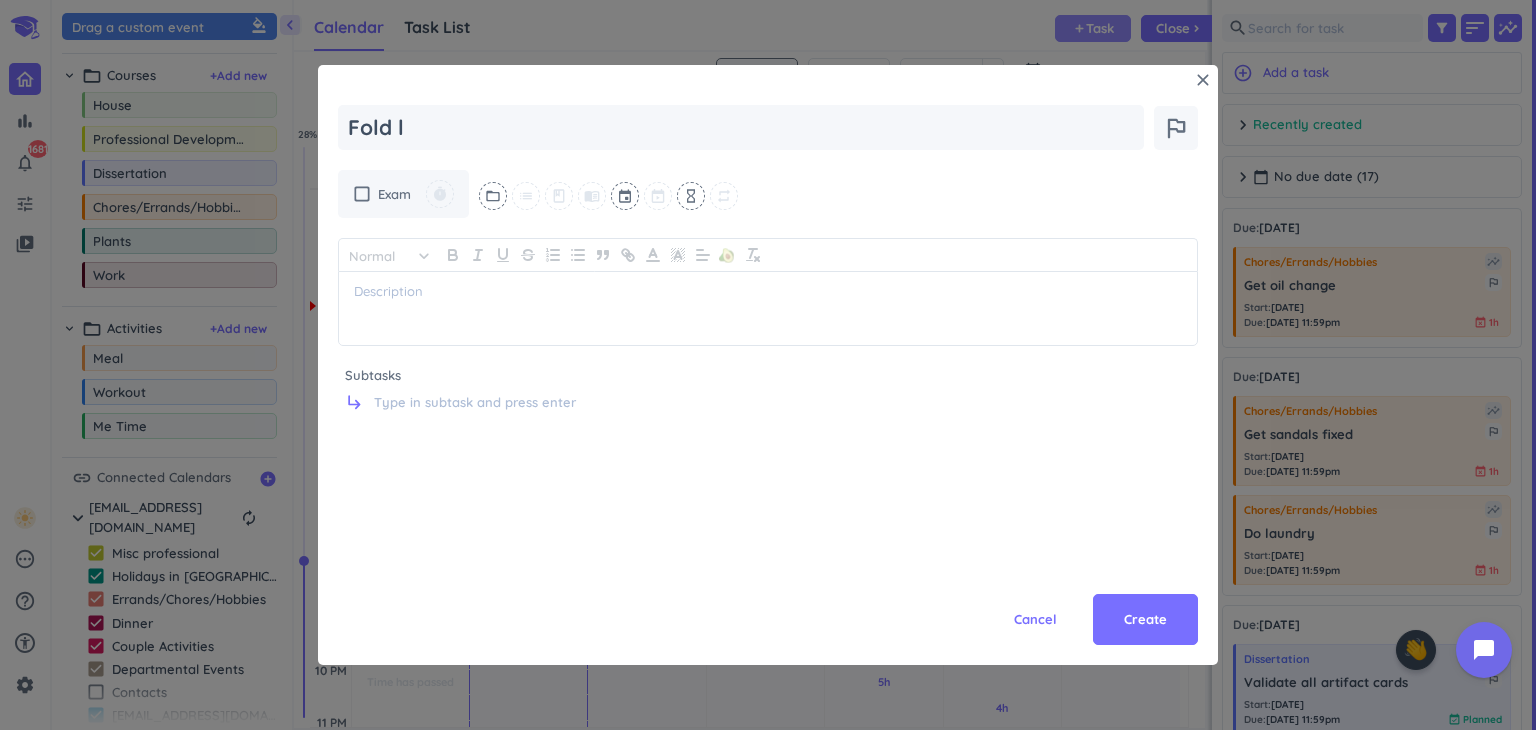 type on "x" 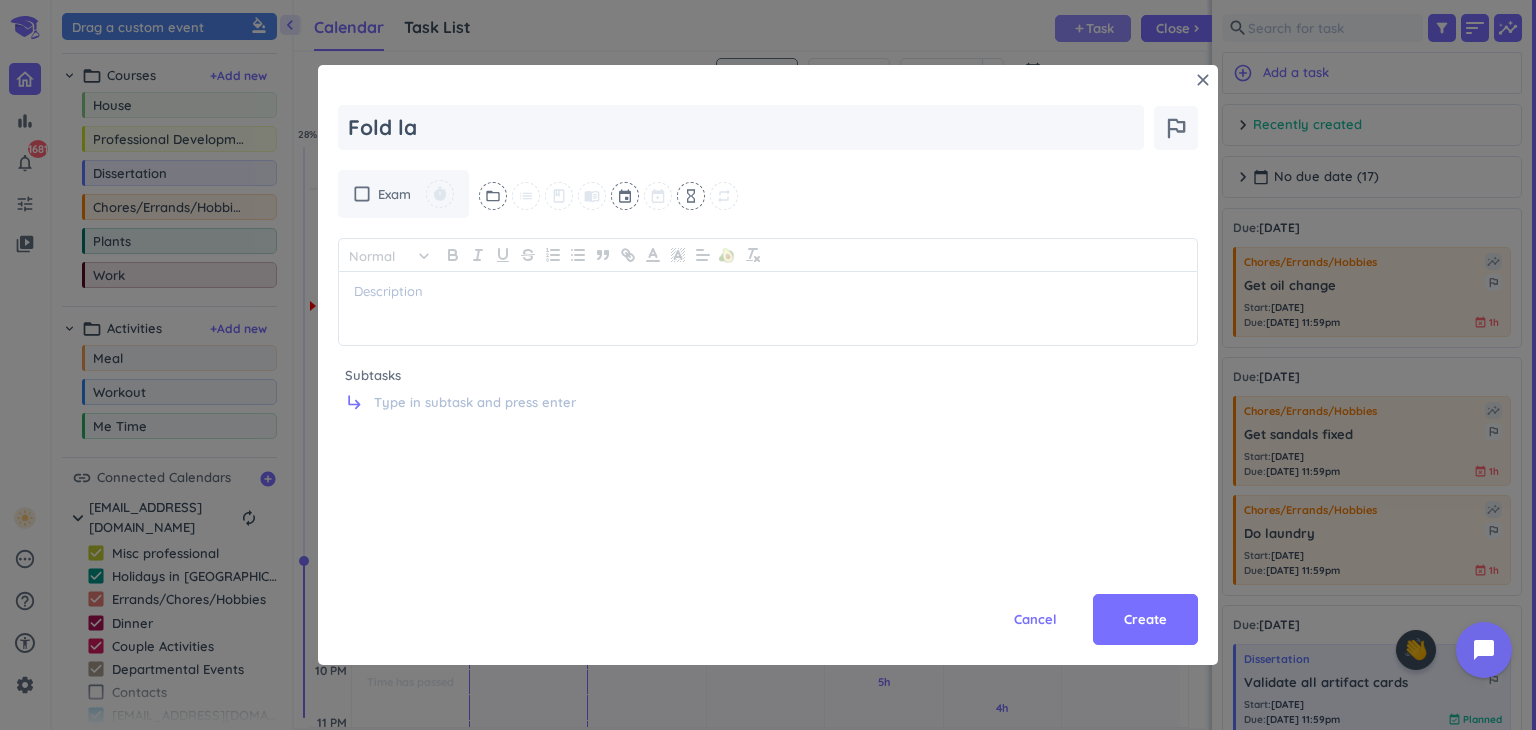 type on "x" 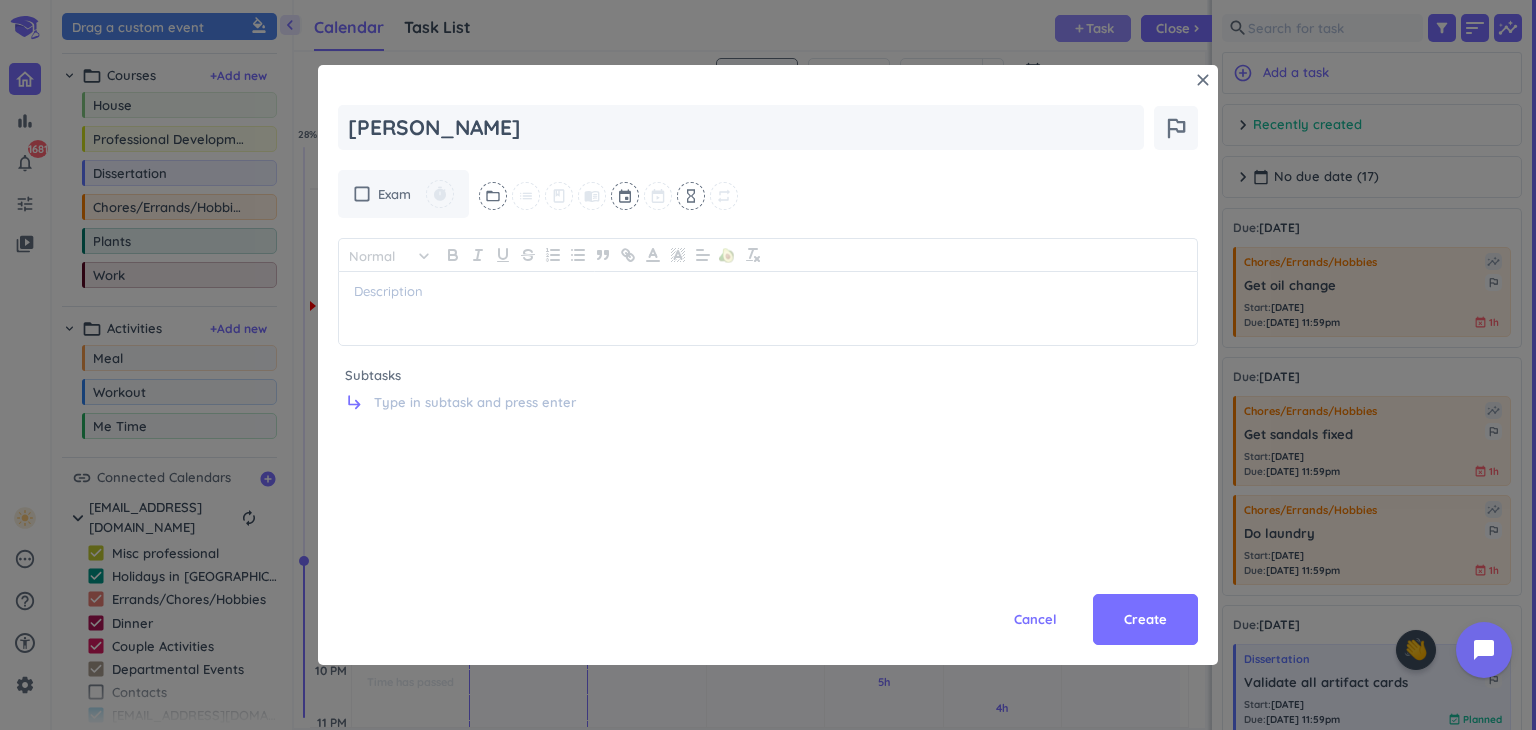 type on "x" 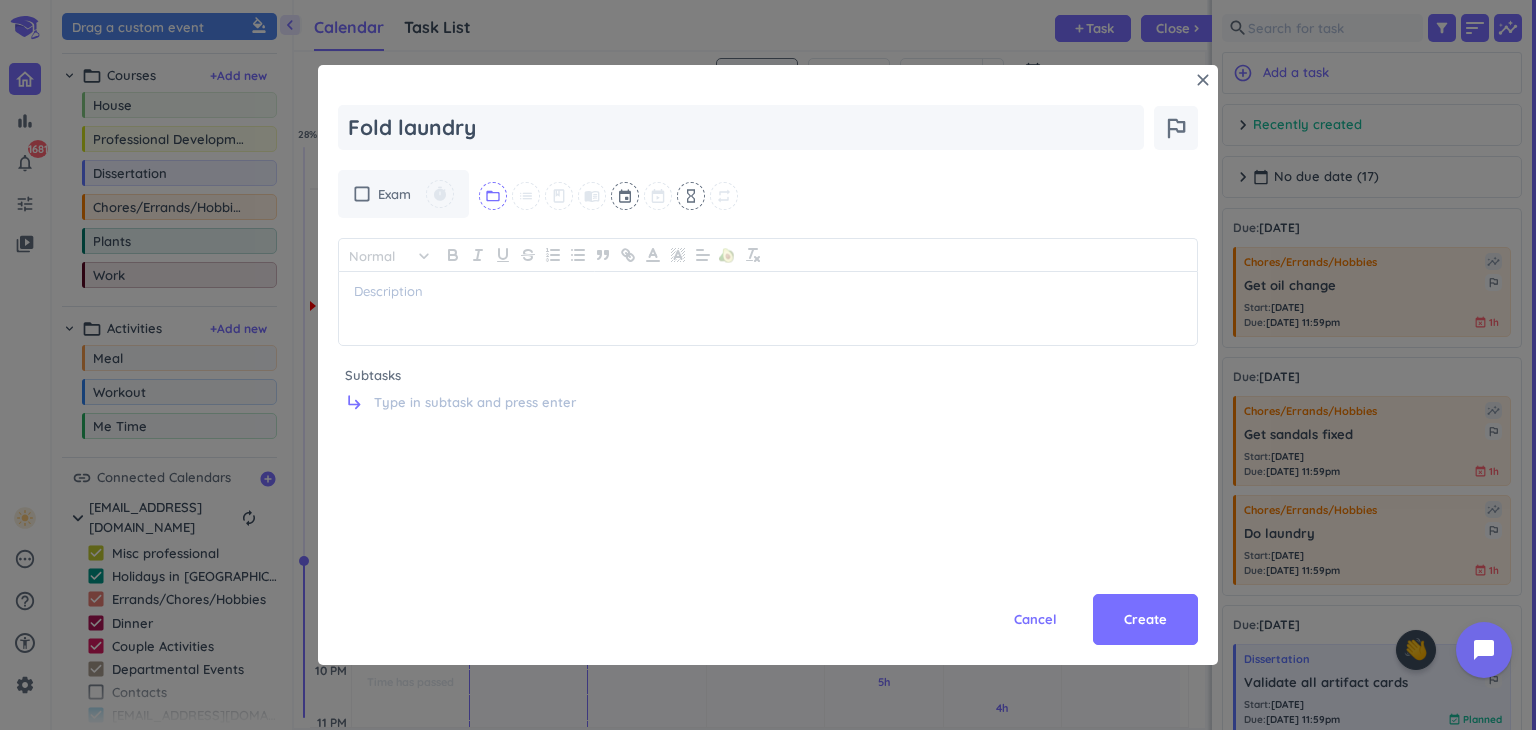type on "Fold laundry" 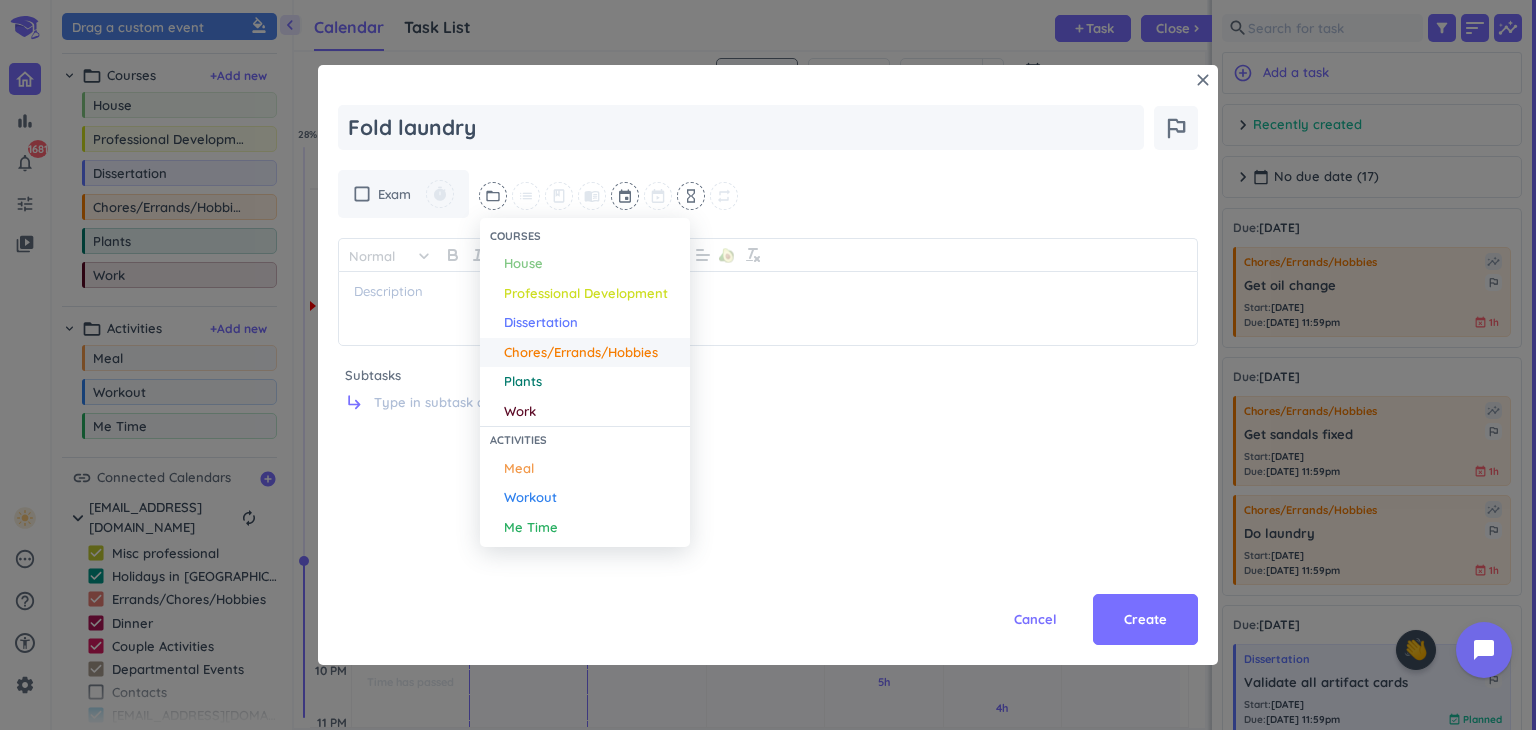 click on "Chores/Errands/Hobbies" at bounding box center (581, 353) 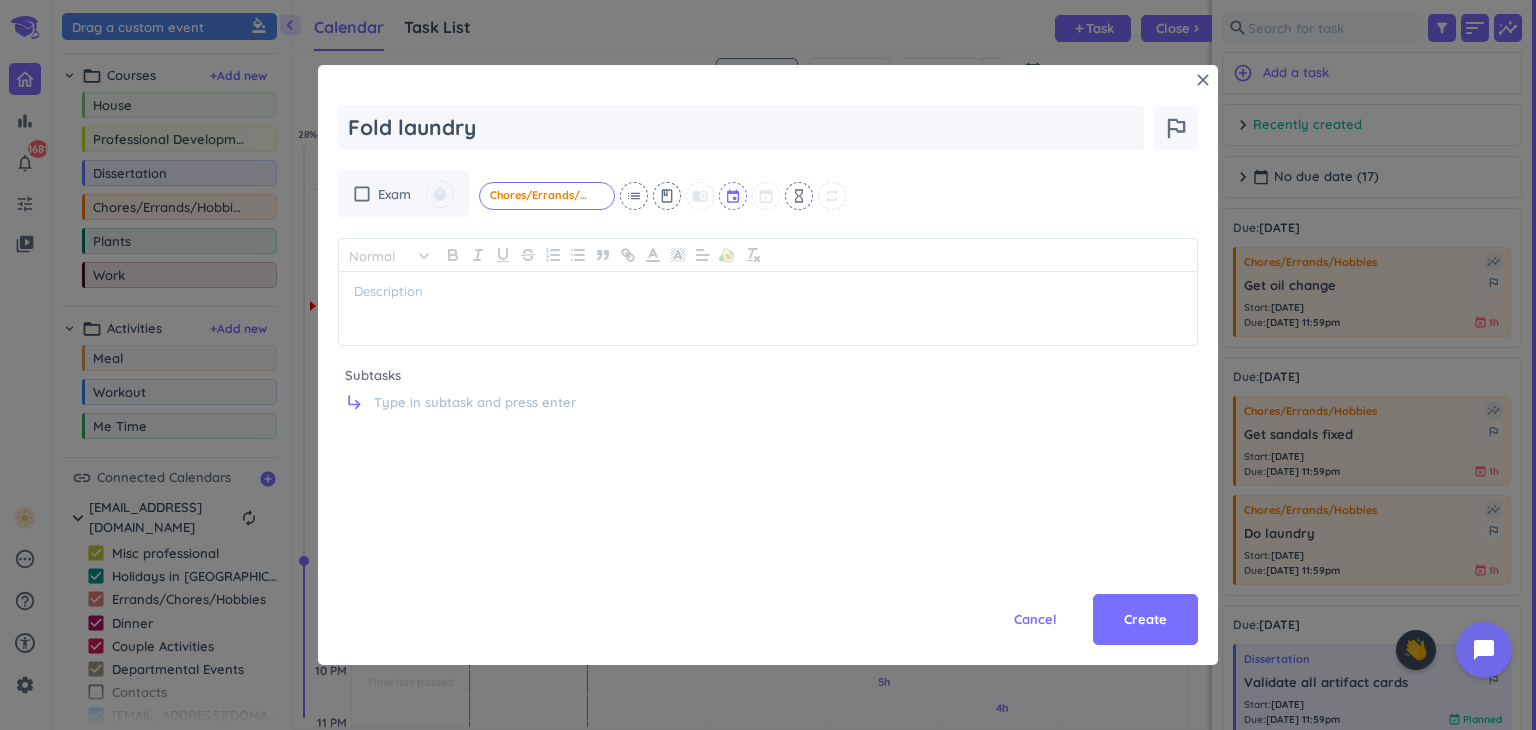 click at bounding box center (734, 196) 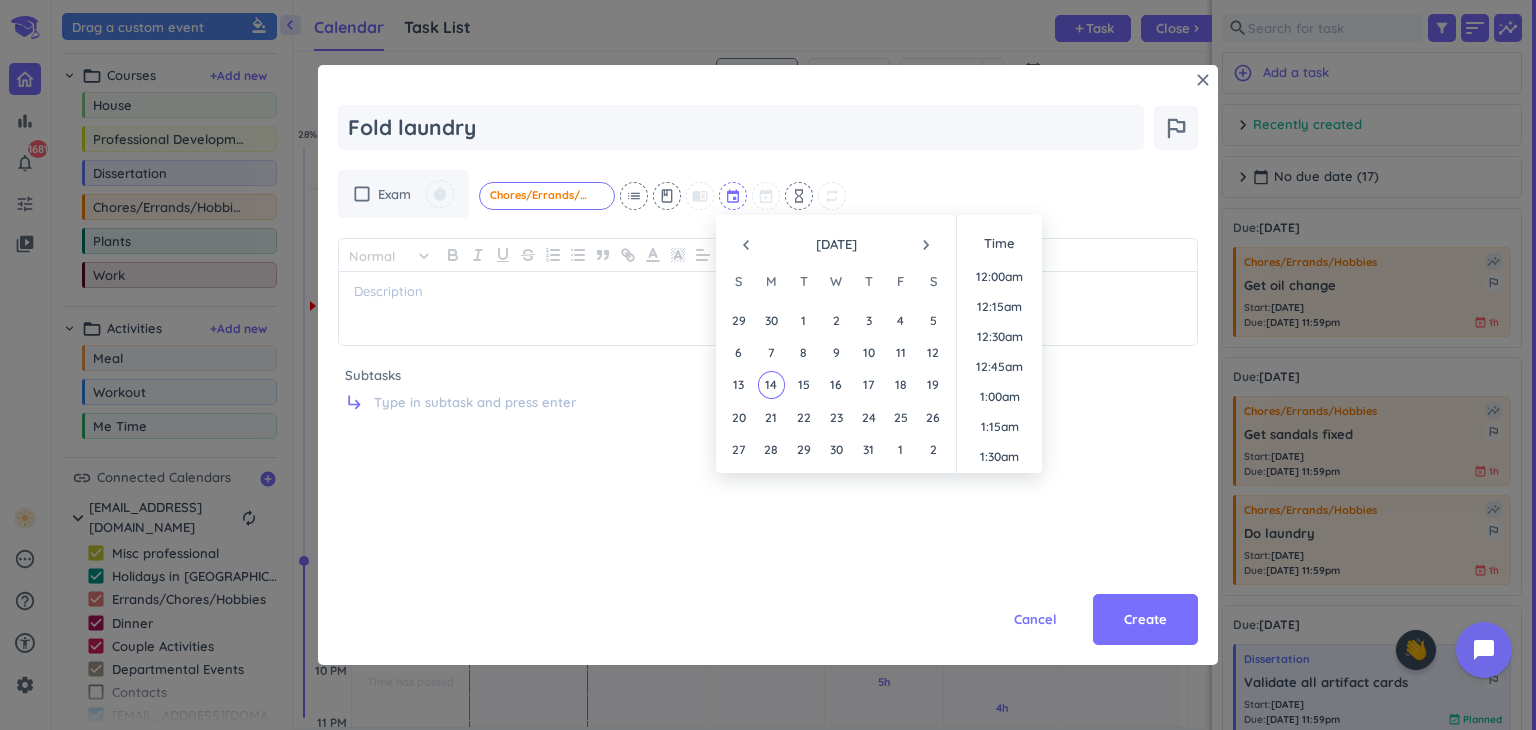 scroll, scrollTop: 1679, scrollLeft: 0, axis: vertical 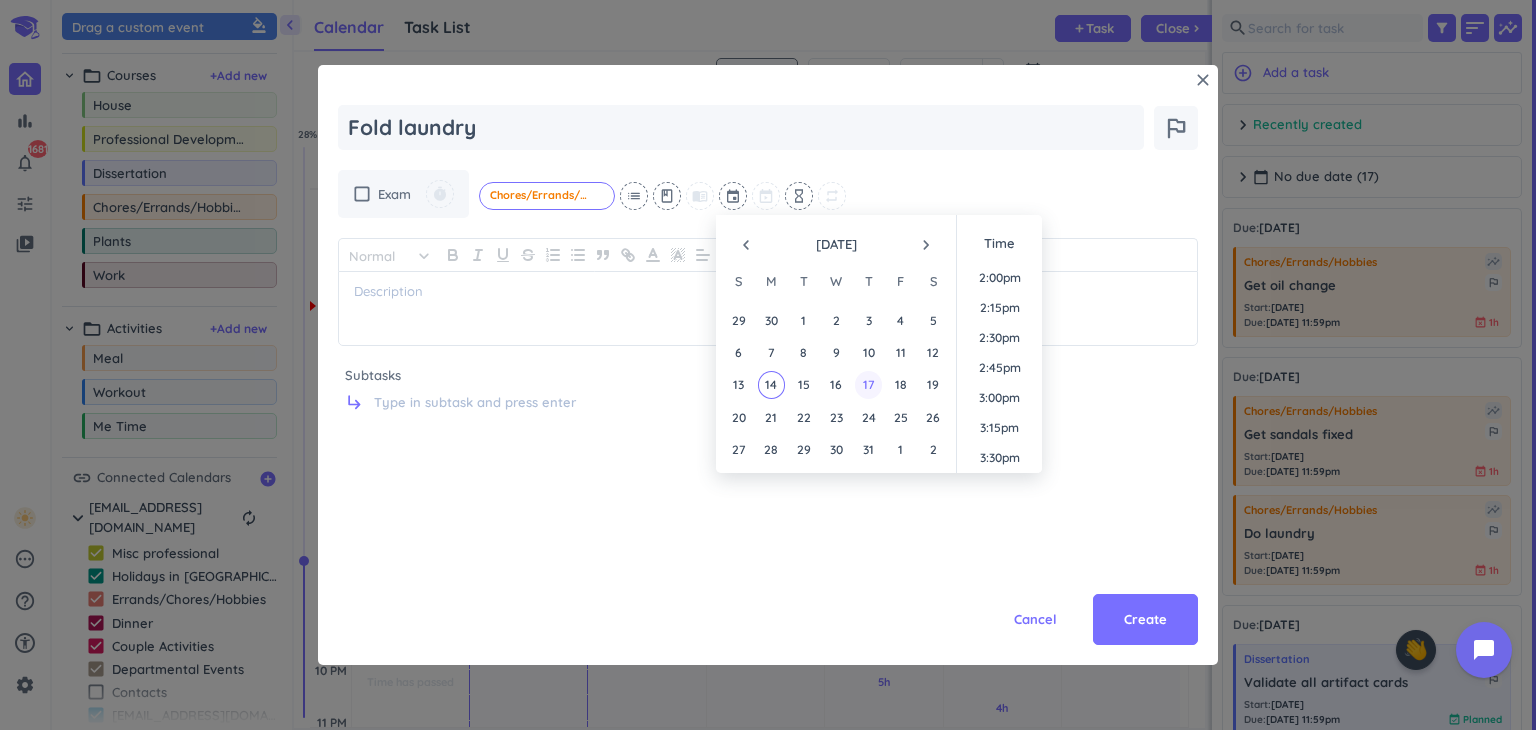 click on "17" at bounding box center (868, 384) 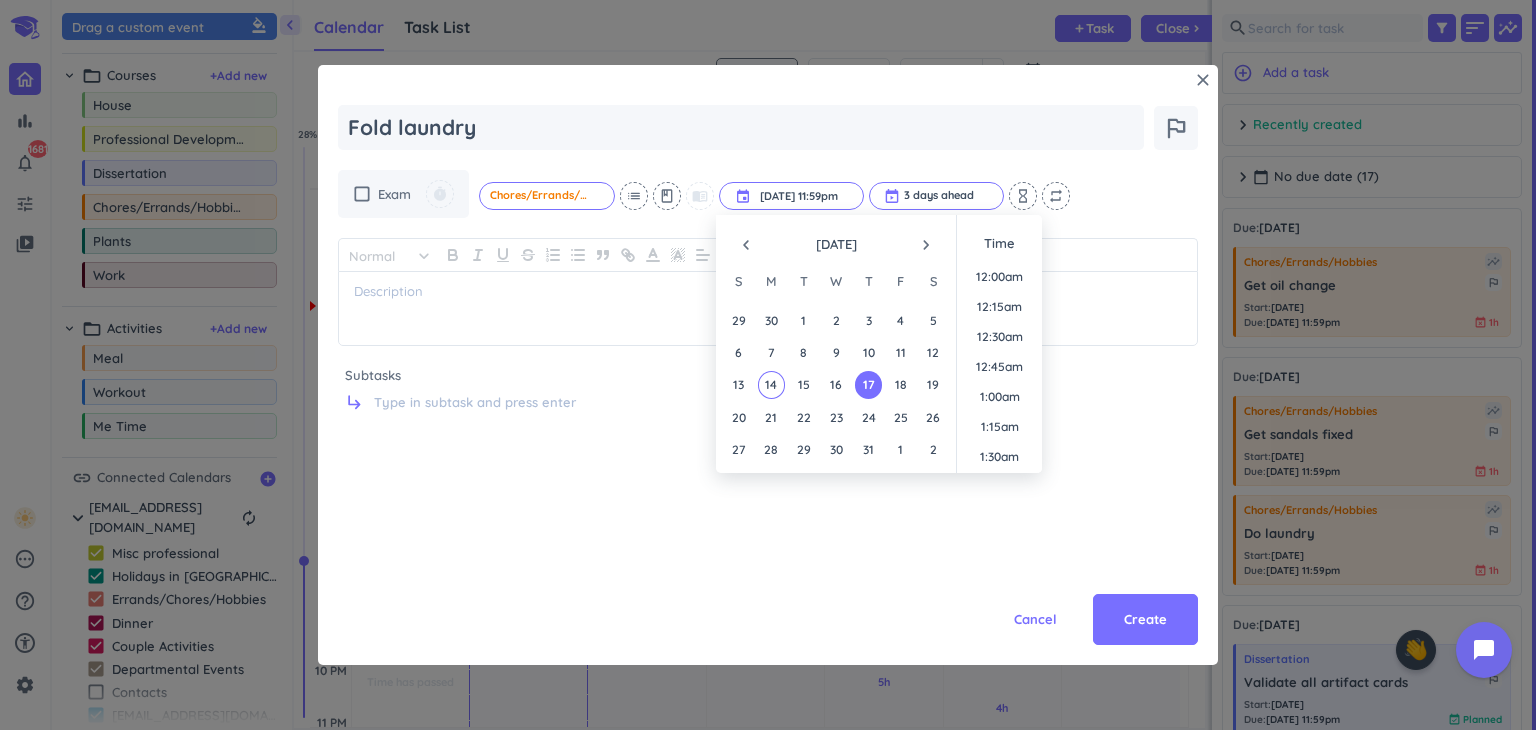 scroll, scrollTop: 2698, scrollLeft: 0, axis: vertical 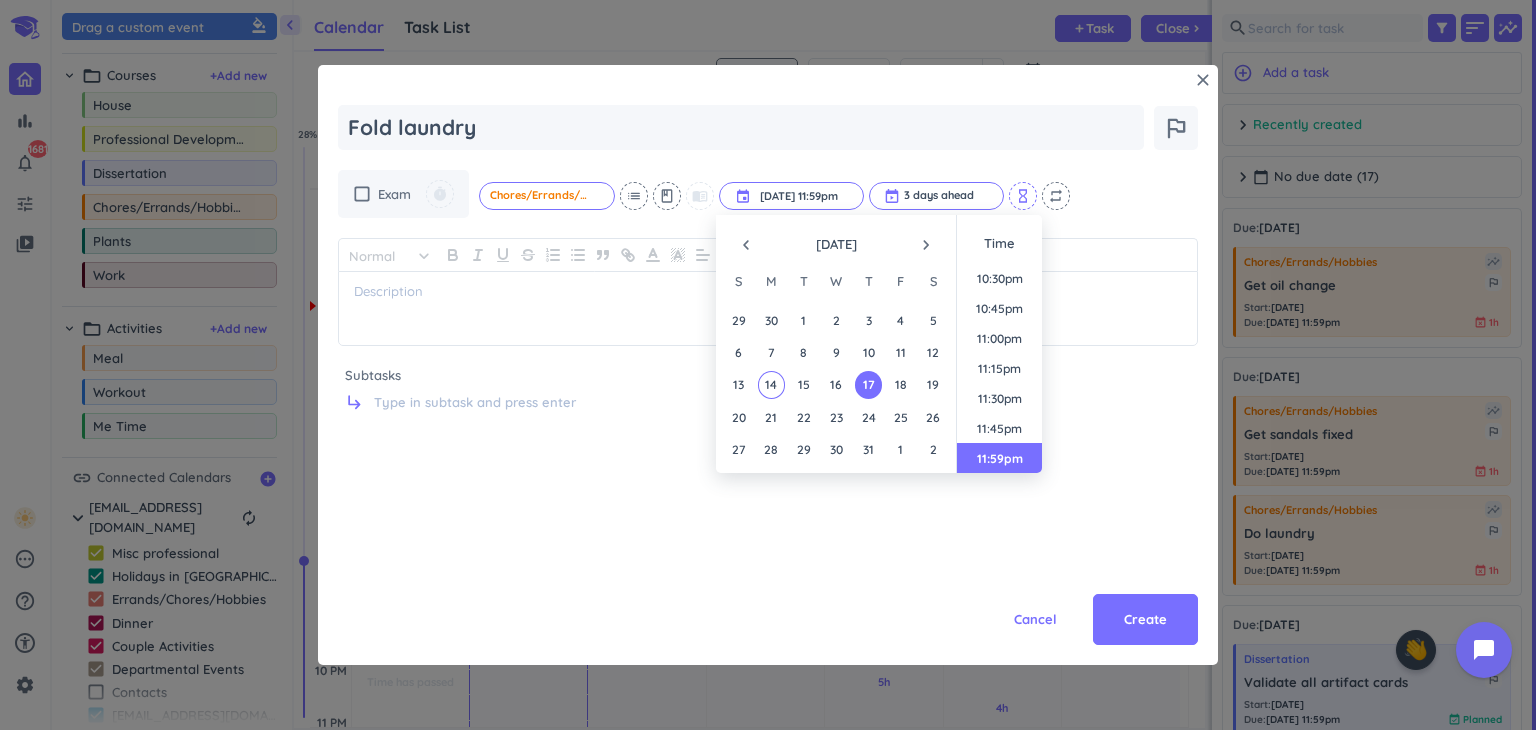 click on "hourglass_empty" at bounding box center (1023, 196) 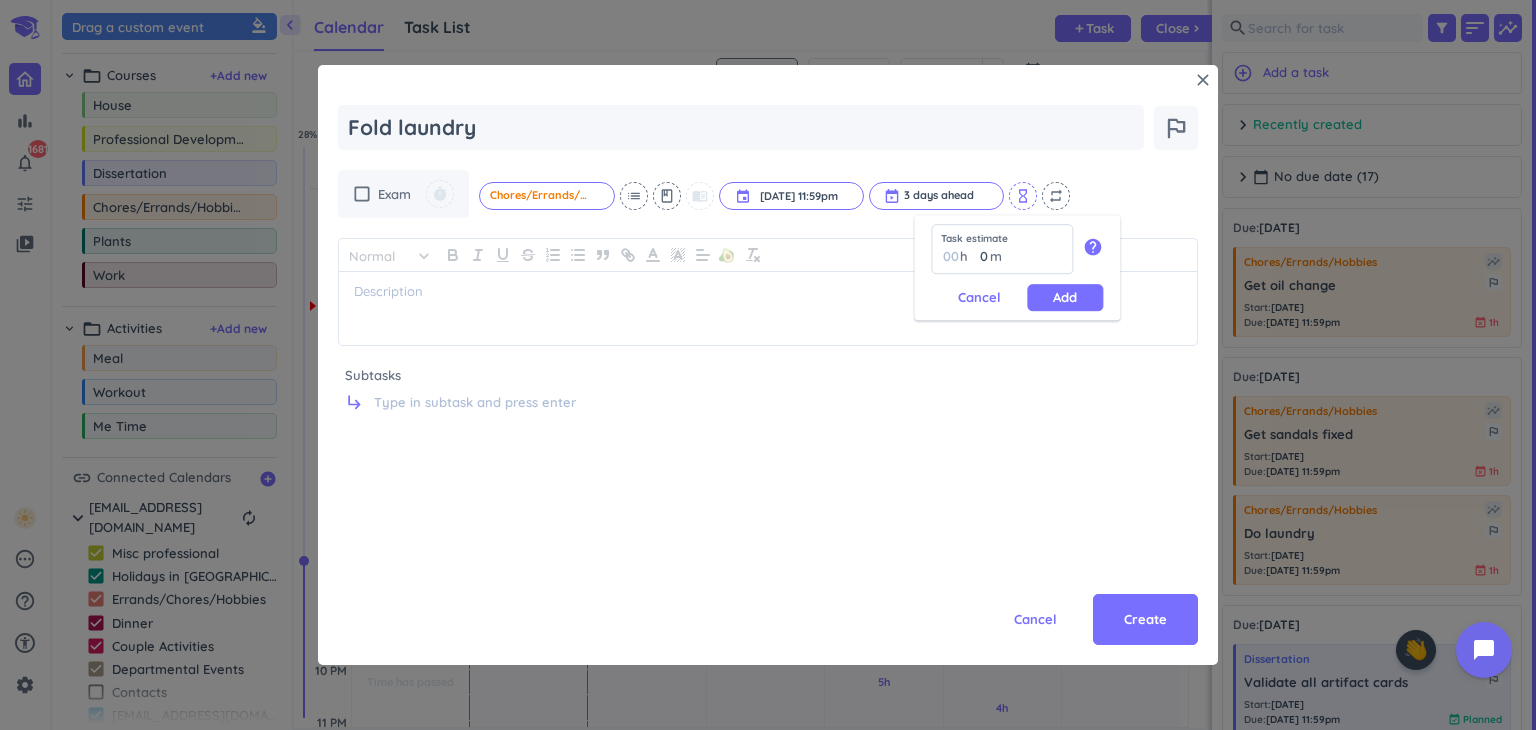 type on "1" 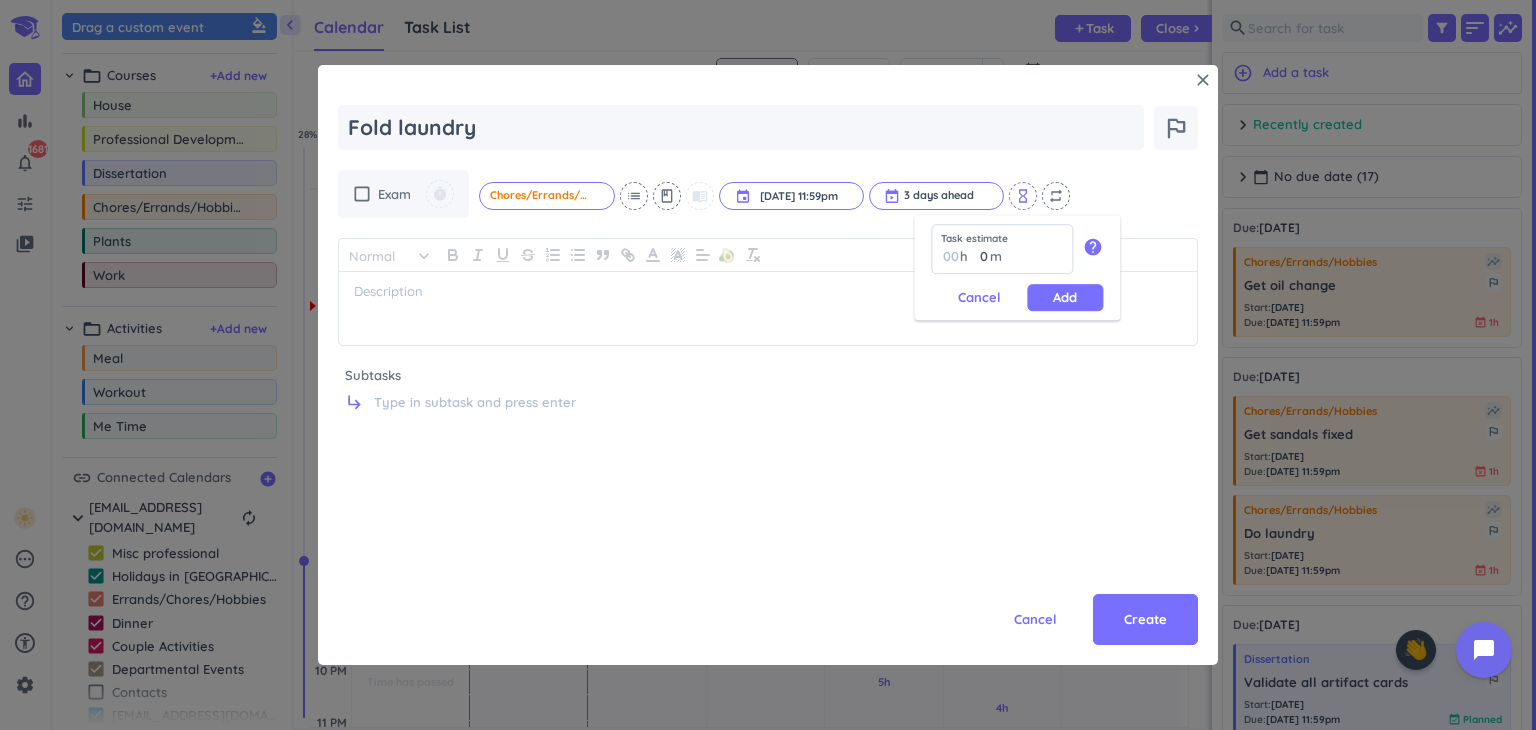 type 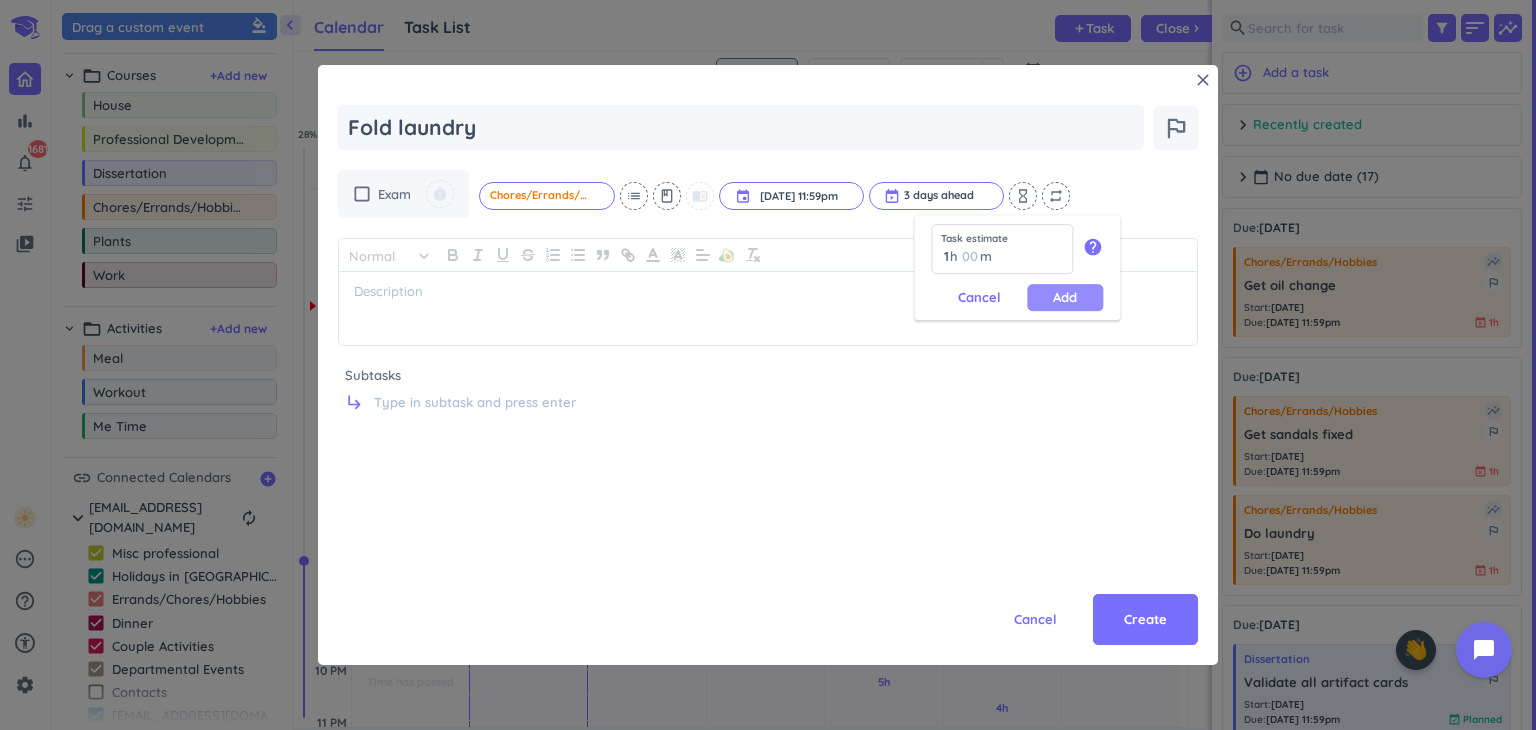 type on "1" 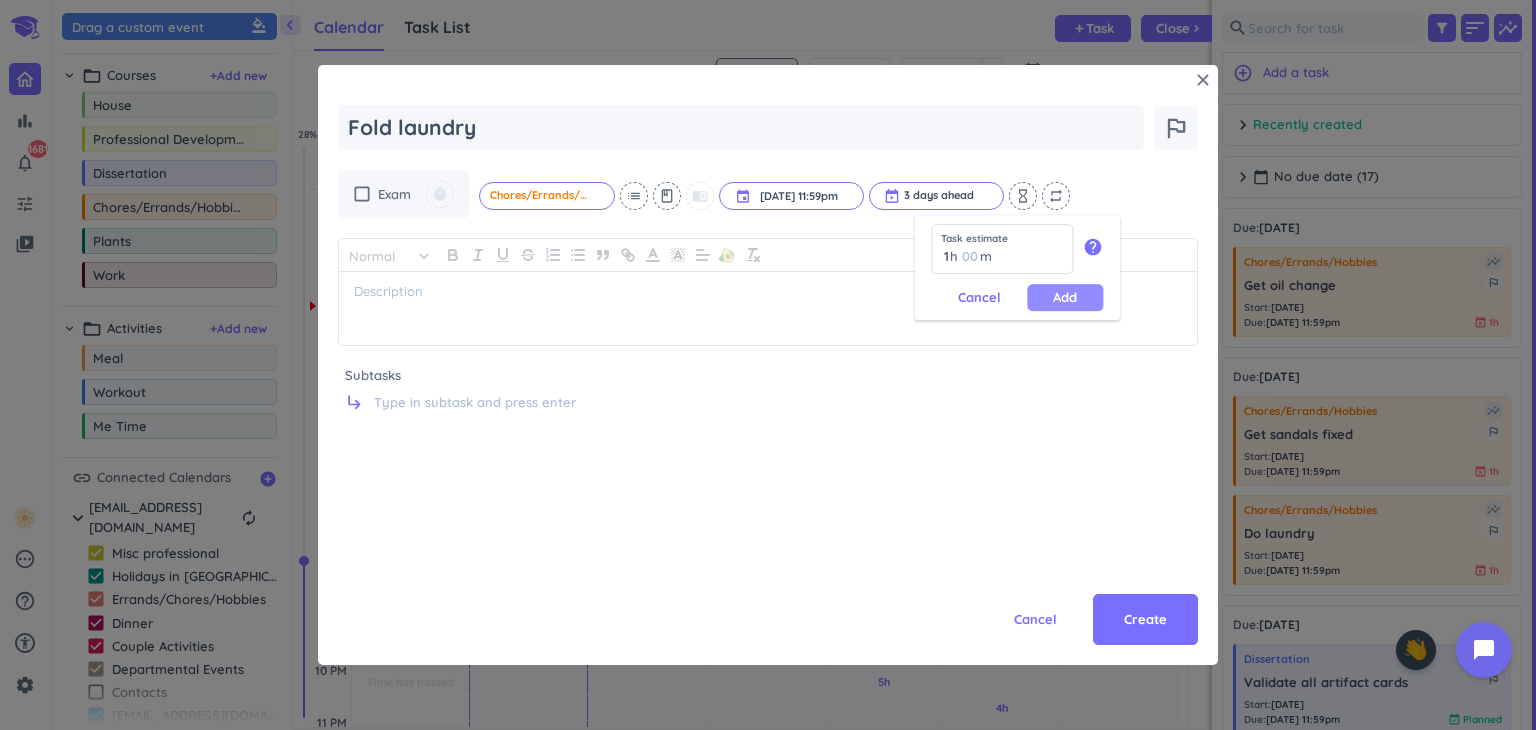 click on "Add" at bounding box center [1065, 297] 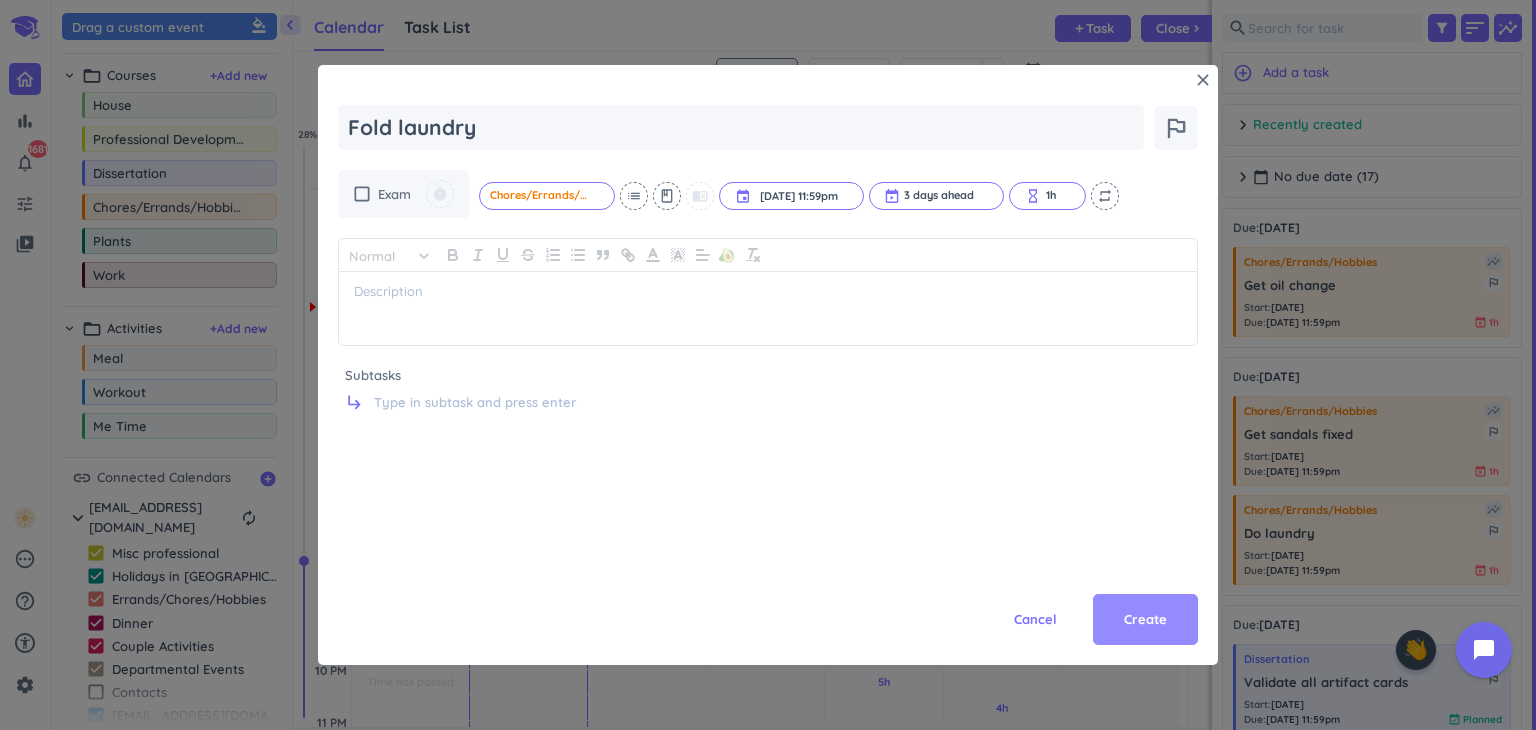 click on "Create" at bounding box center (1145, 620) 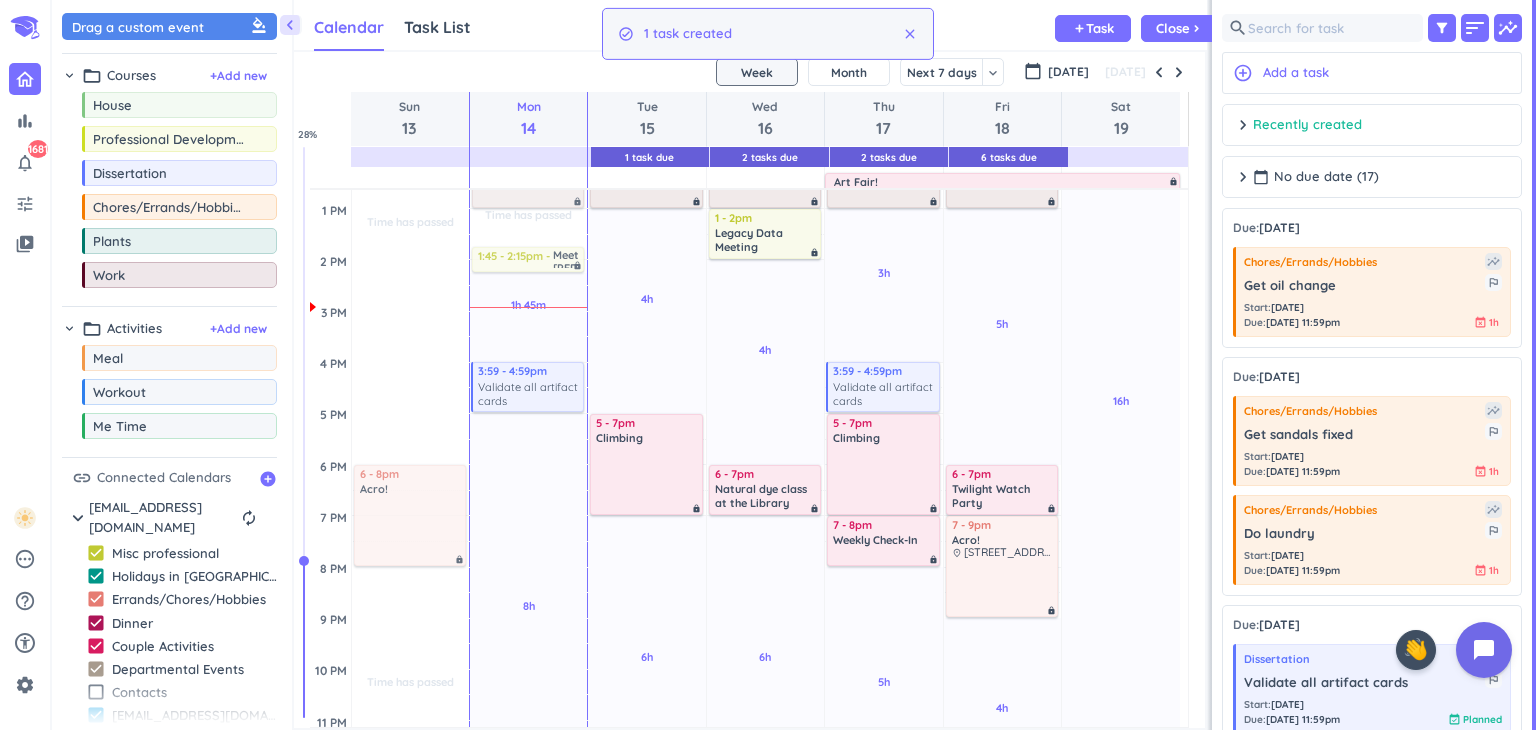 click on "Task" at bounding box center (1100, 28) 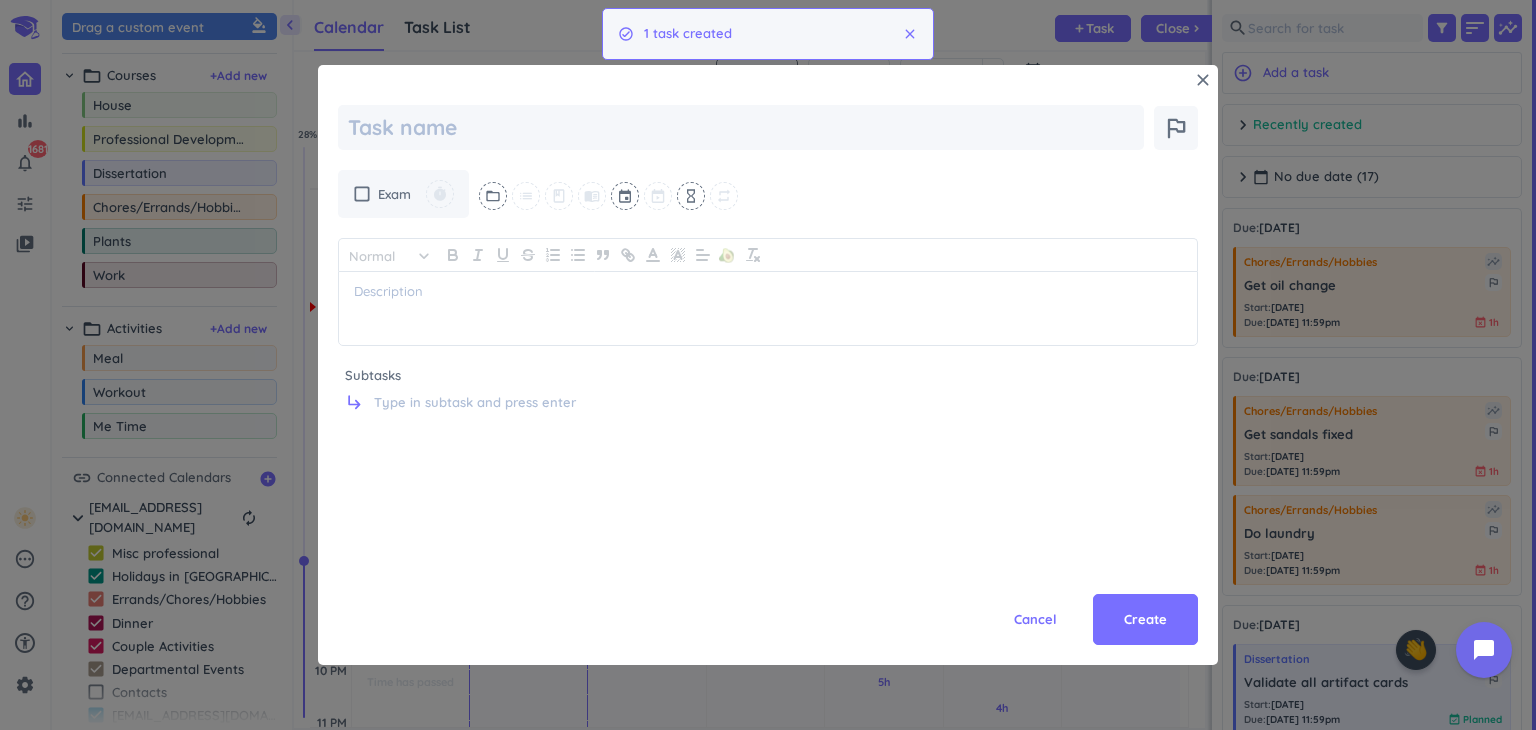 scroll, scrollTop: 0, scrollLeft: 0, axis: both 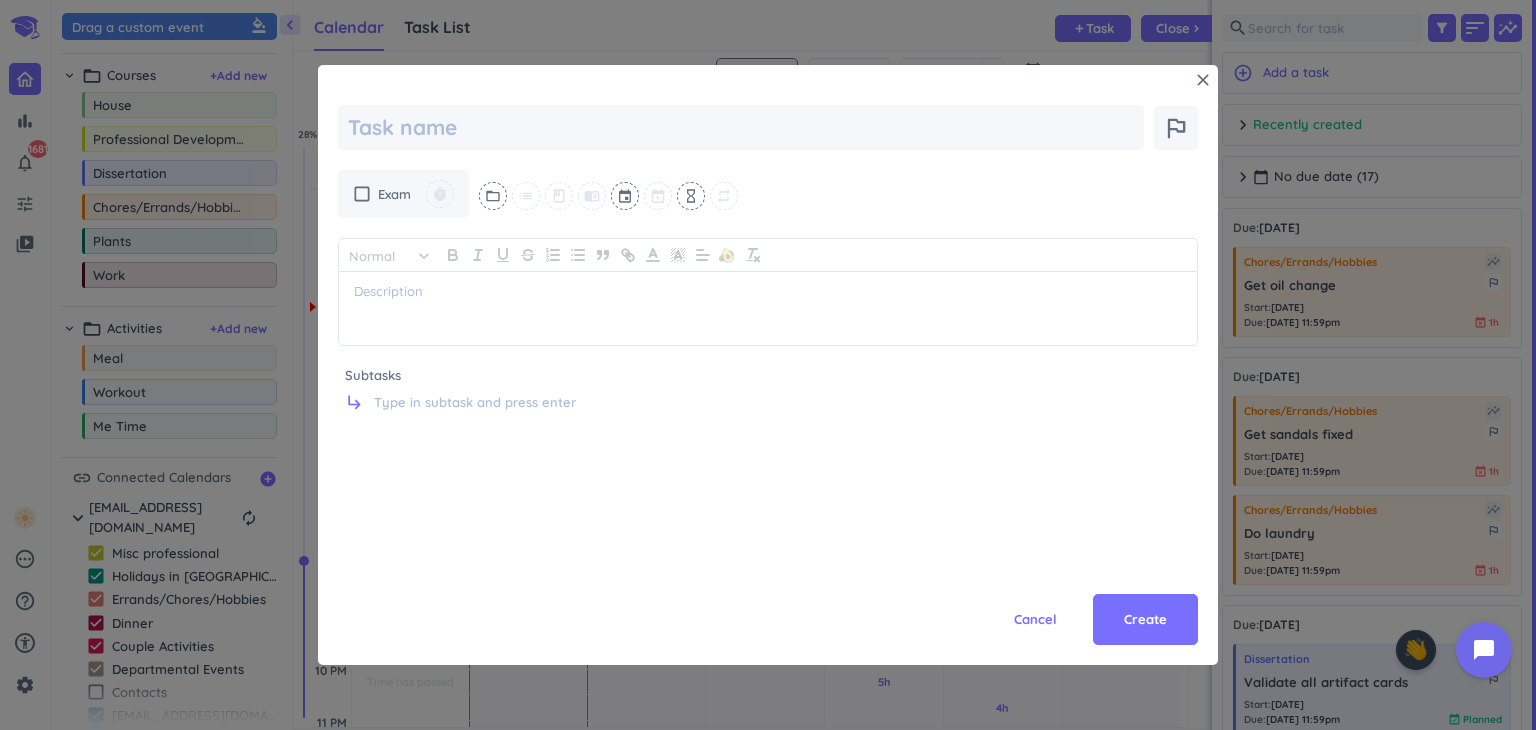 type on "x" 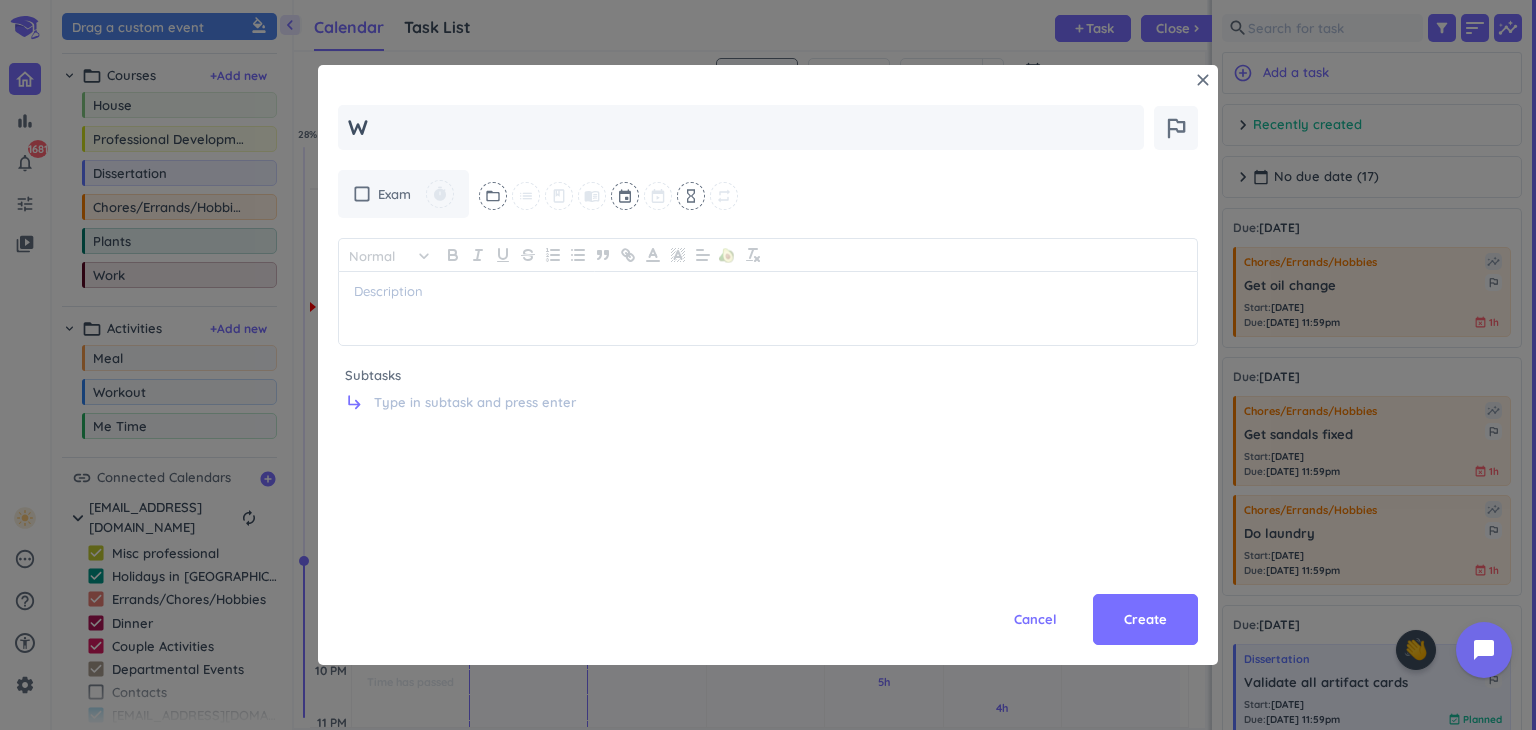 type on "x" 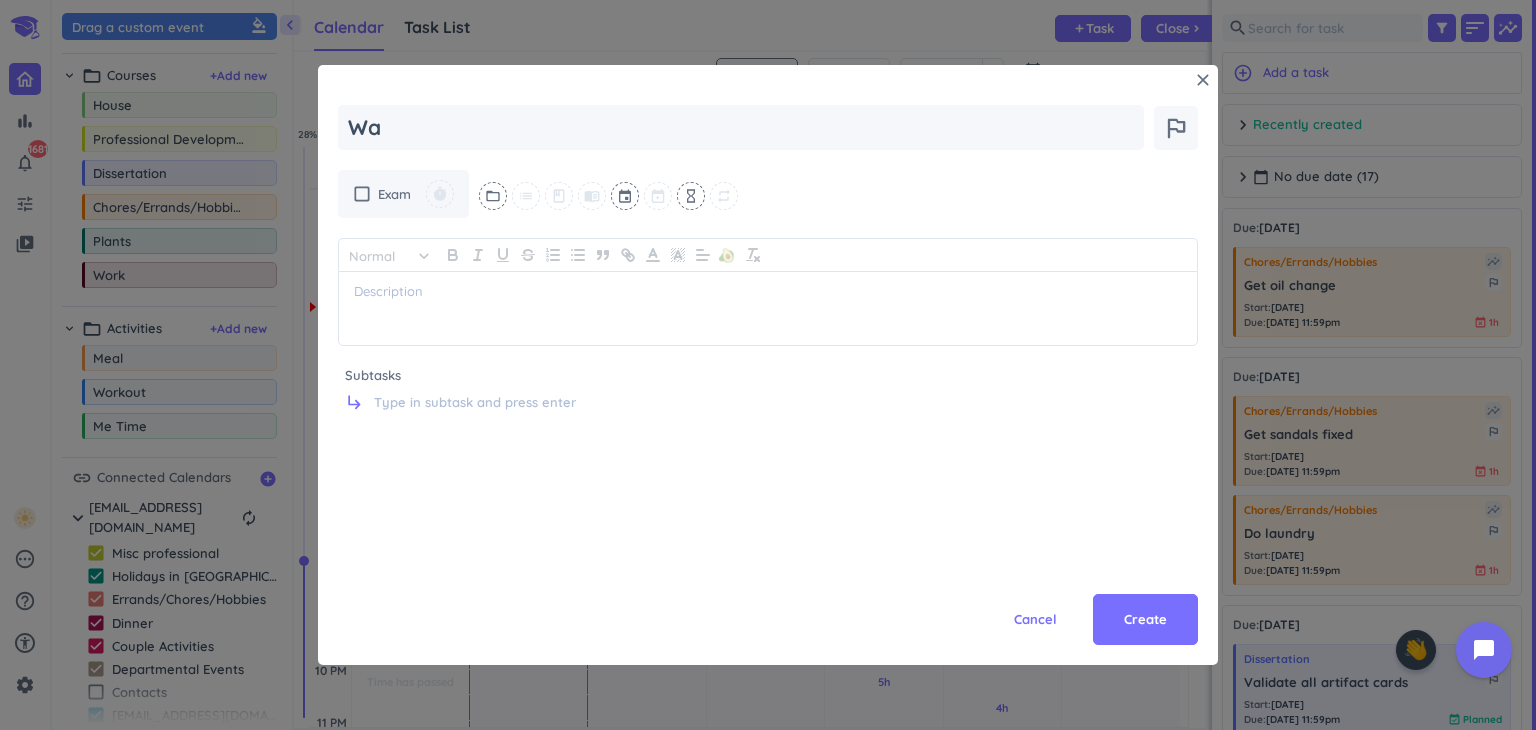 type on "x" 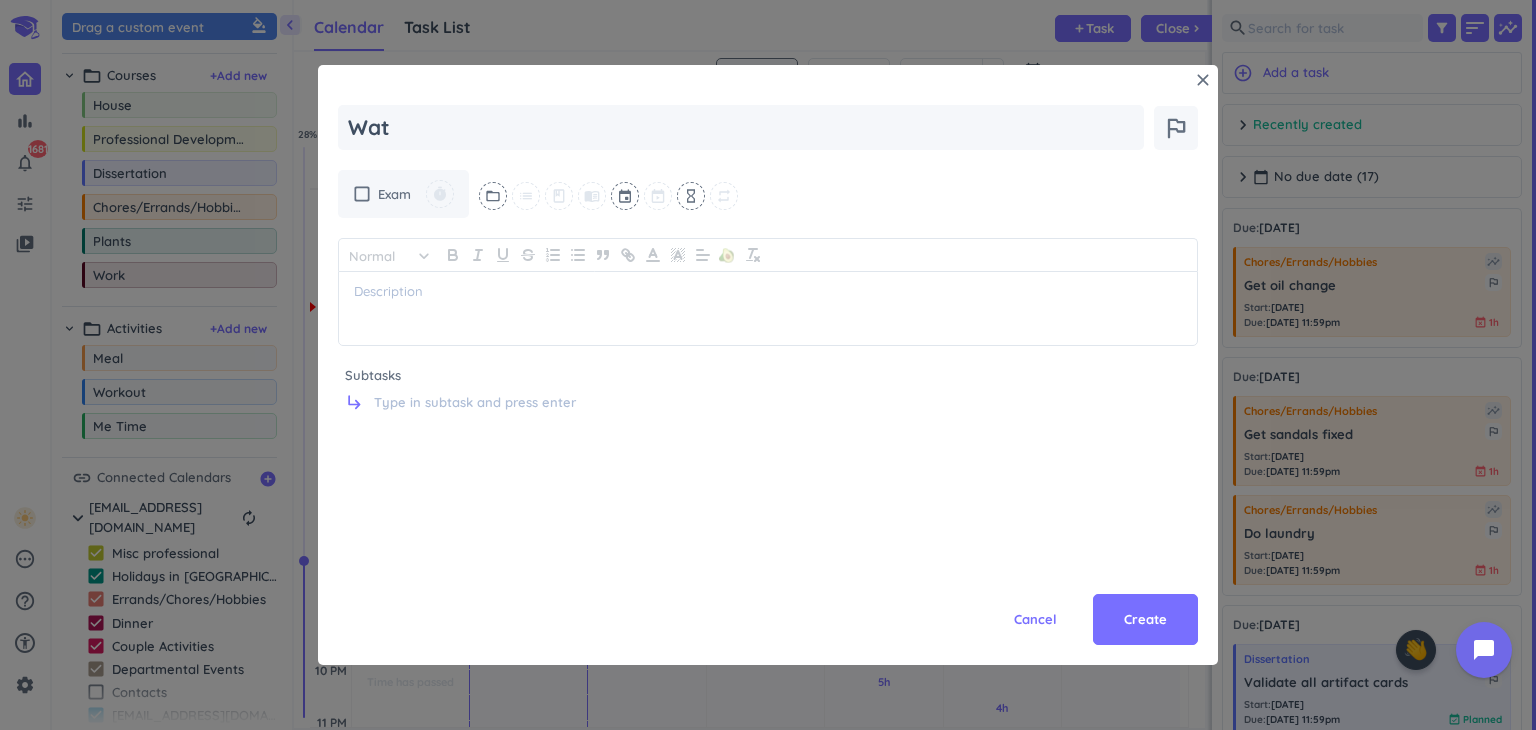 type on "x" 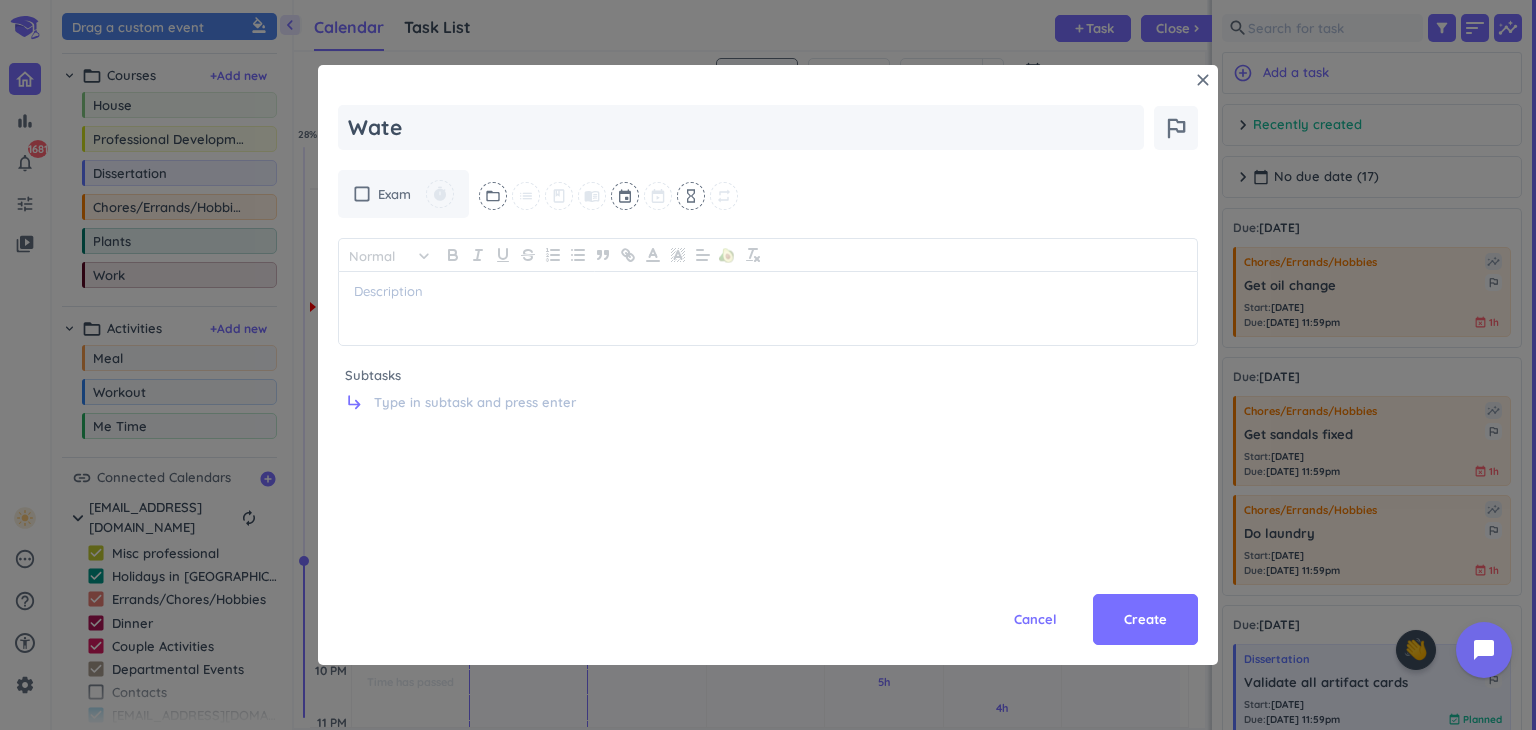 type on "x" 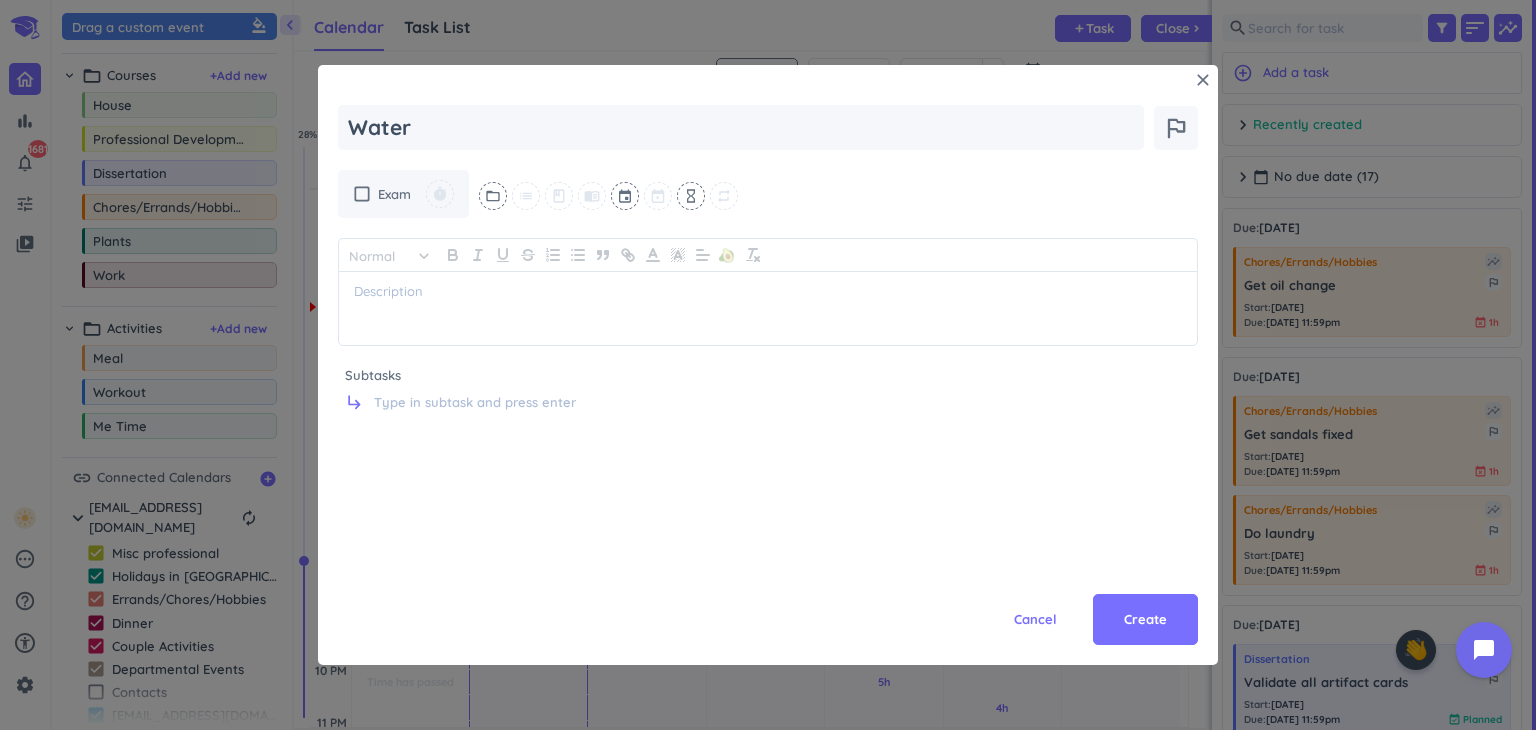 type on "x" 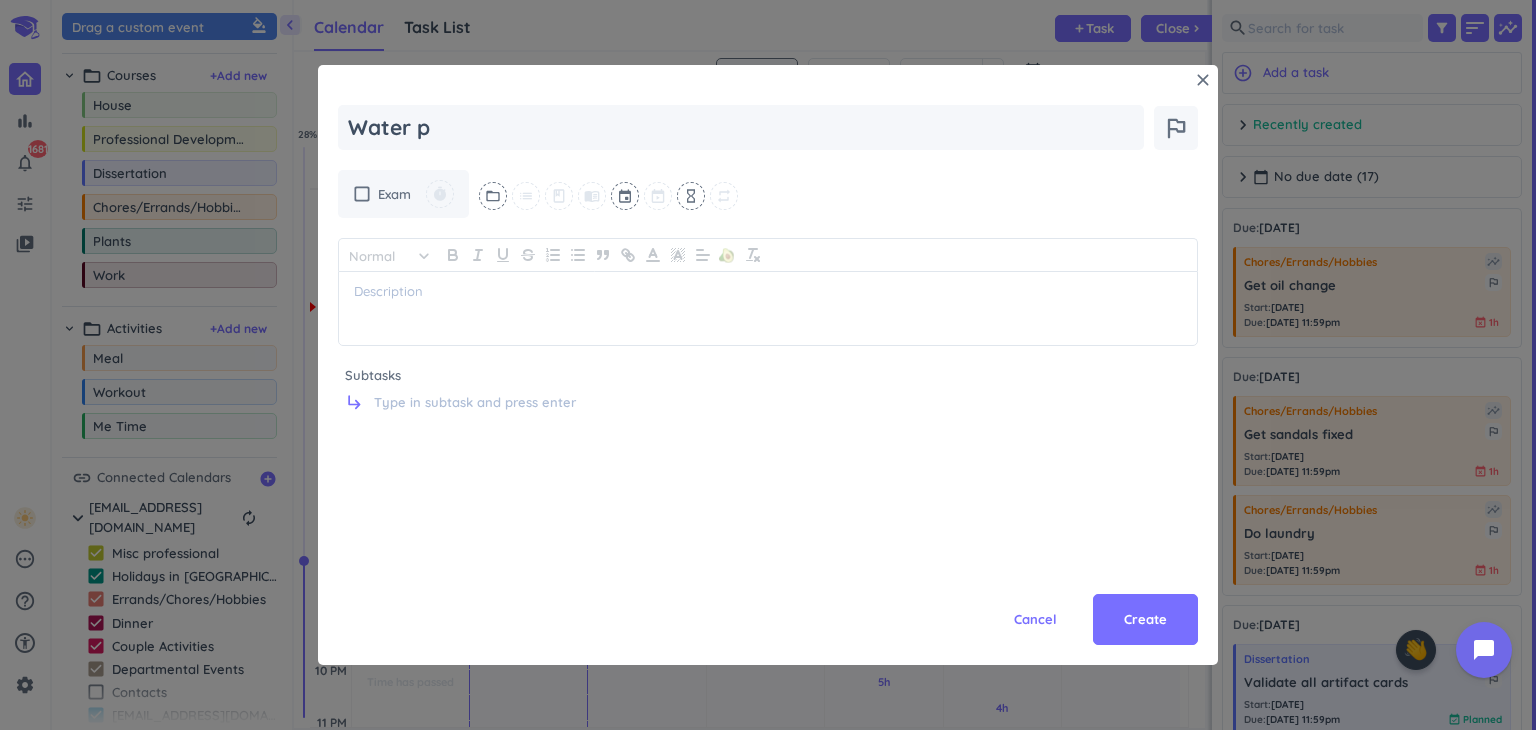 type on "x" 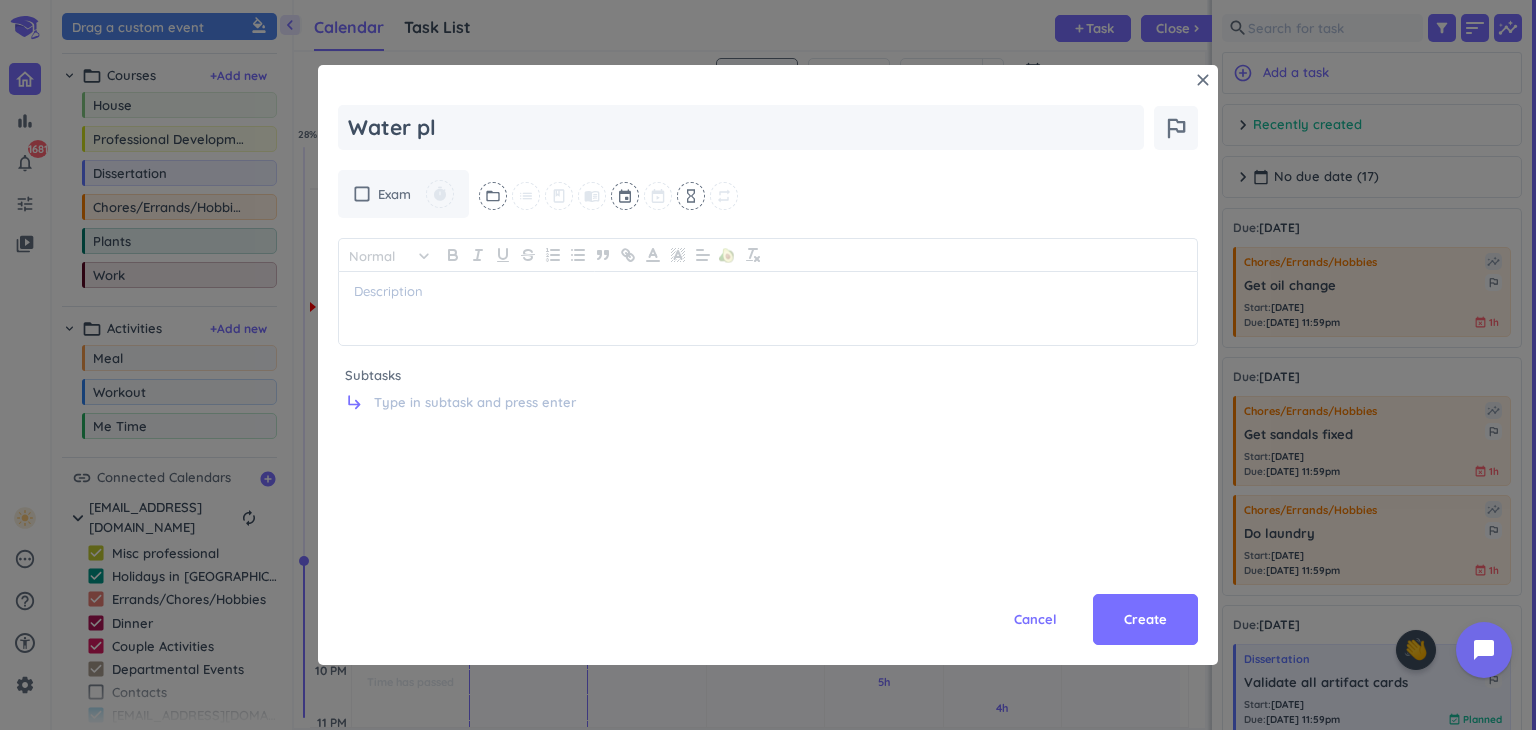 type on "x" 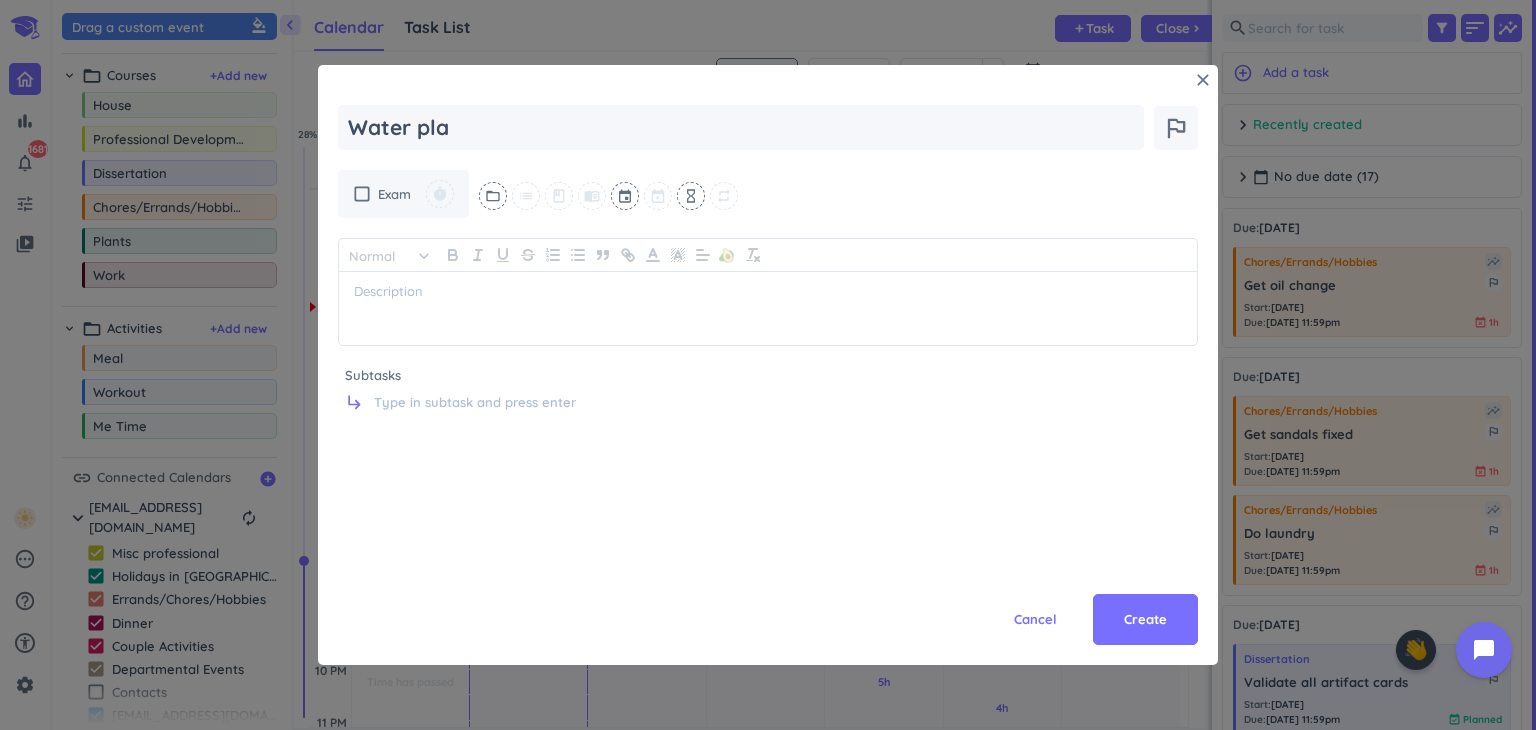 type on "x" 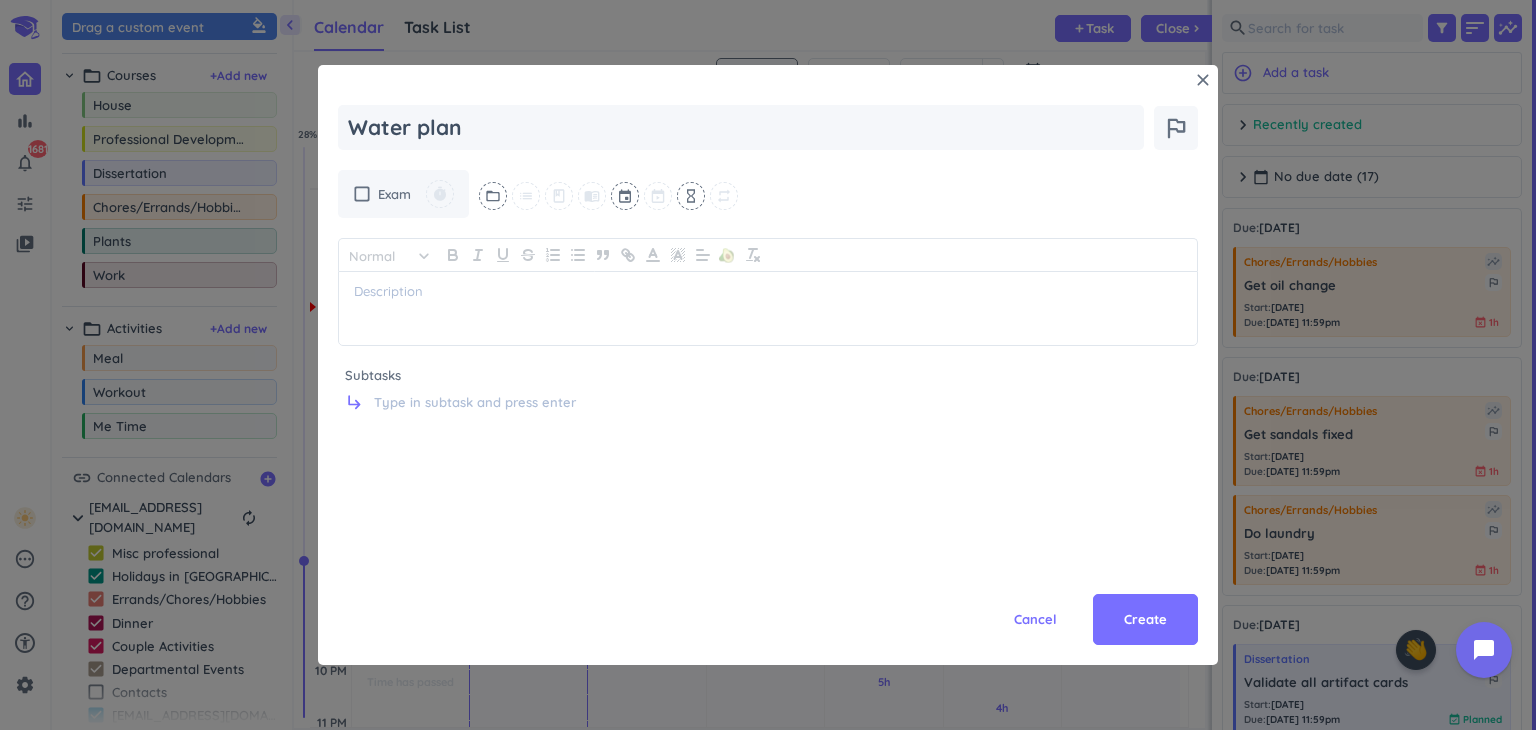 type on "x" 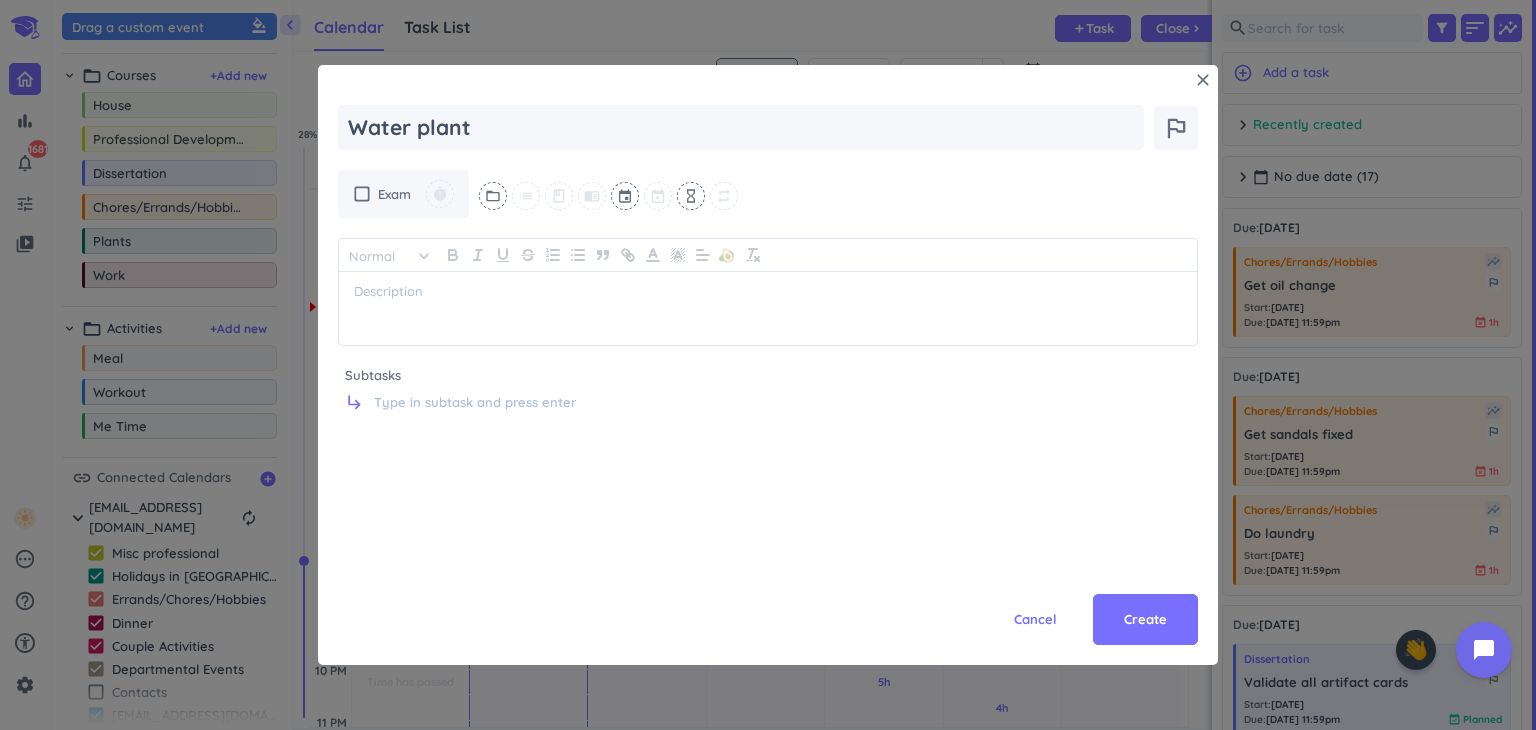 type on "x" 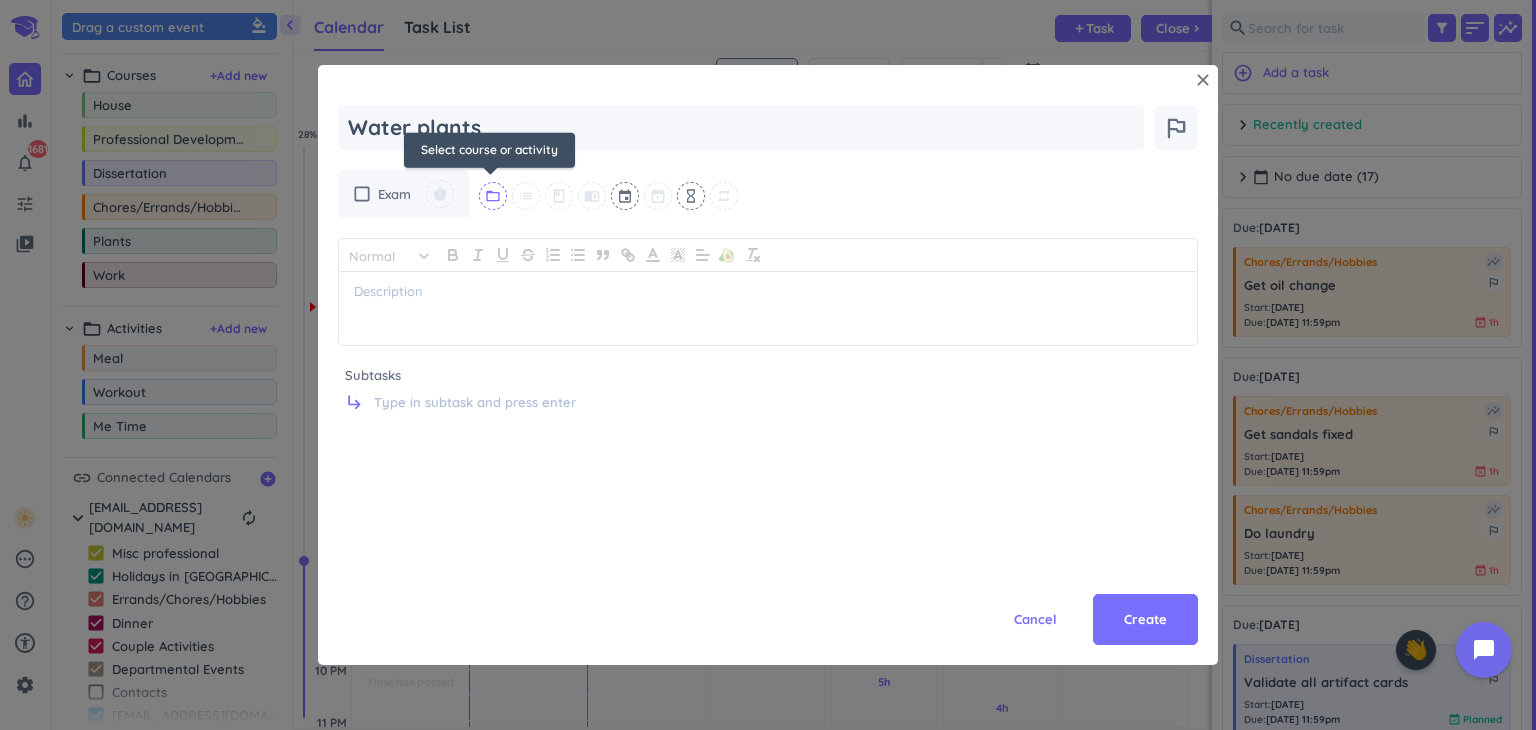 type on "Water plants" 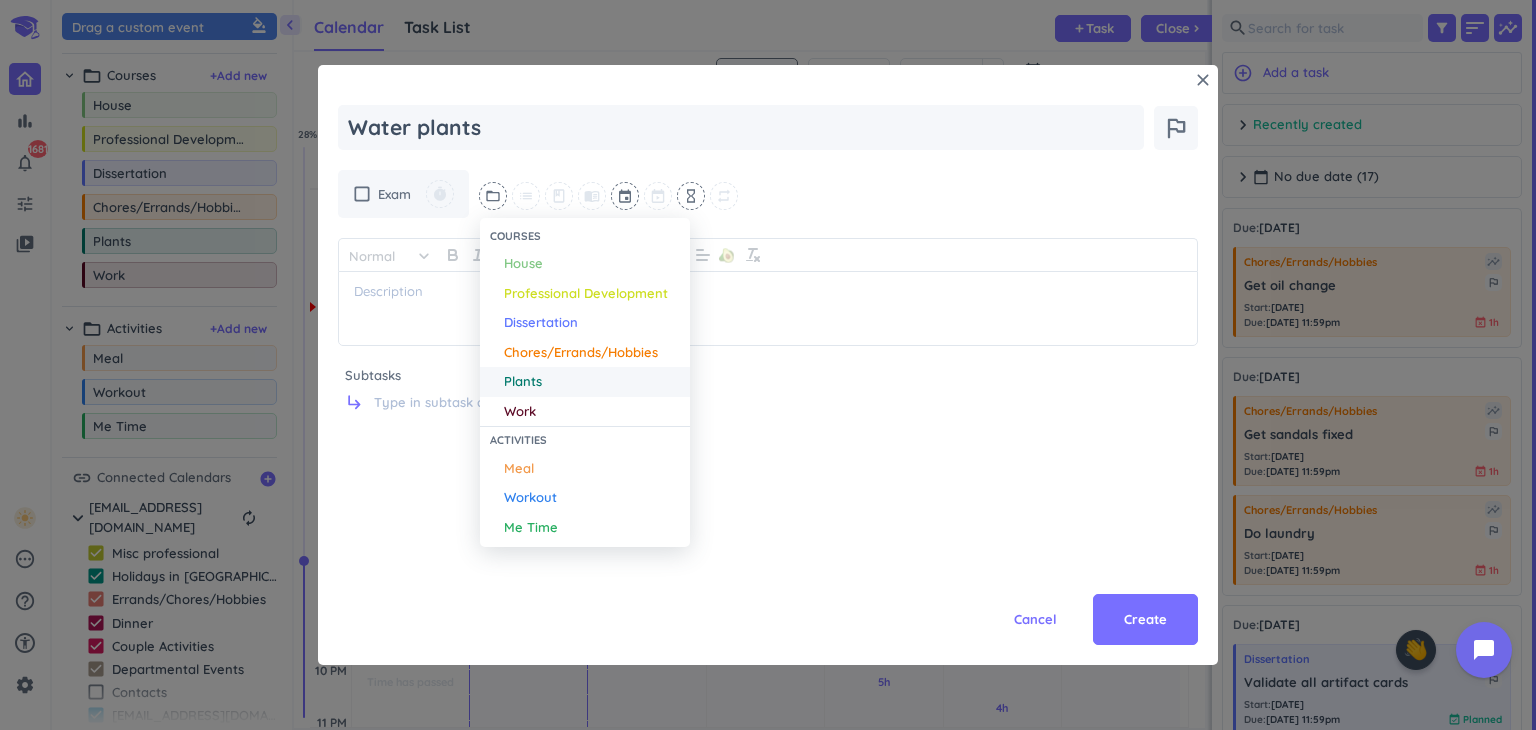click on "Plants" at bounding box center [523, 382] 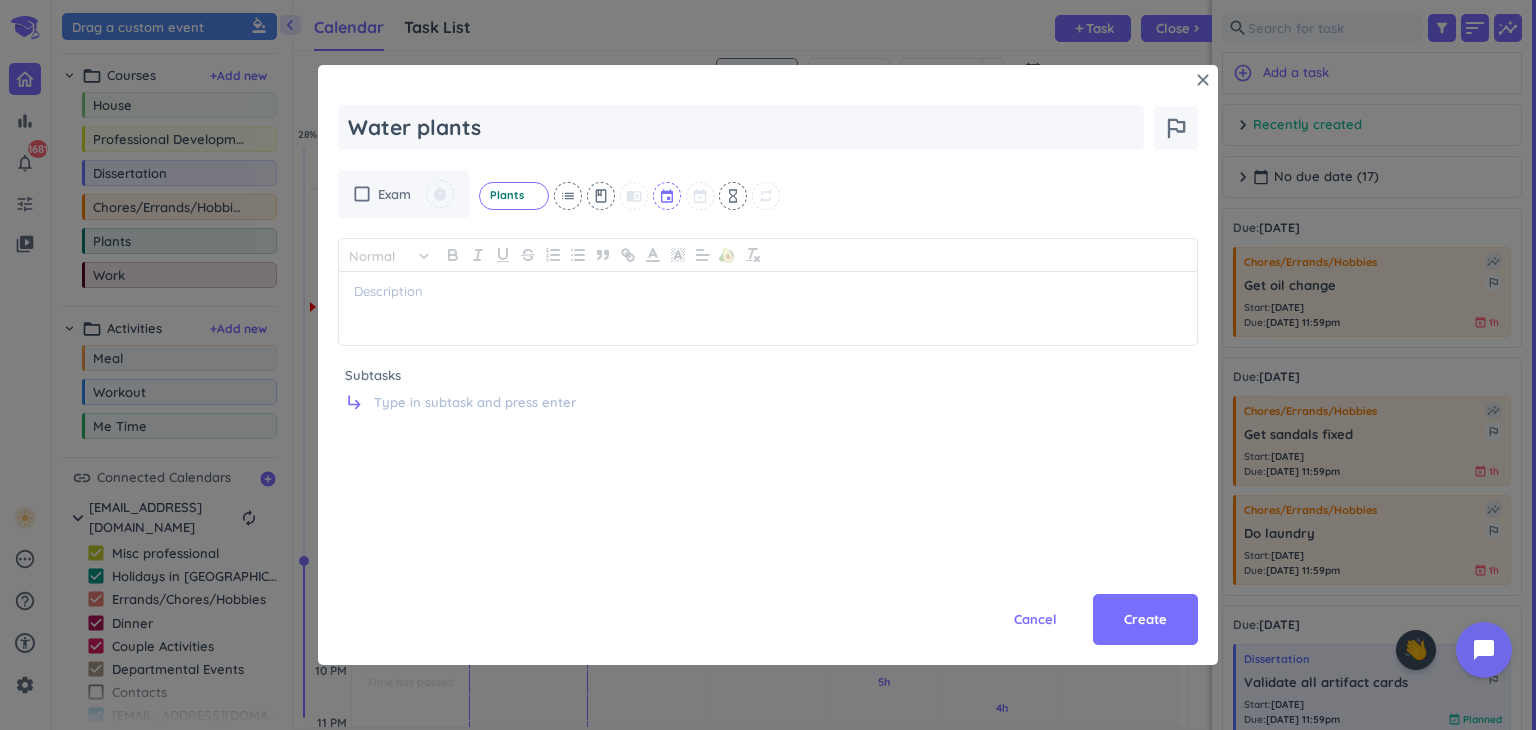 click at bounding box center [668, 196] 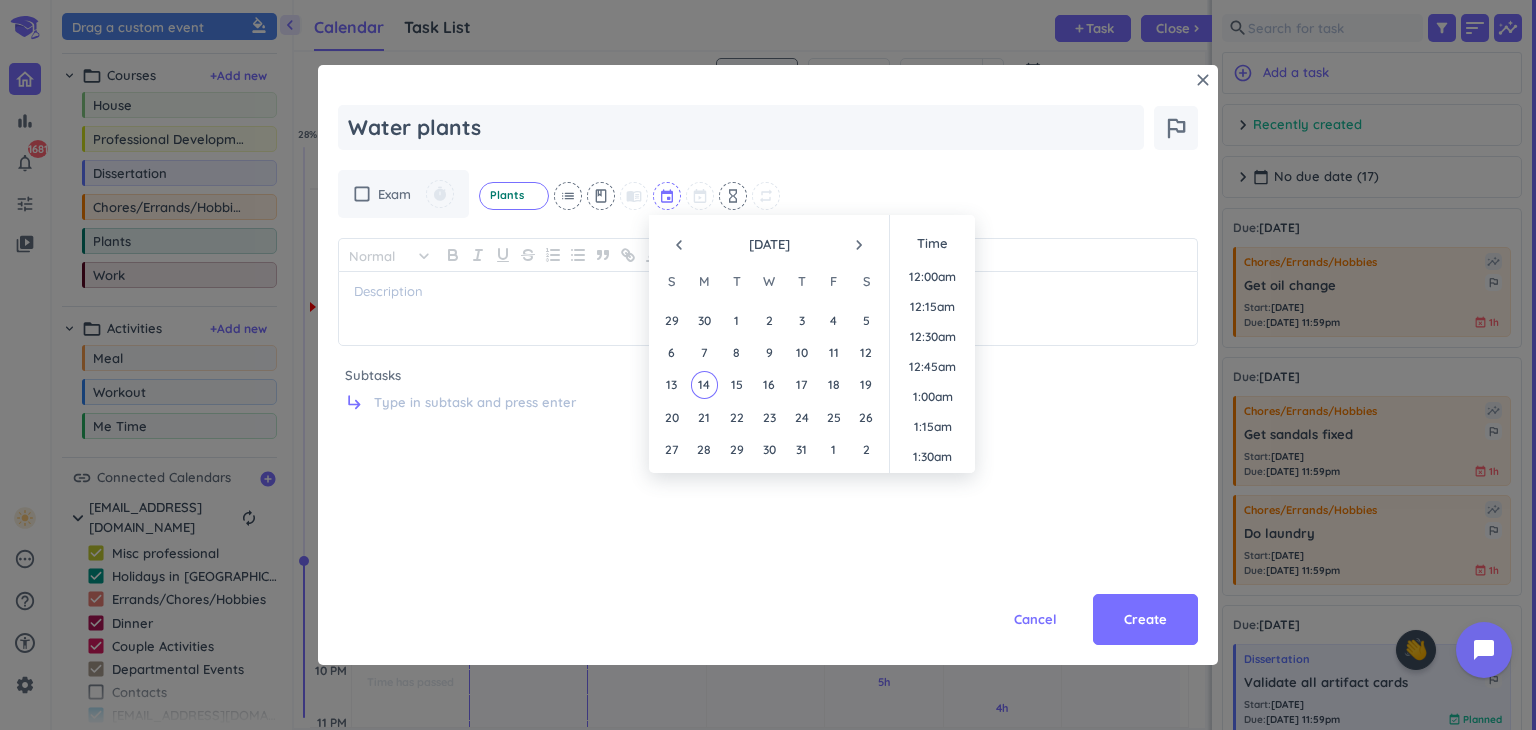 scroll, scrollTop: 1679, scrollLeft: 0, axis: vertical 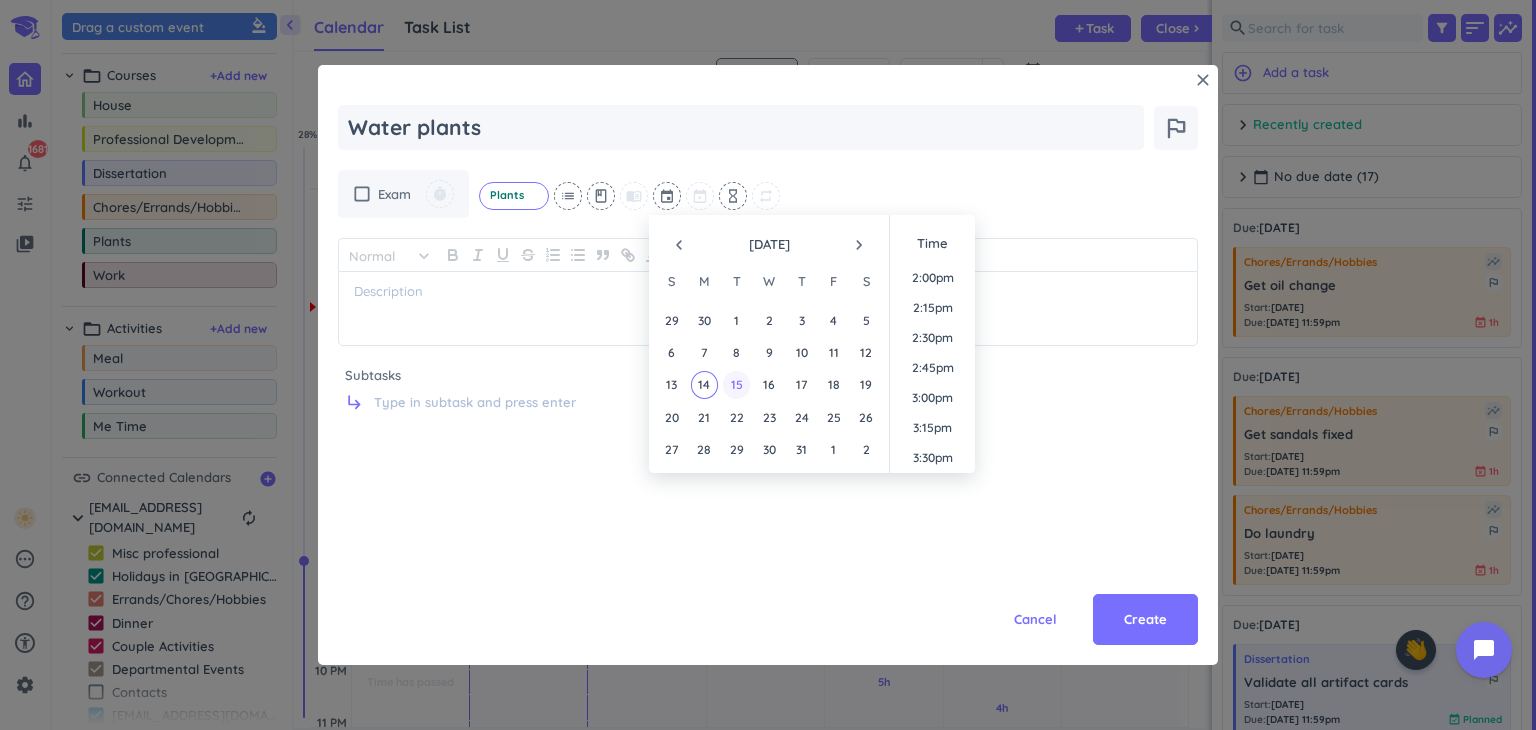 click on "15" at bounding box center [736, 384] 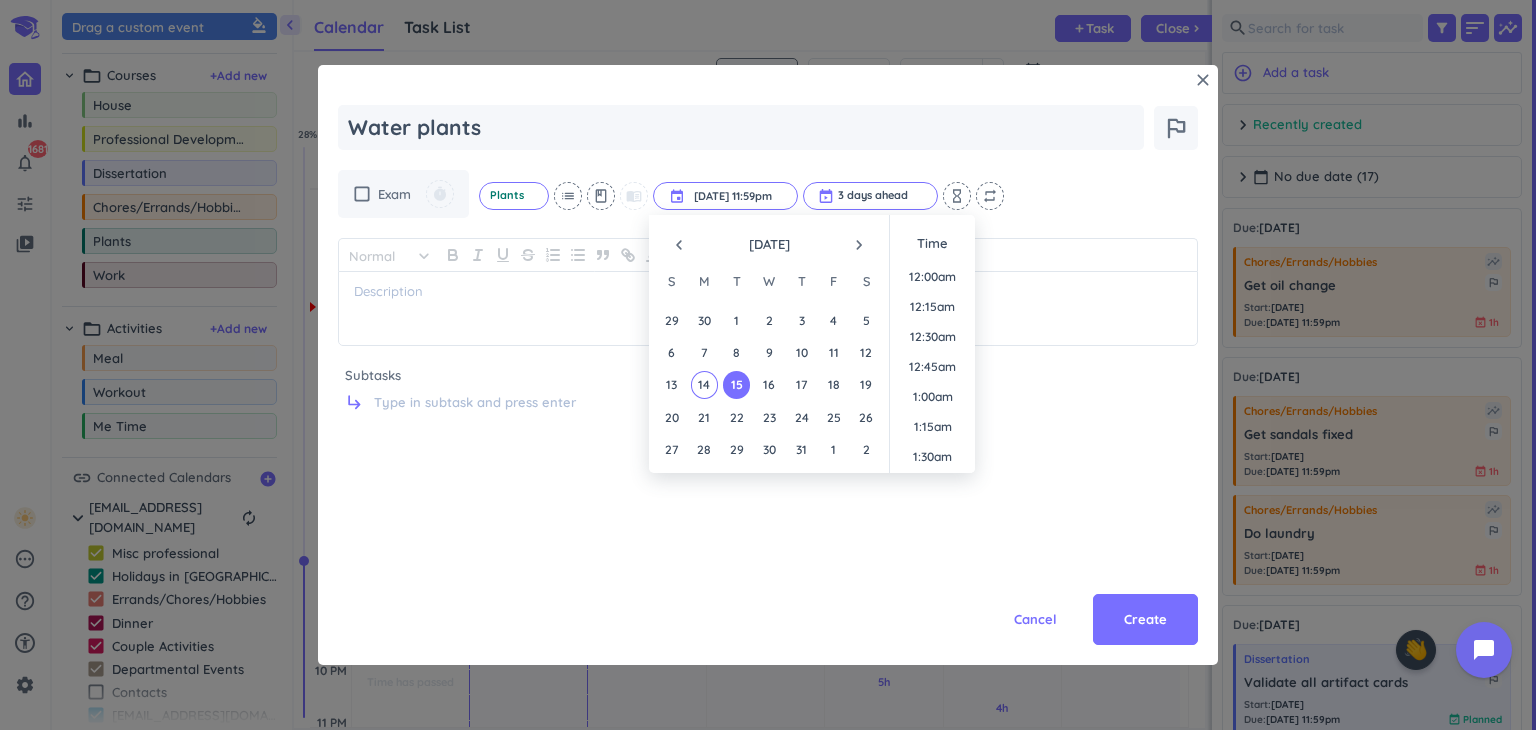 scroll, scrollTop: 2698, scrollLeft: 0, axis: vertical 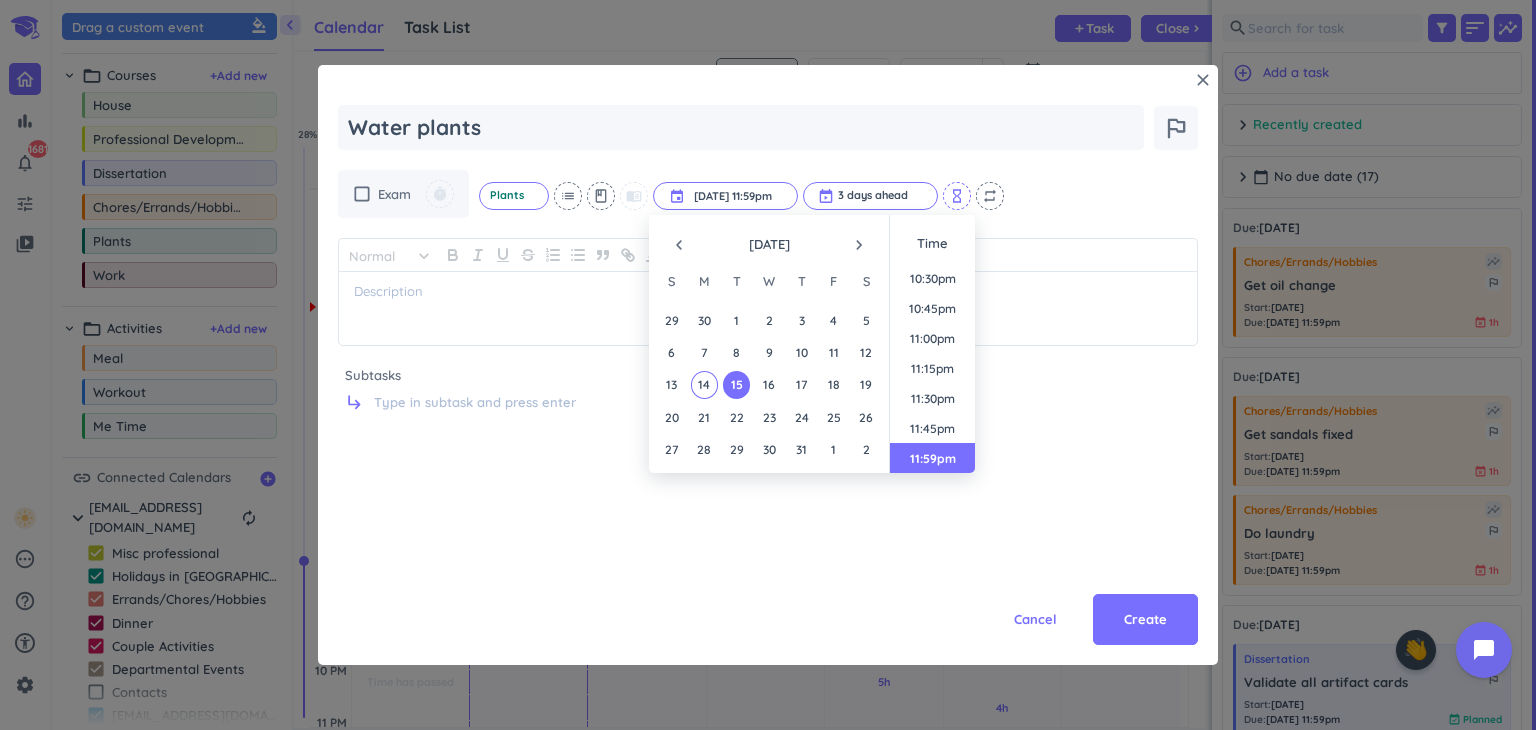 click on "hourglass_empty" at bounding box center [957, 196] 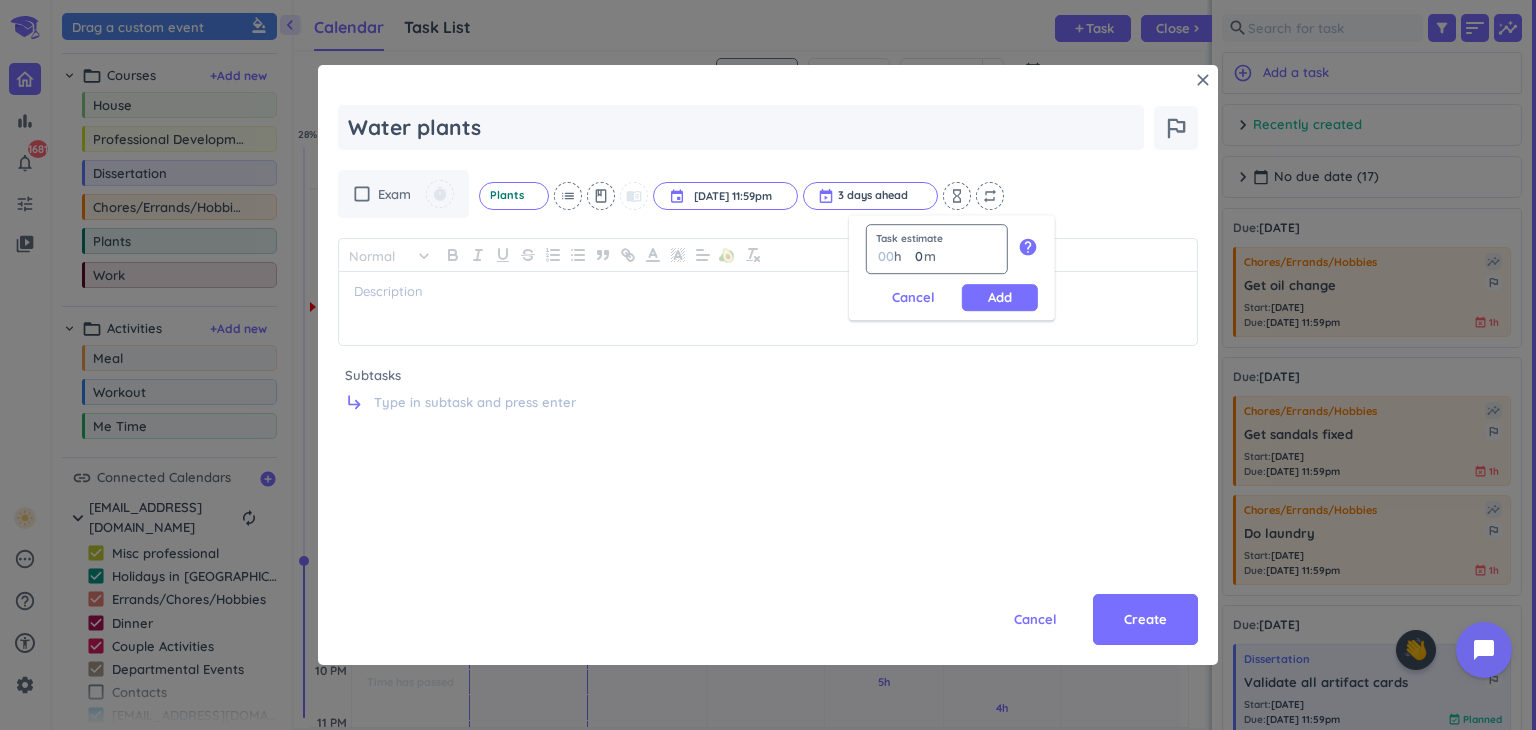 type on "1" 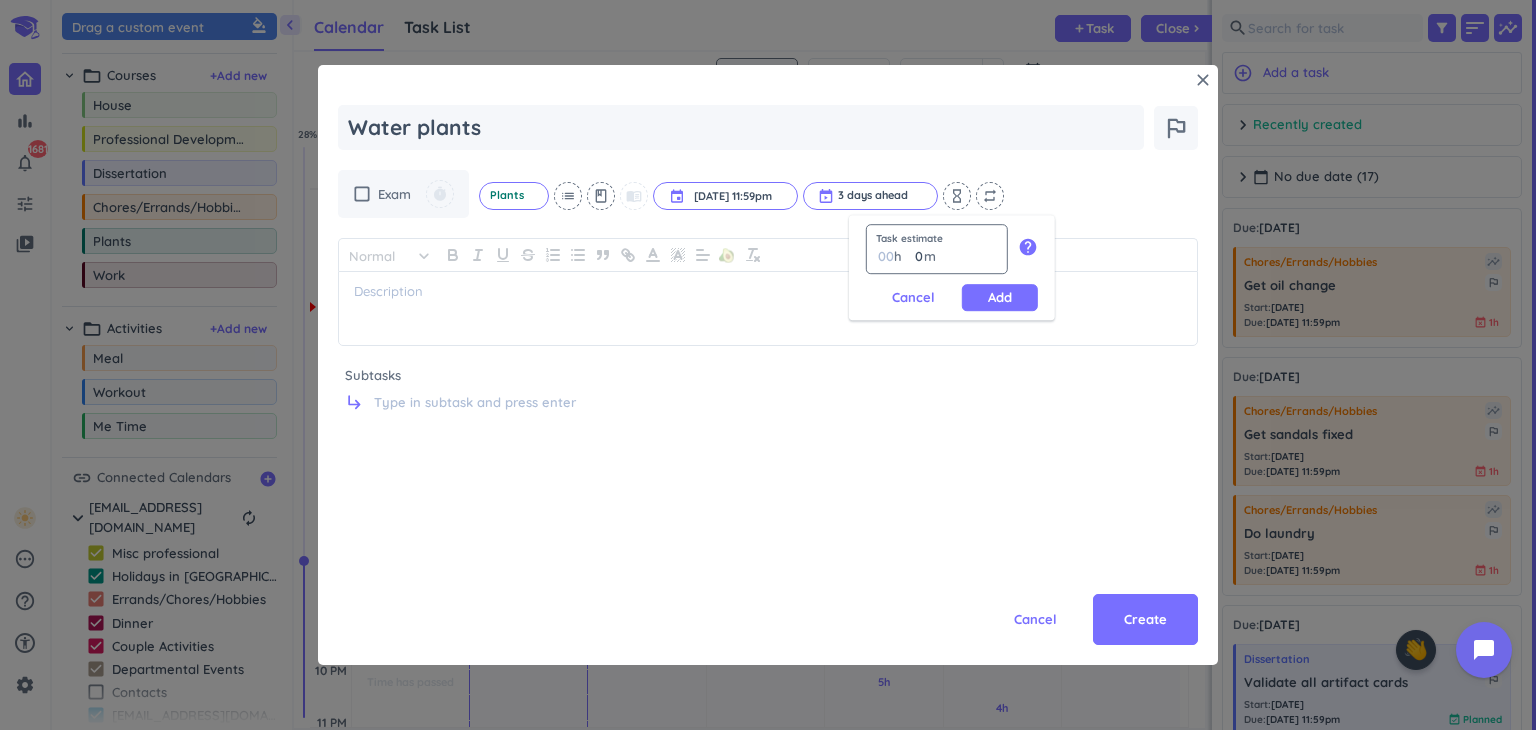 type 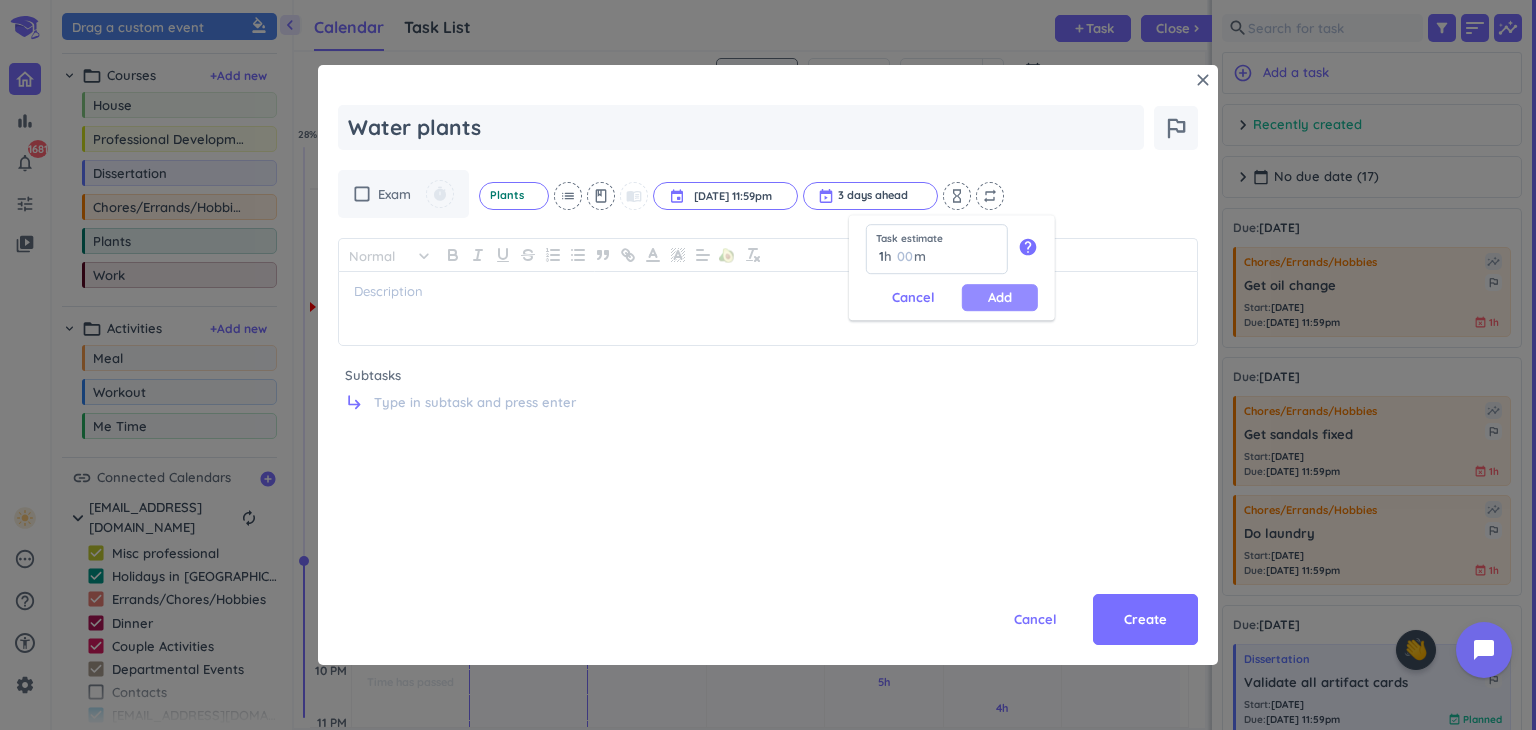 type on "1" 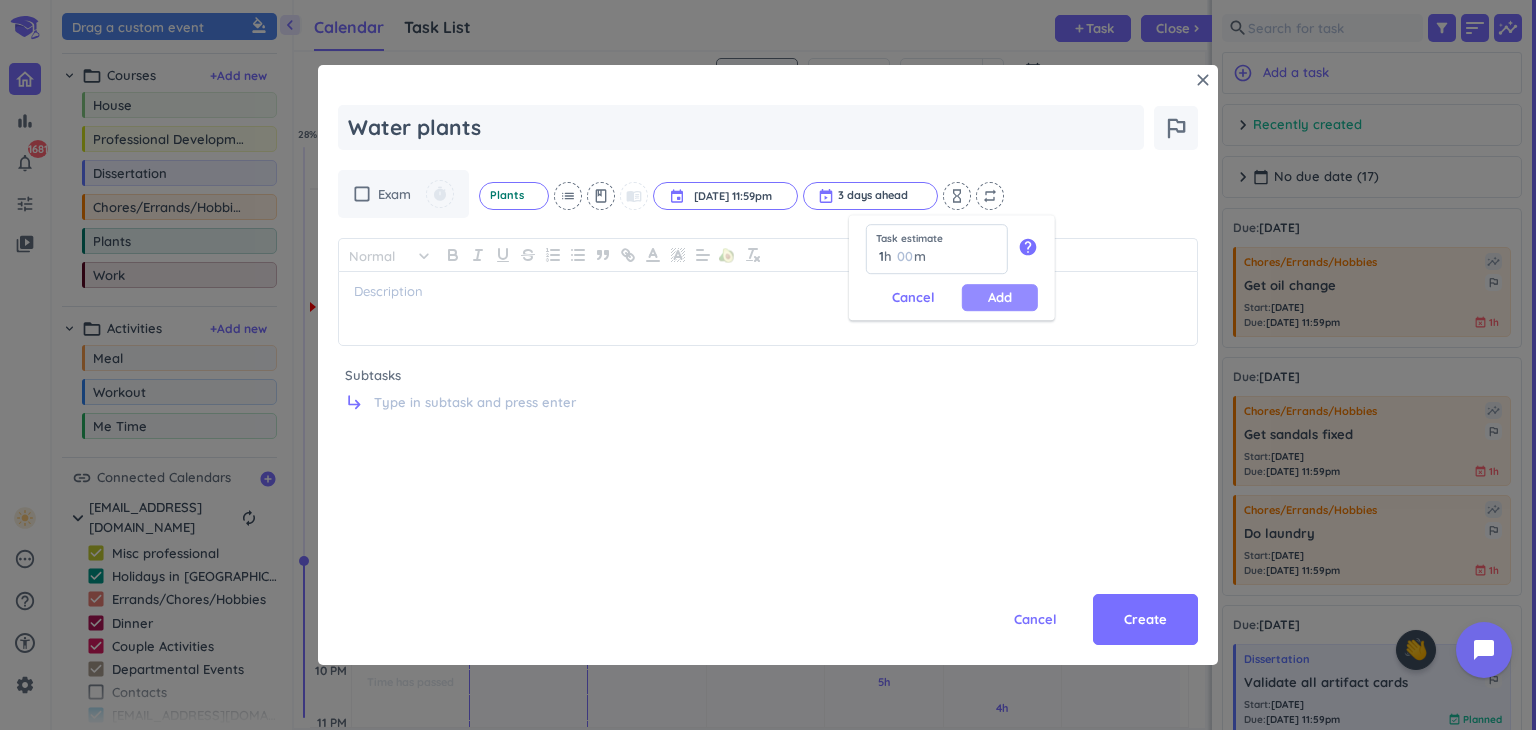 click on "Add" at bounding box center (1000, 297) 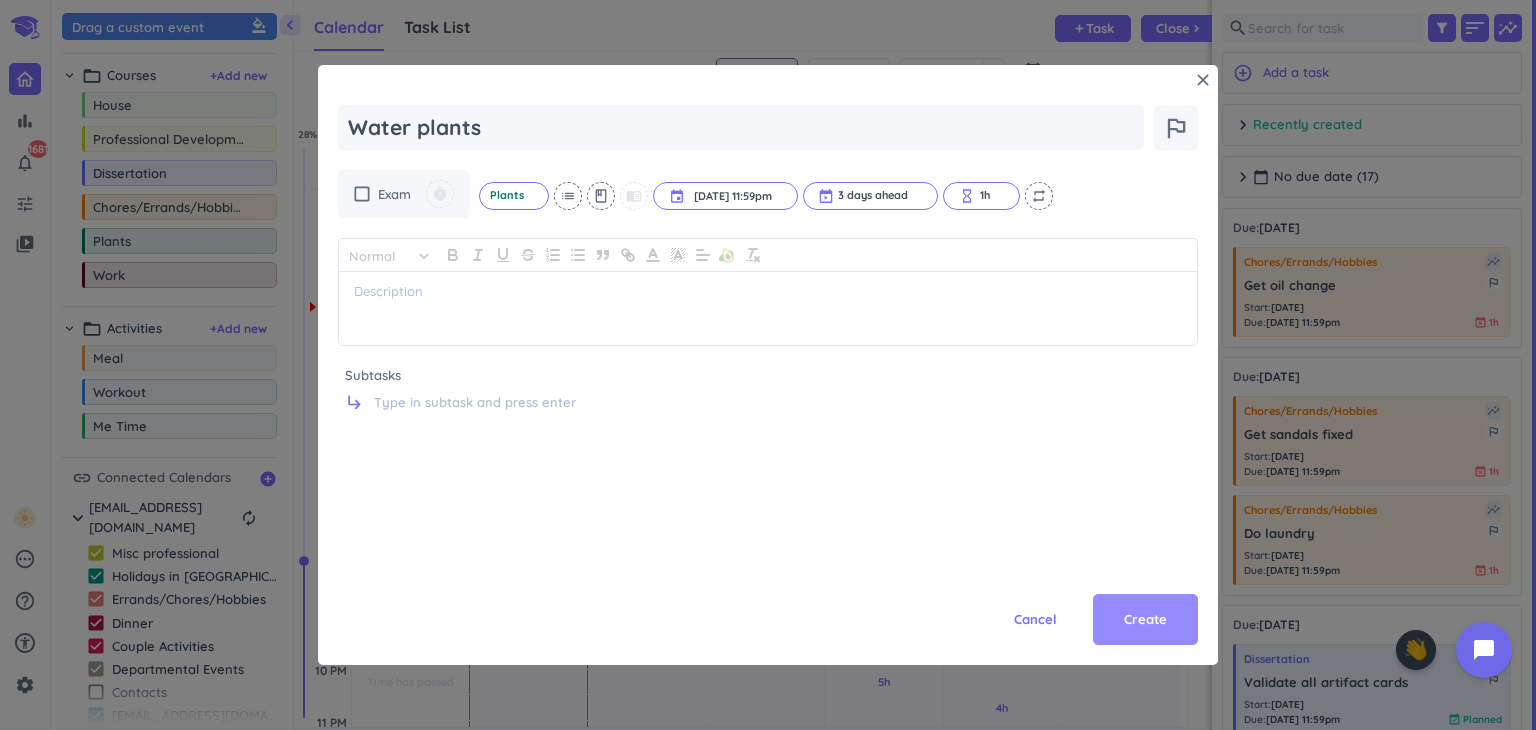 click on "Create" at bounding box center [1145, 620] 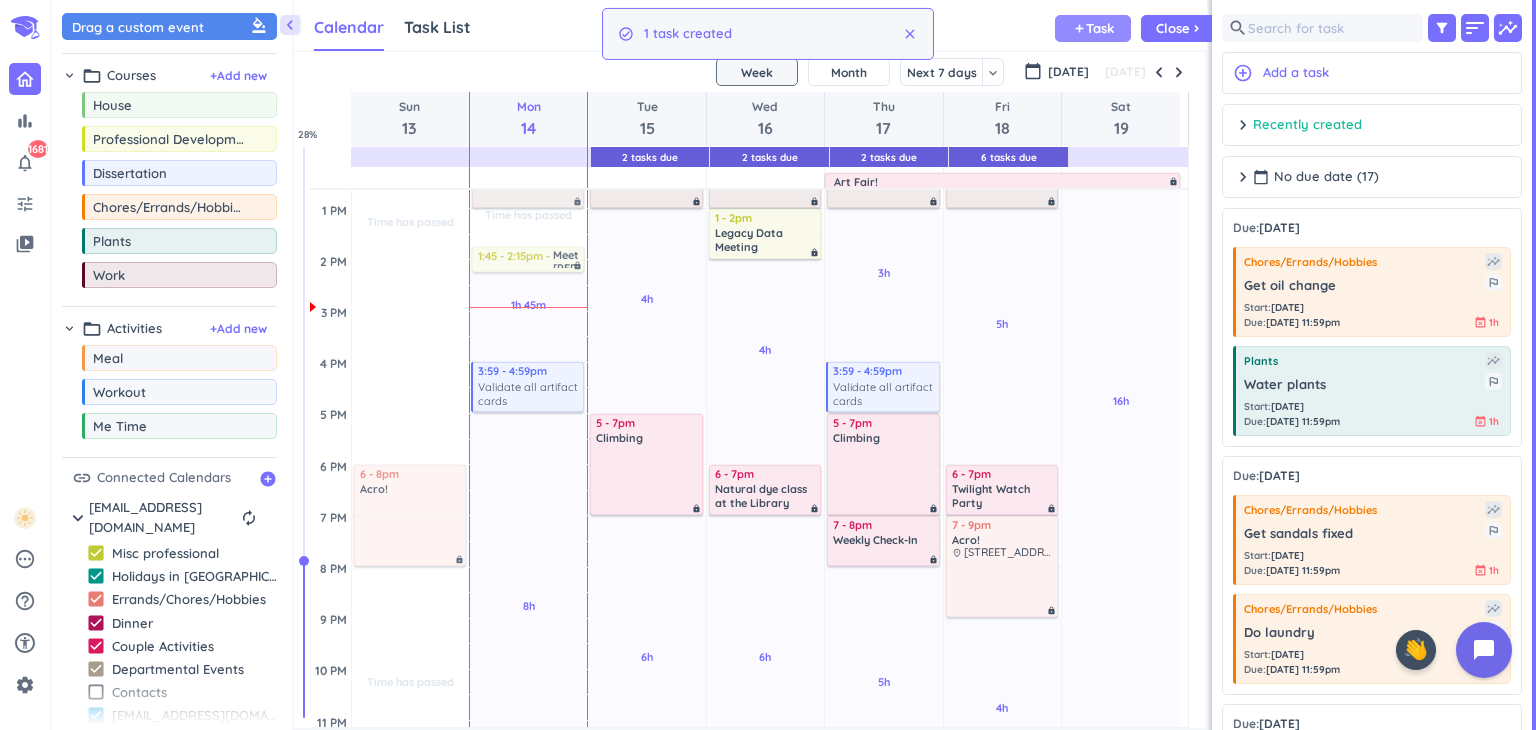 click on "add Task" at bounding box center [1093, 28] 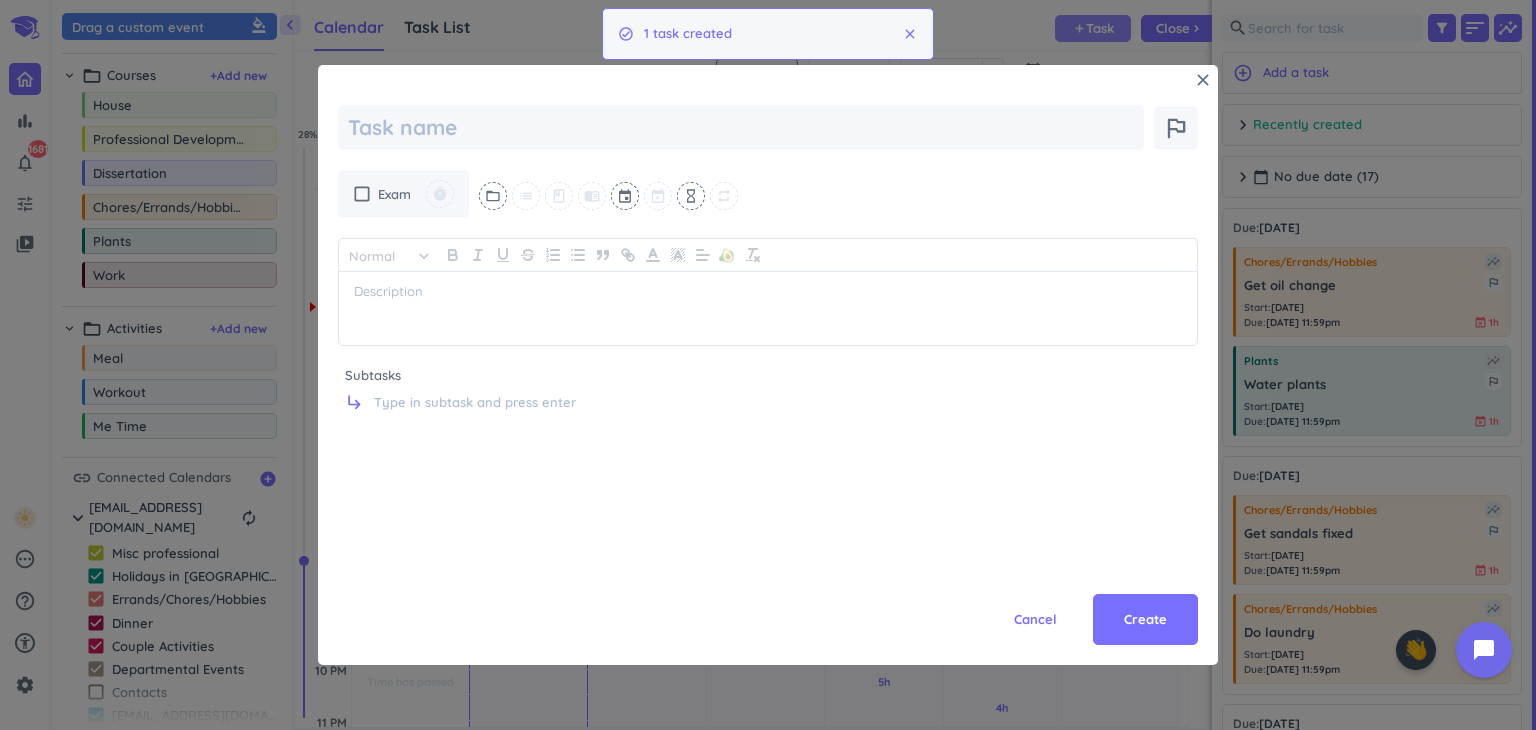 scroll, scrollTop: 0, scrollLeft: 0, axis: both 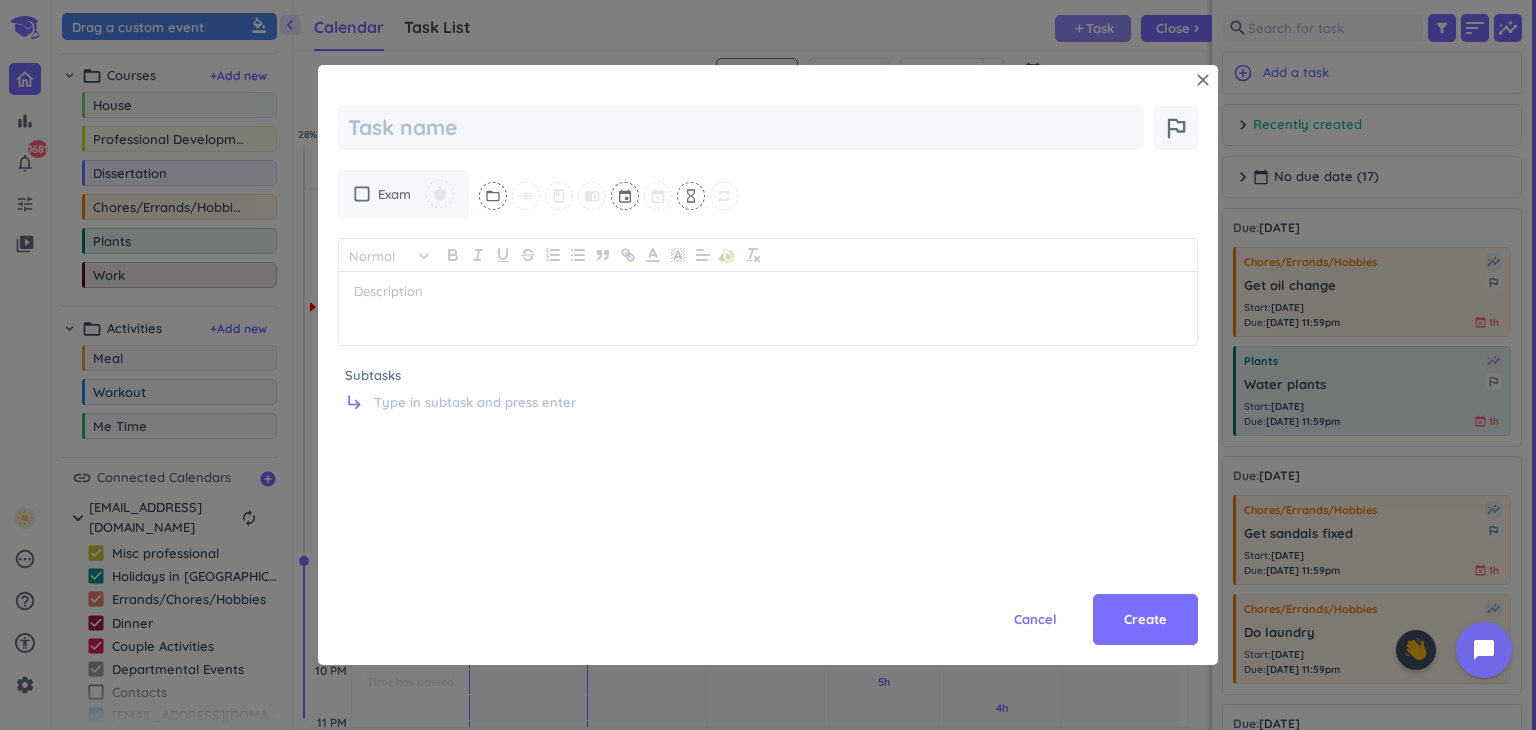 type on "x" 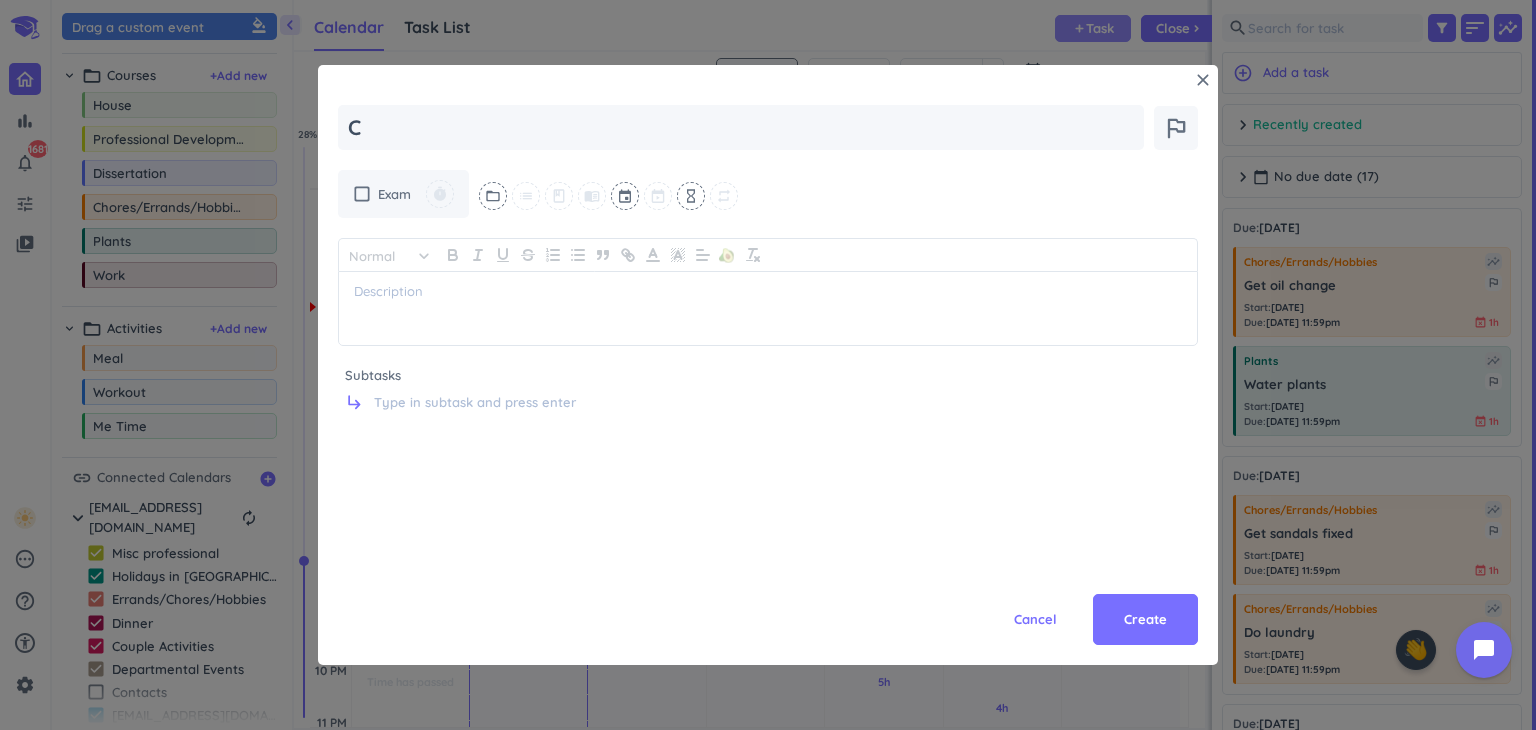 type on "x" 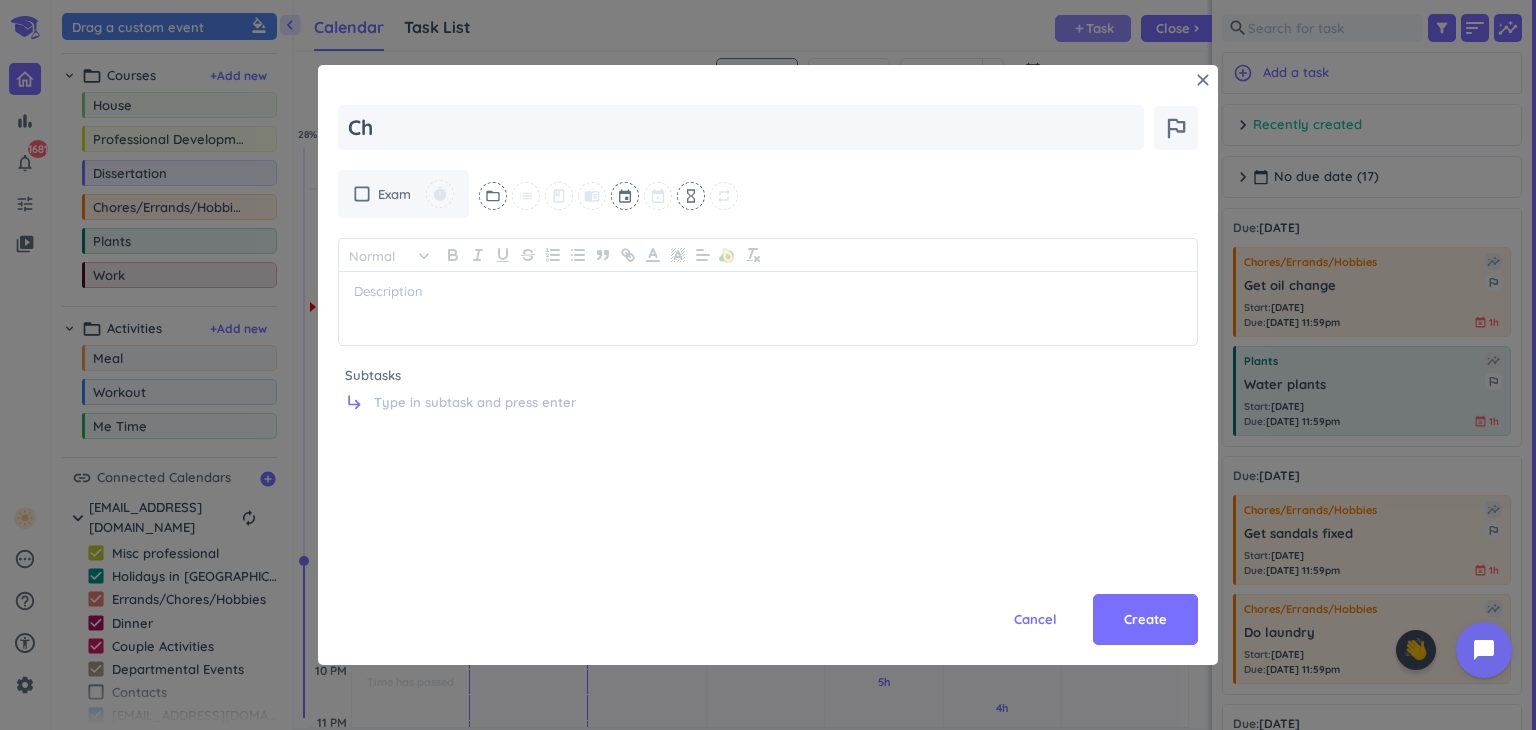 type on "x" 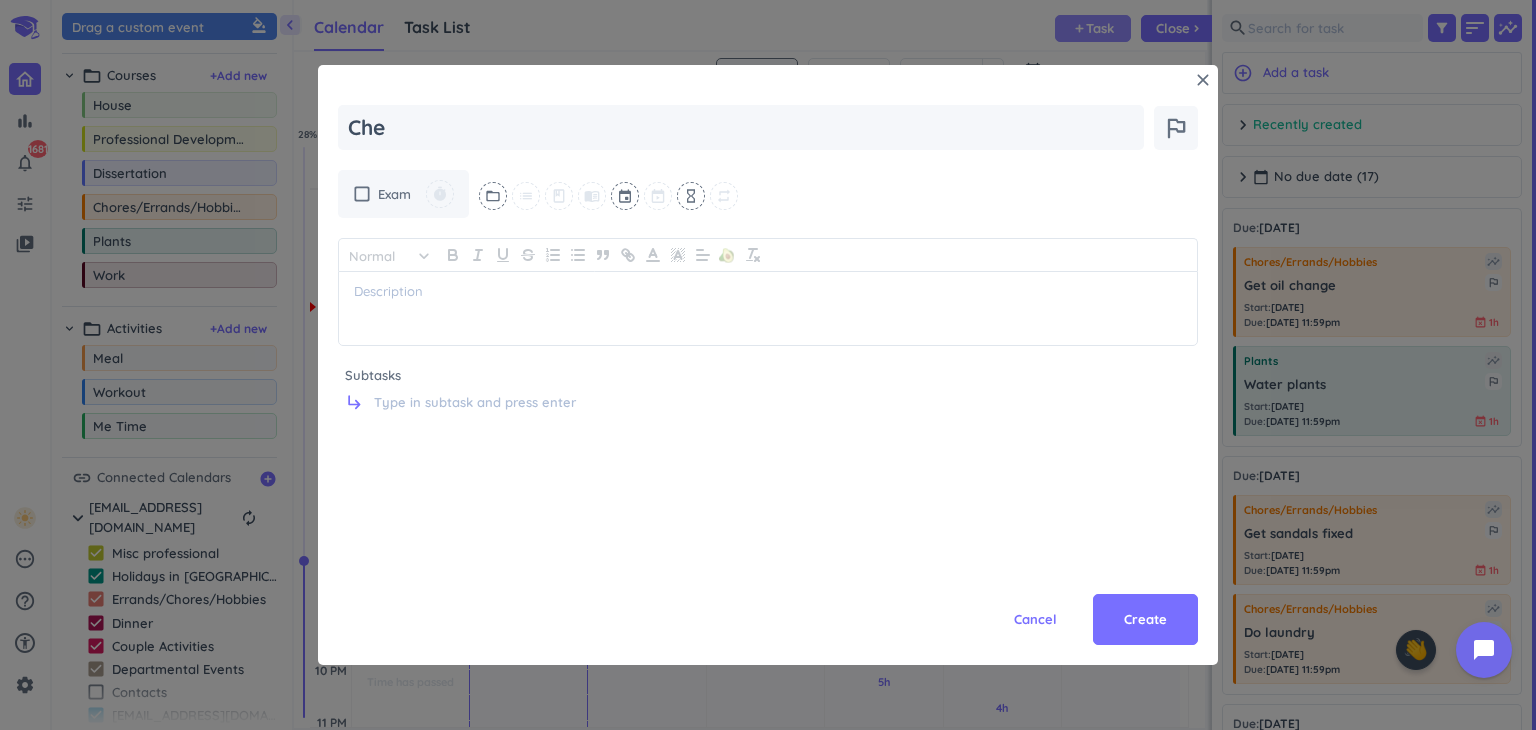type on "x" 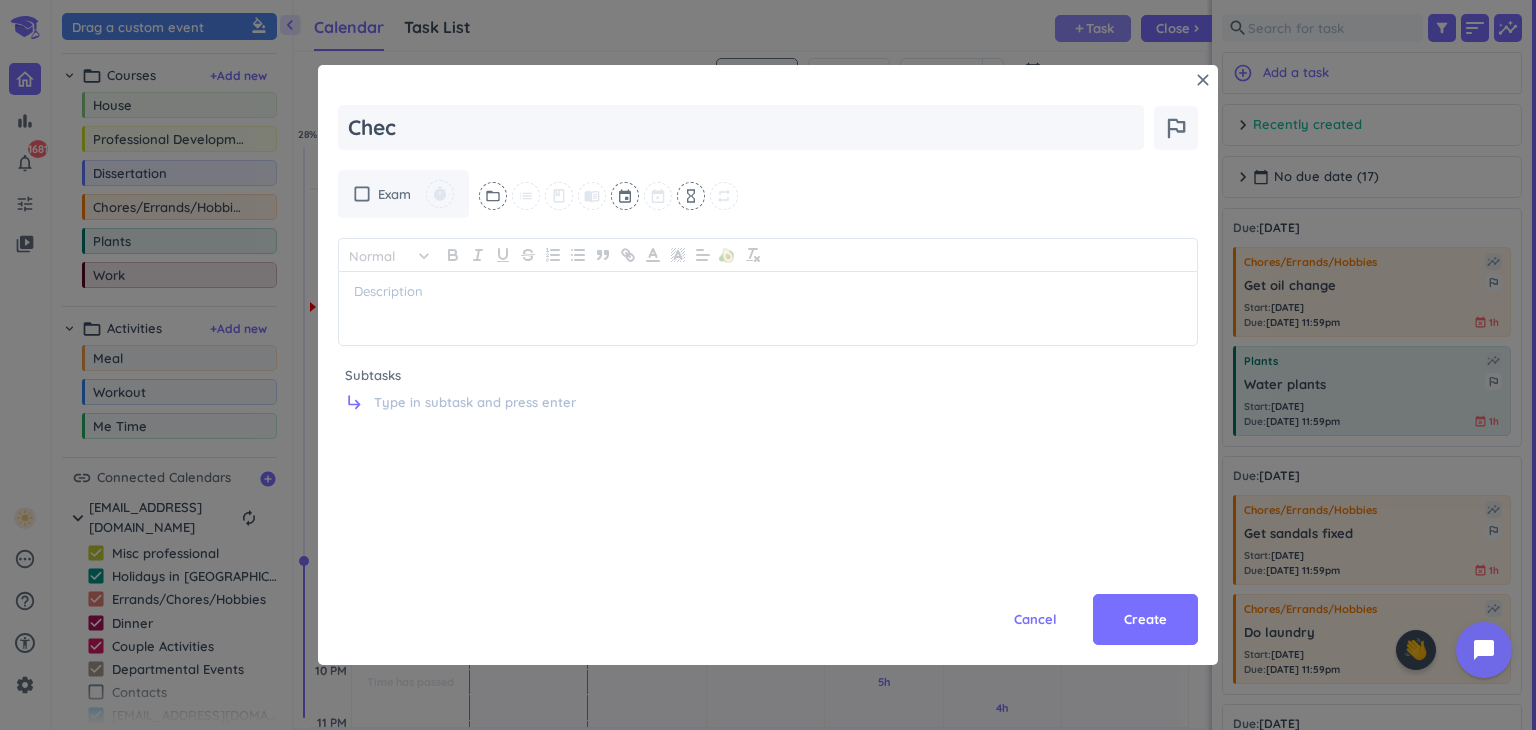 type on "x" 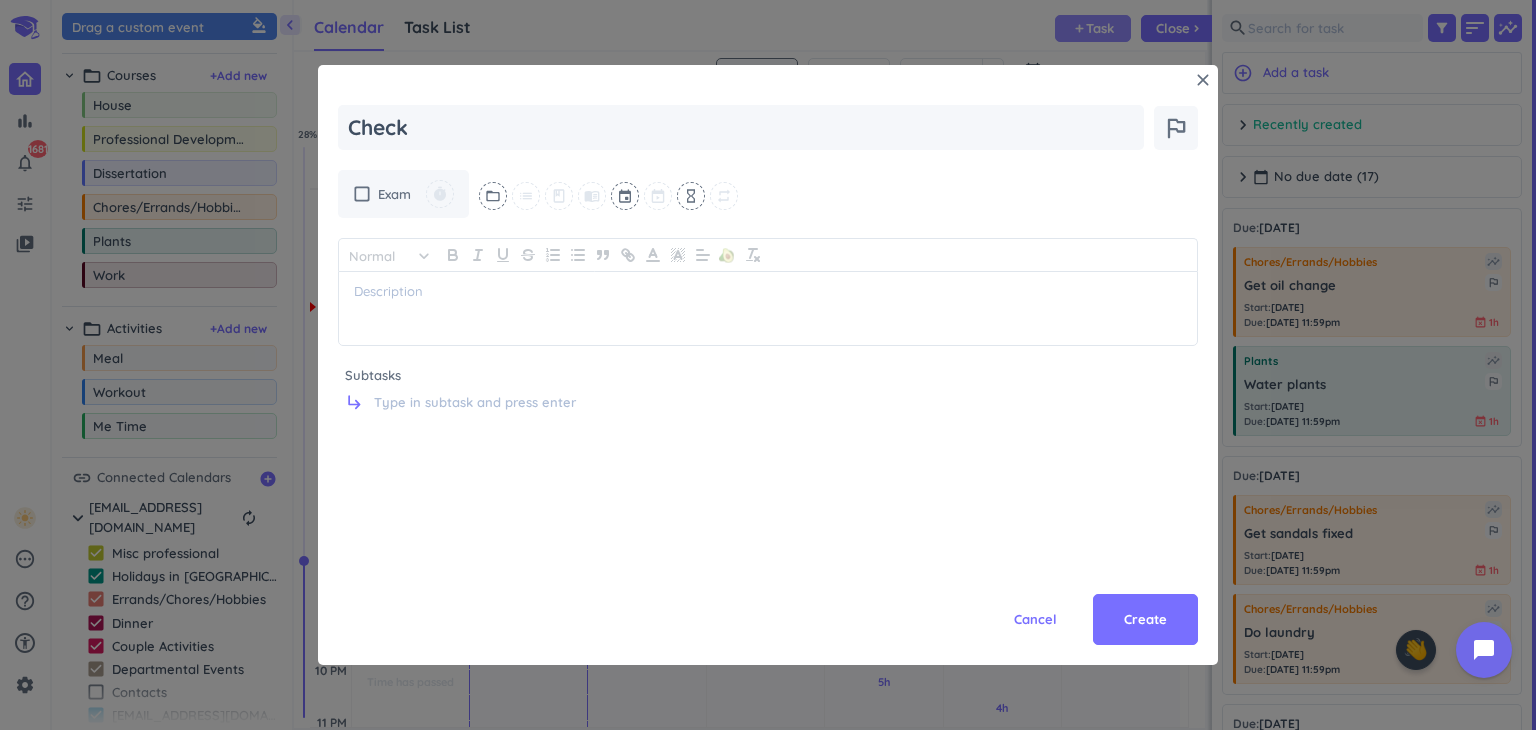type on "x" 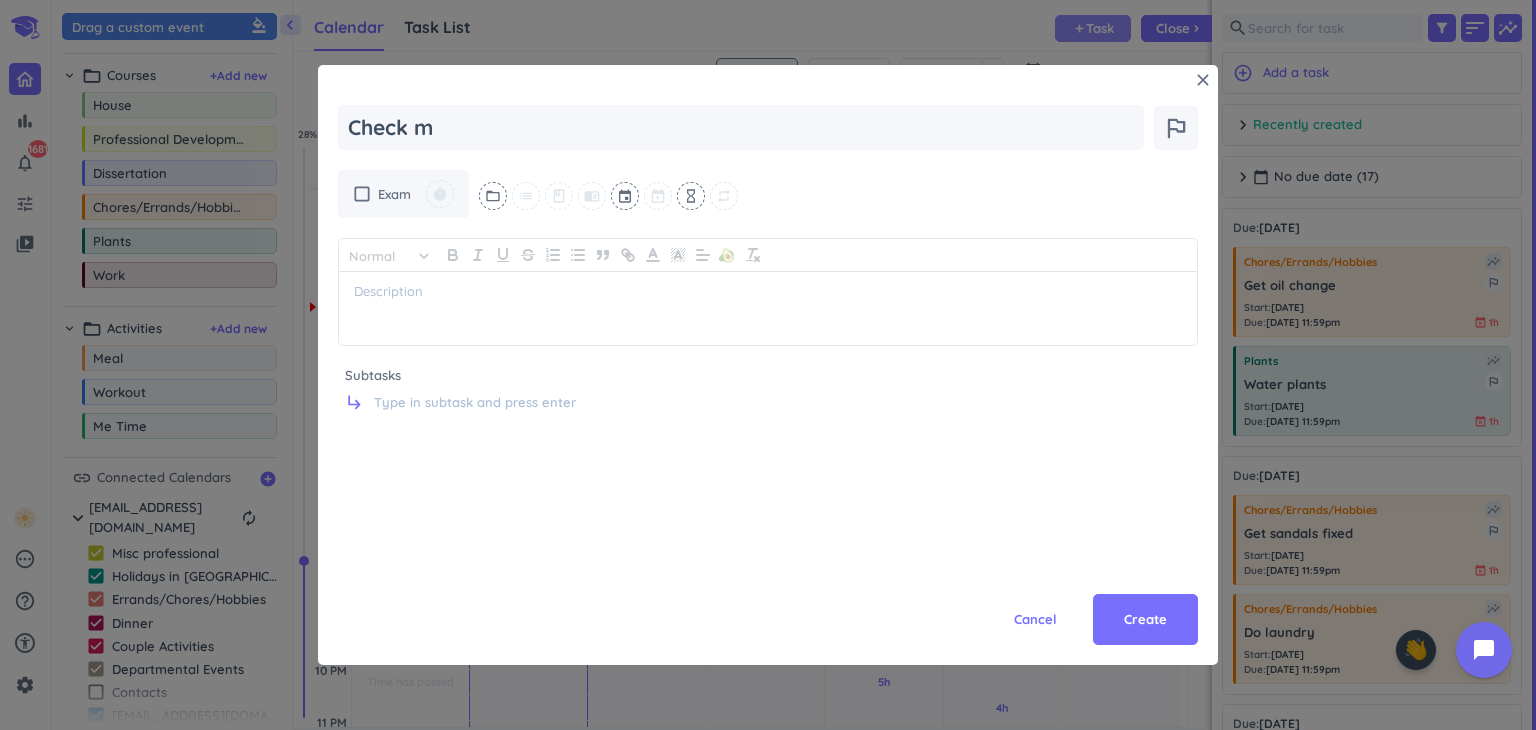 type on "x" 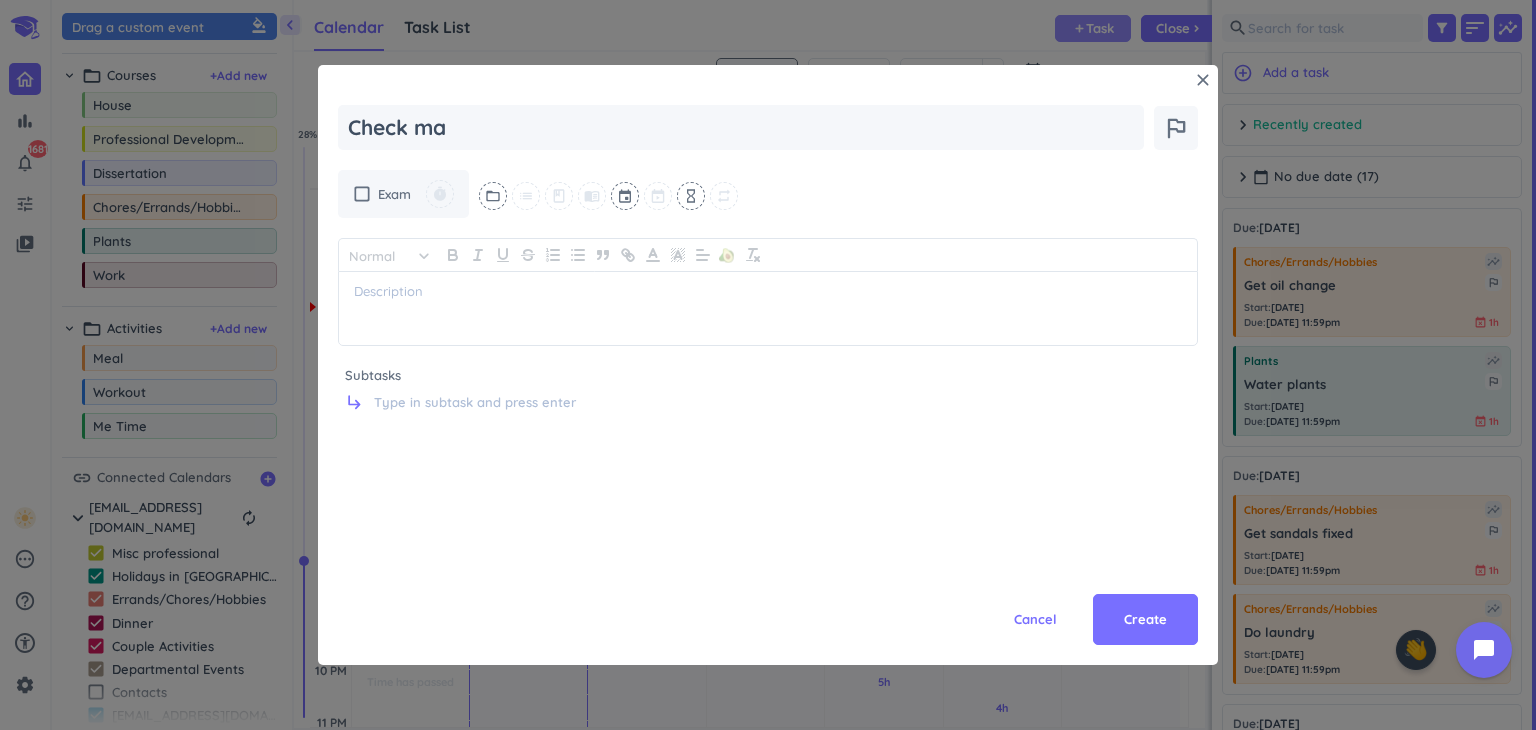 type 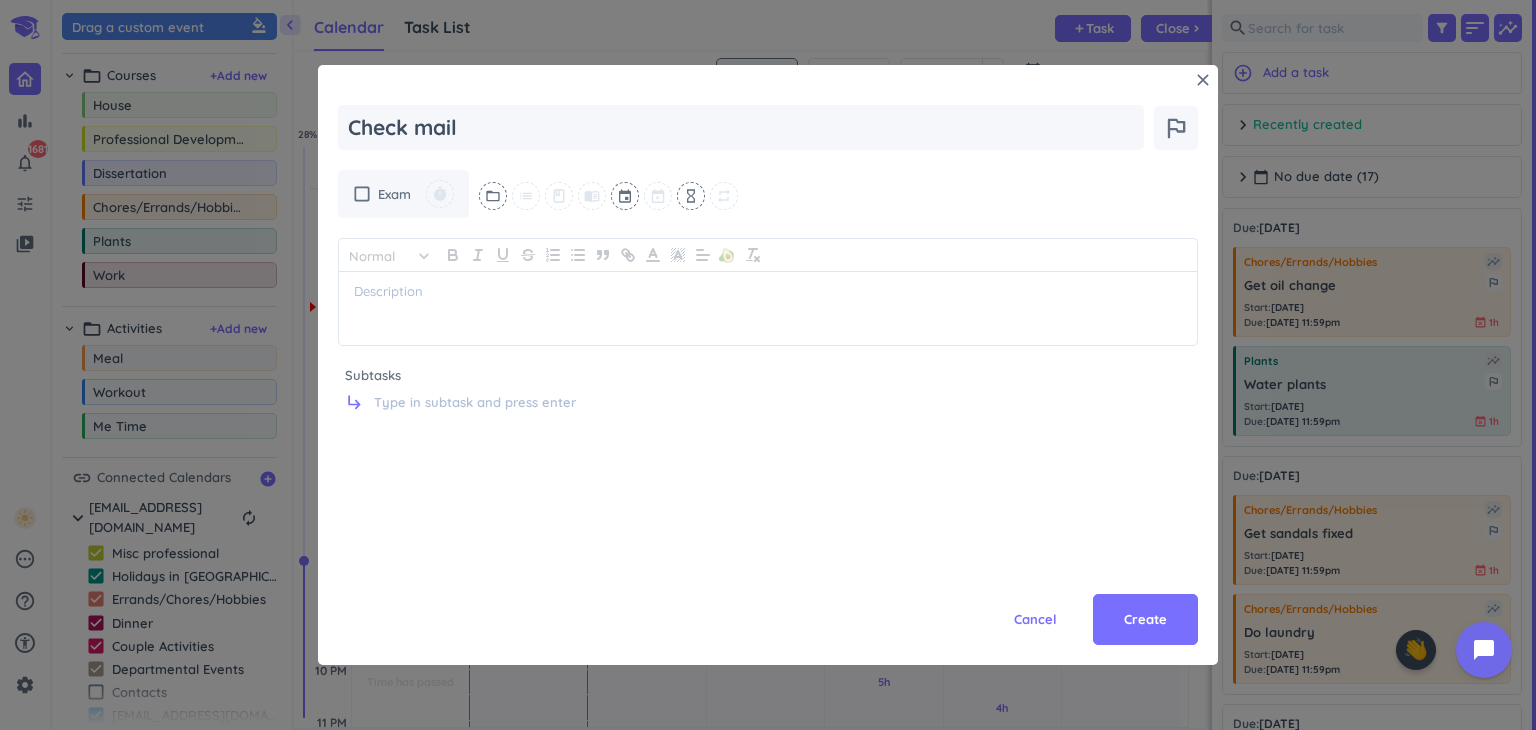 click on "check_box_outline_blank Exam timer folder_open list class menu_book event hourglass_empty repeat" at bounding box center [768, 194] 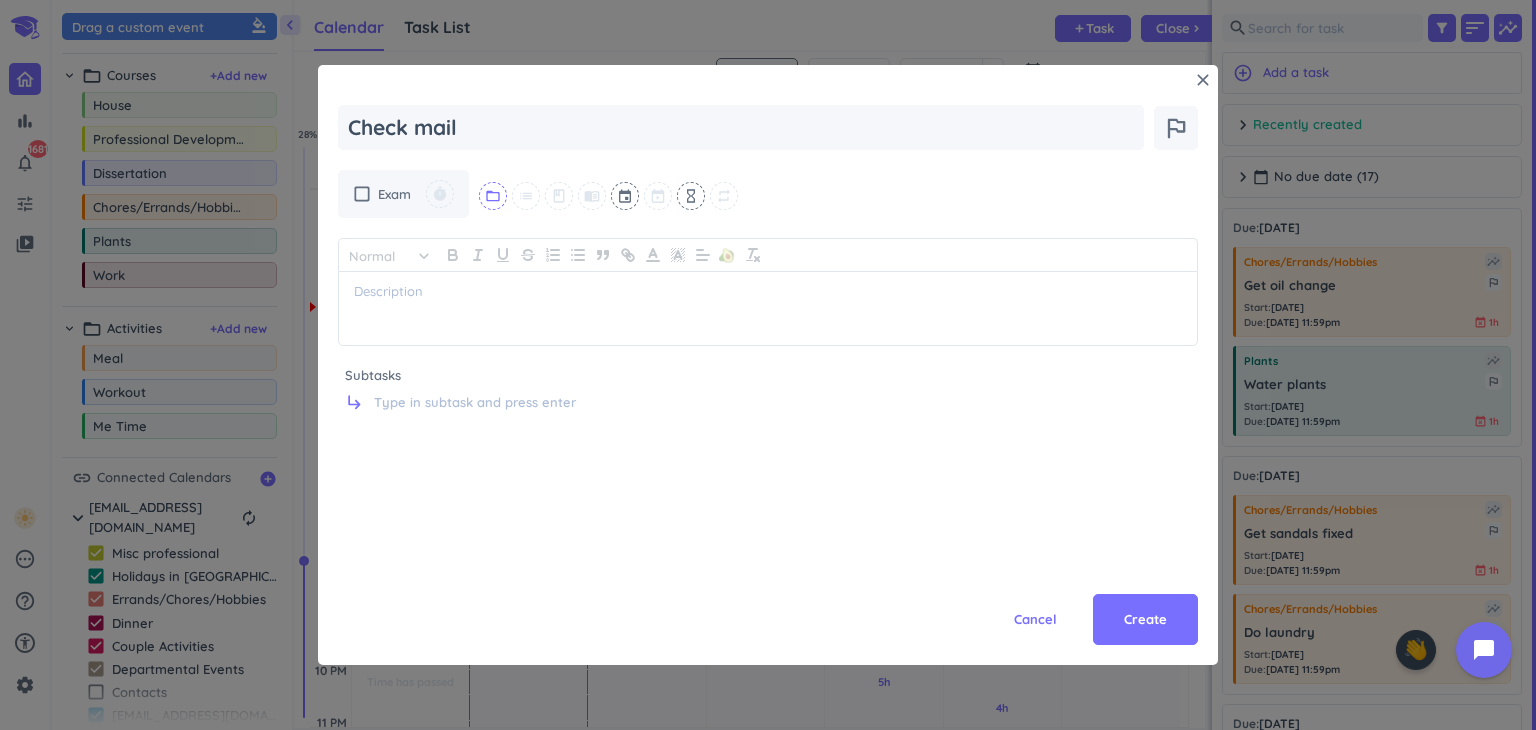 click on "folder_open" at bounding box center [493, 196] 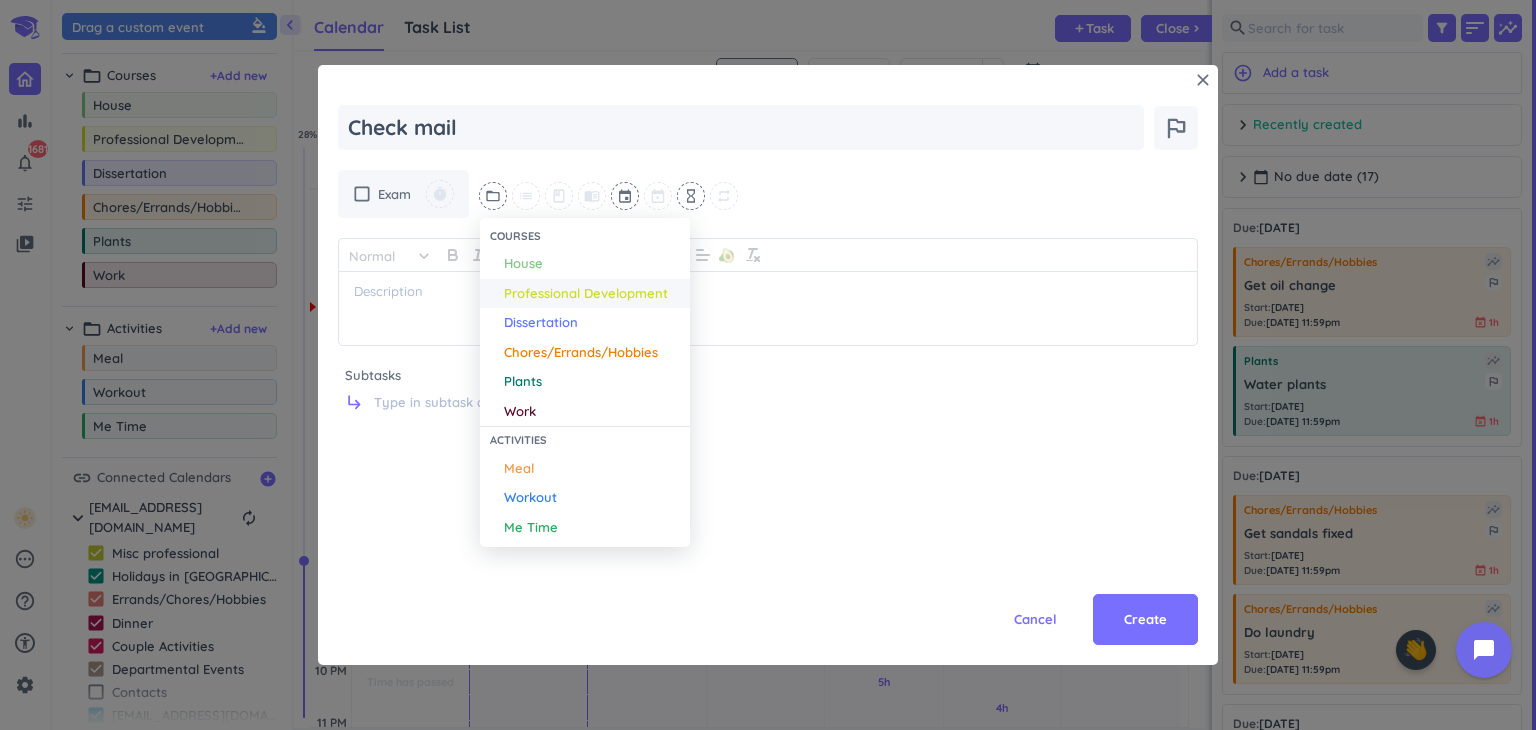 click on "Professional Development" at bounding box center (586, 294) 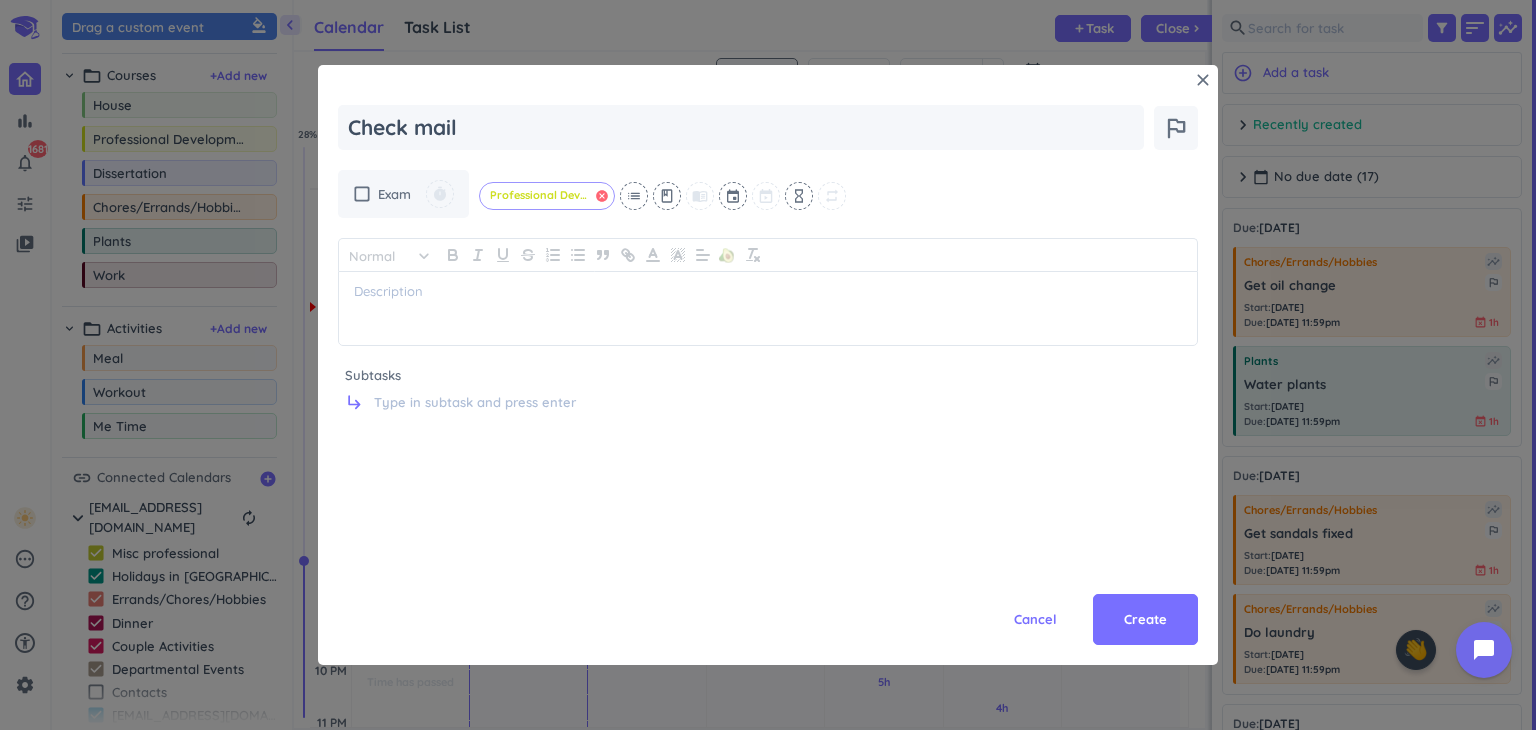 click on "cancel" at bounding box center (602, 196) 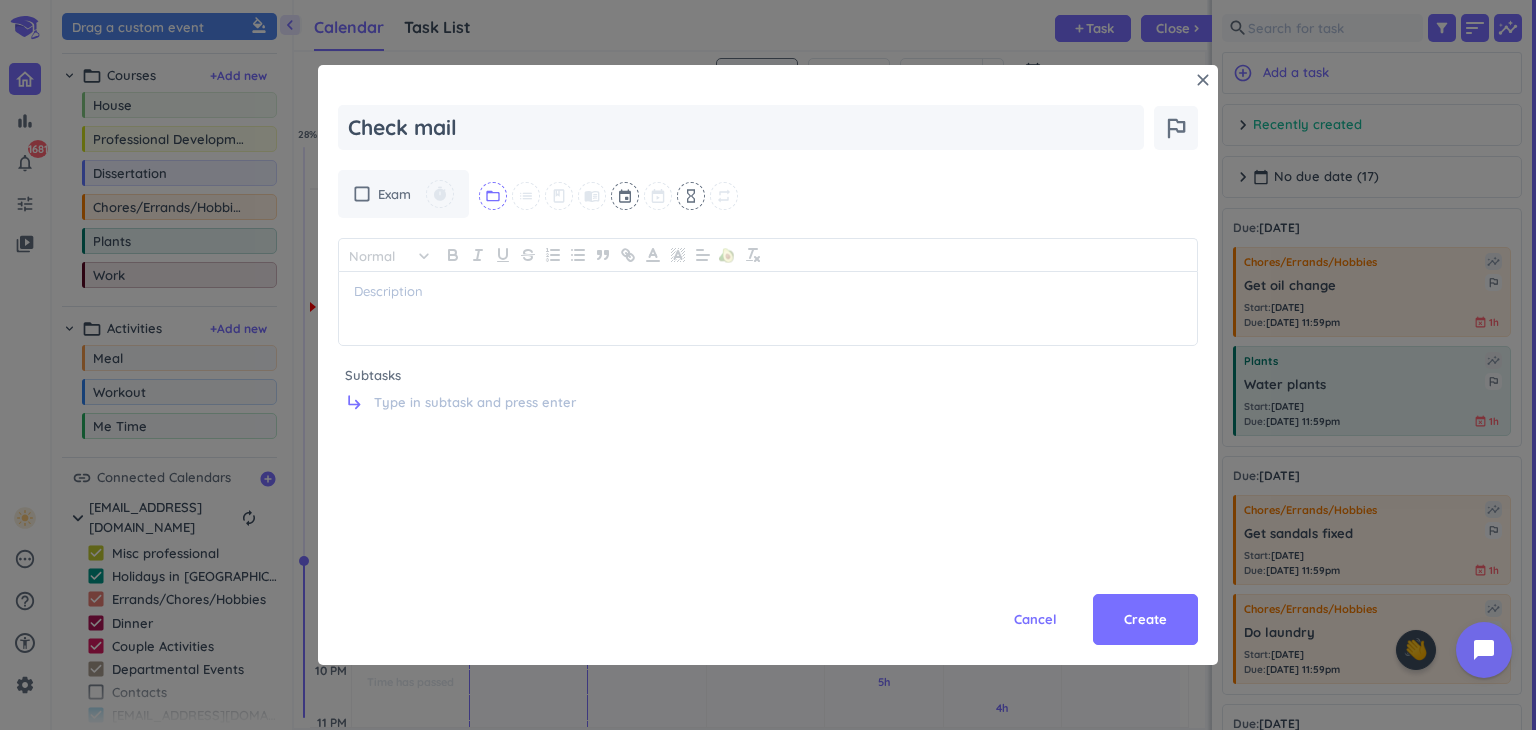 click on "folder_open" at bounding box center [493, 196] 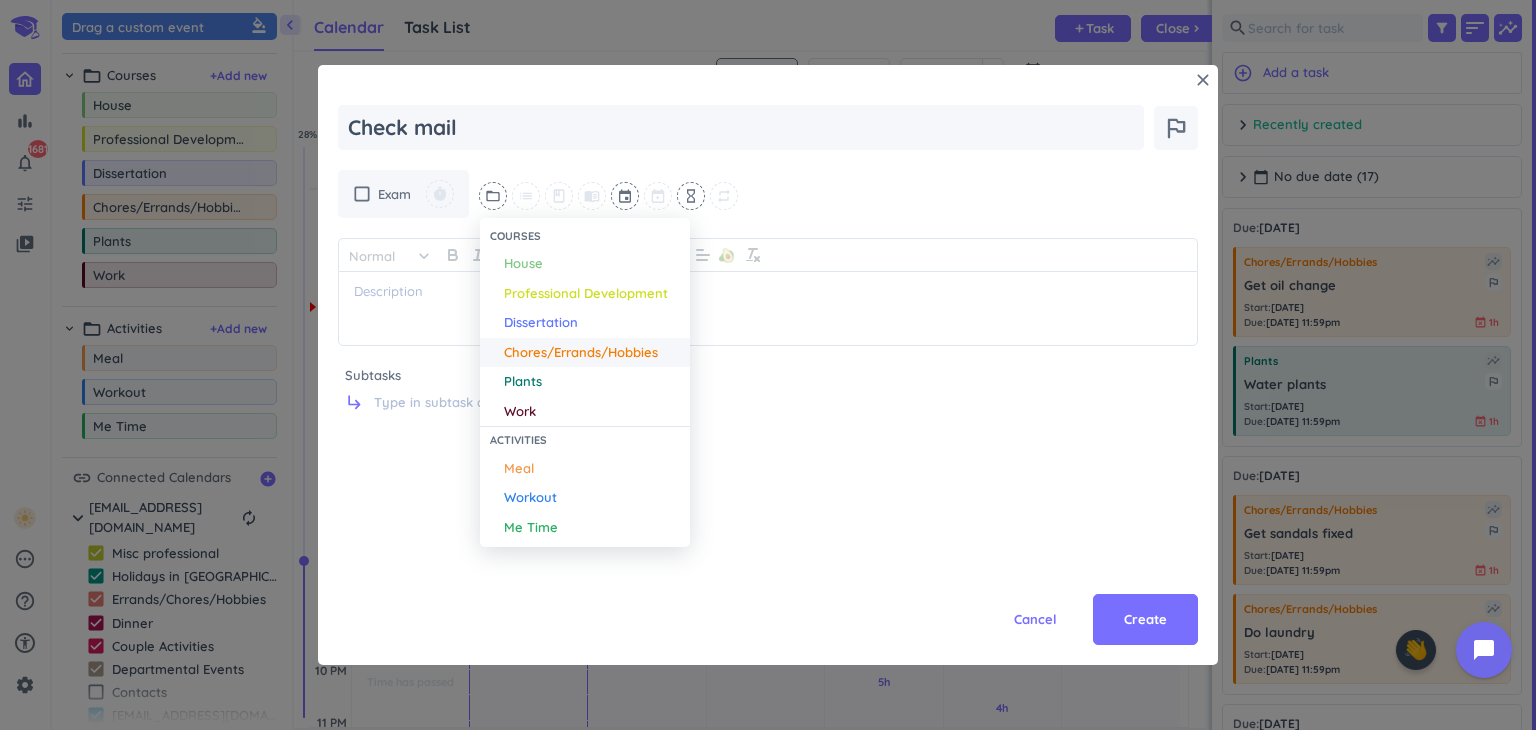 click on "Chores/Errands/Hobbies" at bounding box center (581, 353) 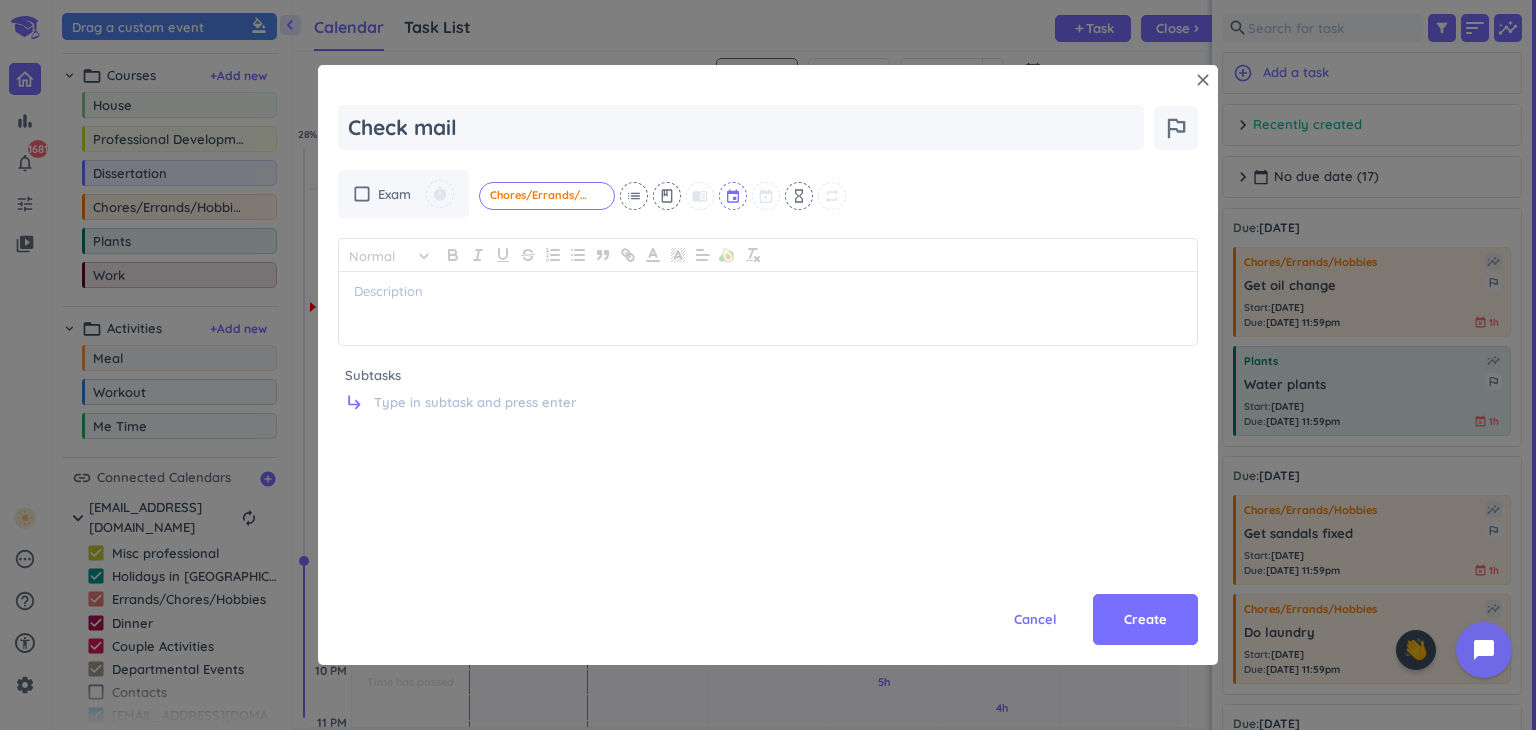 click at bounding box center [734, 196] 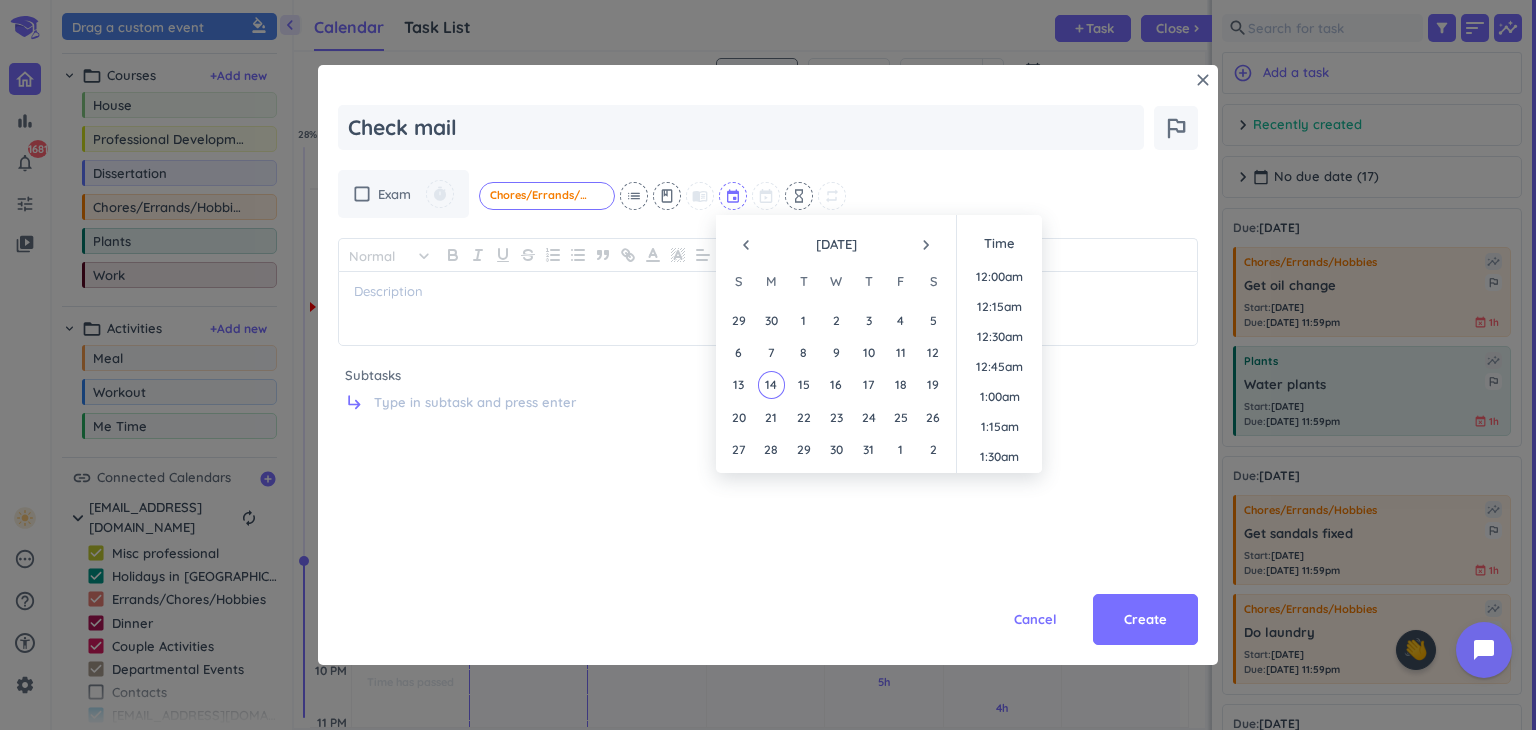 scroll, scrollTop: 1679, scrollLeft: 0, axis: vertical 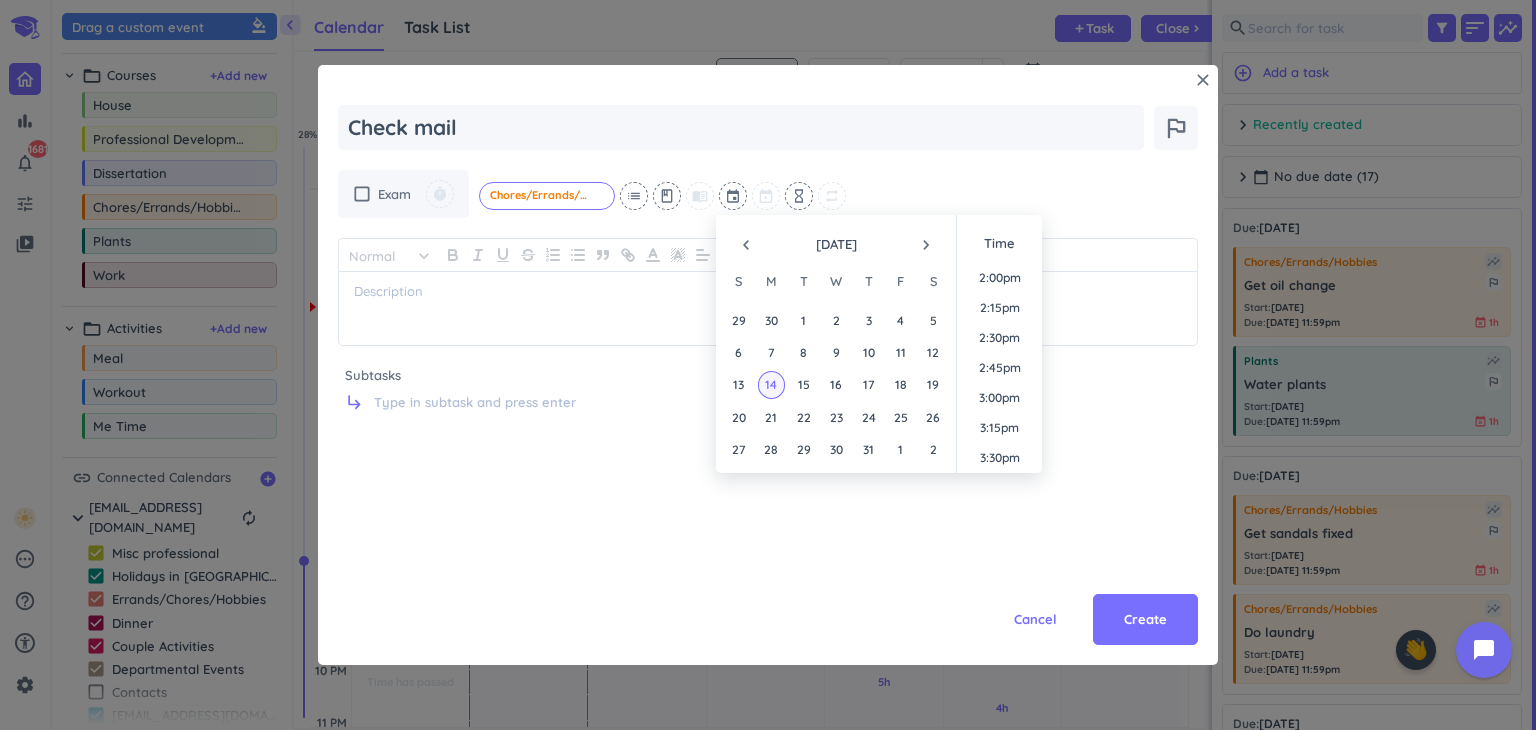 click on "14" at bounding box center [771, 384] 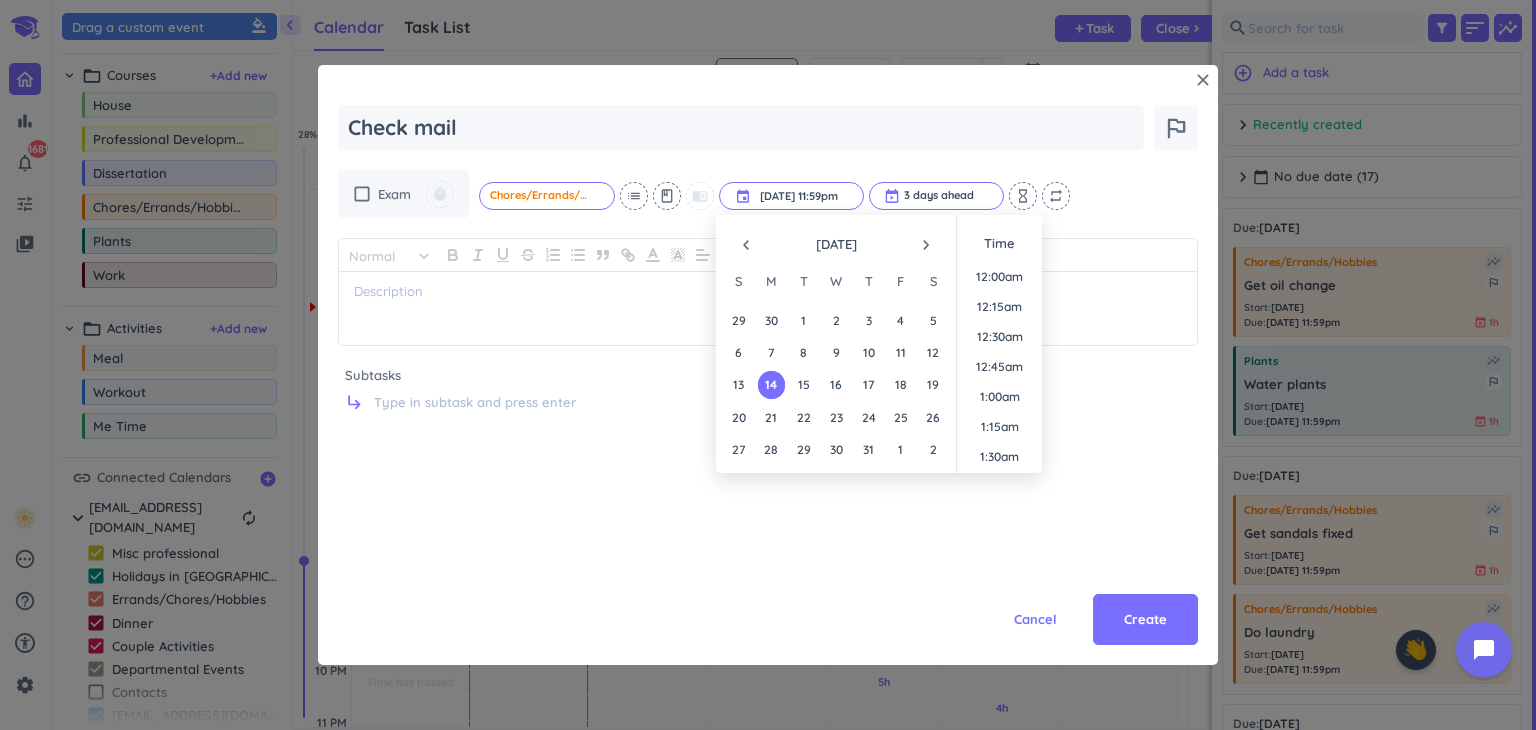 scroll, scrollTop: 2698, scrollLeft: 0, axis: vertical 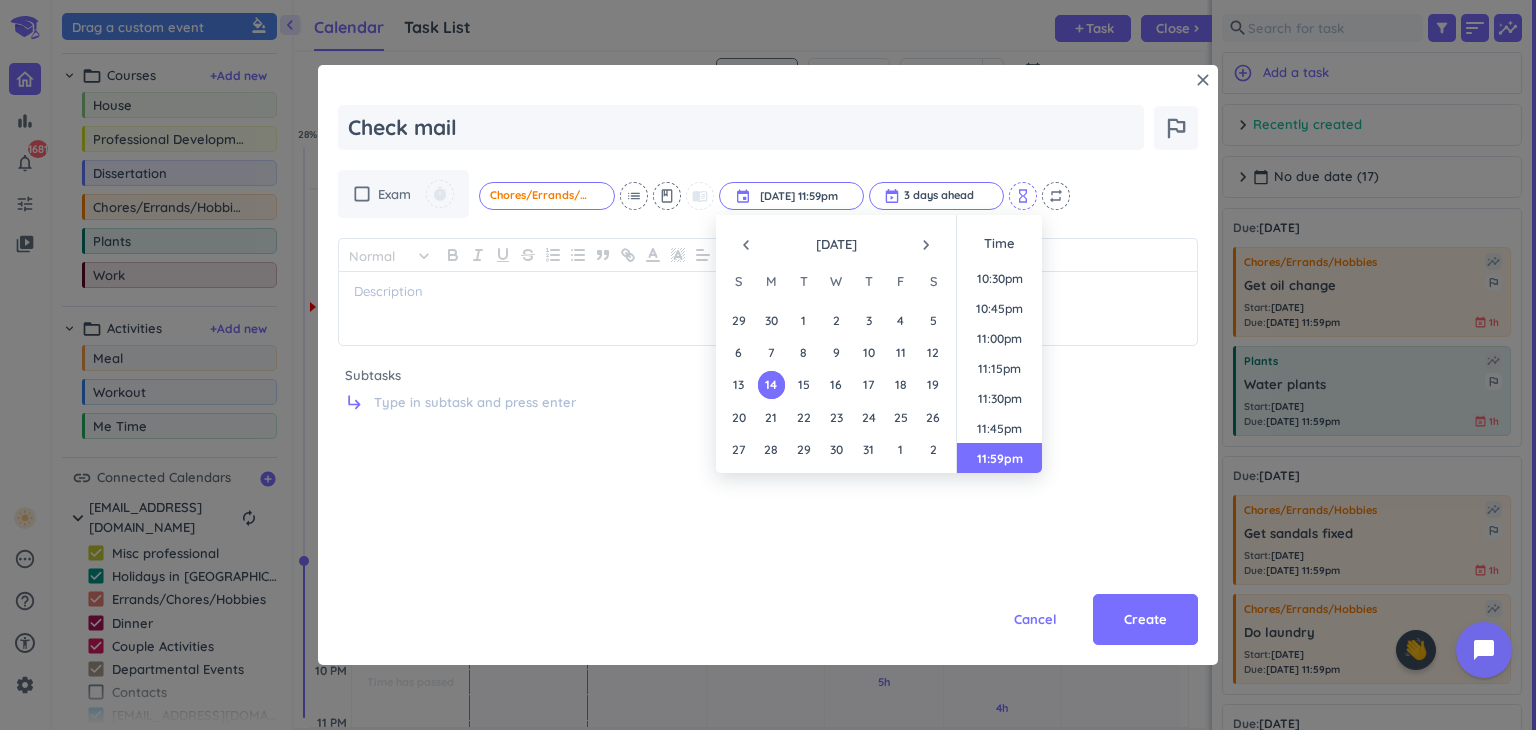 click on "hourglass_empty" at bounding box center (1023, 196) 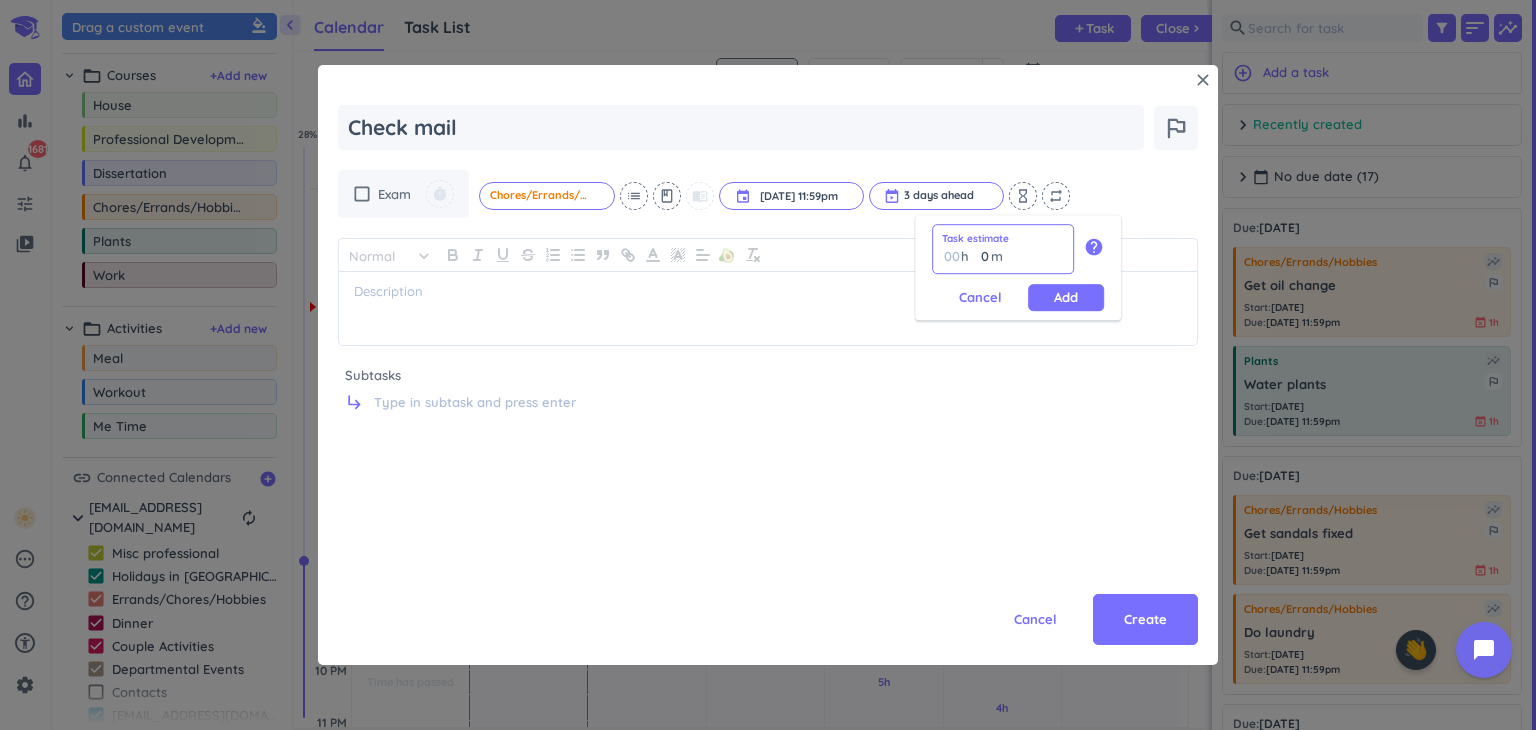 click on "0" at bounding box center (980, 256) 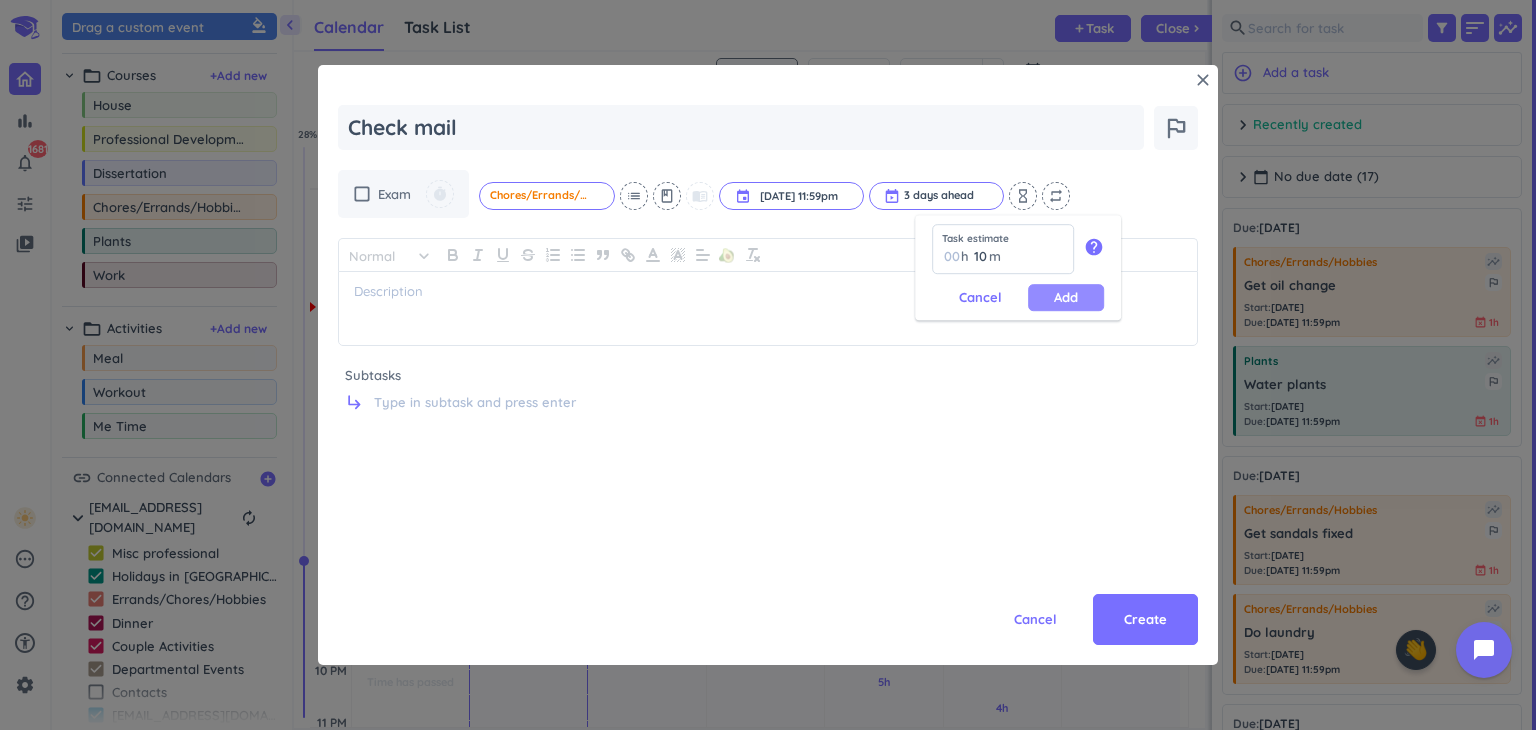 click on "Add" at bounding box center [1066, 297] 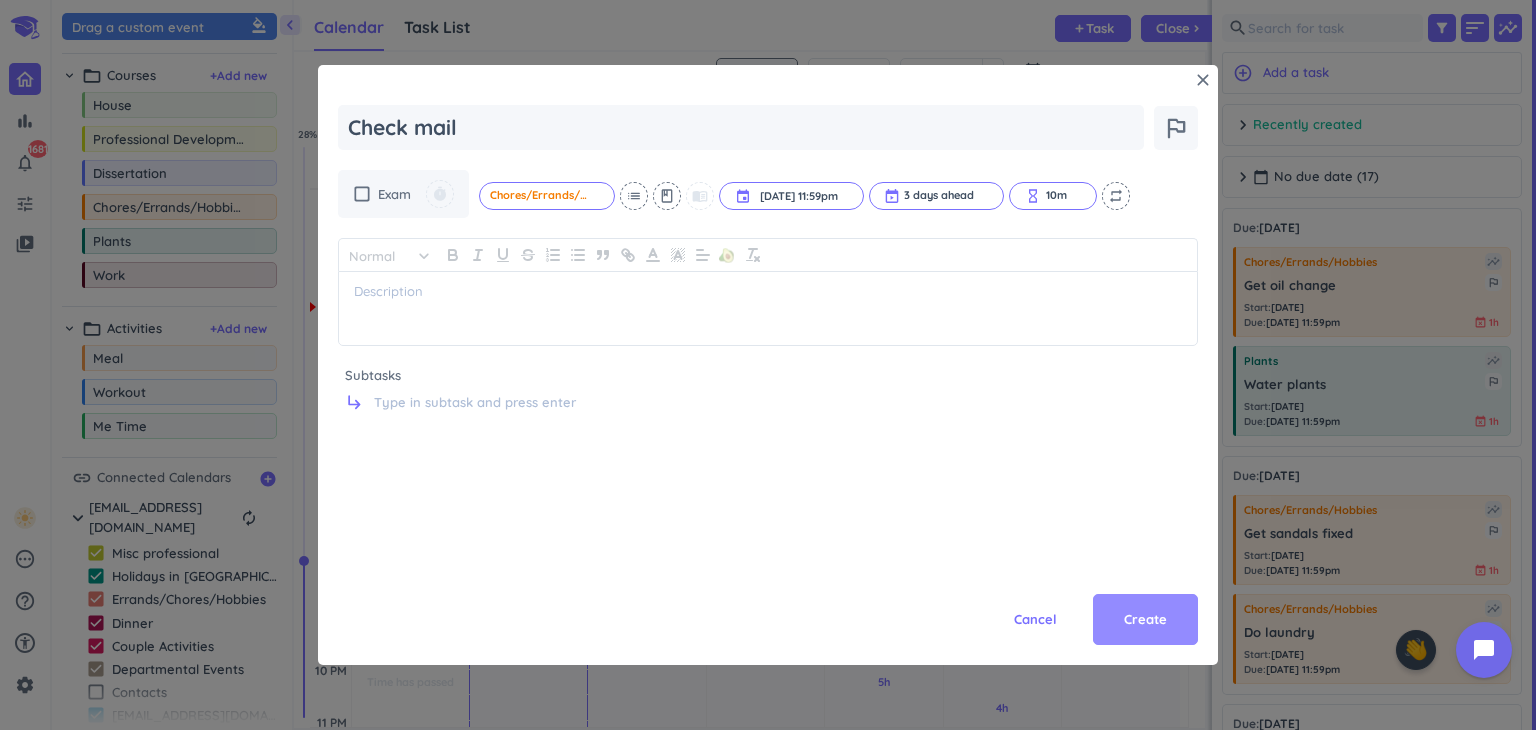 click on "Create" at bounding box center (1145, 620) 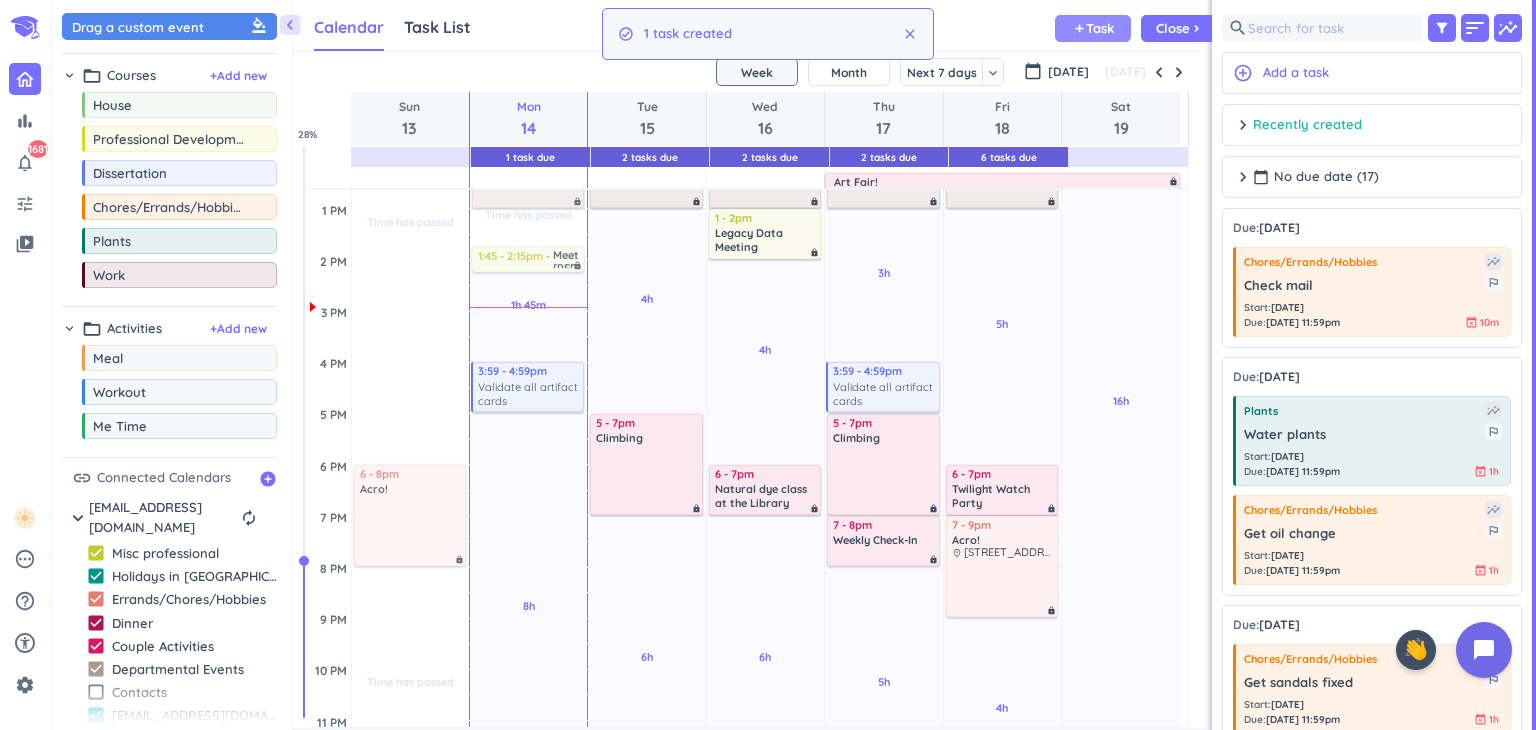 click on "Task" at bounding box center (1100, 28) 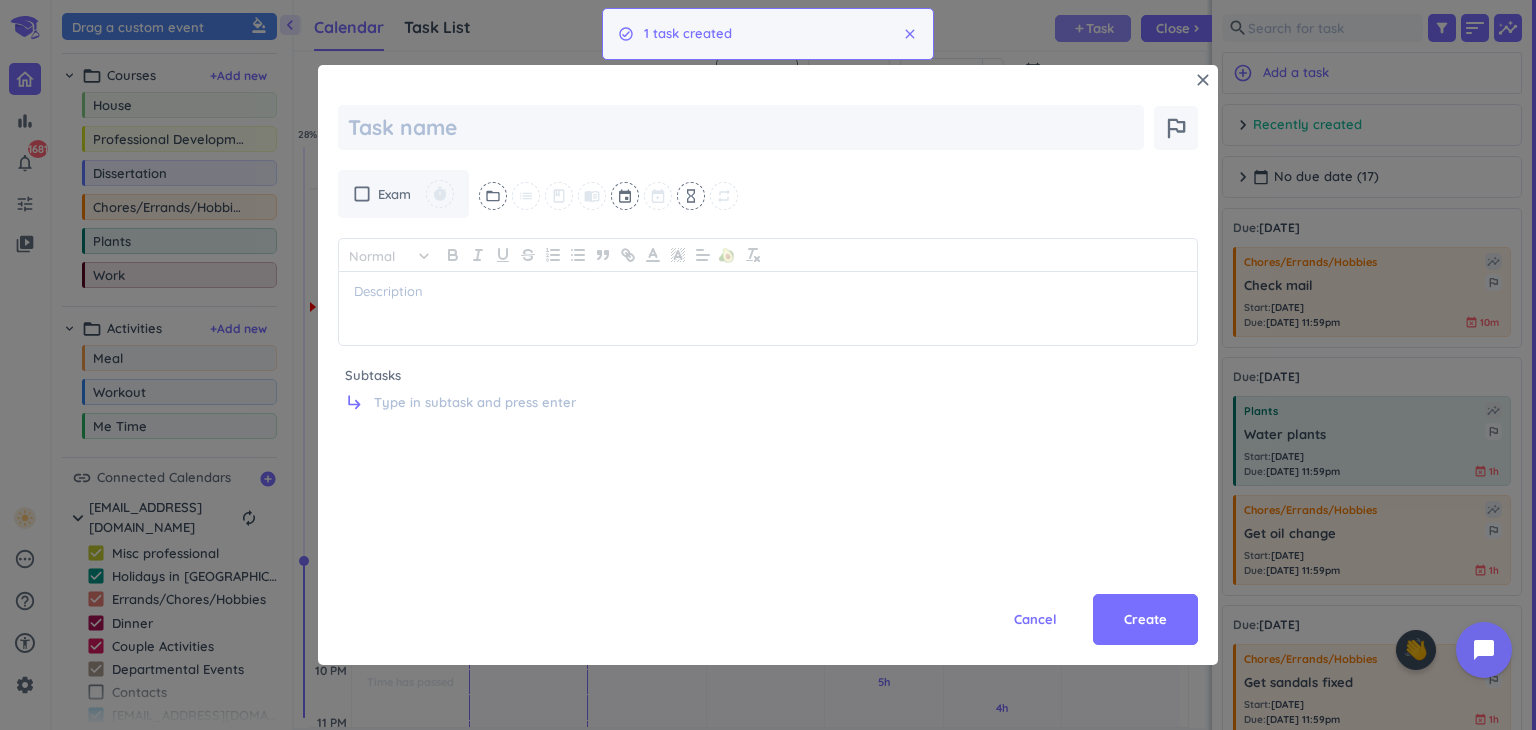 scroll, scrollTop: 0, scrollLeft: 0, axis: both 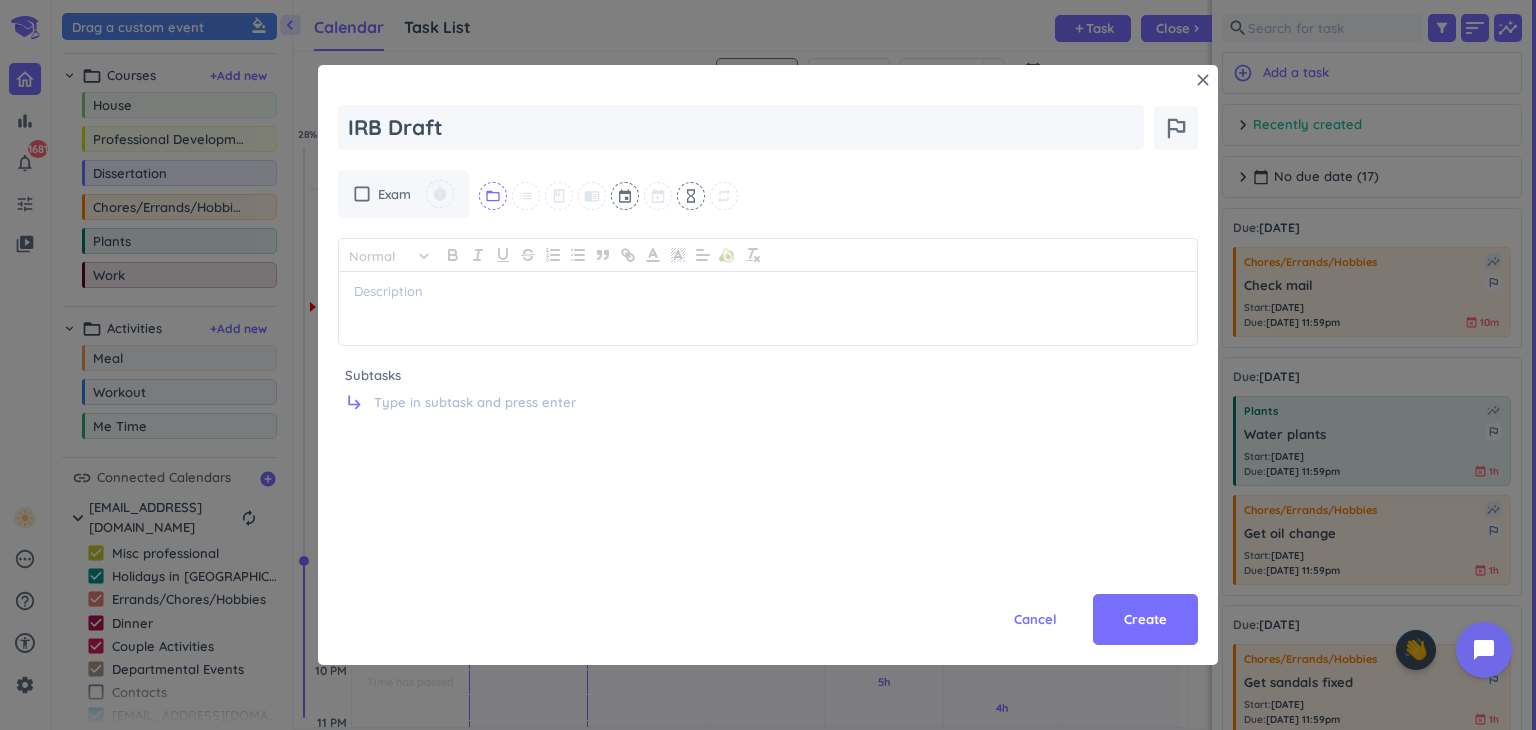 click on "folder_open" at bounding box center [493, 196] 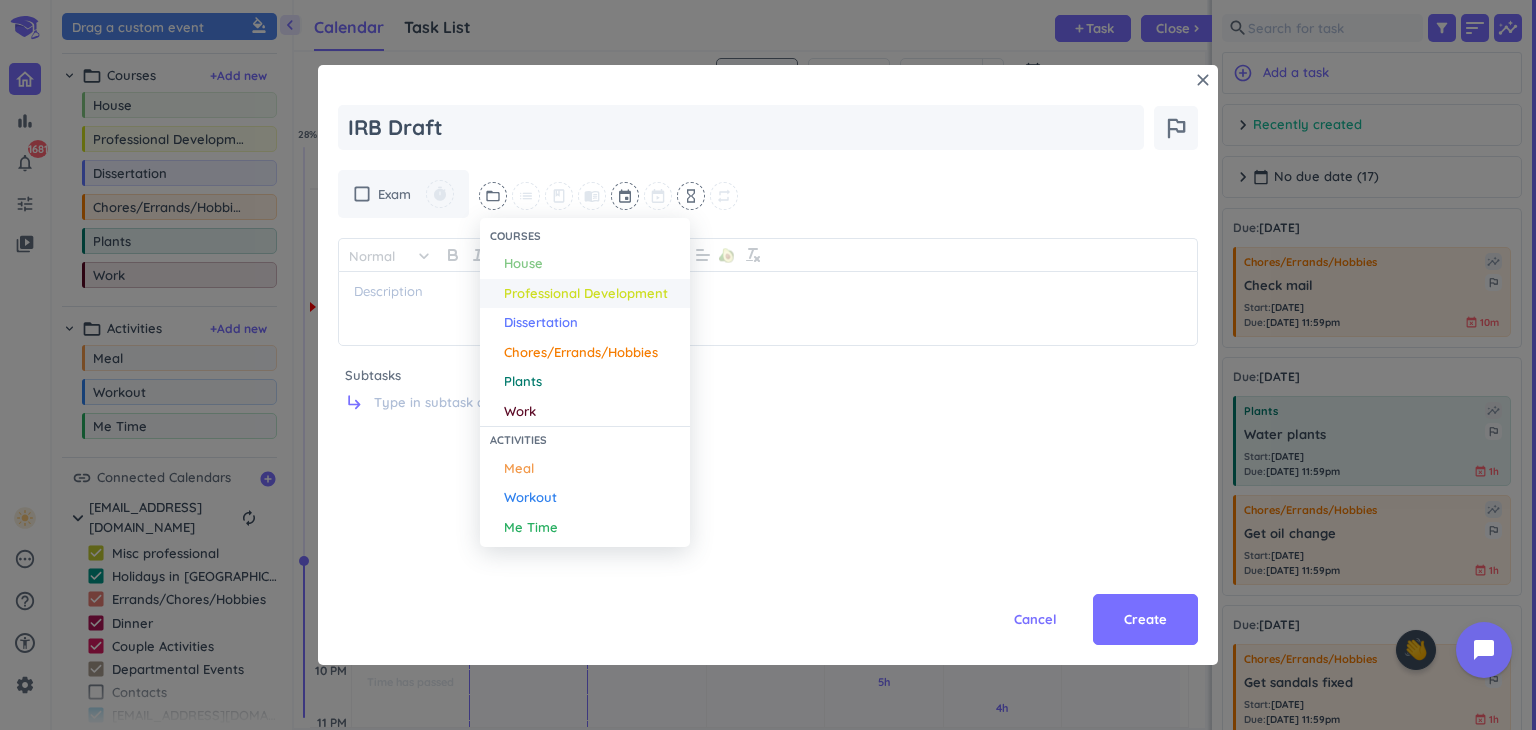 click on "Professional Development" at bounding box center (586, 294) 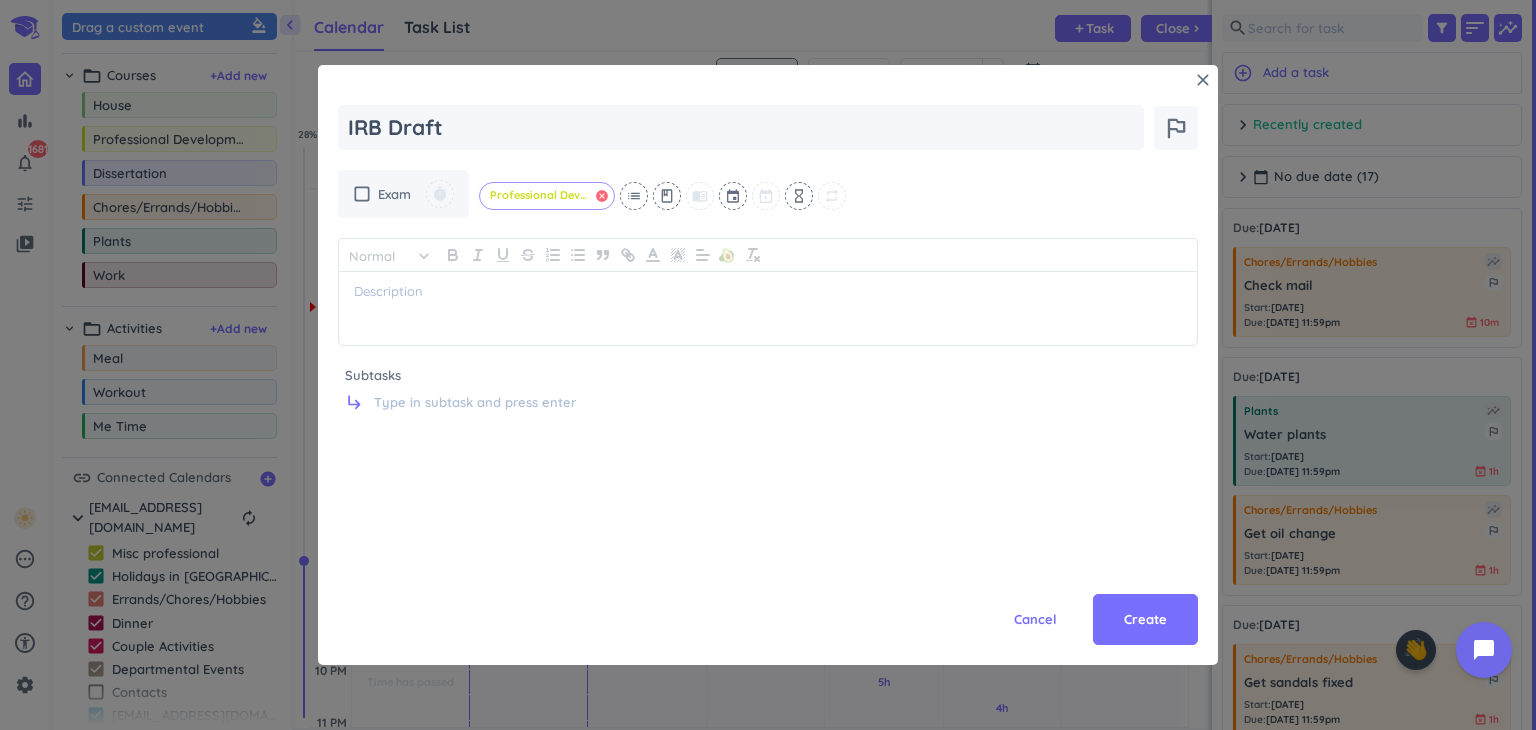 click on "cancel" at bounding box center [602, 196] 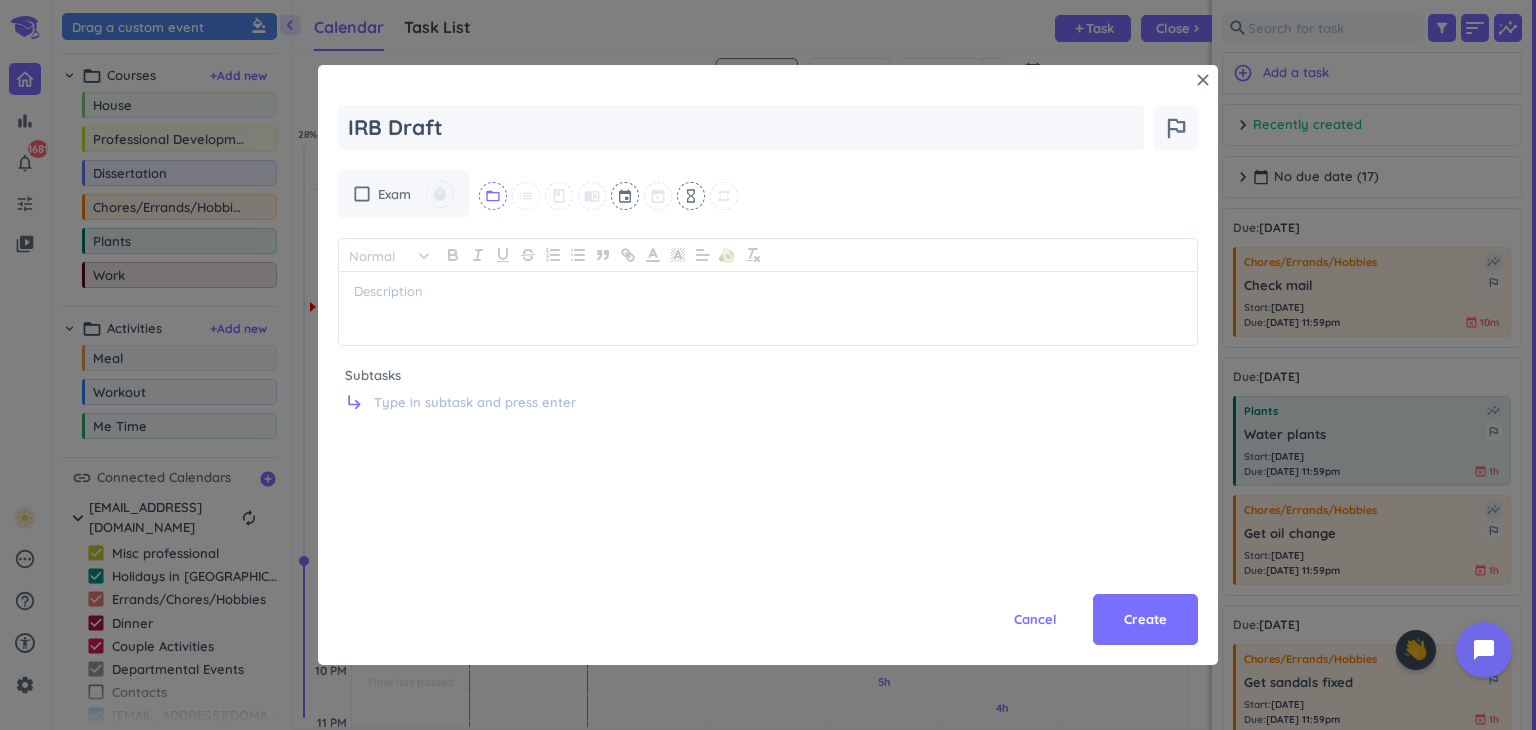 click on "folder_open" at bounding box center [493, 196] 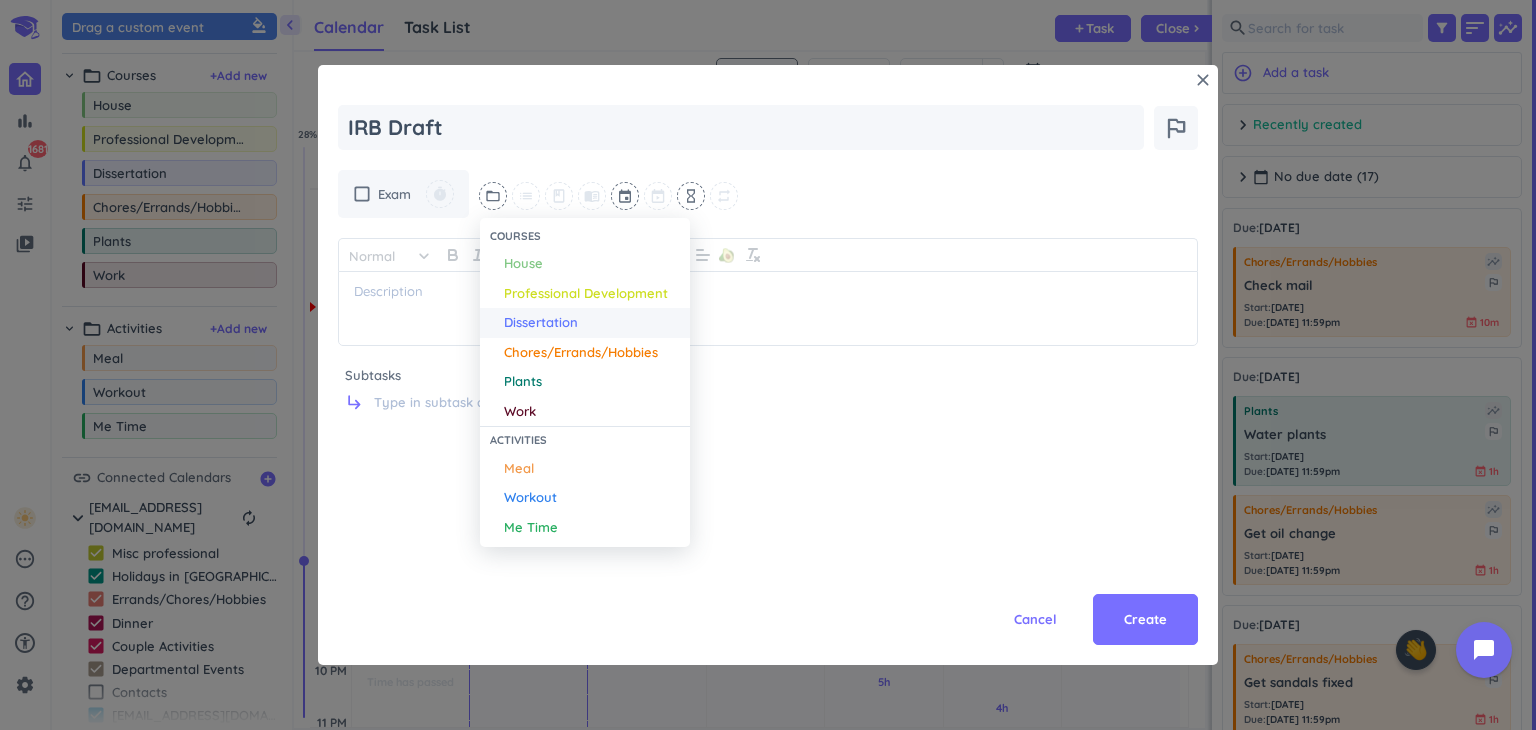 click on "Dissertation" at bounding box center (541, 323) 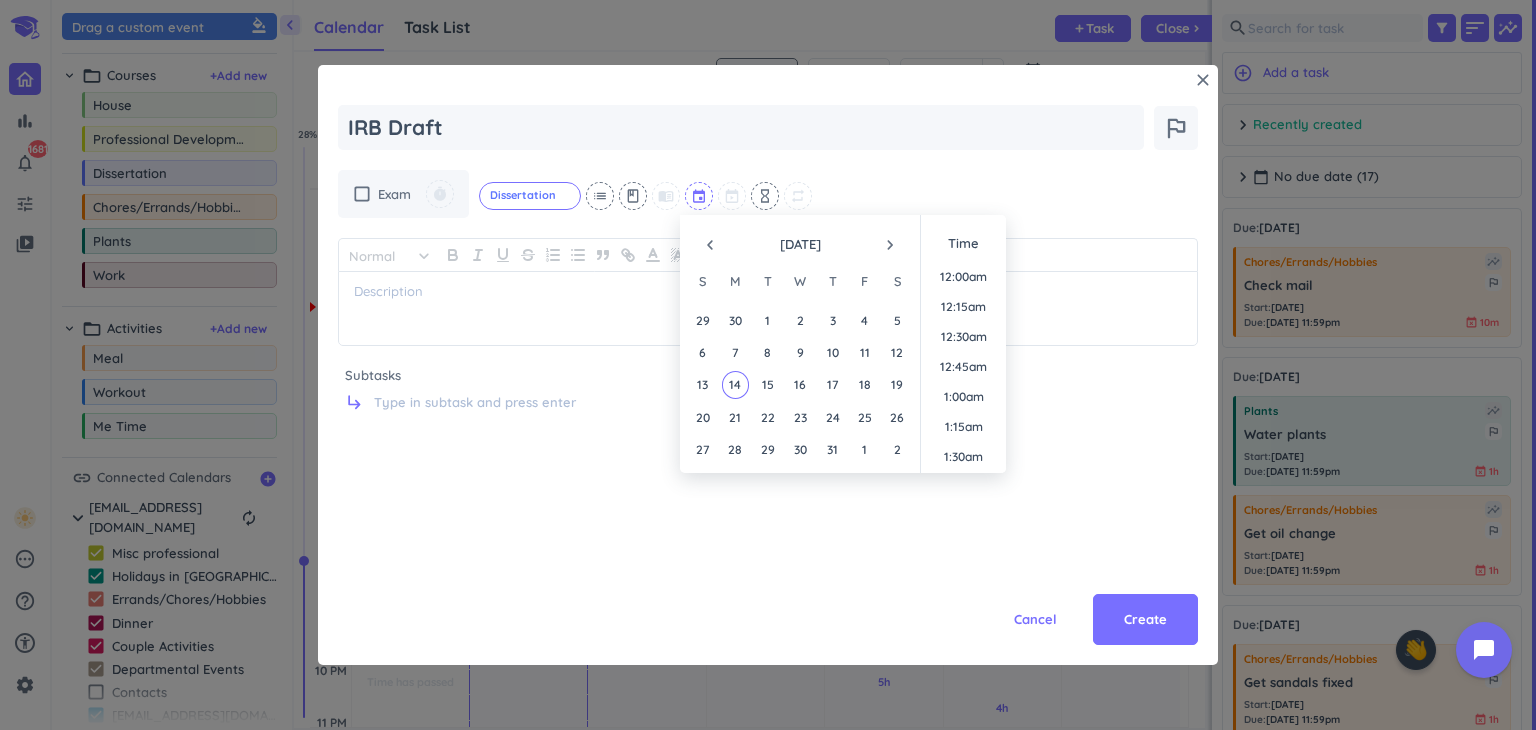 click at bounding box center (700, 196) 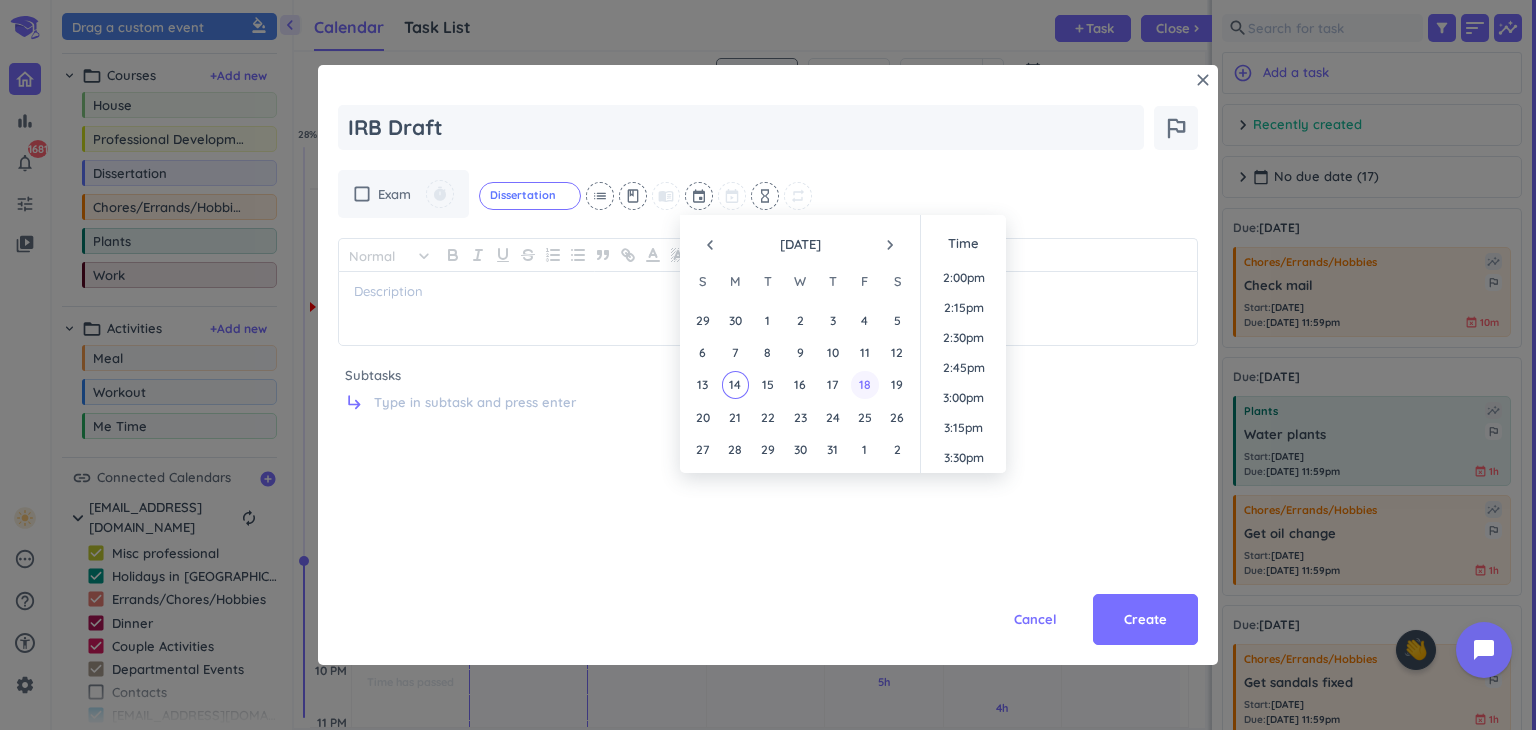 click on "18" at bounding box center (864, 384) 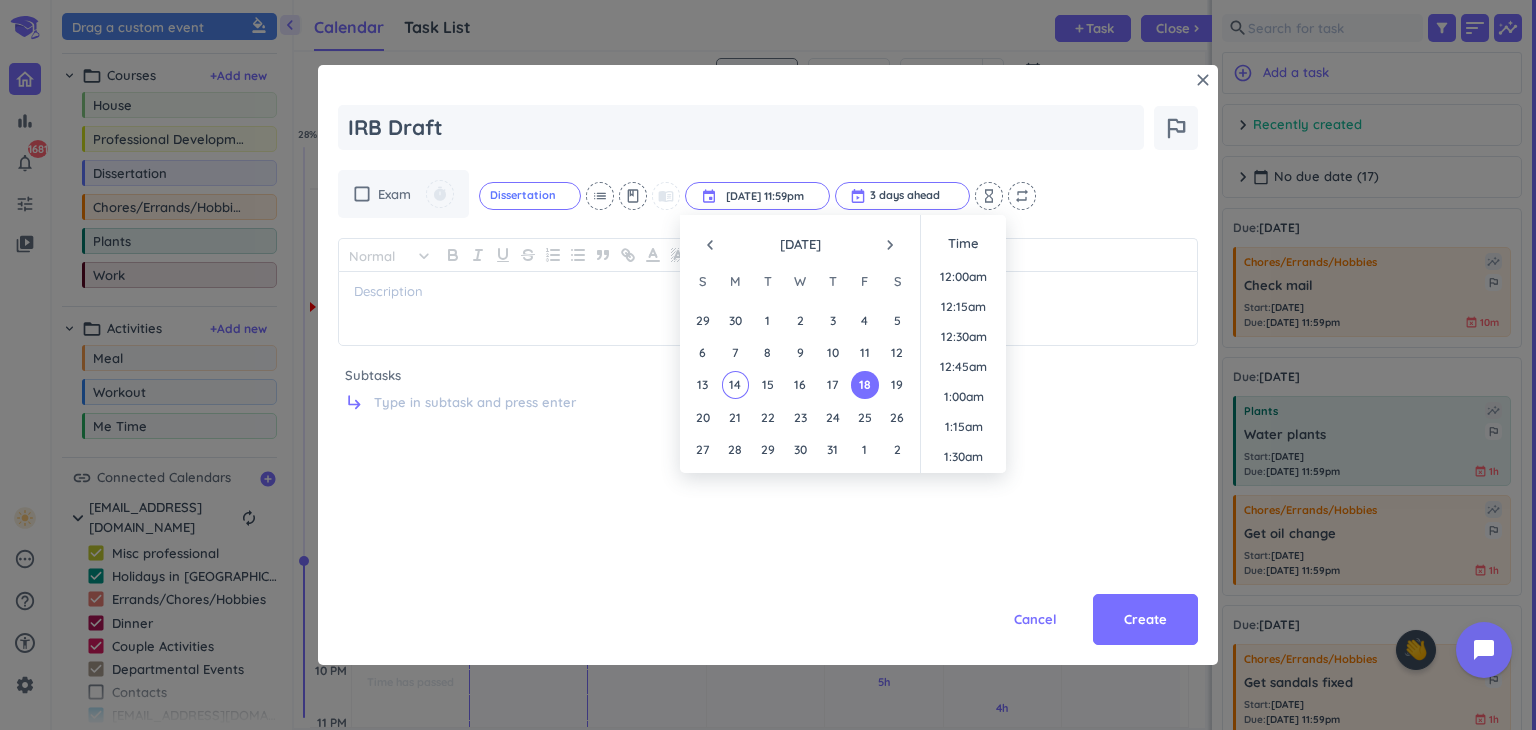 scroll, scrollTop: 2698, scrollLeft: 0, axis: vertical 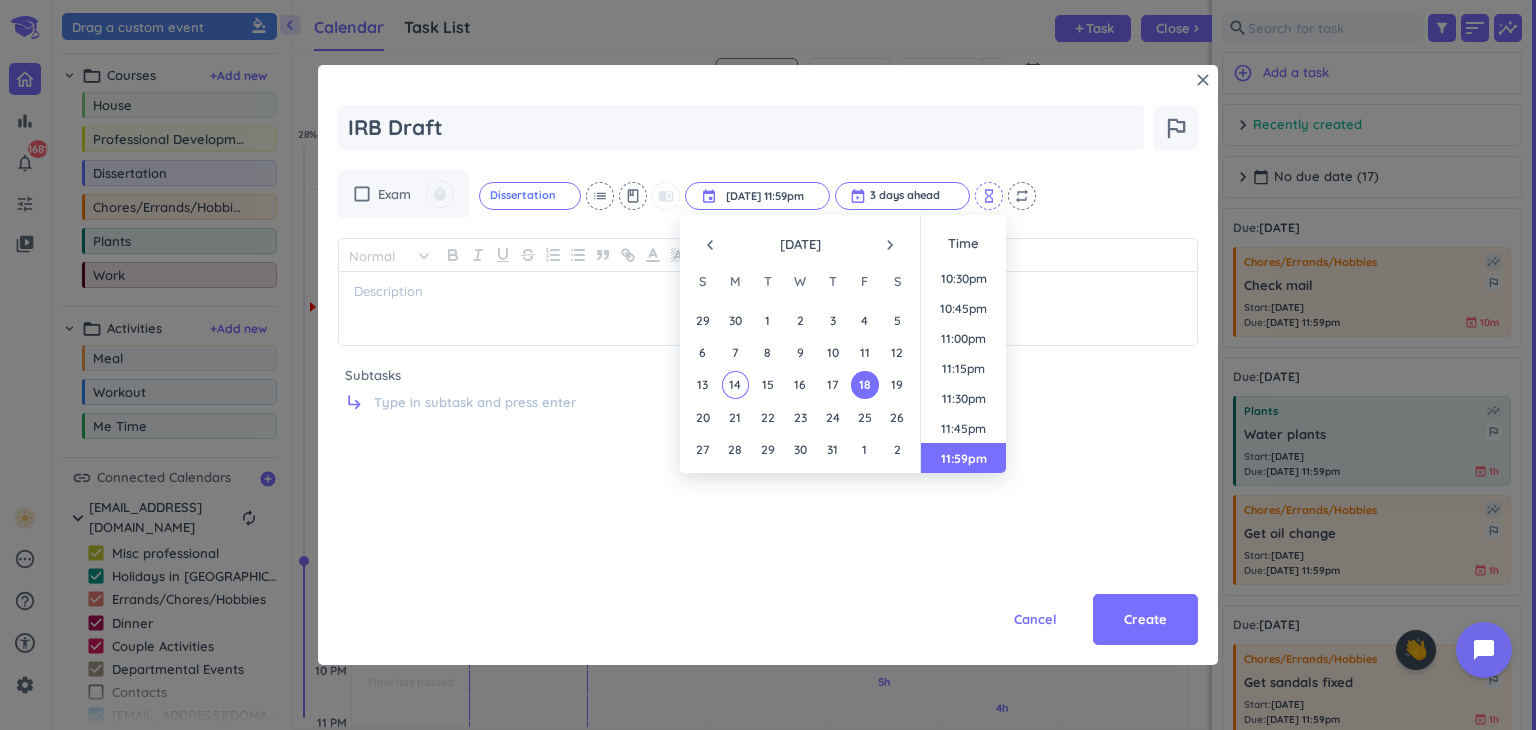click on "hourglass_empty" at bounding box center [989, 196] 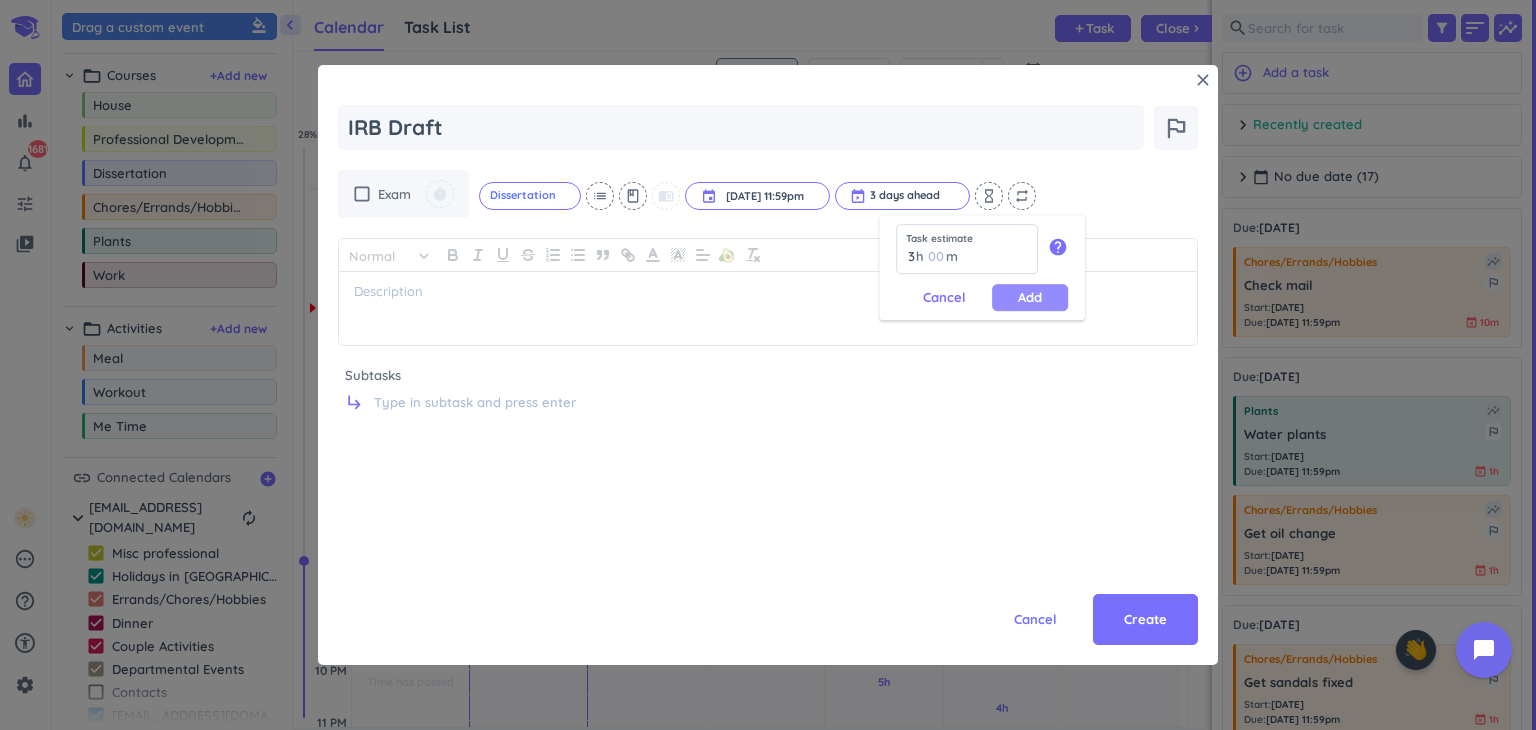 click on "Add" at bounding box center (1030, 297) 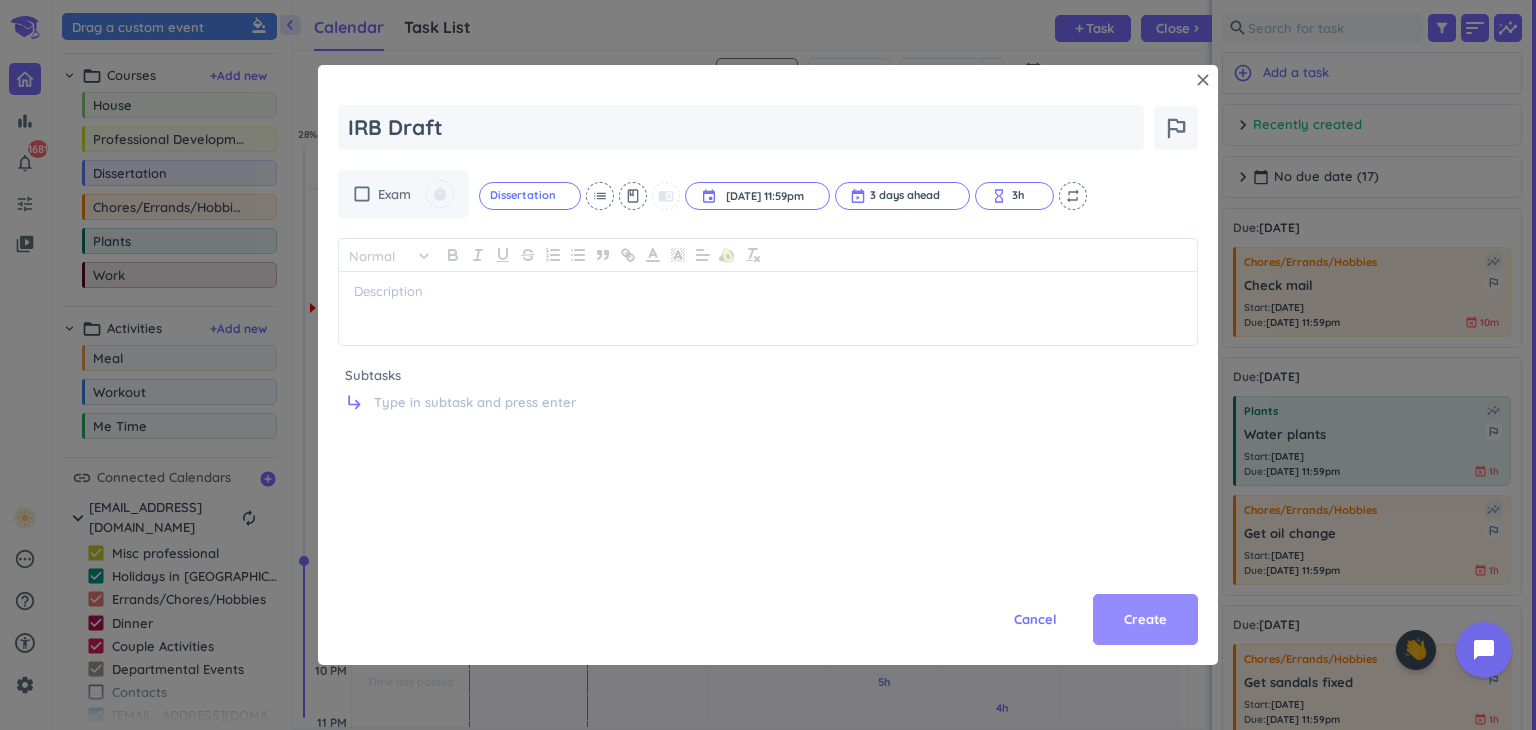 click on "Create" at bounding box center [1145, 620] 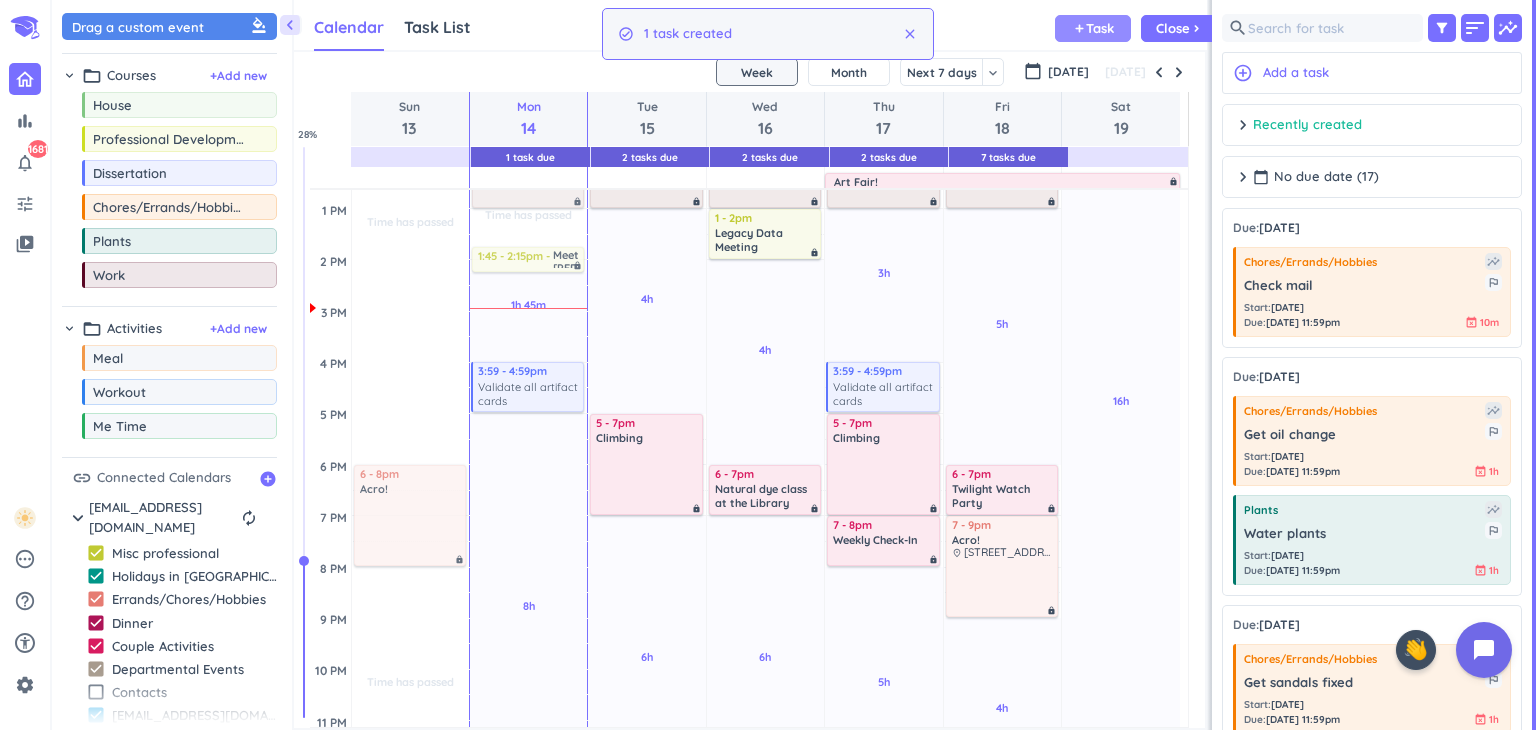 click on "add Task" at bounding box center [1093, 28] 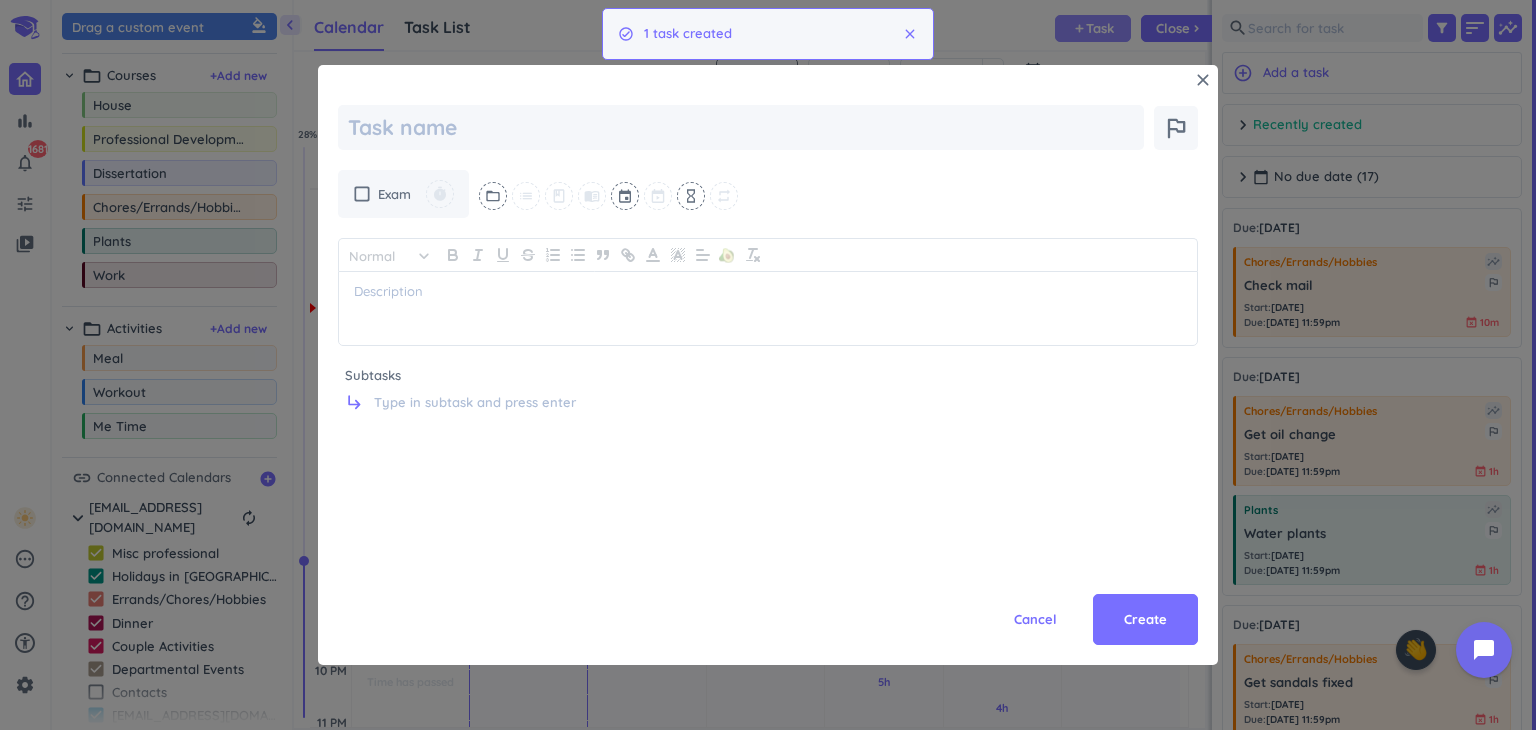 scroll, scrollTop: 0, scrollLeft: 0, axis: both 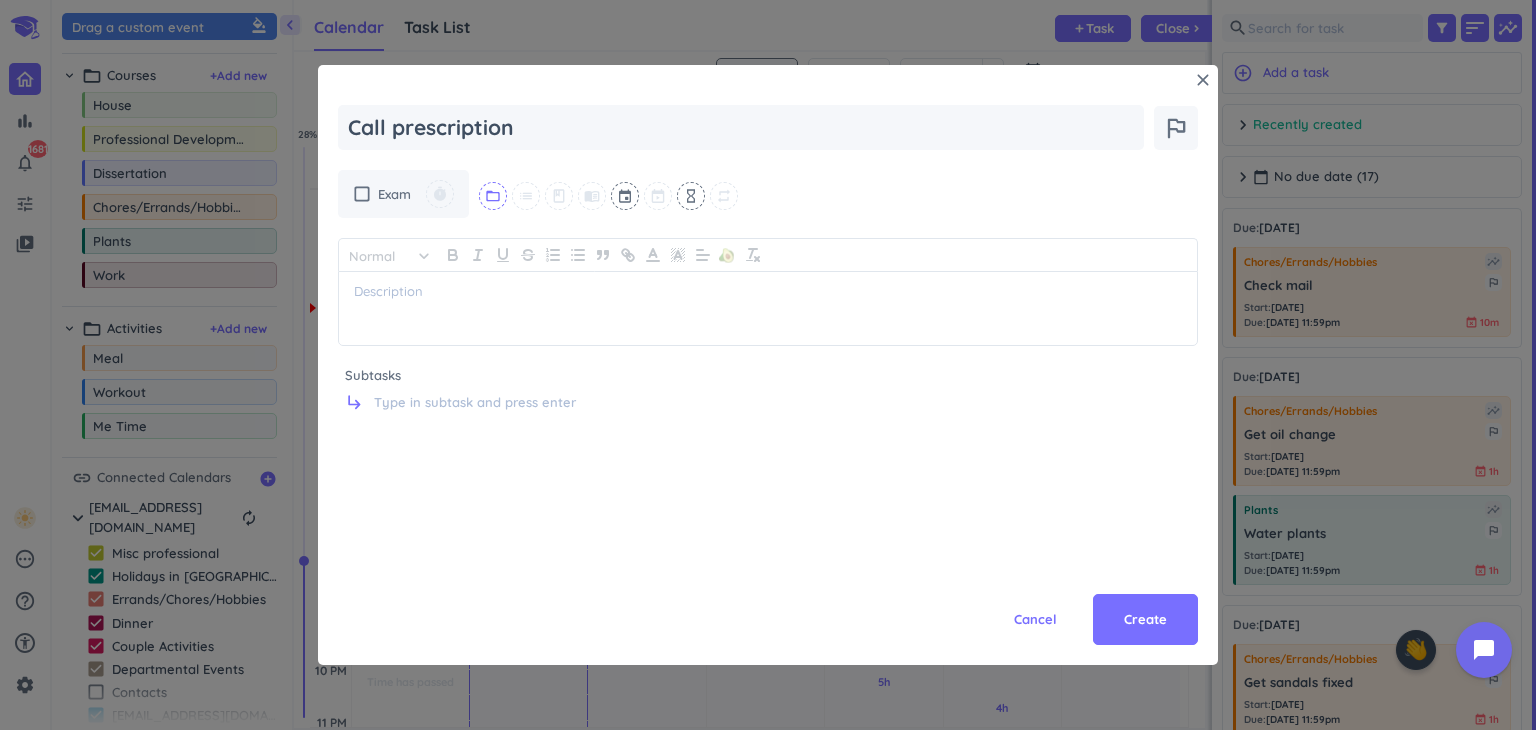 click on "folder_open" at bounding box center [493, 196] 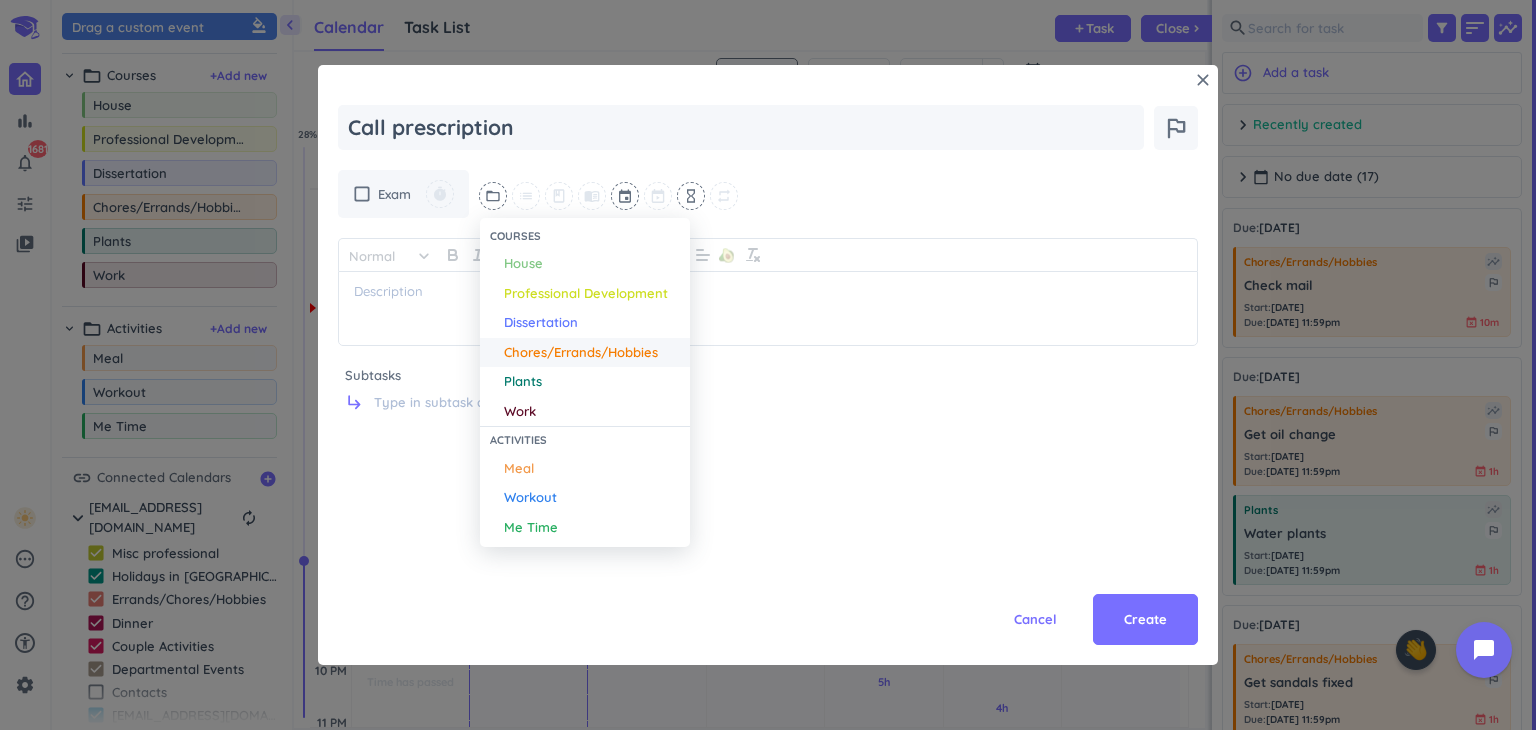 click on "Chores/Errands/Hobbies" at bounding box center [581, 353] 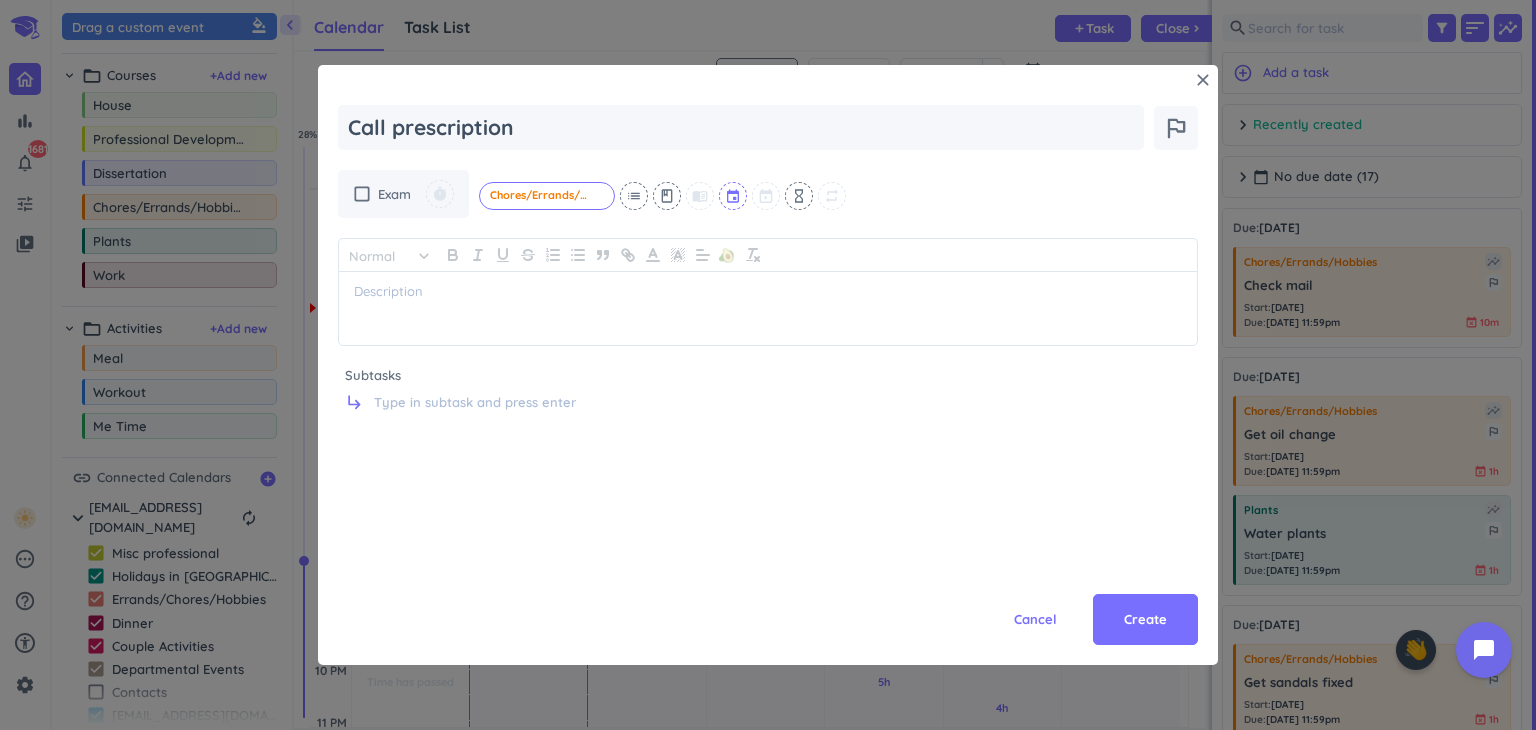 click at bounding box center (734, 196) 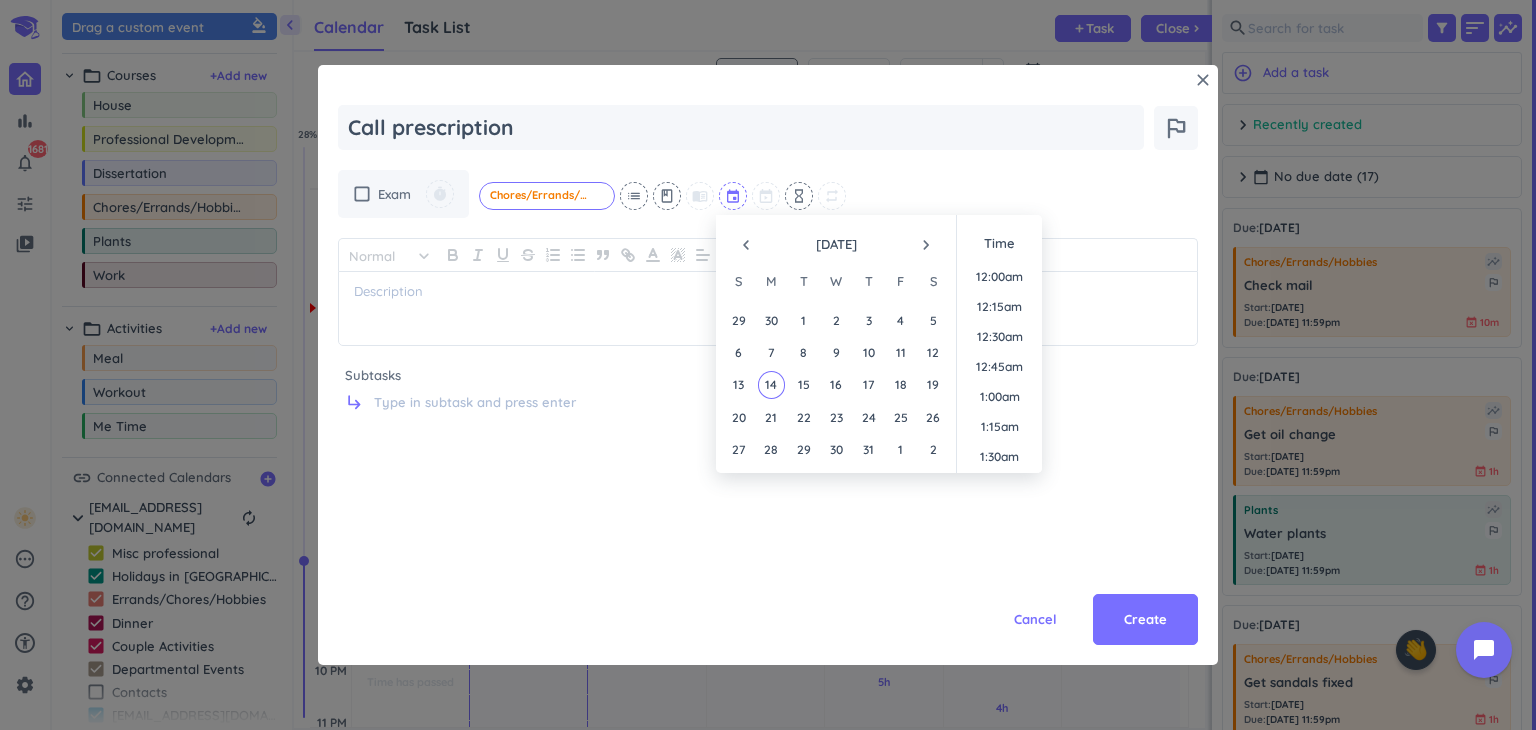 scroll, scrollTop: 1679, scrollLeft: 0, axis: vertical 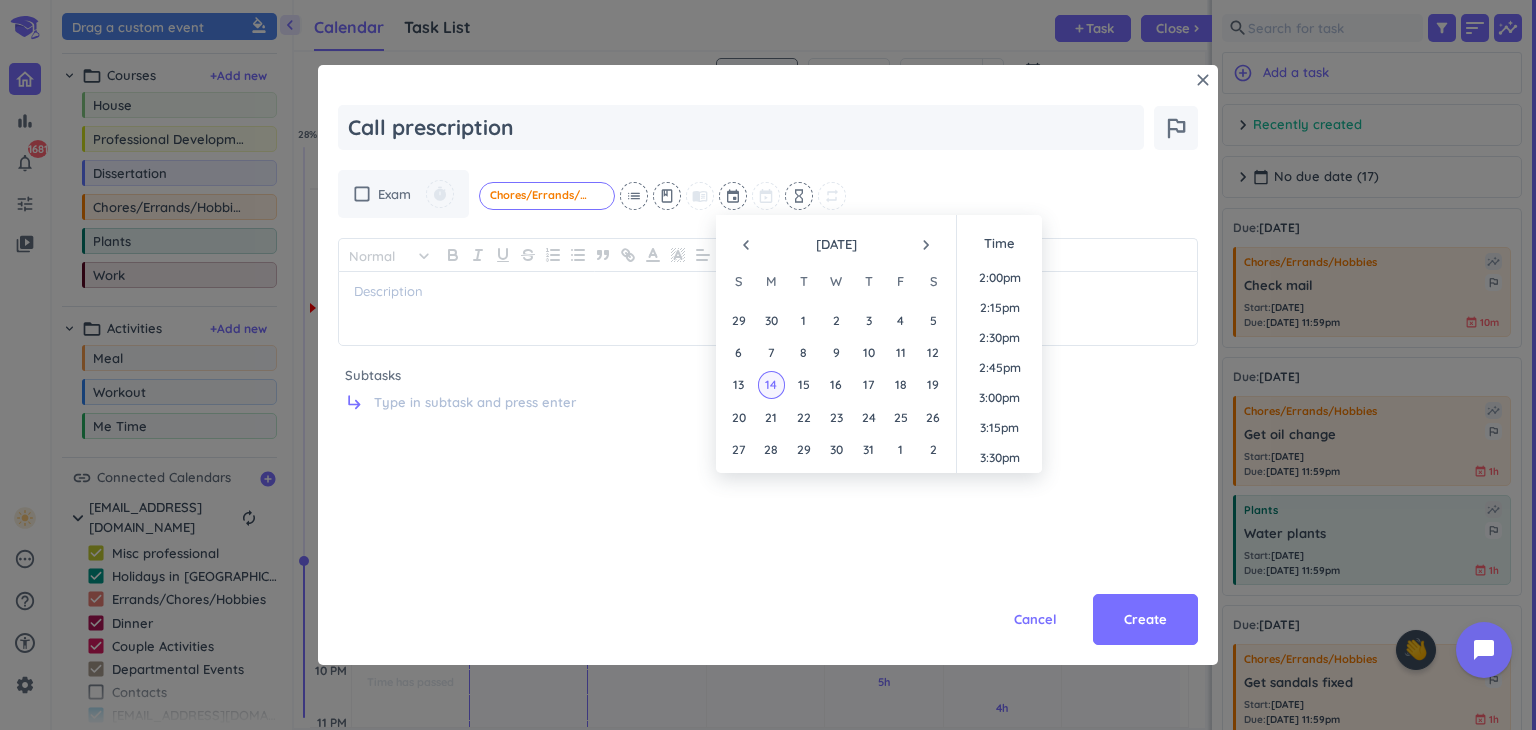 click on "14" at bounding box center (771, 384) 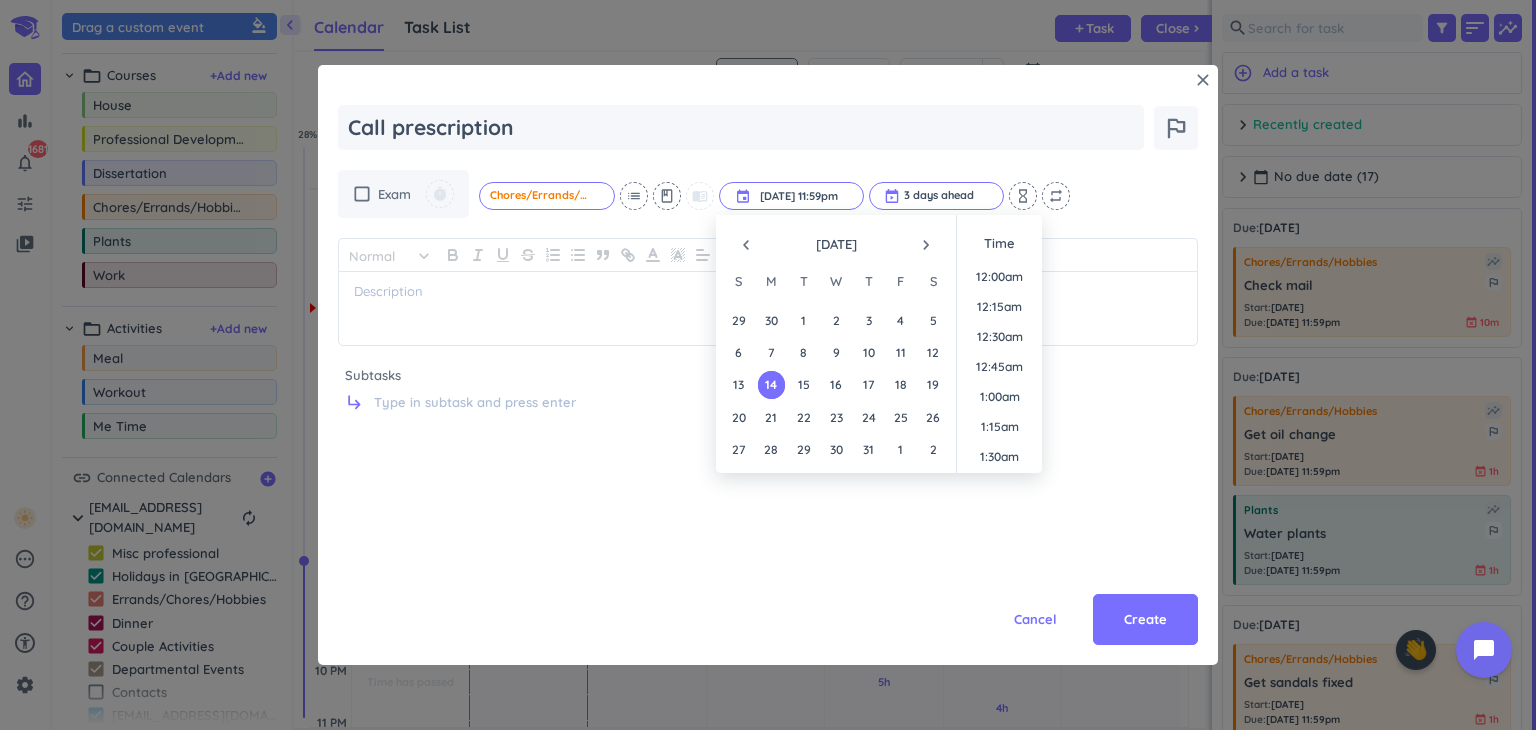 scroll, scrollTop: 2698, scrollLeft: 0, axis: vertical 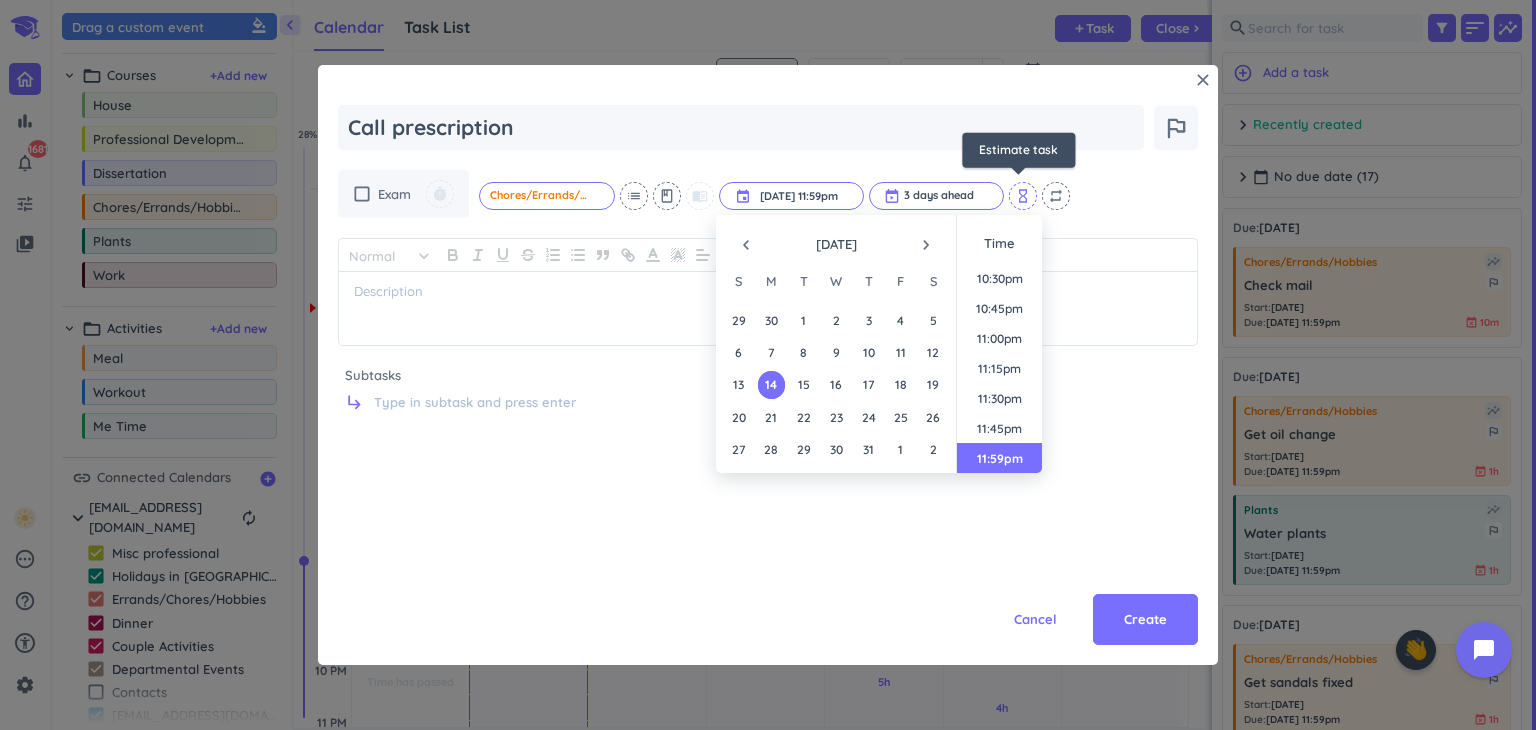 click on "hourglass_empty" at bounding box center (1023, 196) 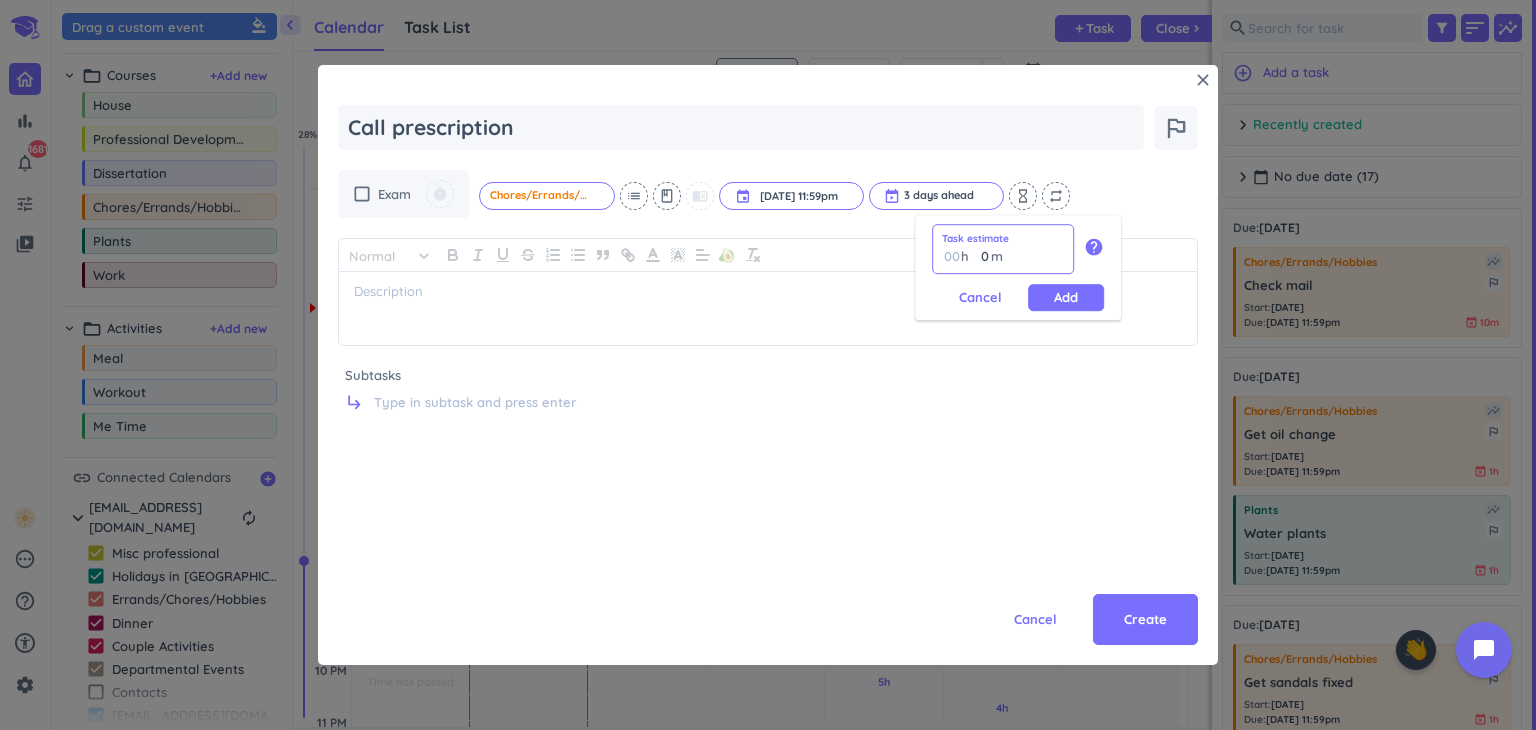 click on "0" at bounding box center [980, 256] 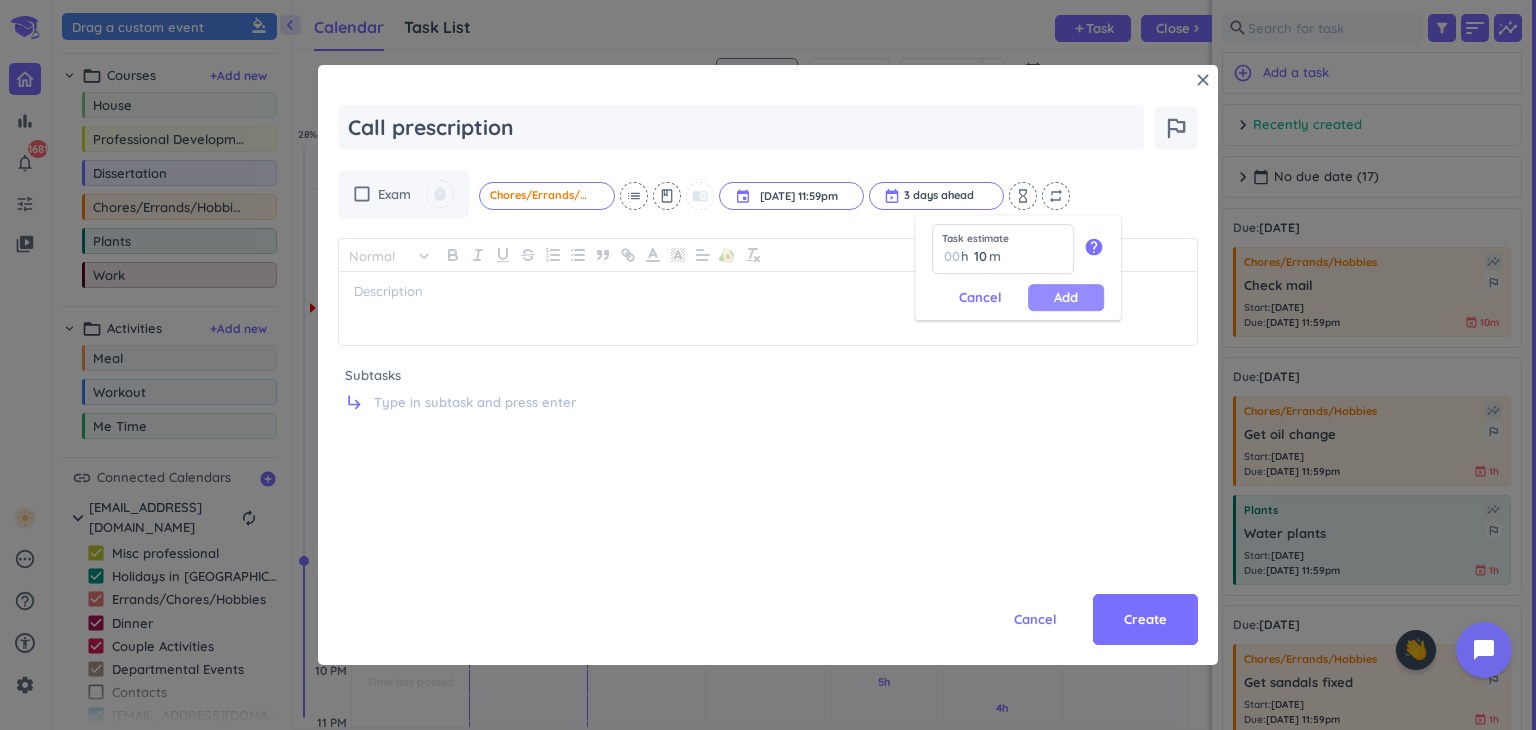 click on "Add" at bounding box center (1066, 297) 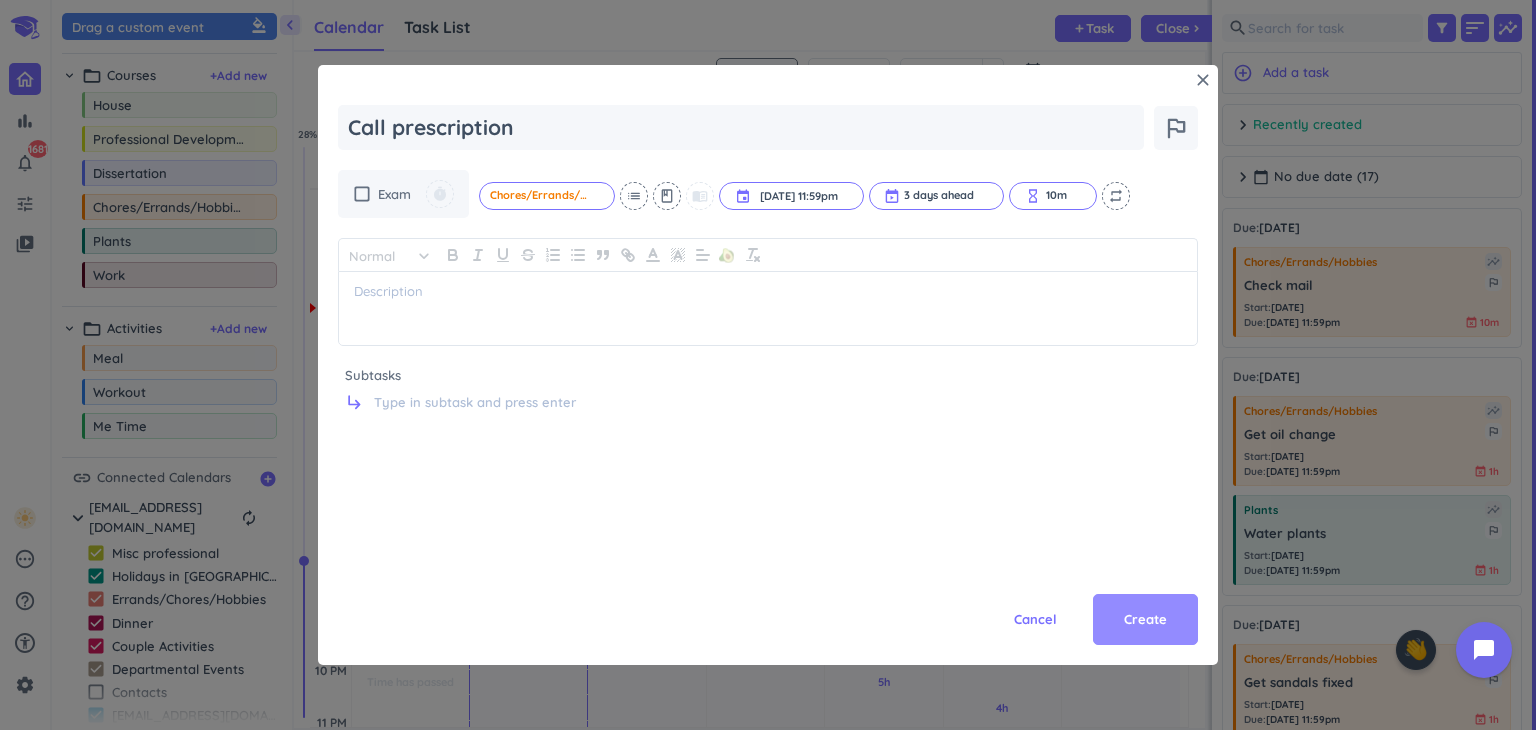 click on "Create" at bounding box center (1145, 620) 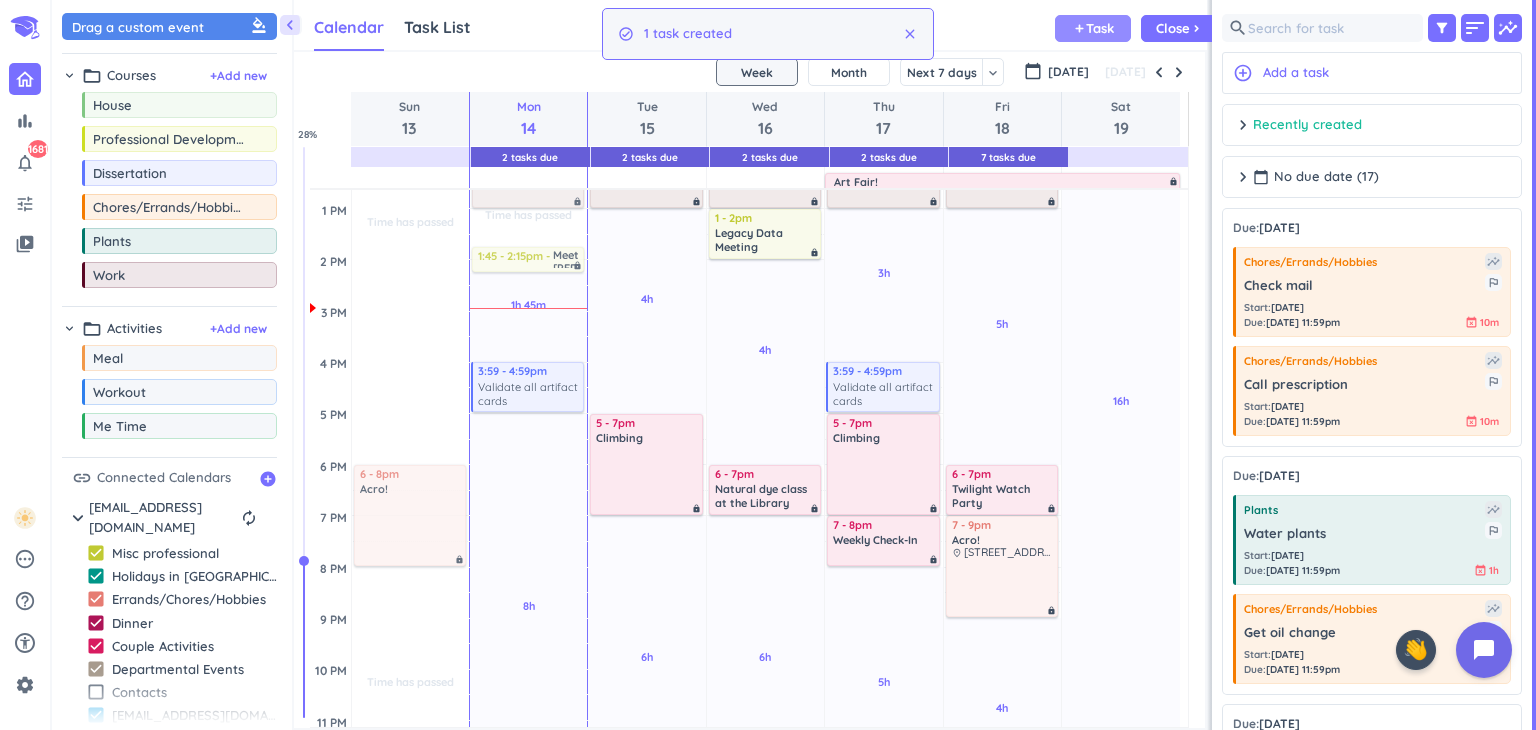 click on "add" at bounding box center [1079, 28] 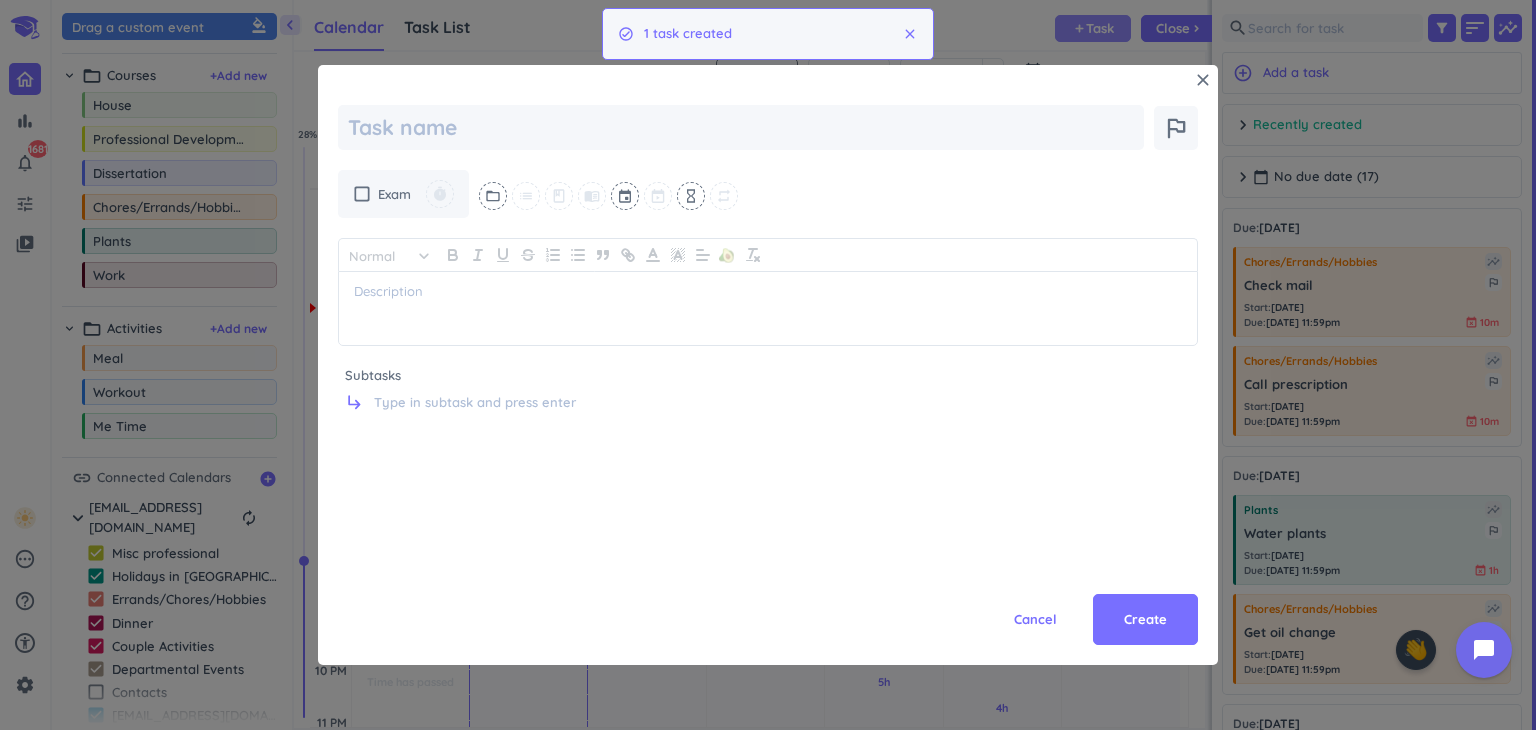 scroll, scrollTop: 0, scrollLeft: 0, axis: both 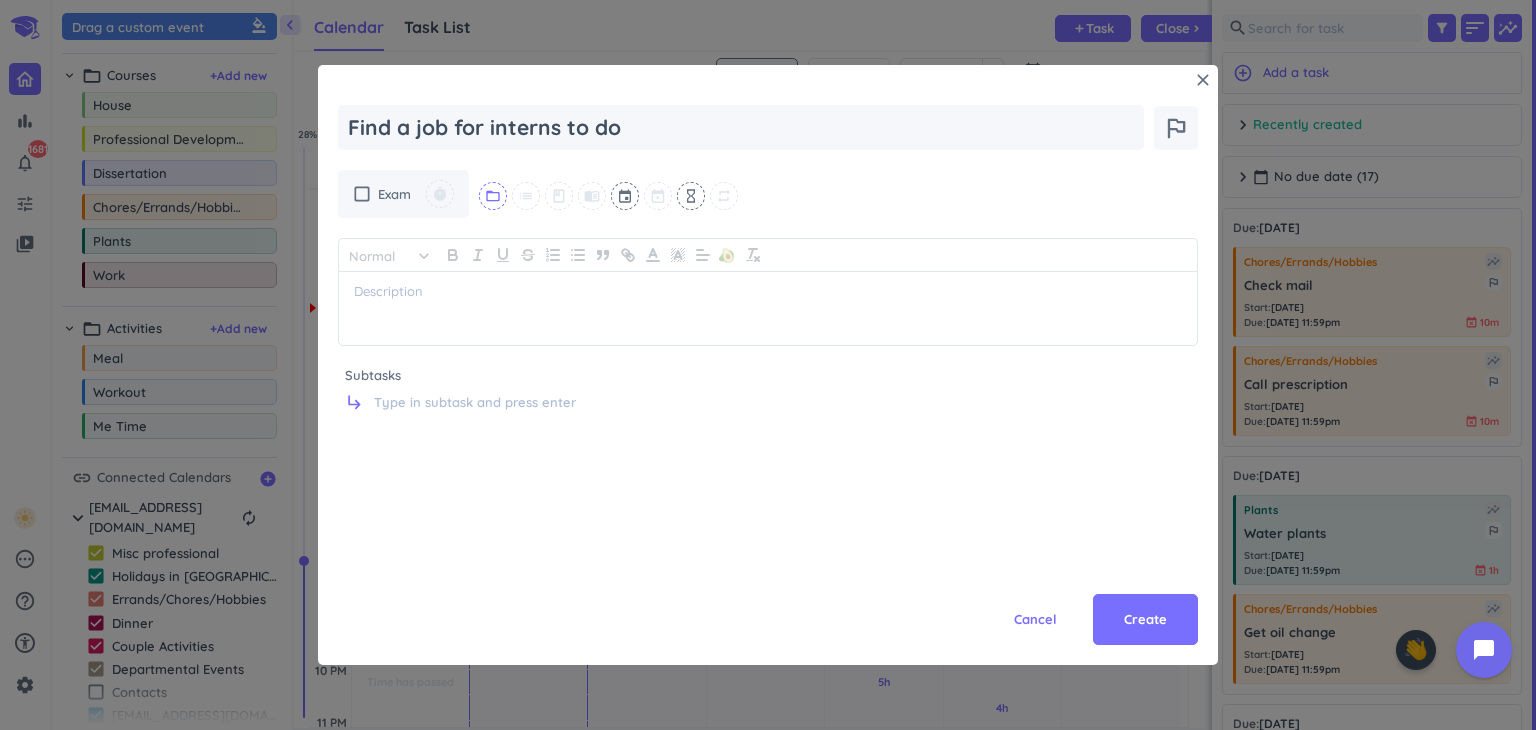 click on "folder_open" at bounding box center (493, 196) 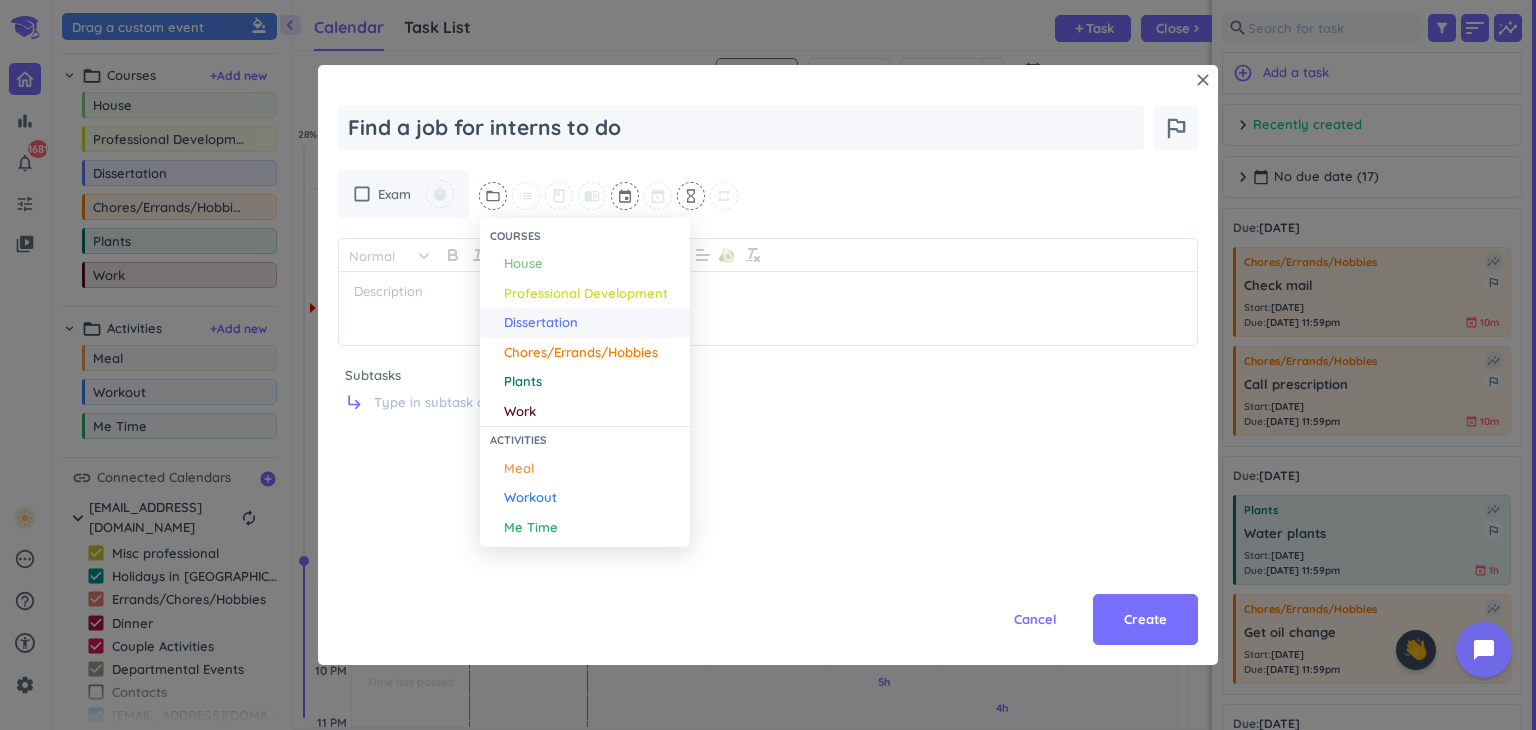 click on "Dissertation" at bounding box center (541, 323) 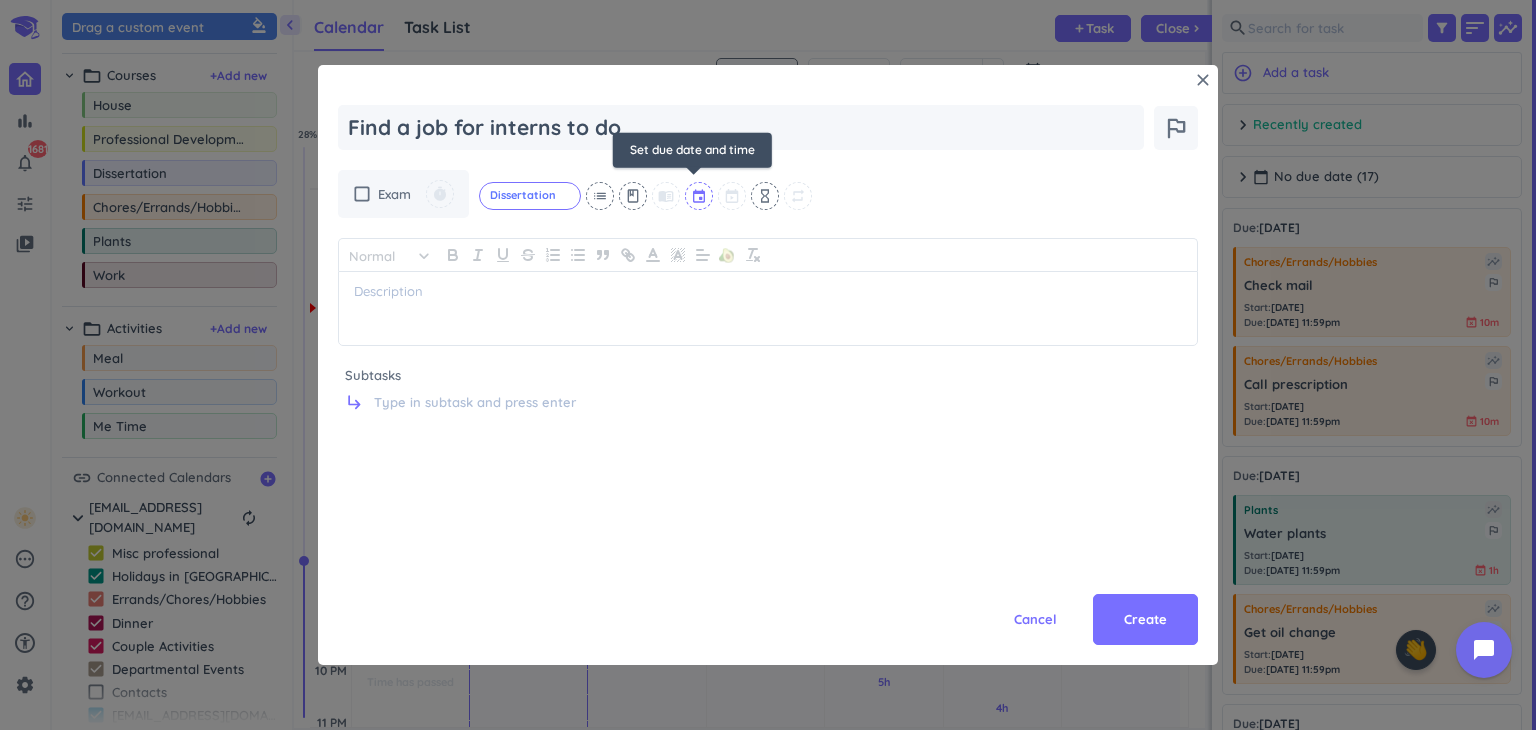 click at bounding box center (700, 196) 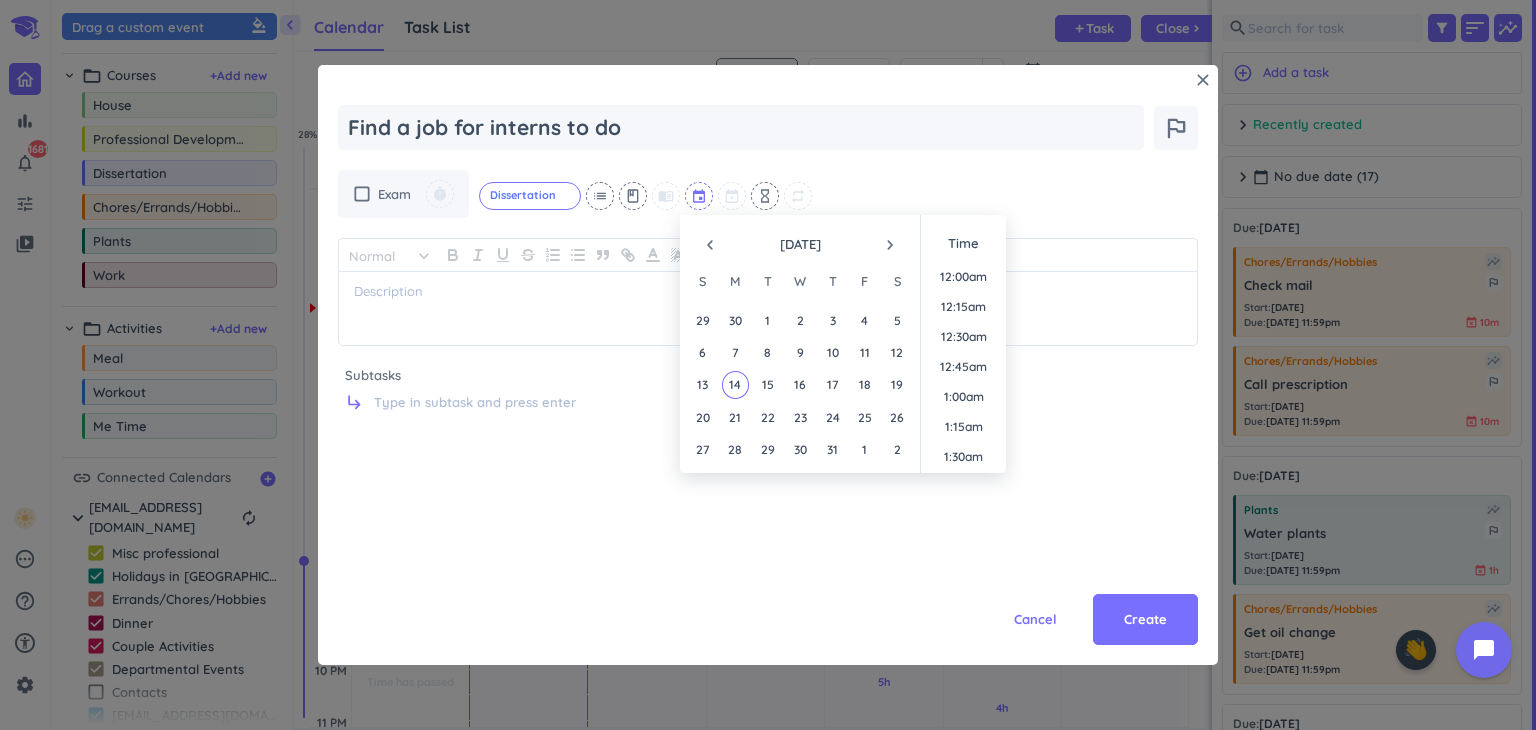 scroll, scrollTop: 1679, scrollLeft: 0, axis: vertical 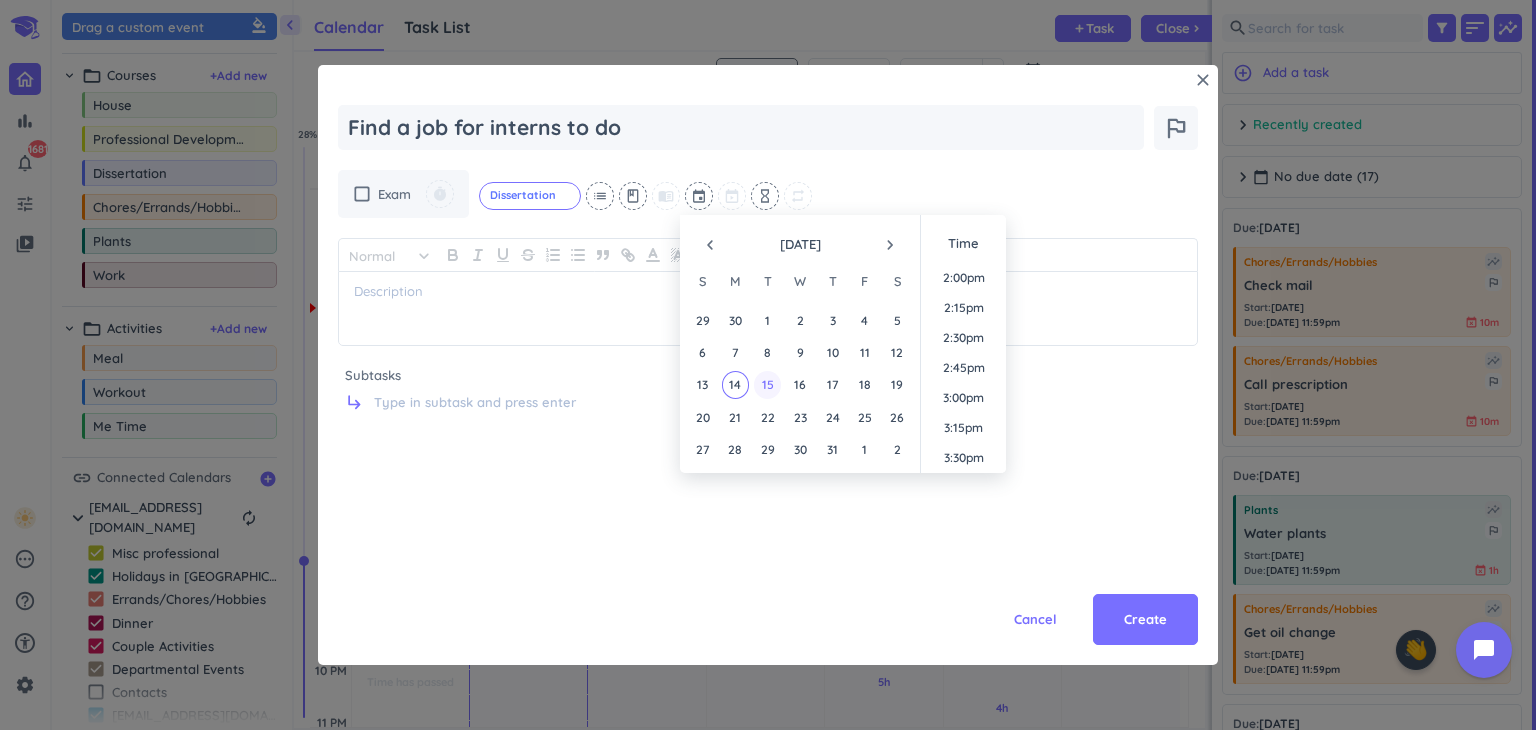 click on "15" at bounding box center [767, 384] 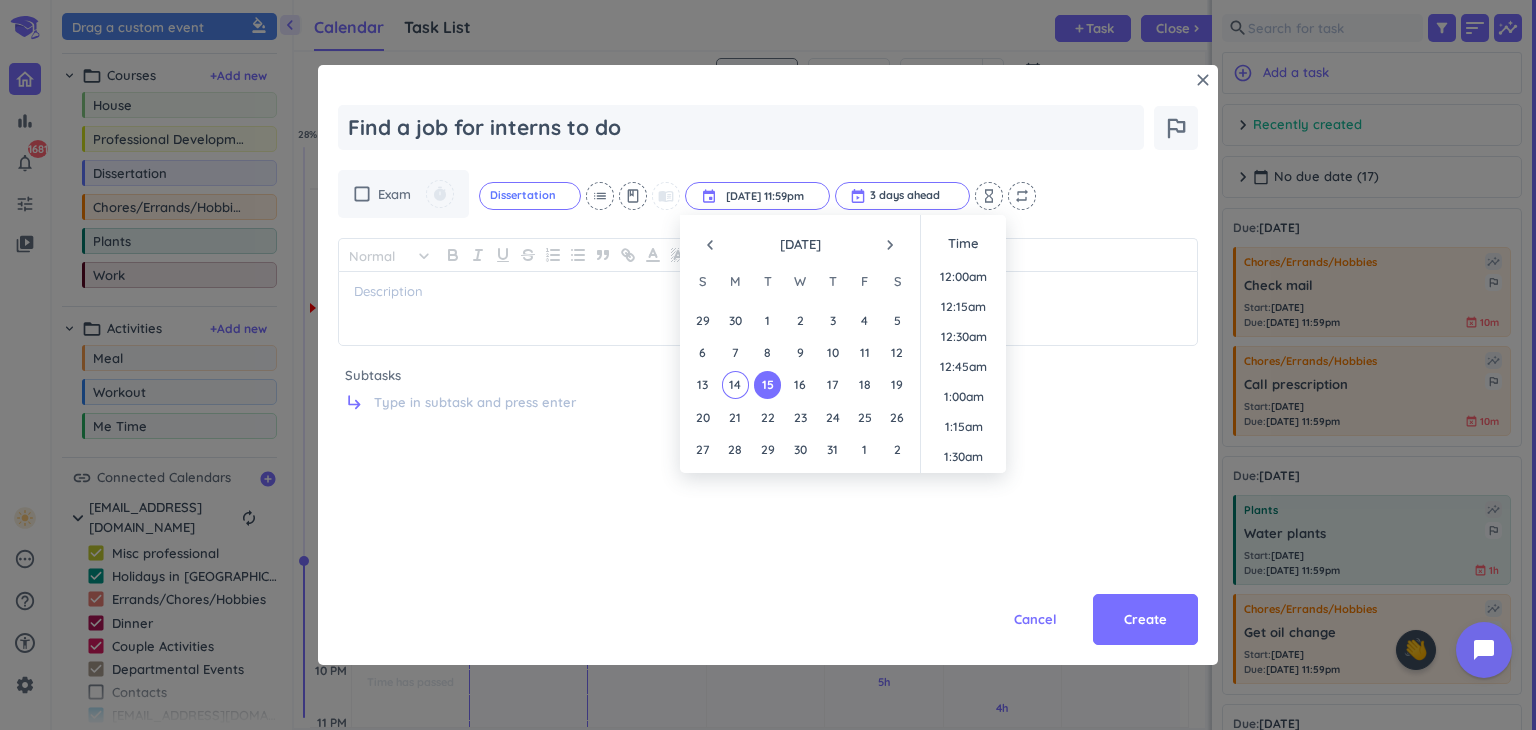 scroll, scrollTop: 2698, scrollLeft: 0, axis: vertical 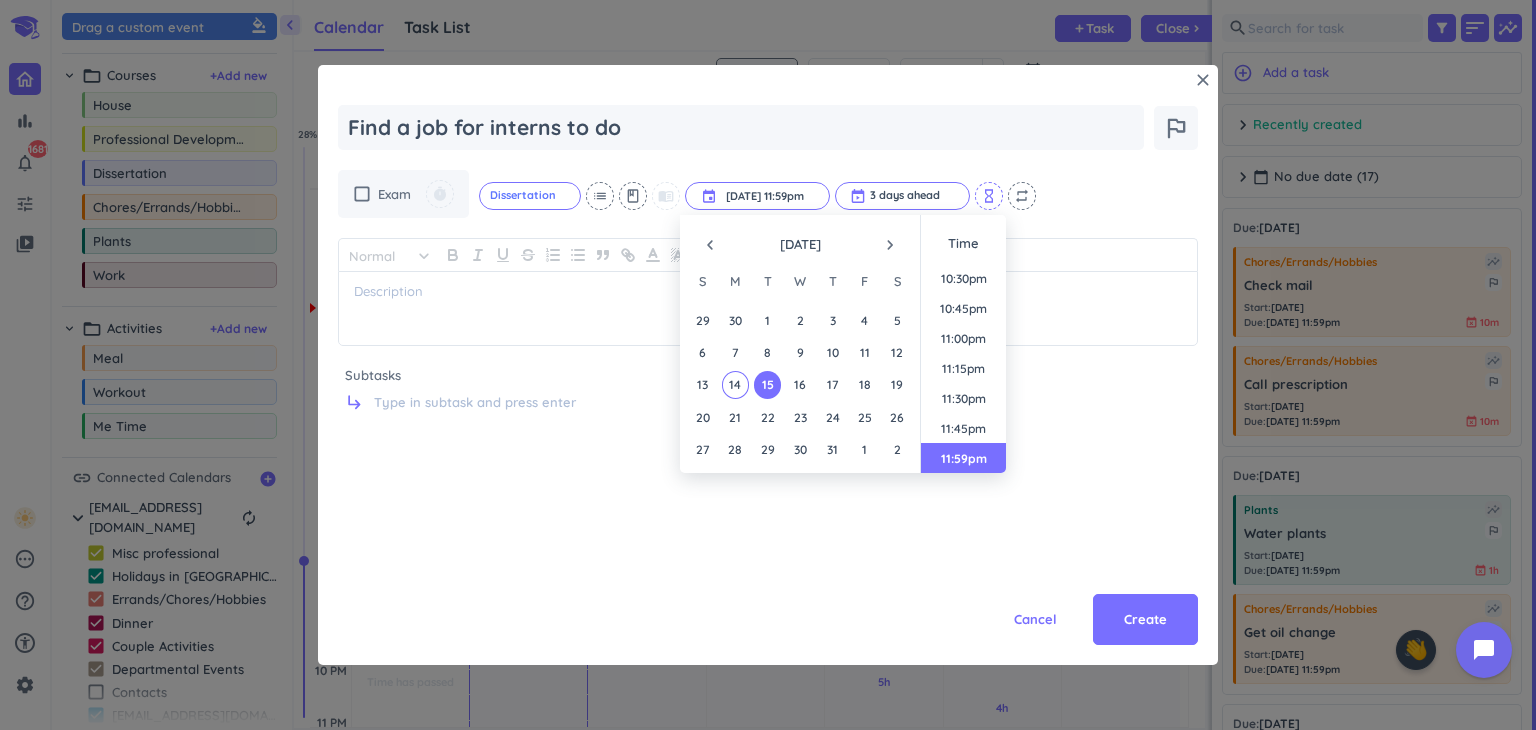 click on "hourglass_empty" at bounding box center [989, 196] 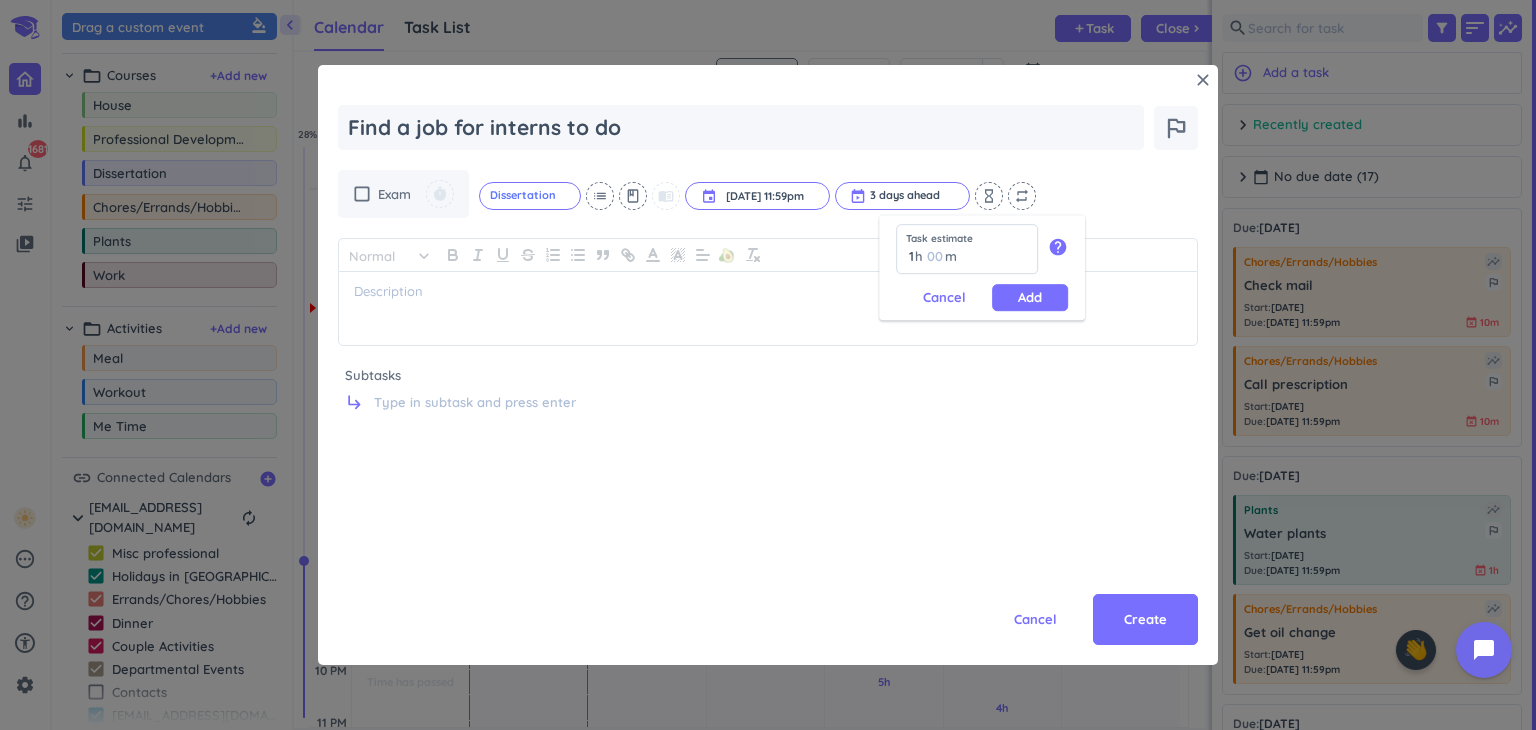 click on "Task estimate 1 1 00 h 00 m help" at bounding box center (982, 254) 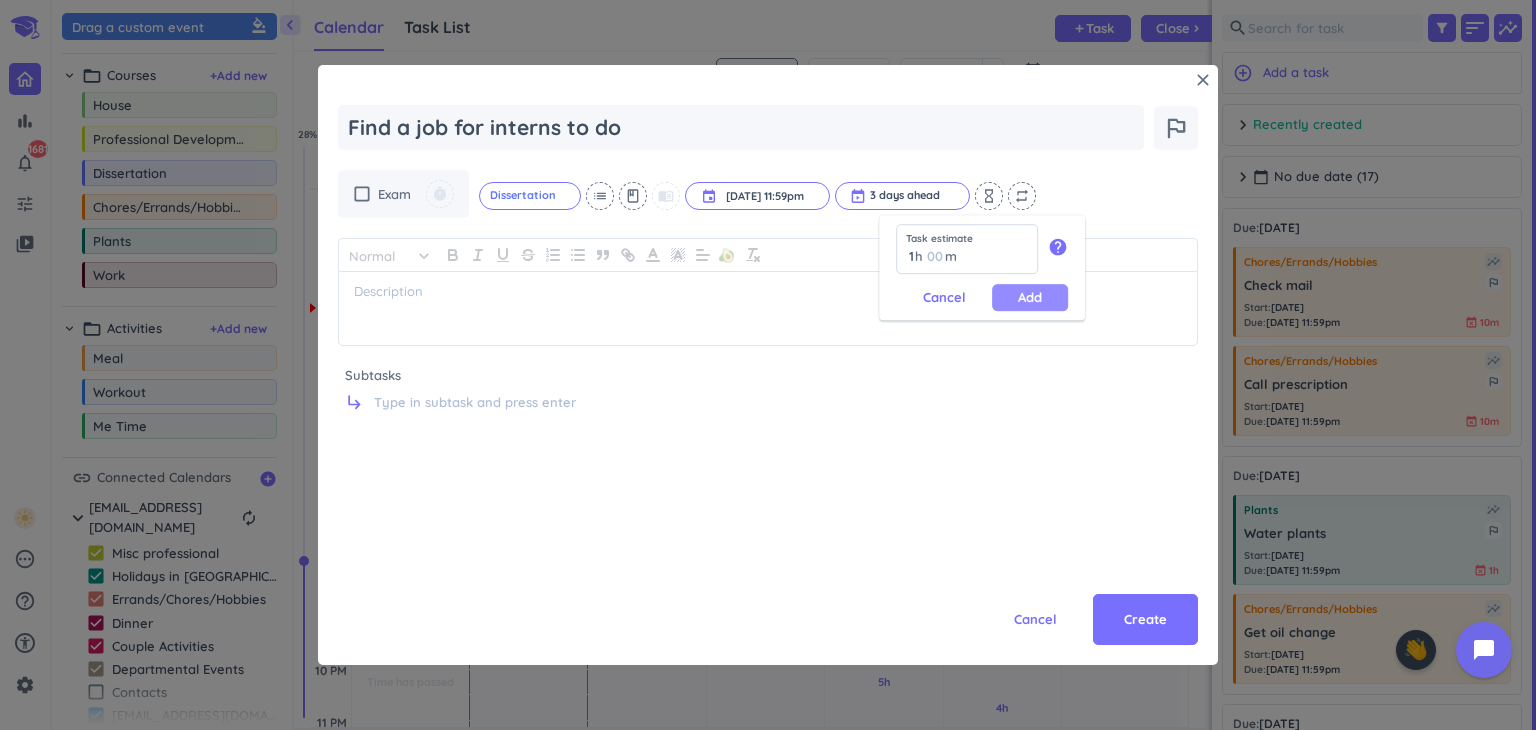 click on "Add" at bounding box center (1030, 297) 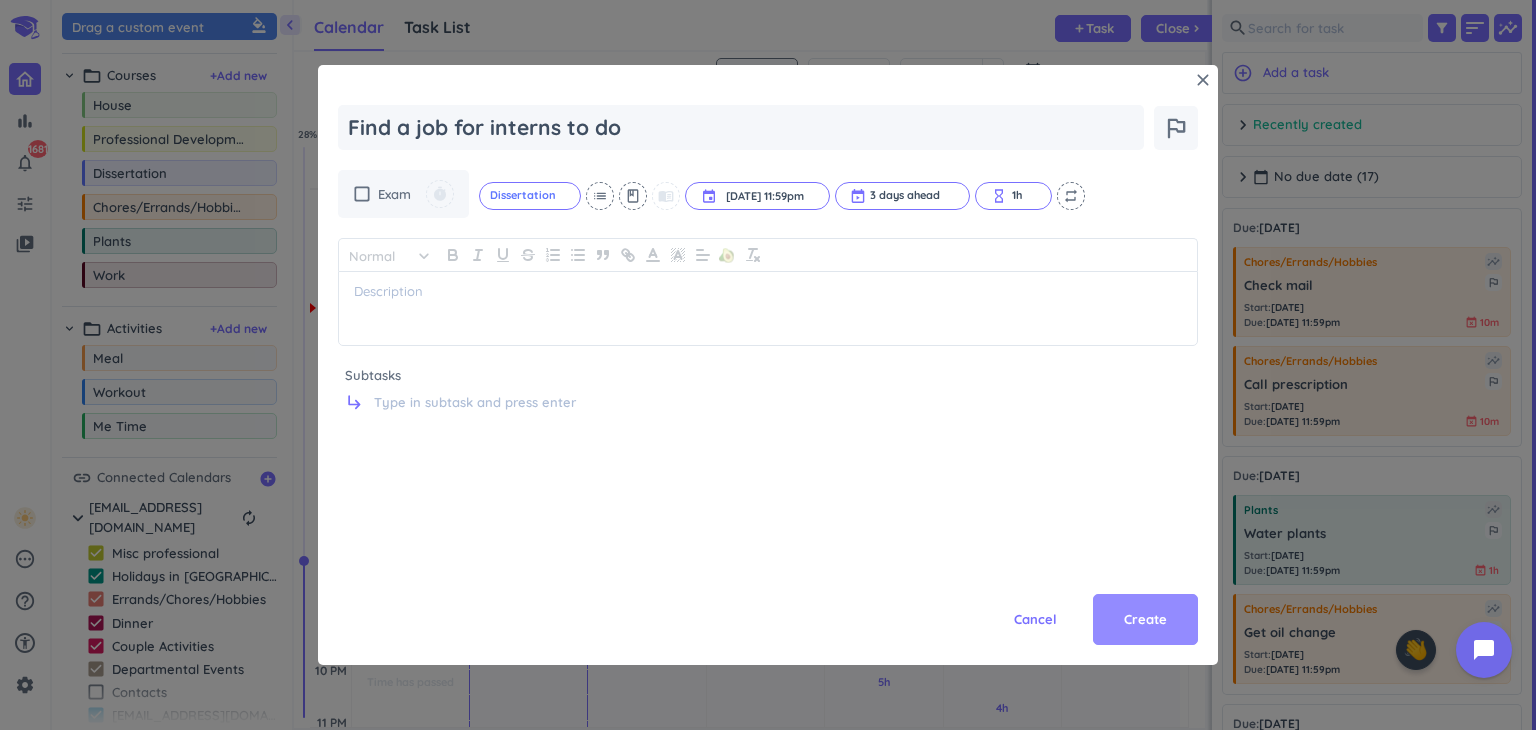 click on "Create" at bounding box center (1145, 620) 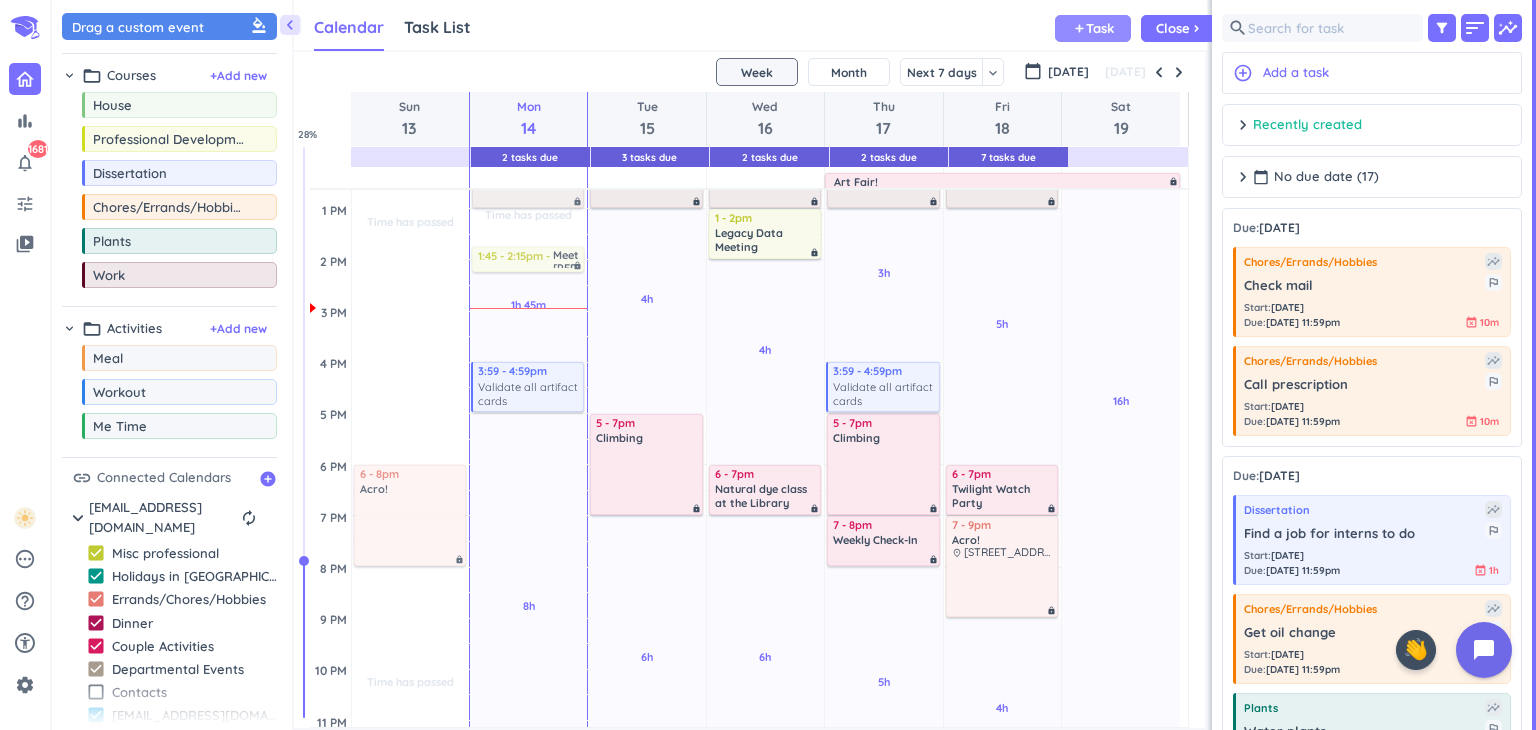 click on "Task" at bounding box center [1100, 28] 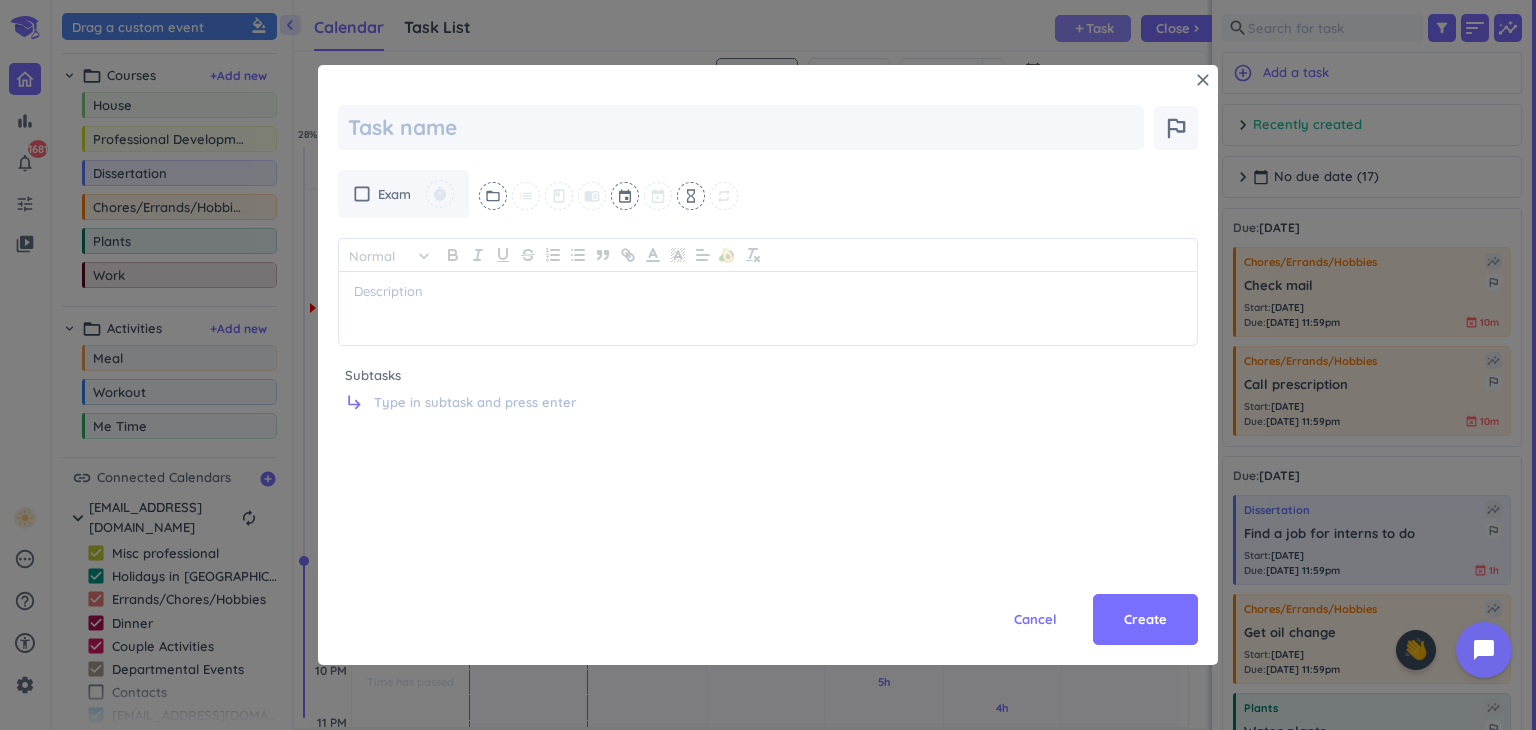 scroll, scrollTop: 0, scrollLeft: 0, axis: both 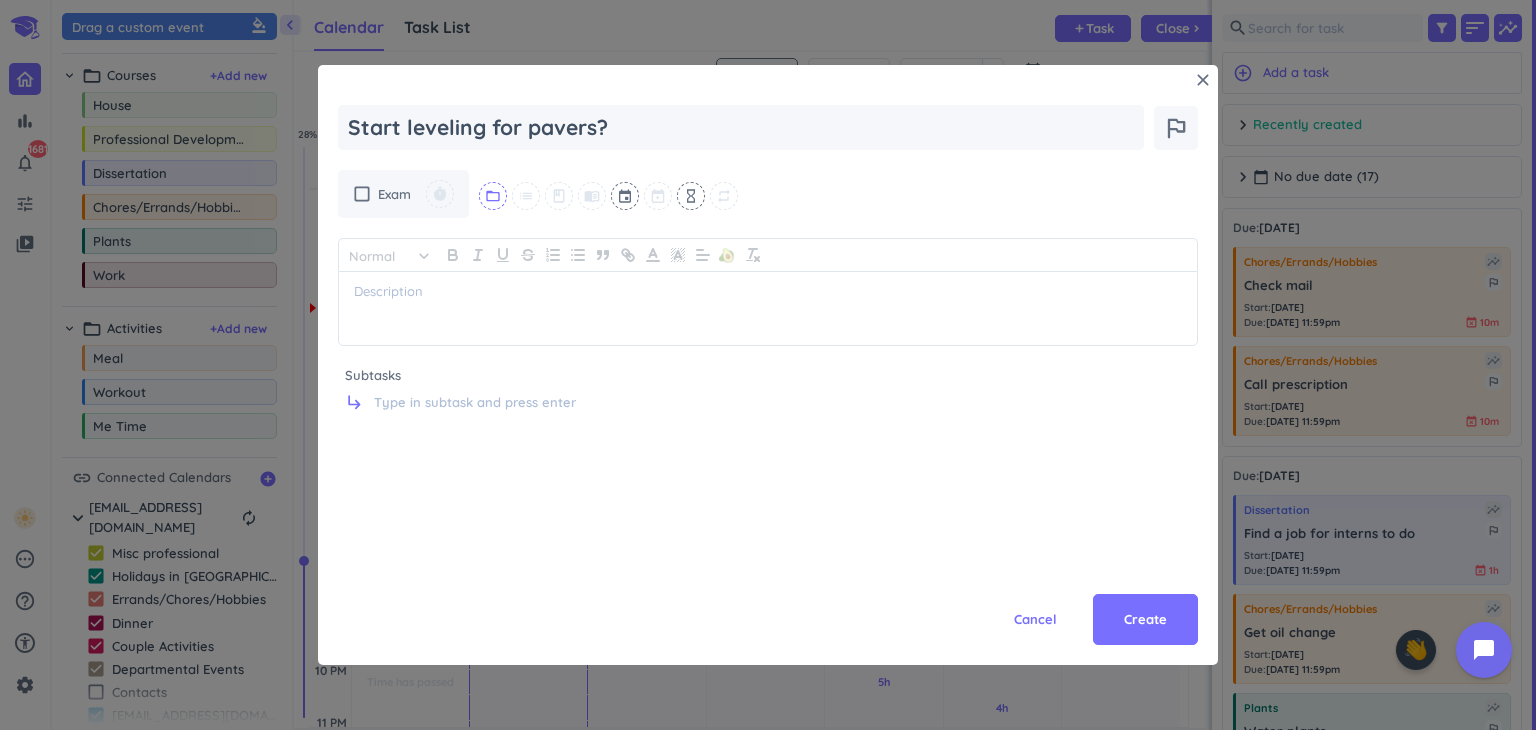 click on "folder_open" at bounding box center [493, 196] 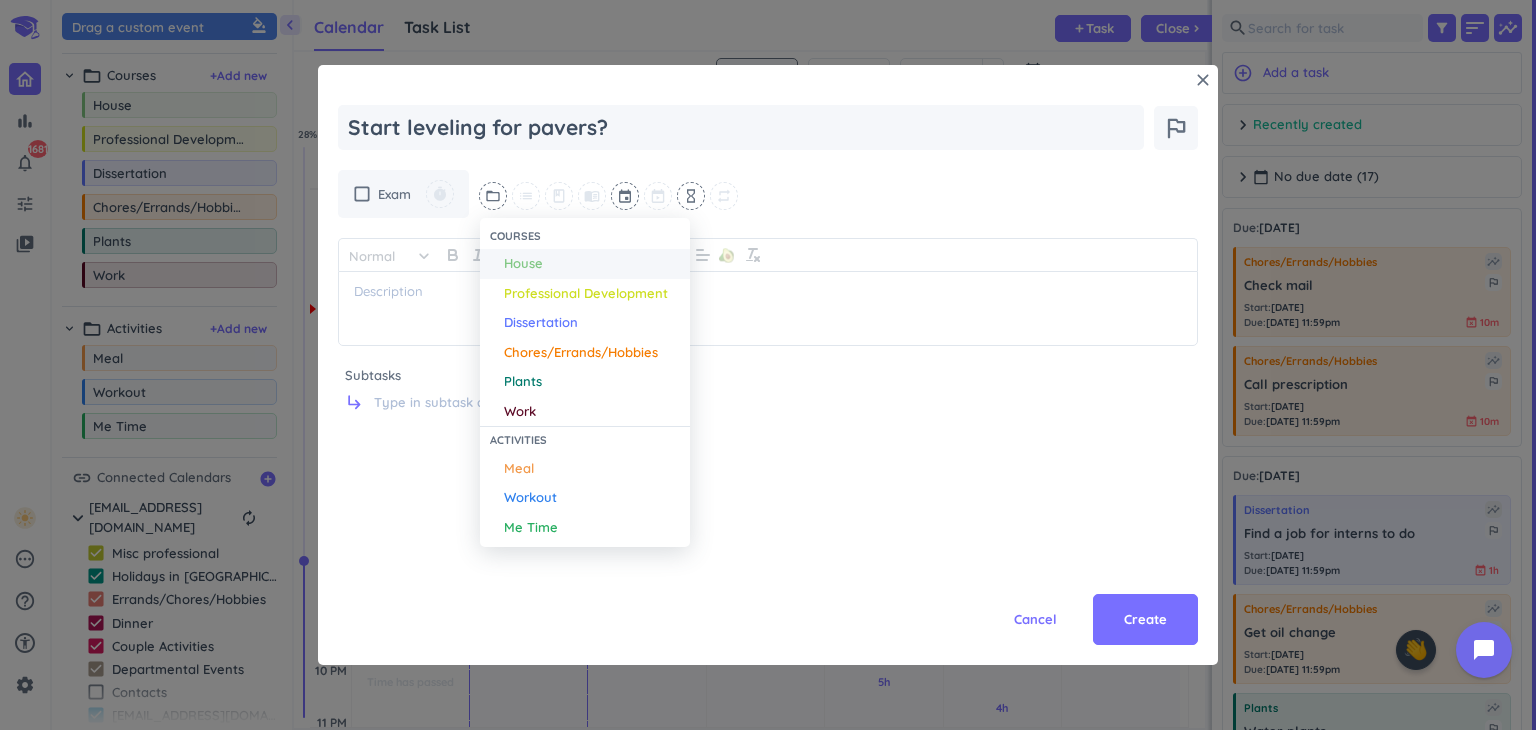 click on "House" at bounding box center (592, 264) 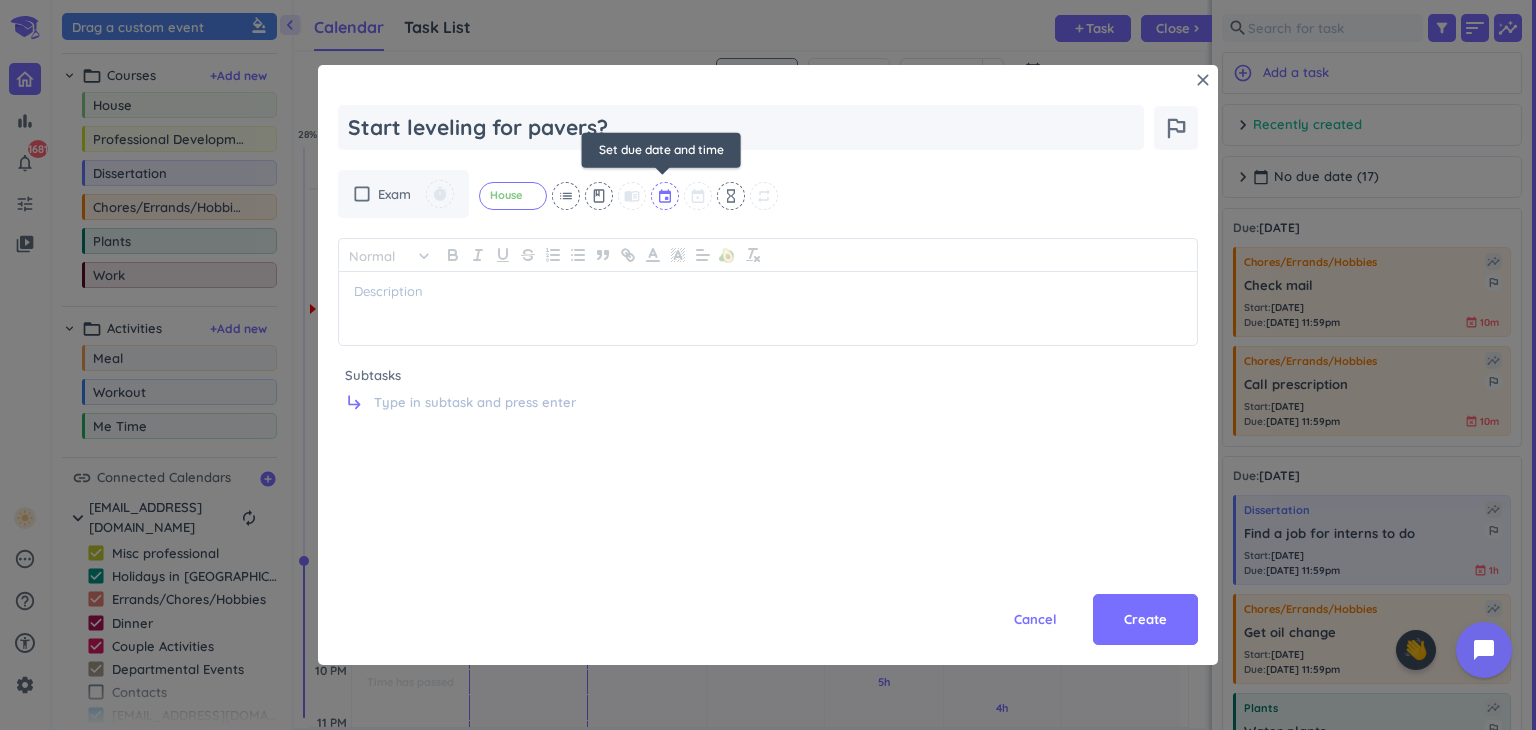 click at bounding box center (666, 196) 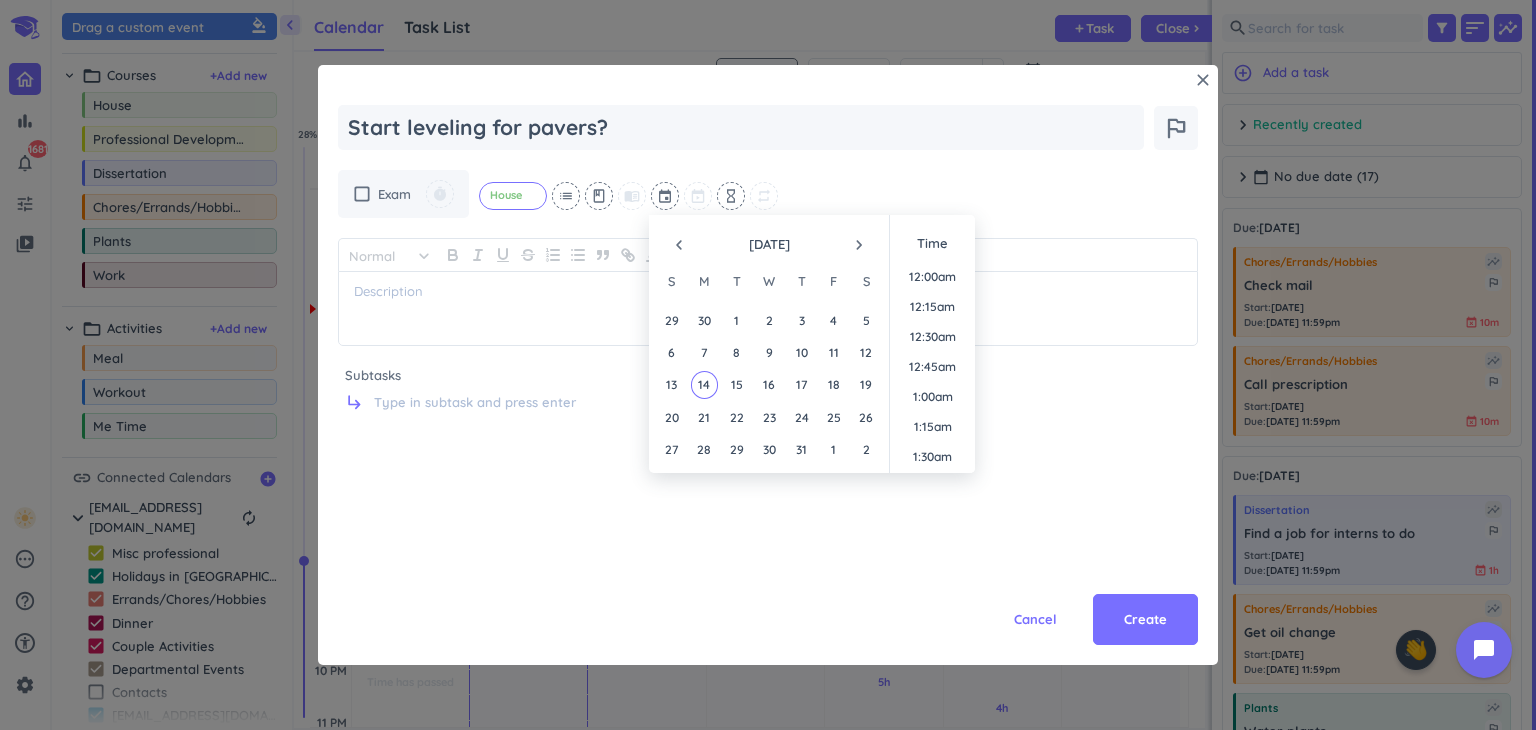 scroll, scrollTop: 1679, scrollLeft: 0, axis: vertical 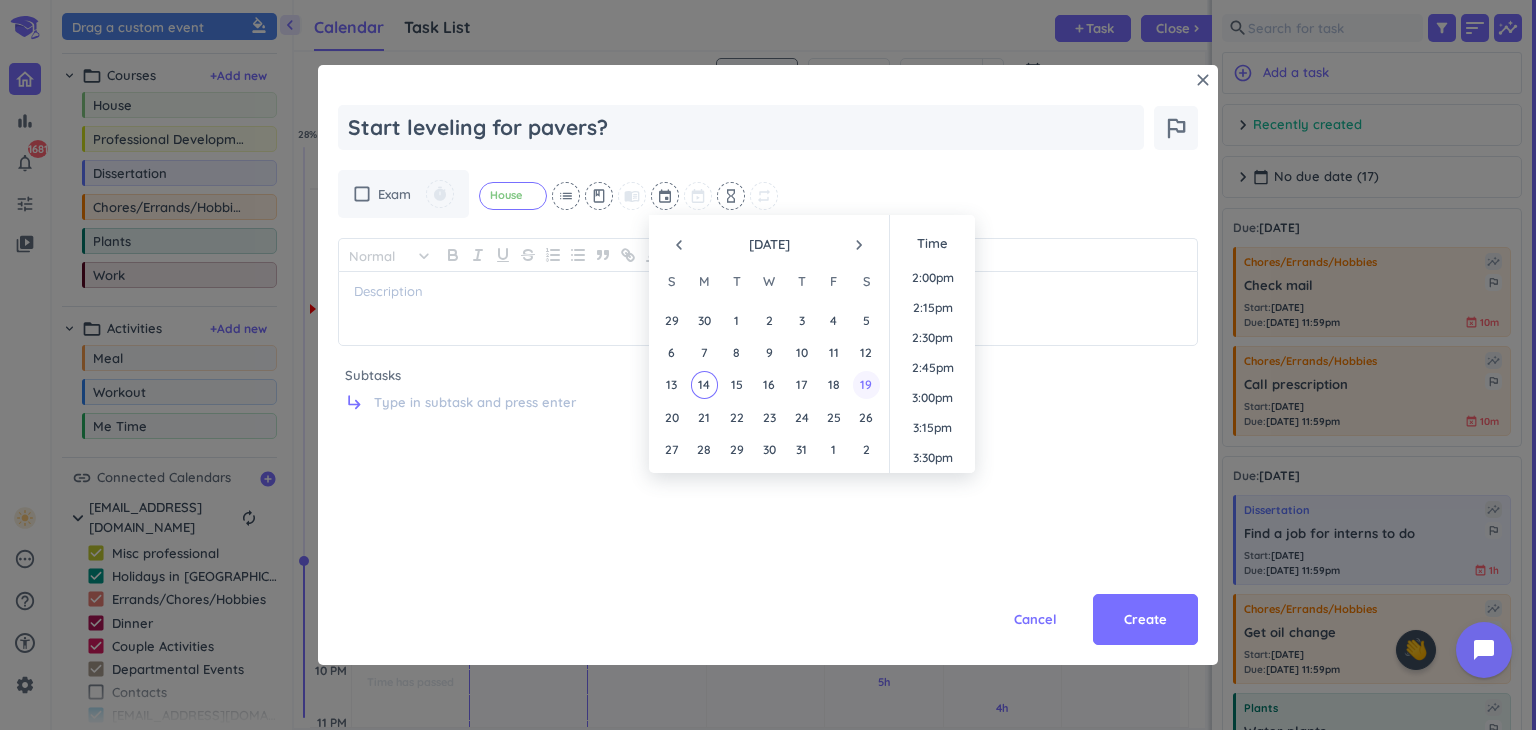 click on "19" at bounding box center (866, 384) 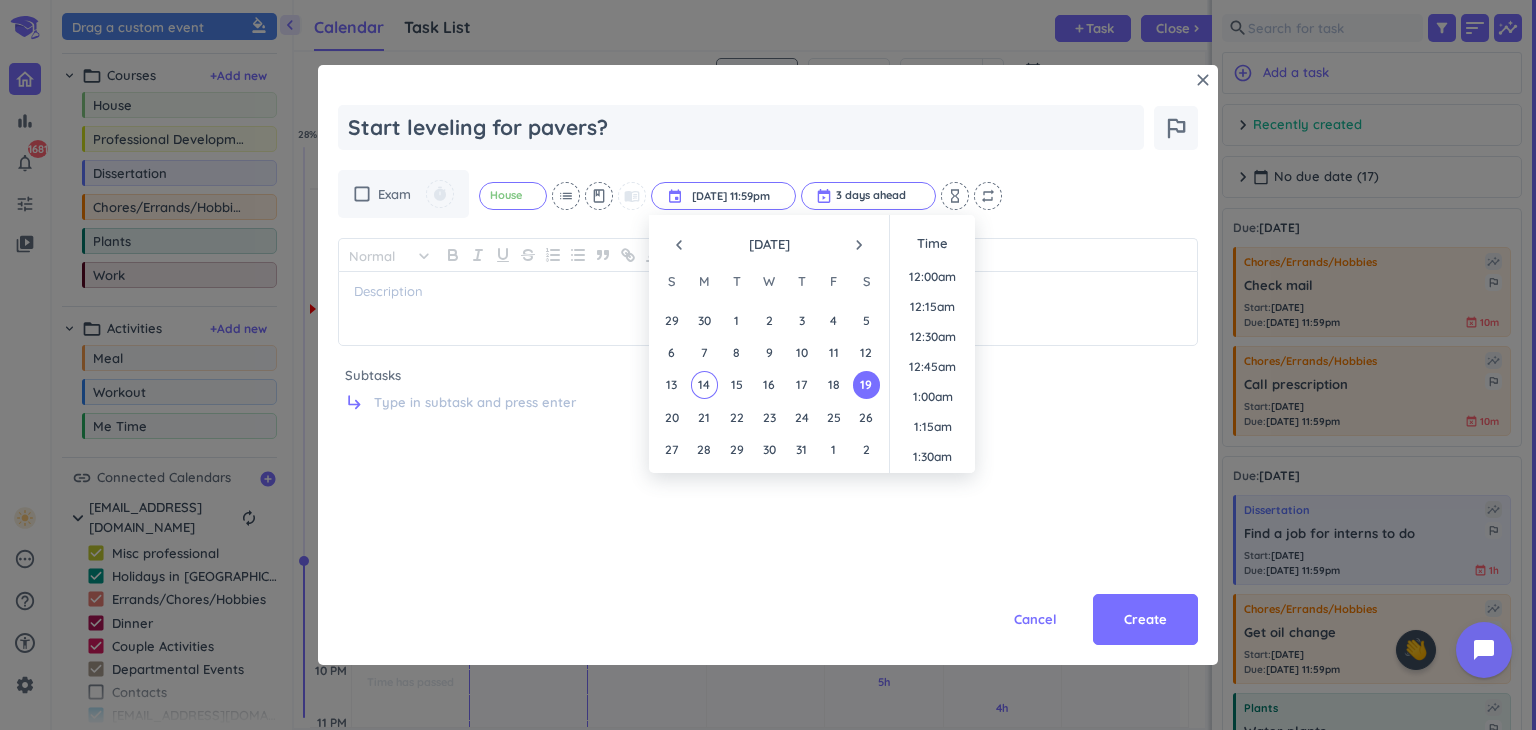 scroll, scrollTop: 2698, scrollLeft: 0, axis: vertical 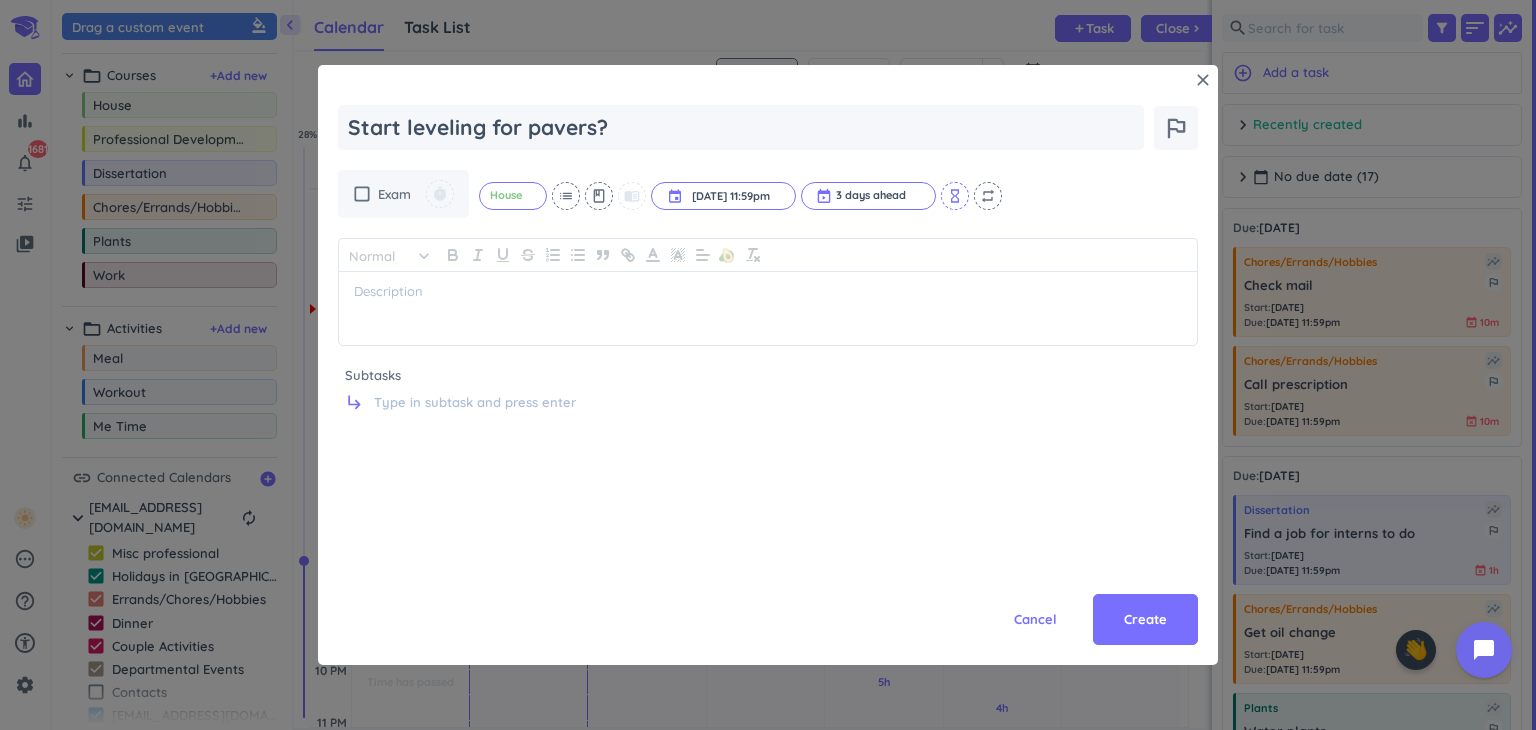 click on "hourglass_empty" at bounding box center (955, 196) 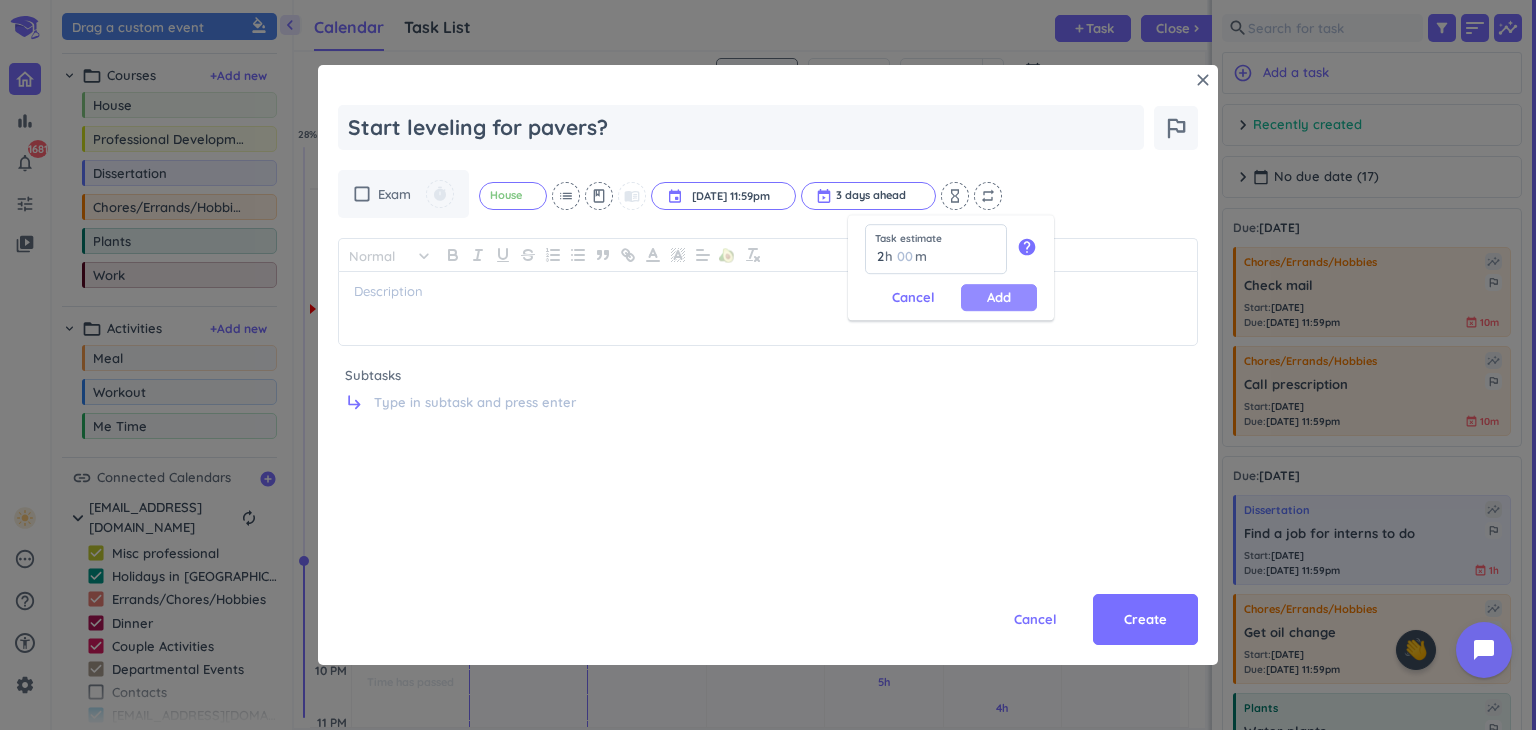 click on "Add" at bounding box center (999, 297) 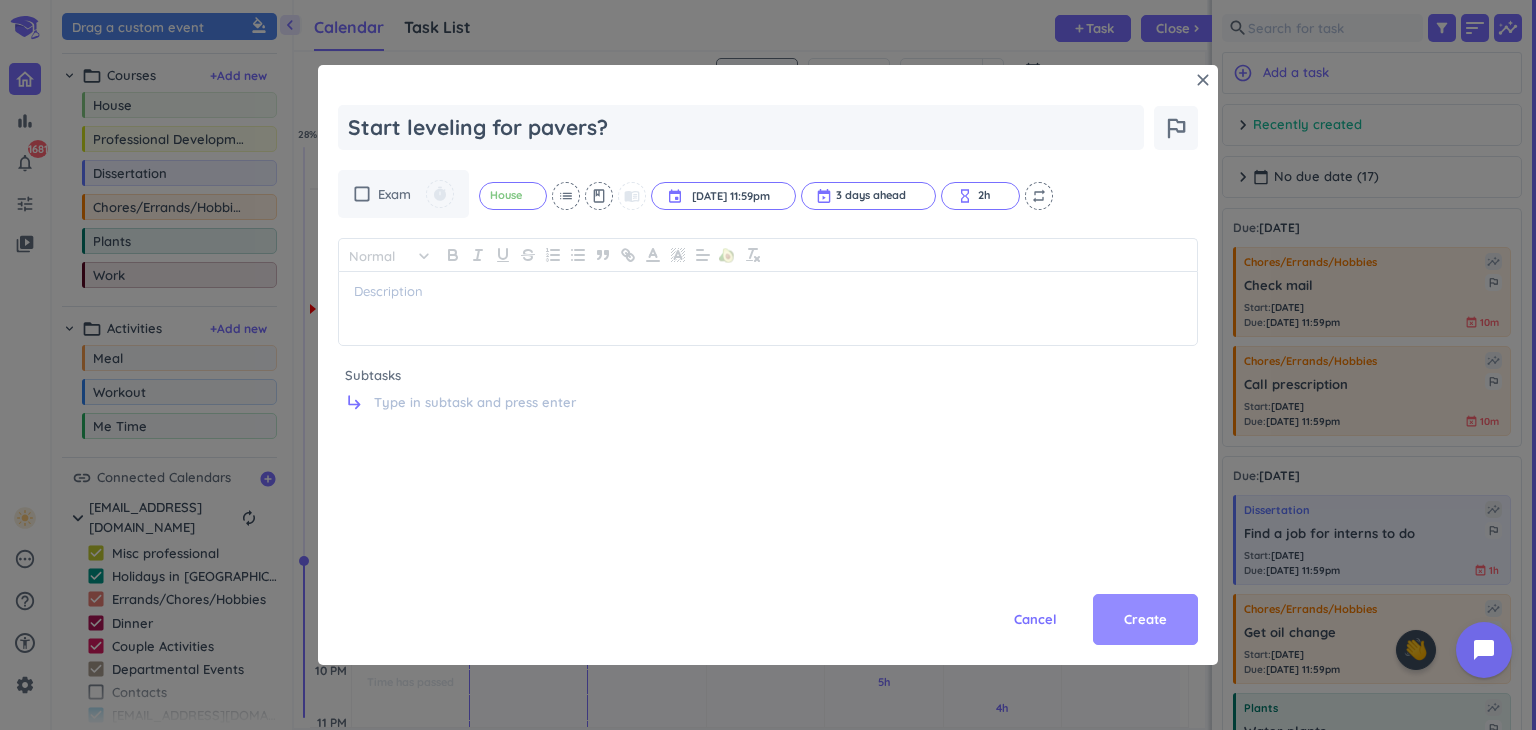 click on "Create" at bounding box center [1145, 620] 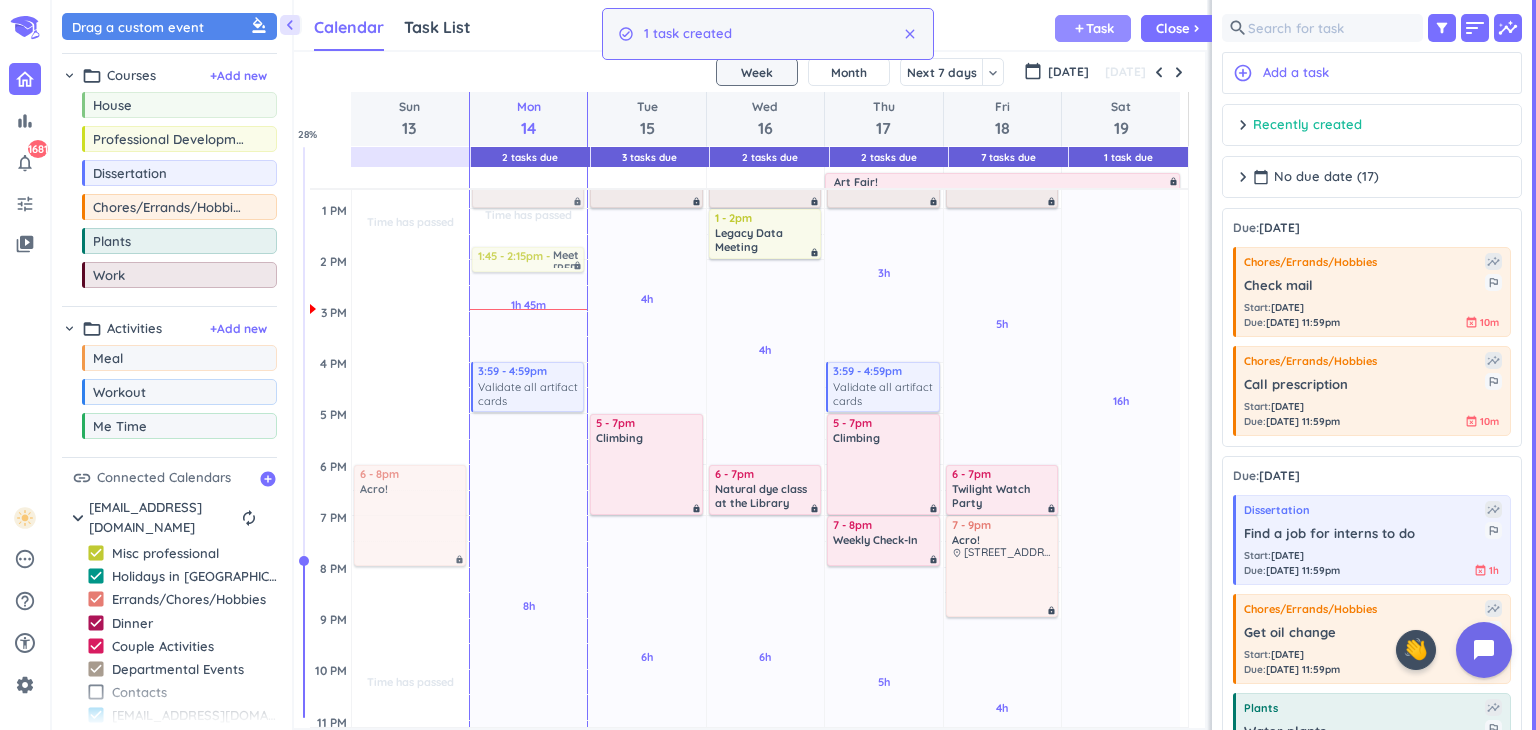 click on "Task" at bounding box center [1100, 28] 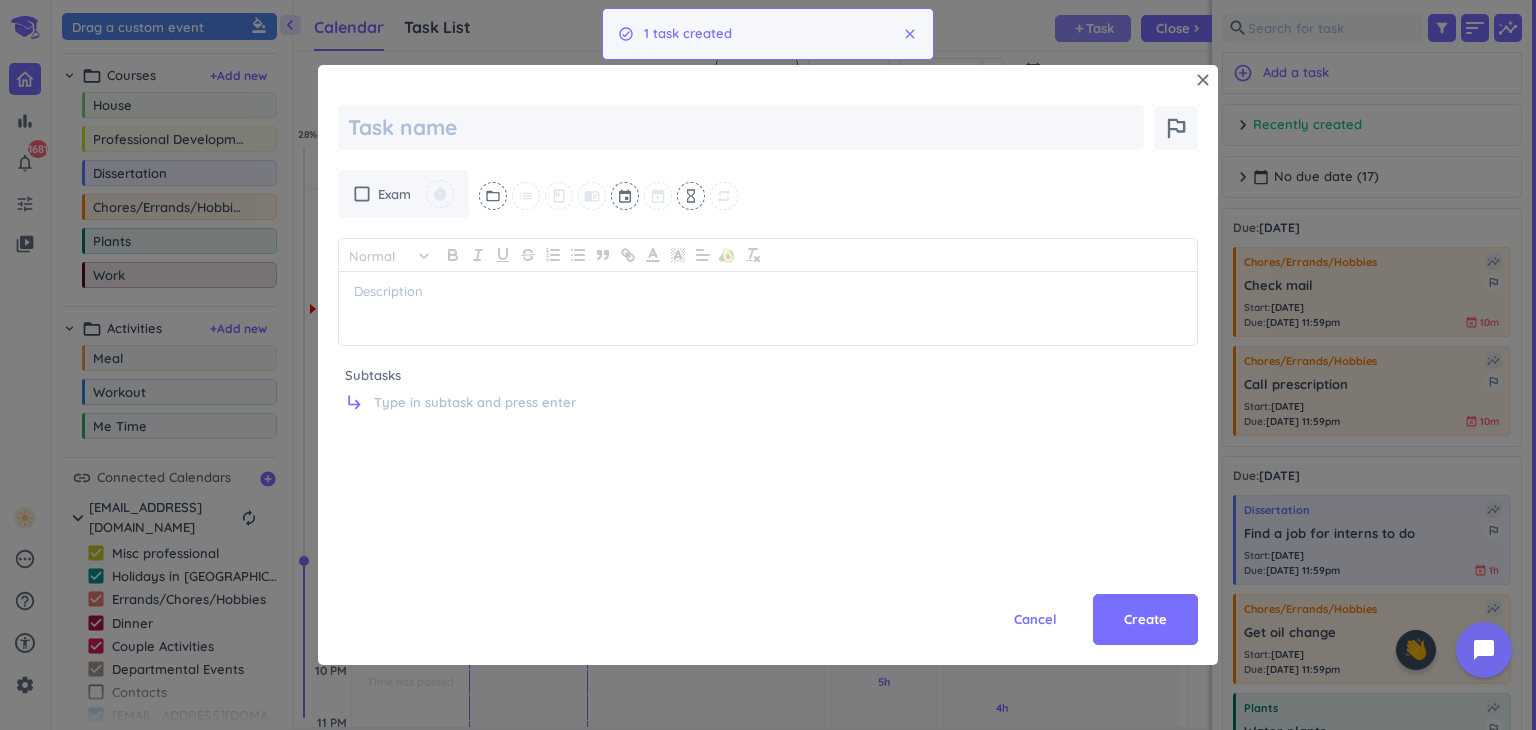 scroll, scrollTop: 0, scrollLeft: 0, axis: both 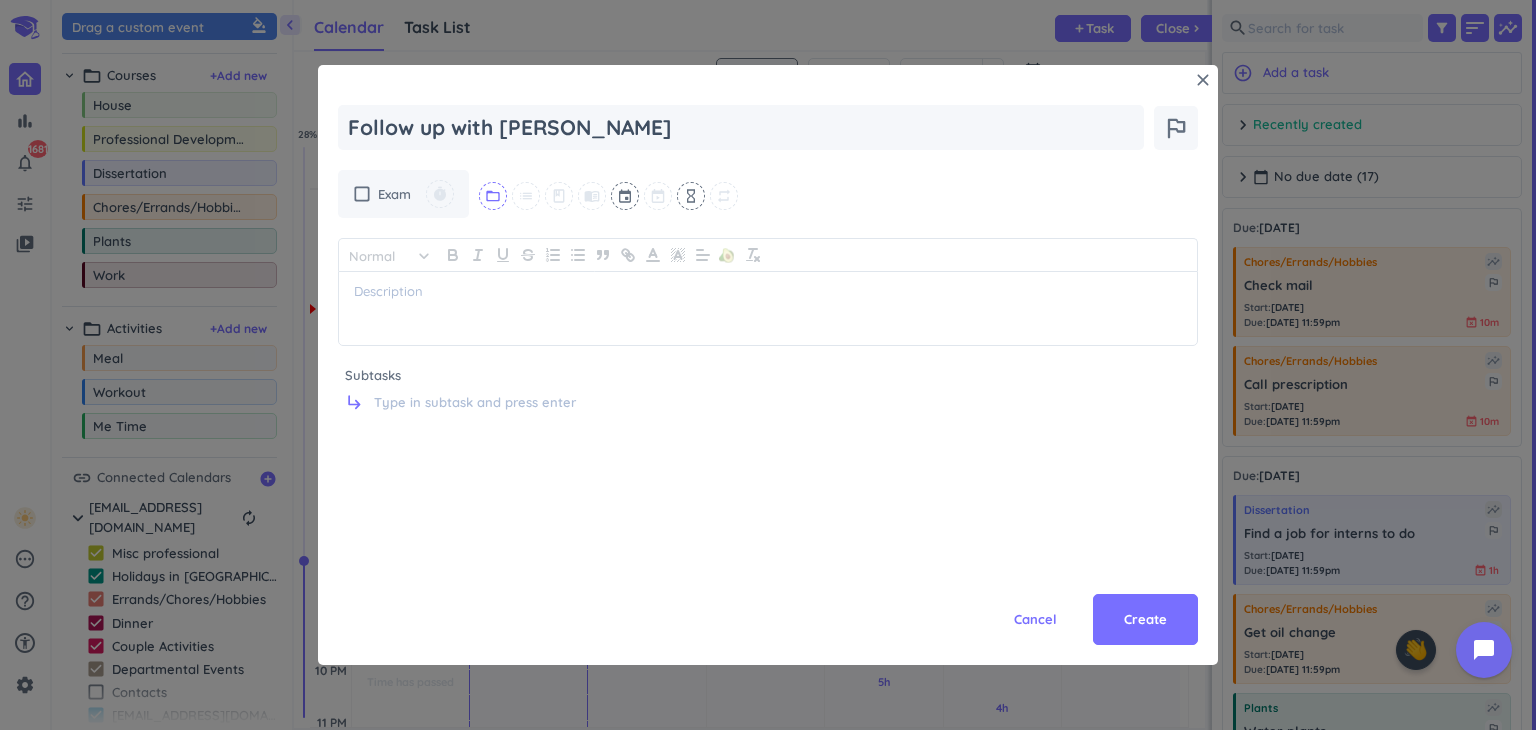 click on "folder_open" at bounding box center [493, 196] 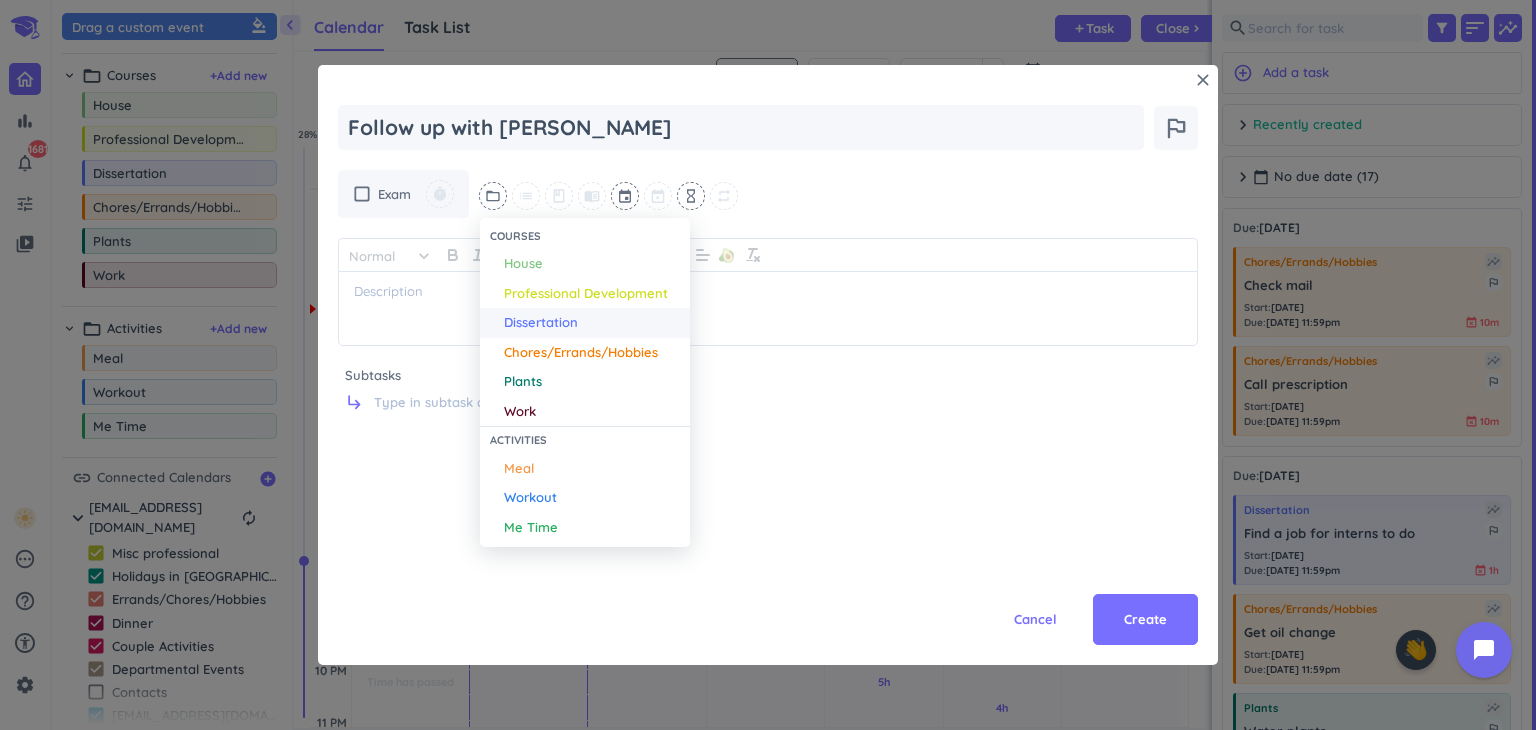 click on "Dissertation" at bounding box center [592, 323] 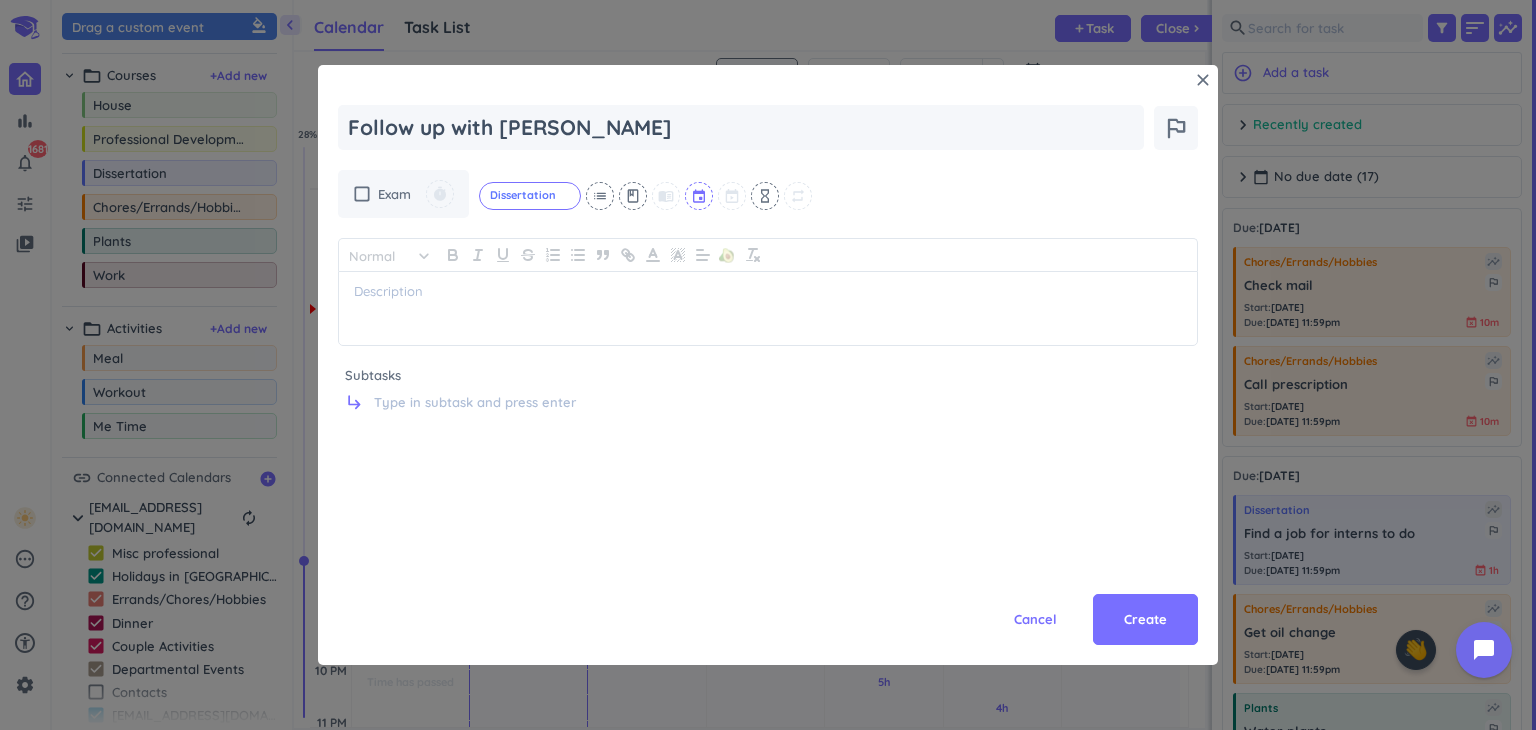 click at bounding box center (700, 196) 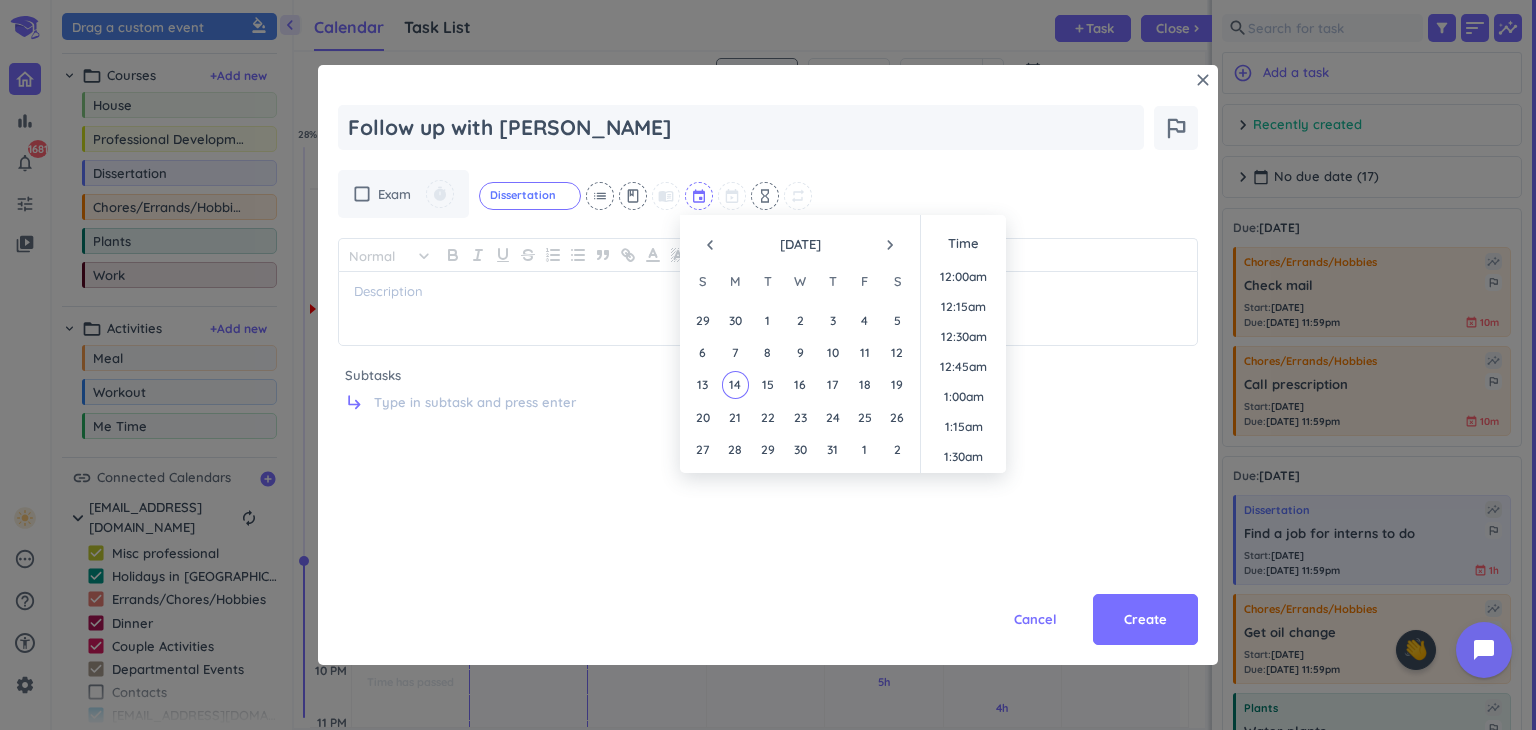 scroll, scrollTop: 1679, scrollLeft: 0, axis: vertical 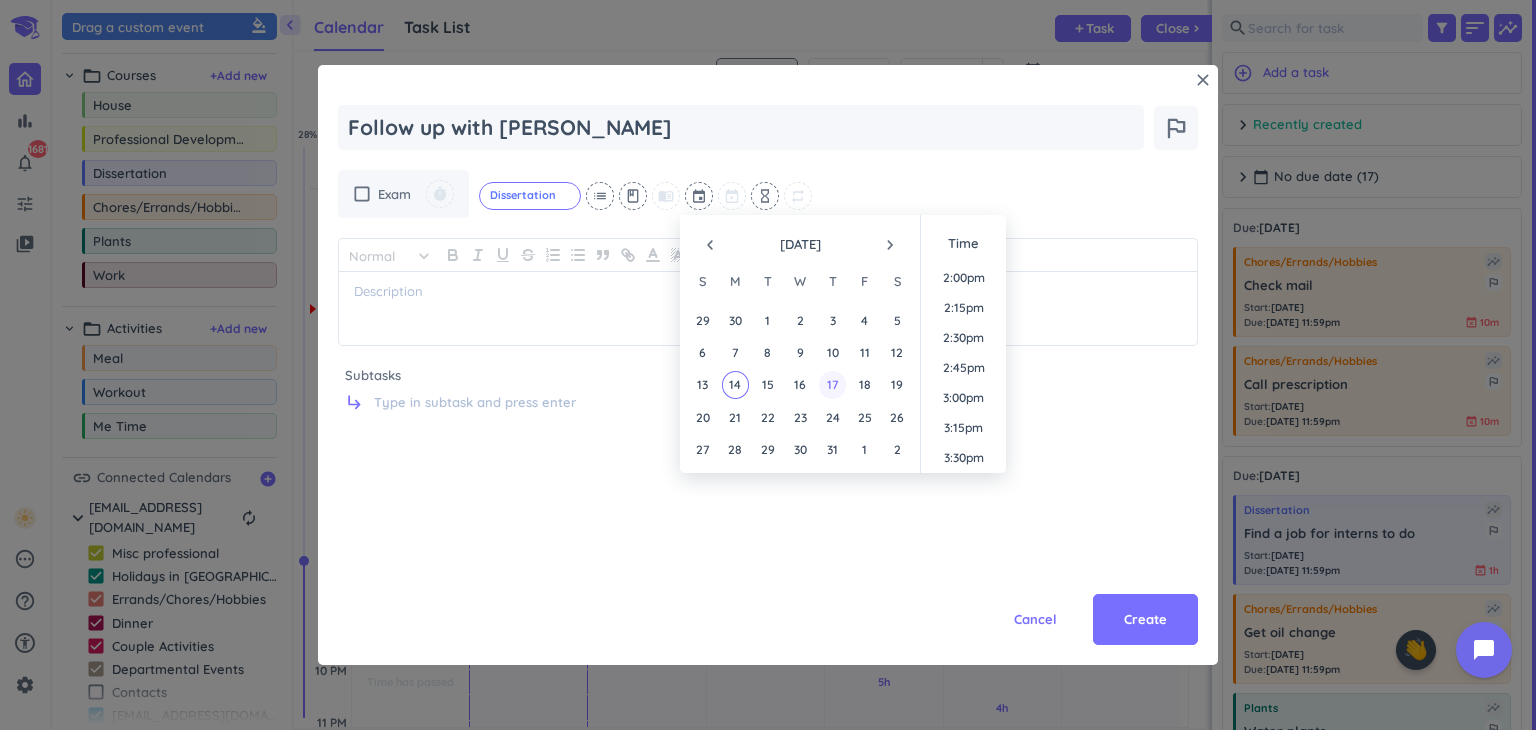 click on "17" at bounding box center (832, 384) 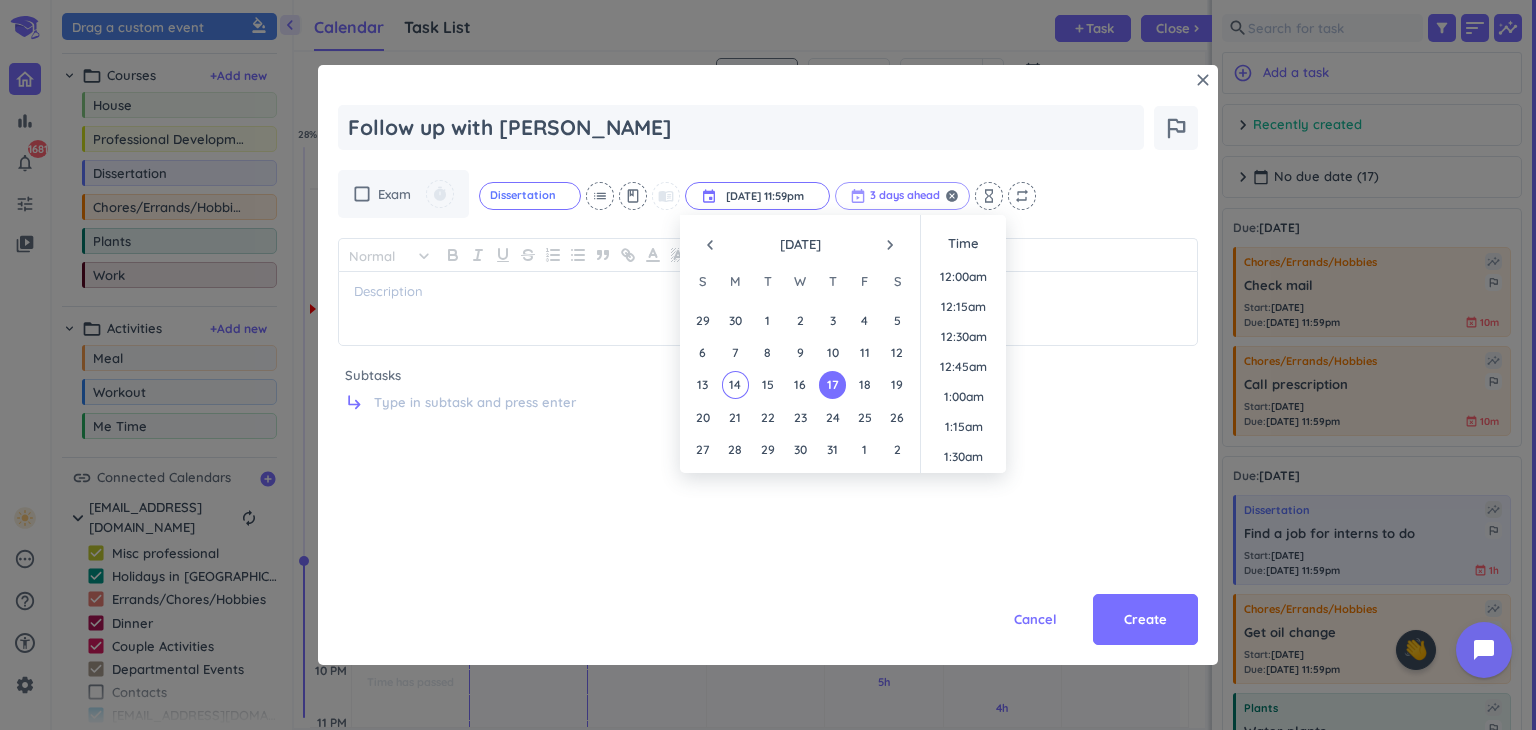 scroll, scrollTop: 2698, scrollLeft: 0, axis: vertical 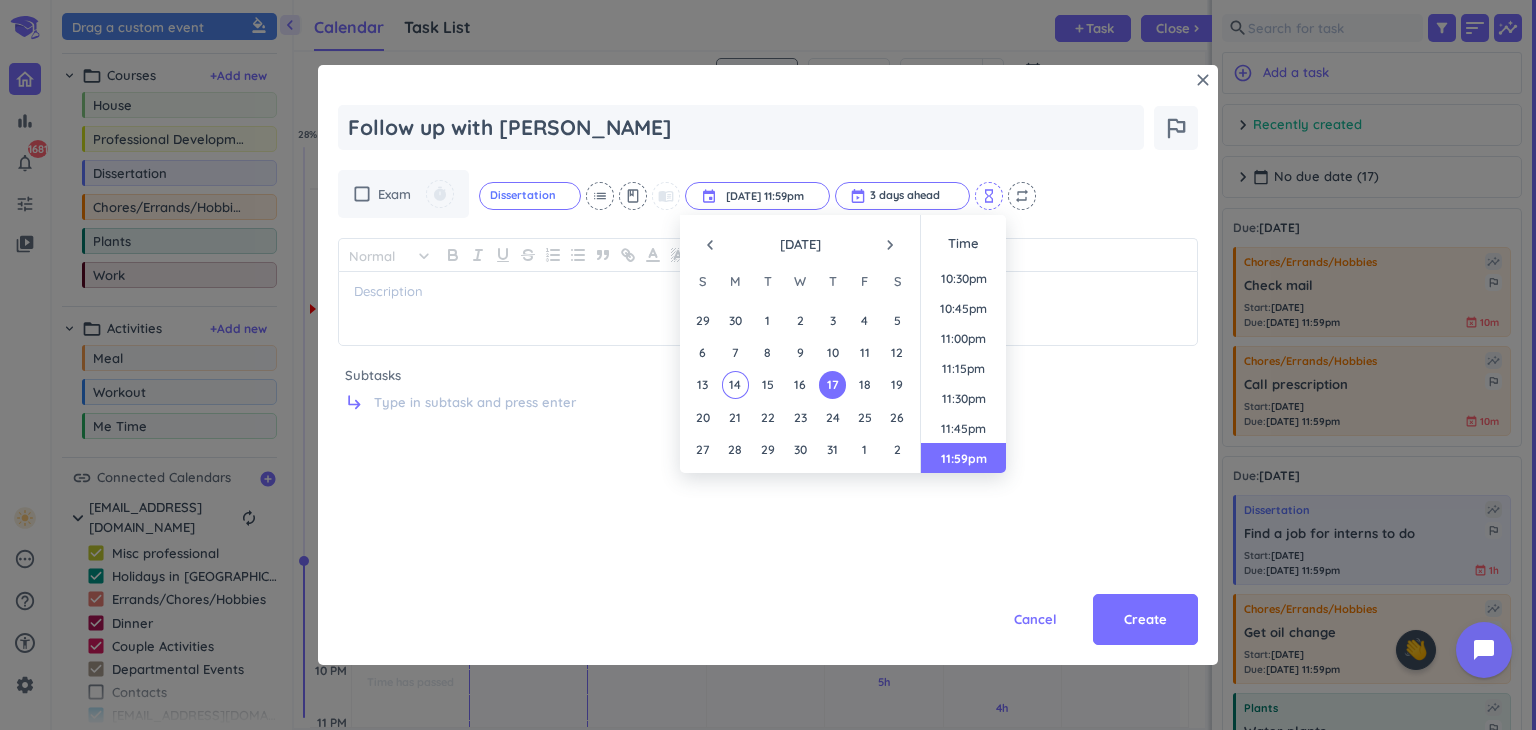 click on "hourglass_empty" at bounding box center (989, 196) 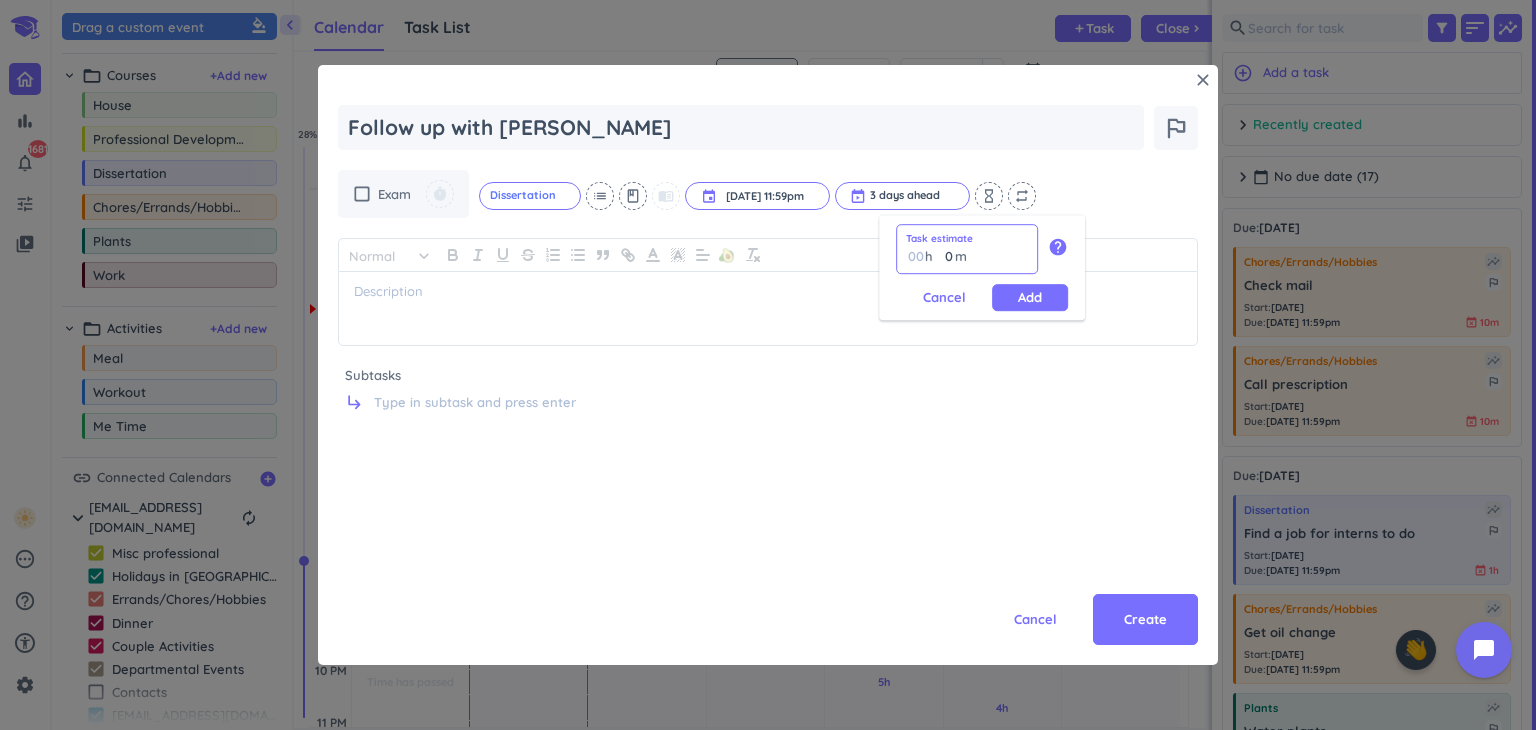 click on "0" at bounding box center (944, 256) 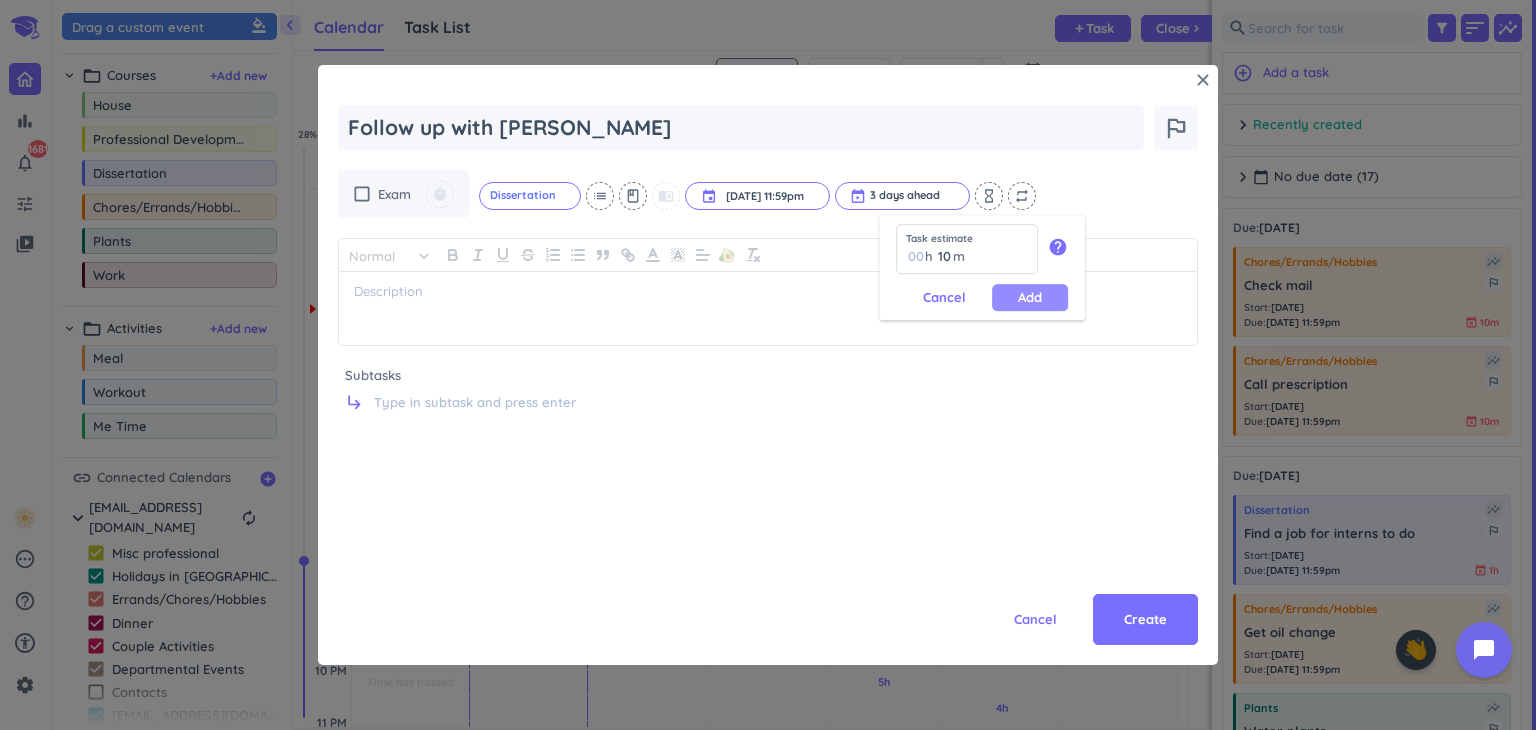 click on "Add" at bounding box center (1030, 297) 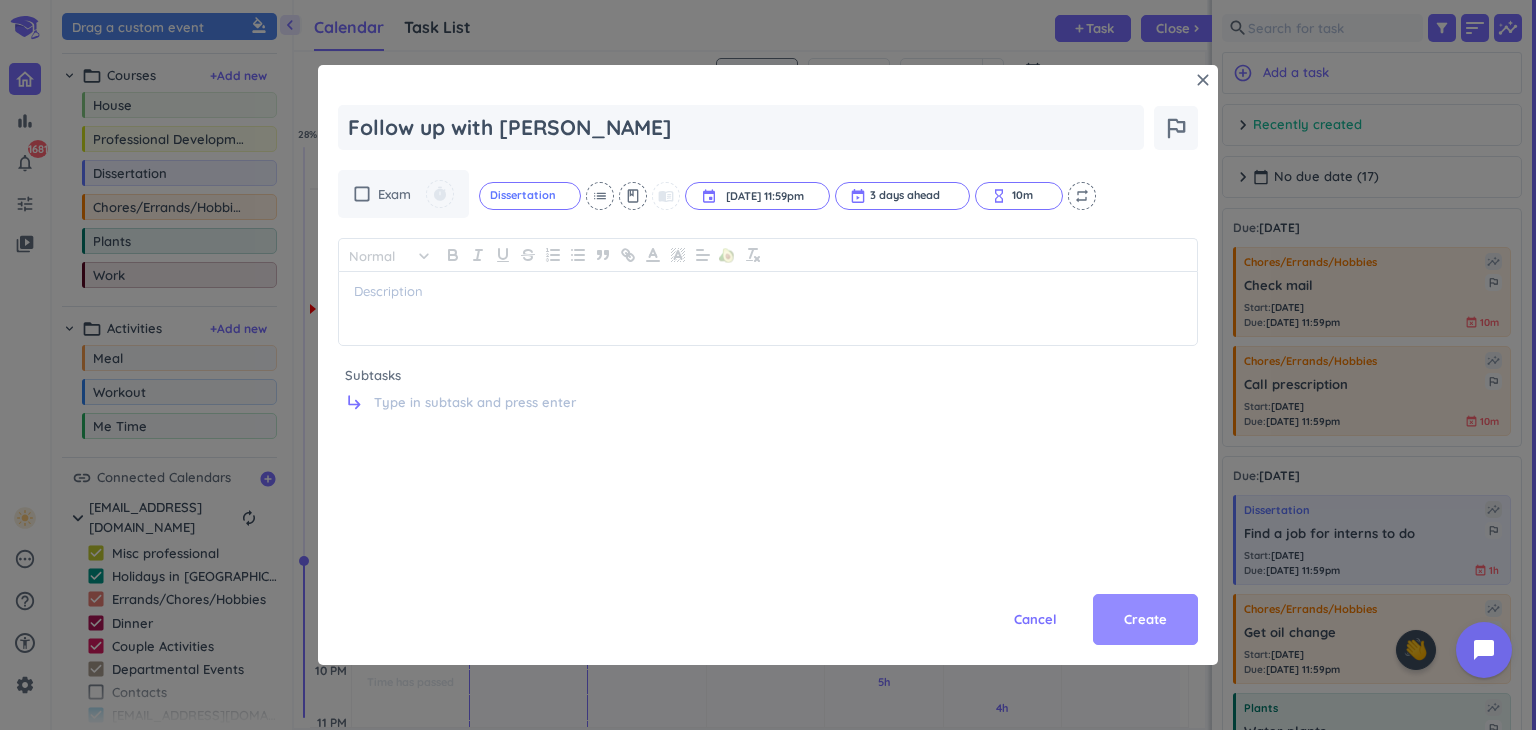 click on "Create" at bounding box center [1145, 620] 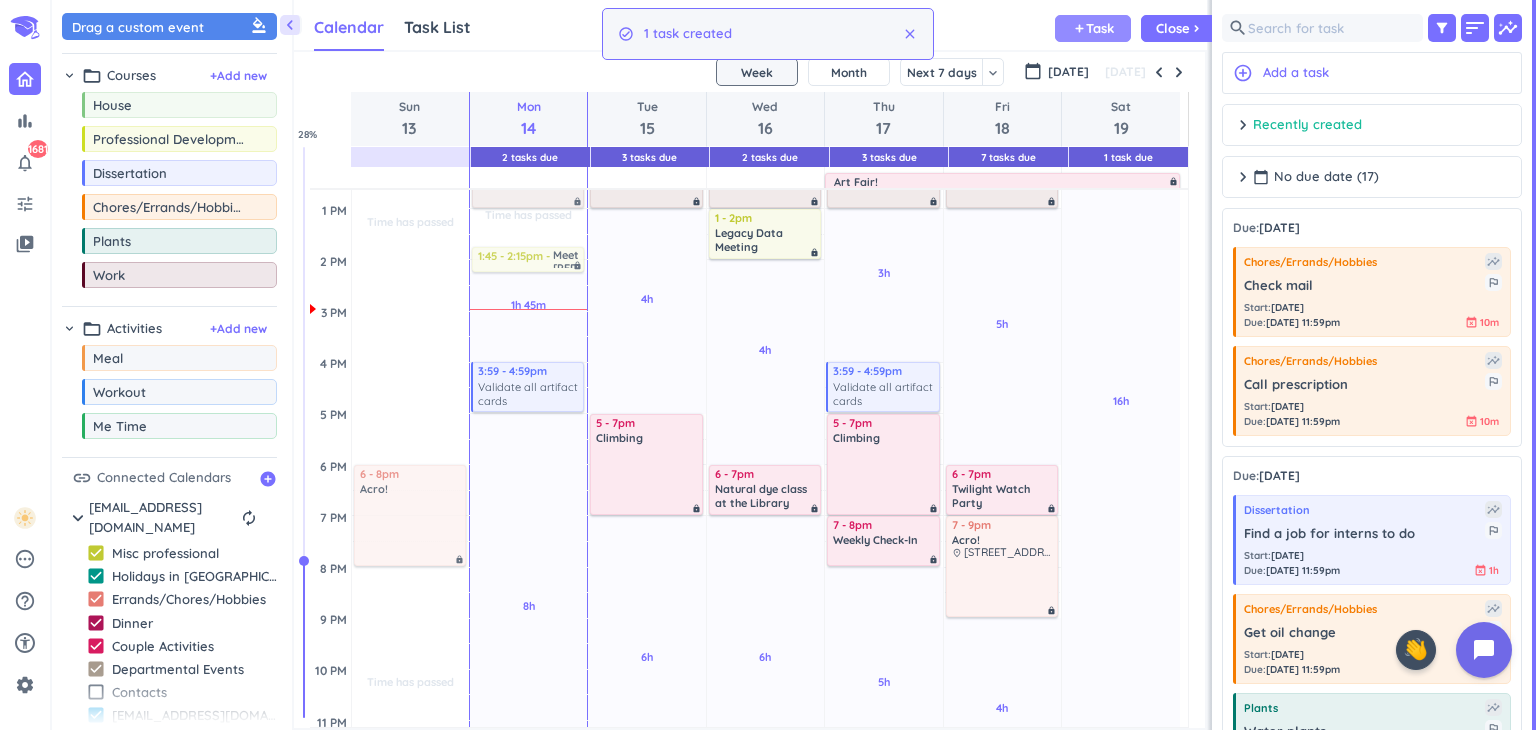 click on "Task" at bounding box center [1100, 28] 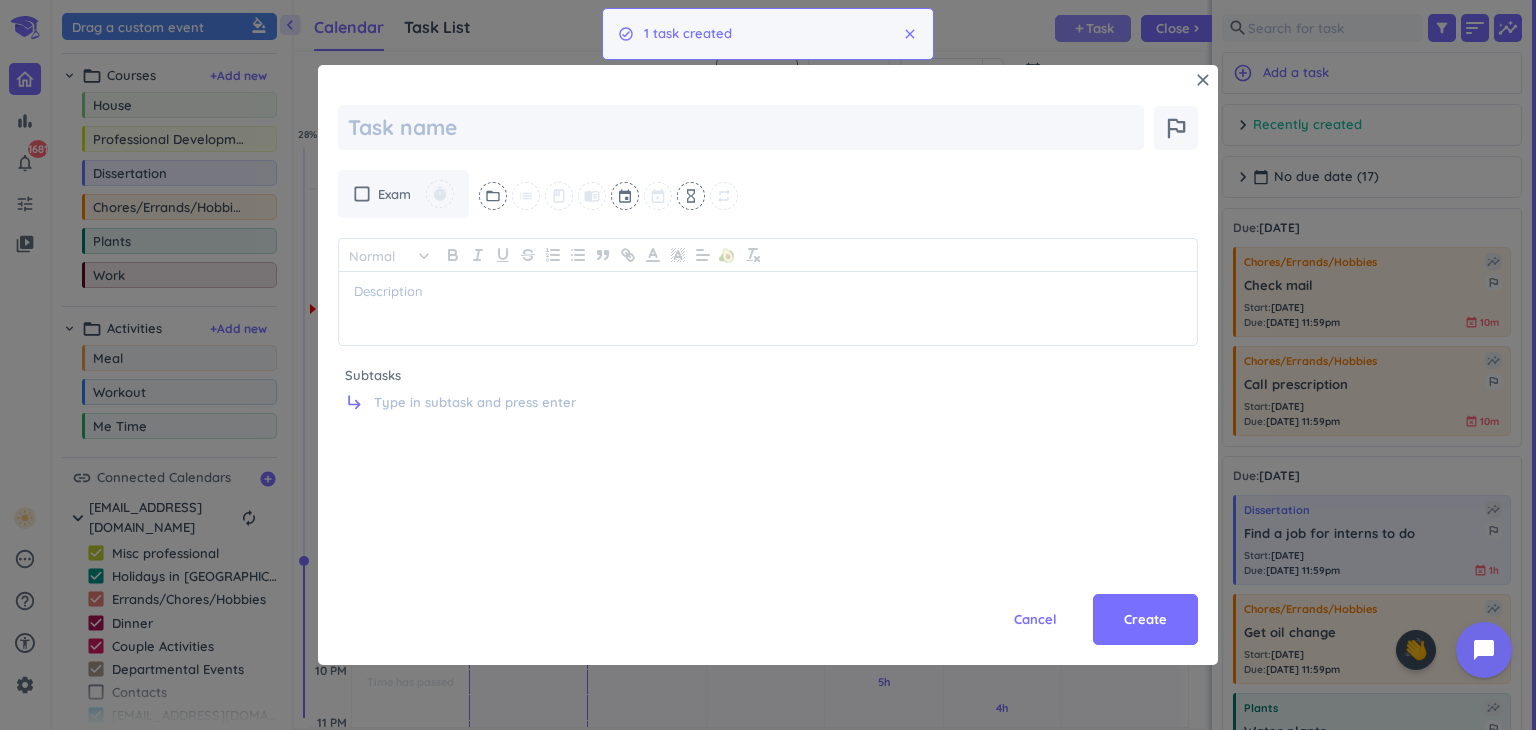 scroll, scrollTop: 0, scrollLeft: 0, axis: both 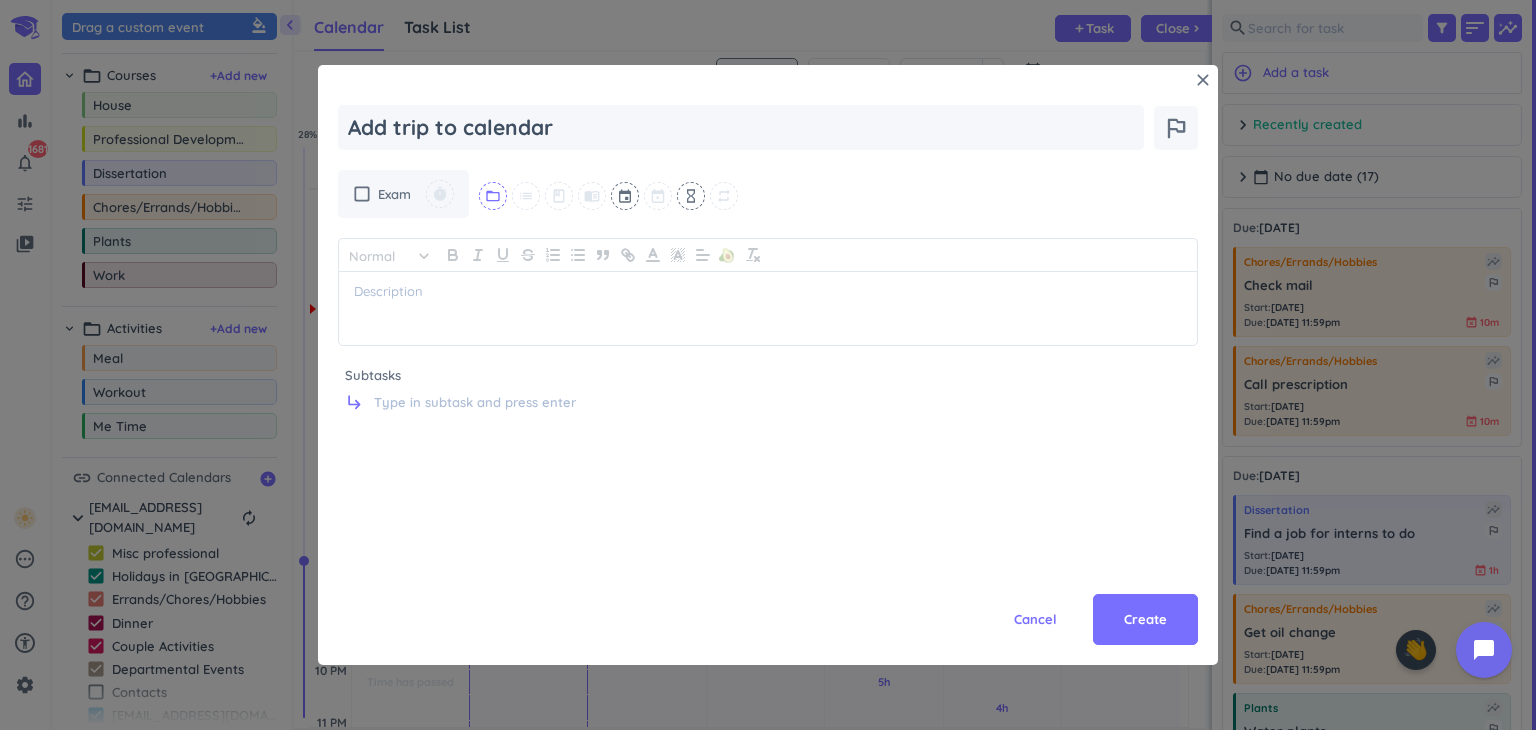 click on "folder_open" at bounding box center (493, 196) 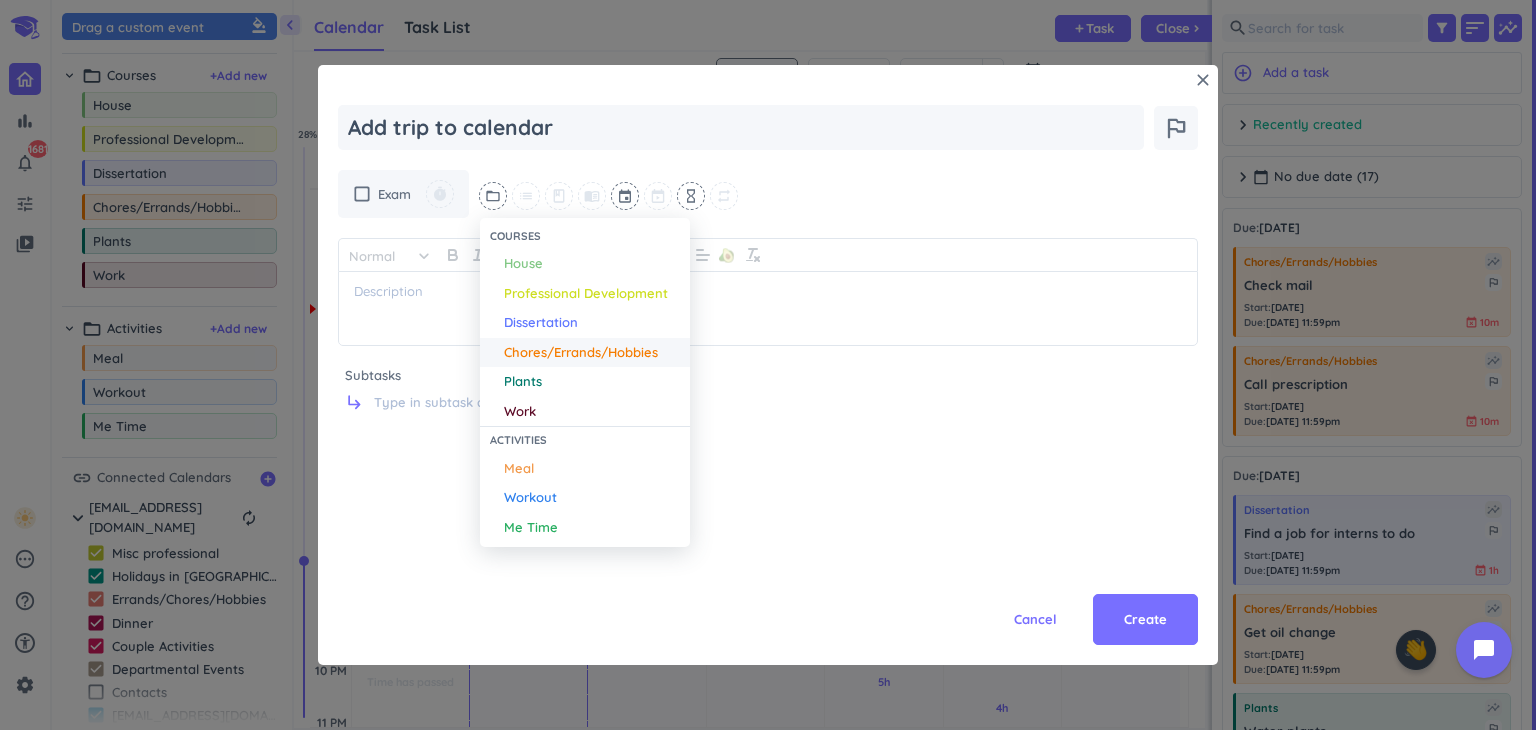 click on "Chores/Errands/Hobbies" at bounding box center [581, 353] 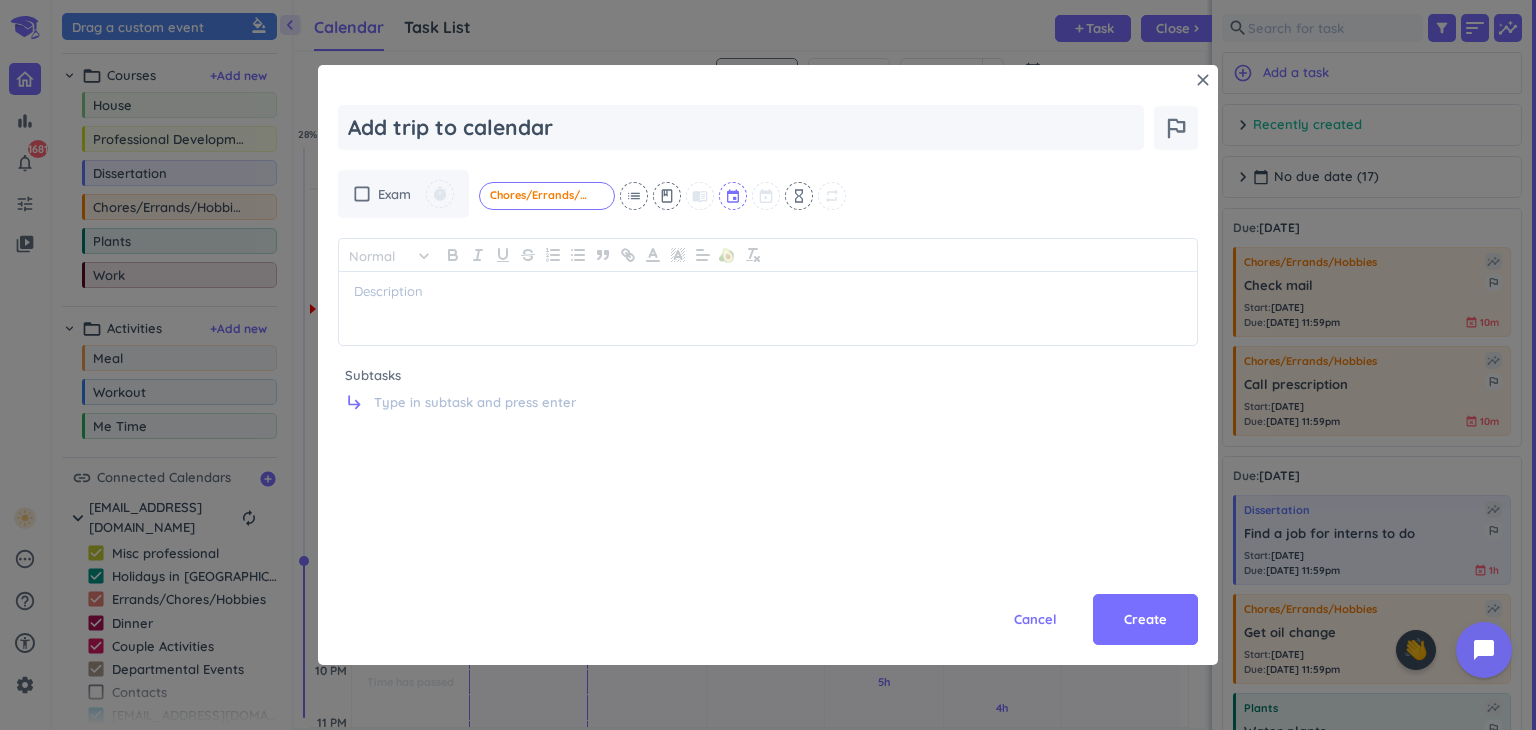 click at bounding box center [734, 196] 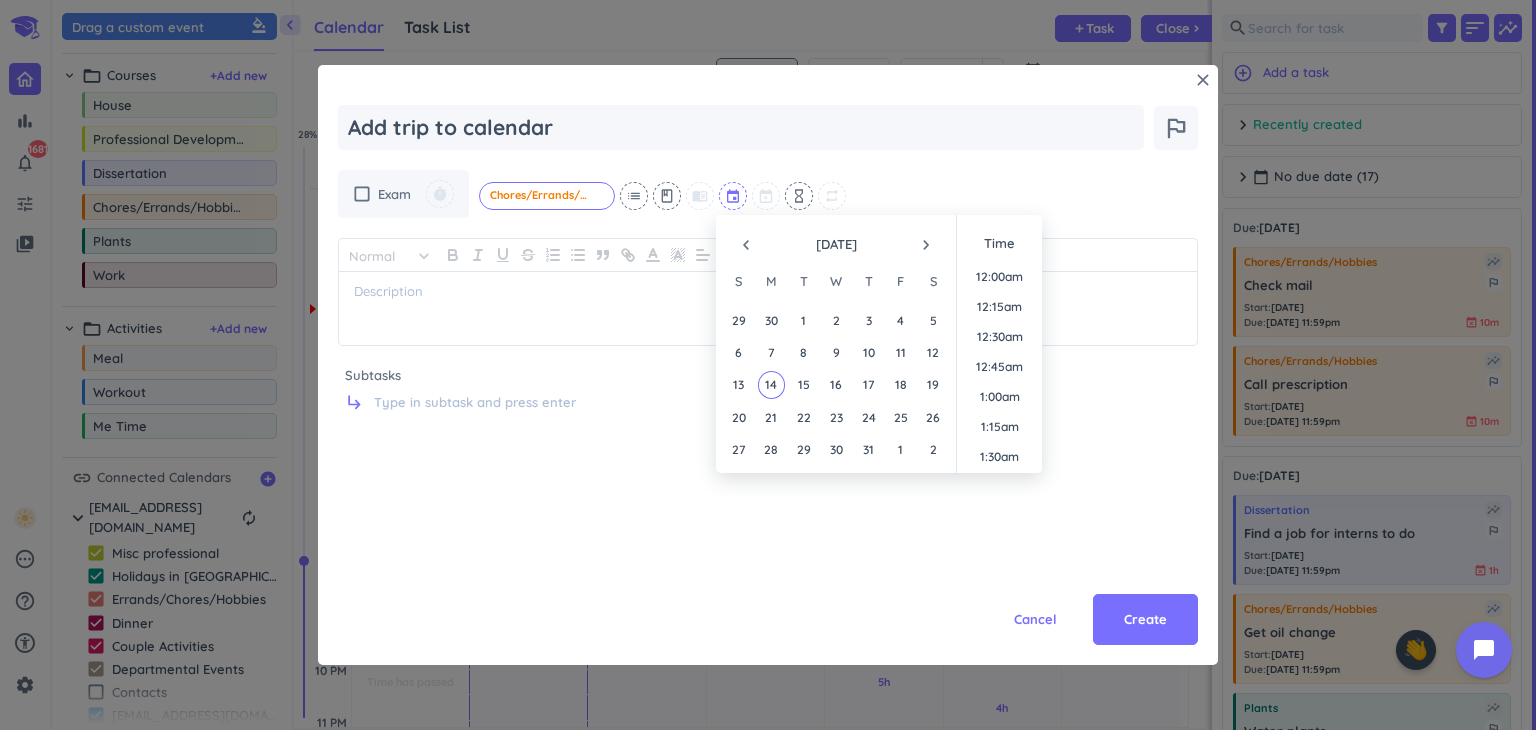 scroll, scrollTop: 1679, scrollLeft: 0, axis: vertical 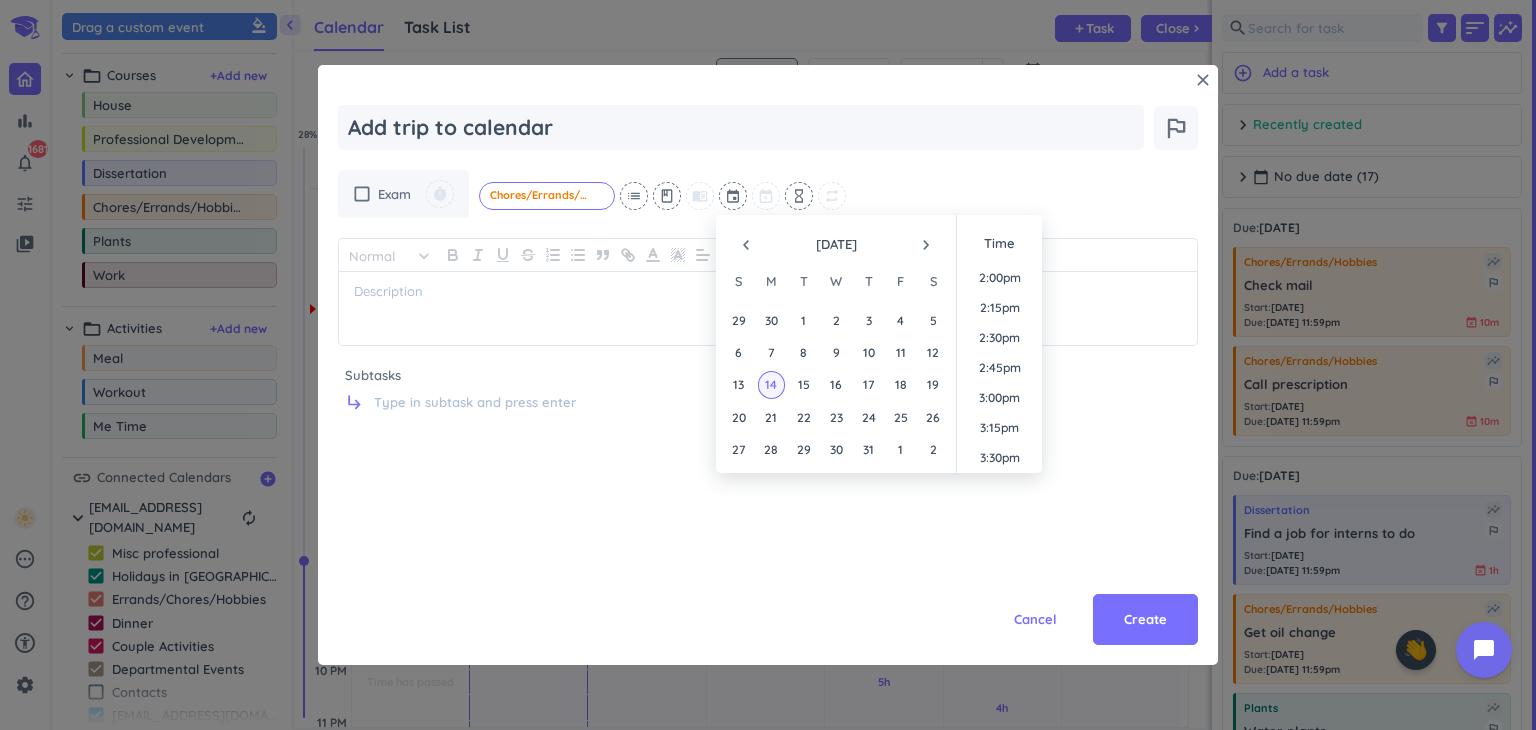 click on "14" at bounding box center [771, 384] 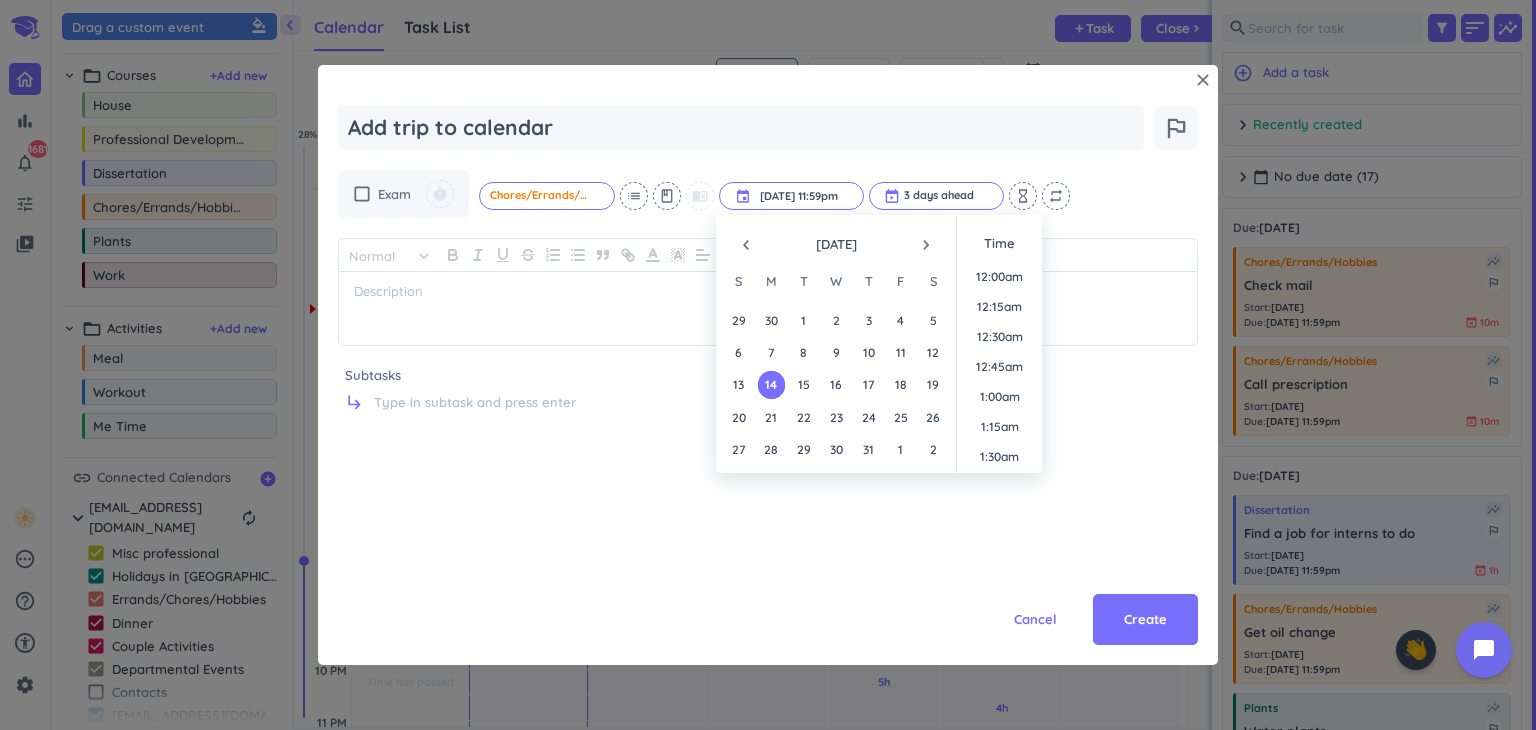 scroll, scrollTop: 2698, scrollLeft: 0, axis: vertical 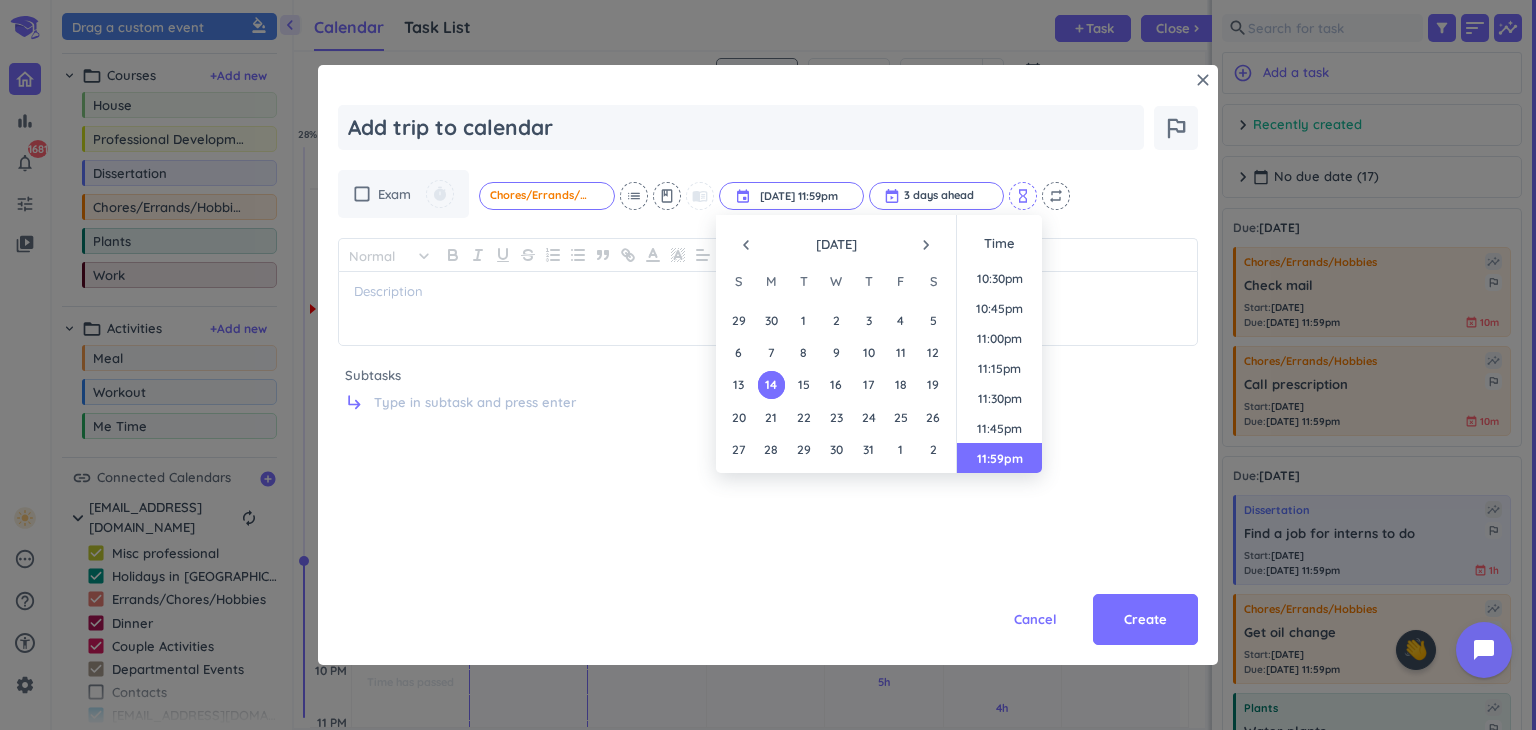 click on "hourglass_empty" at bounding box center (1023, 196) 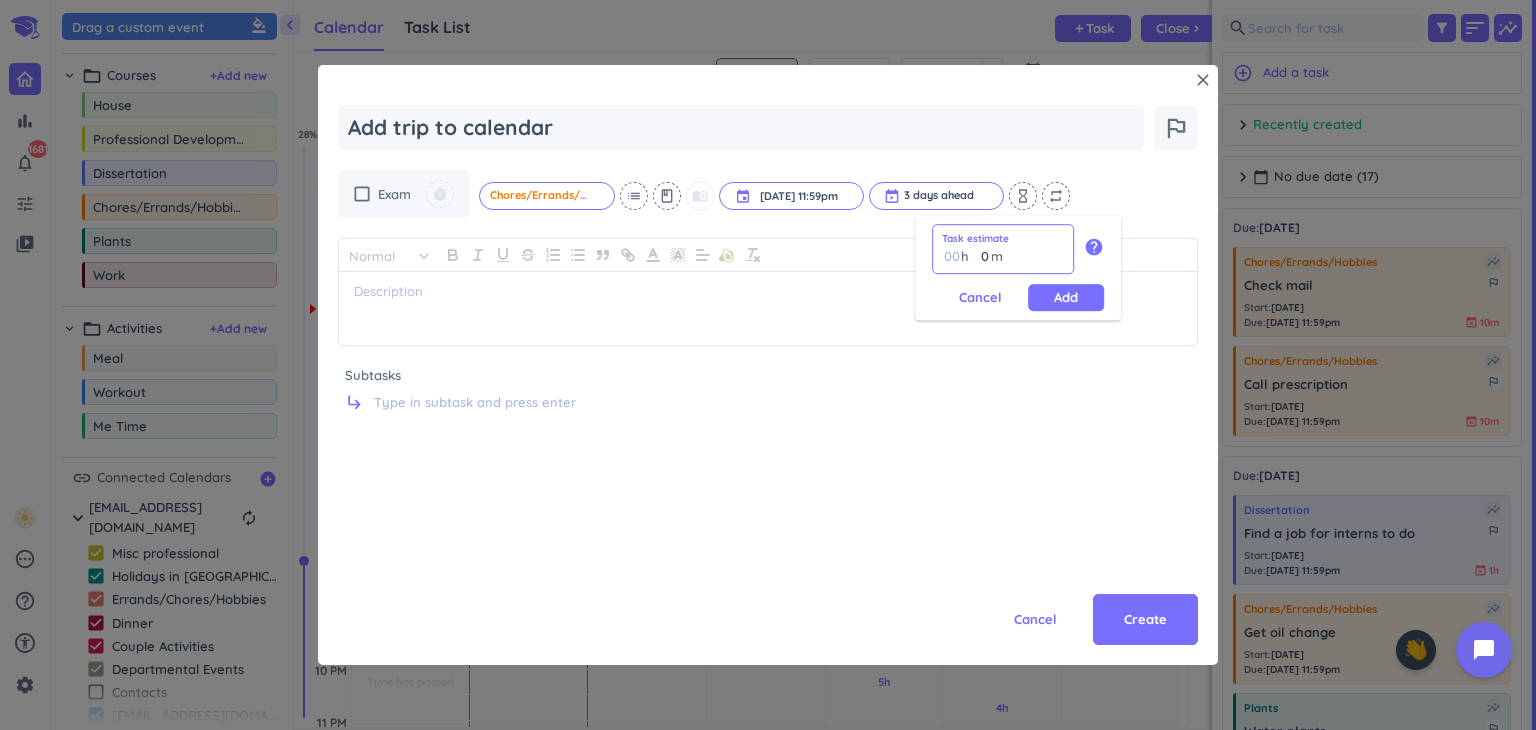 click on "0" at bounding box center [980, 256] 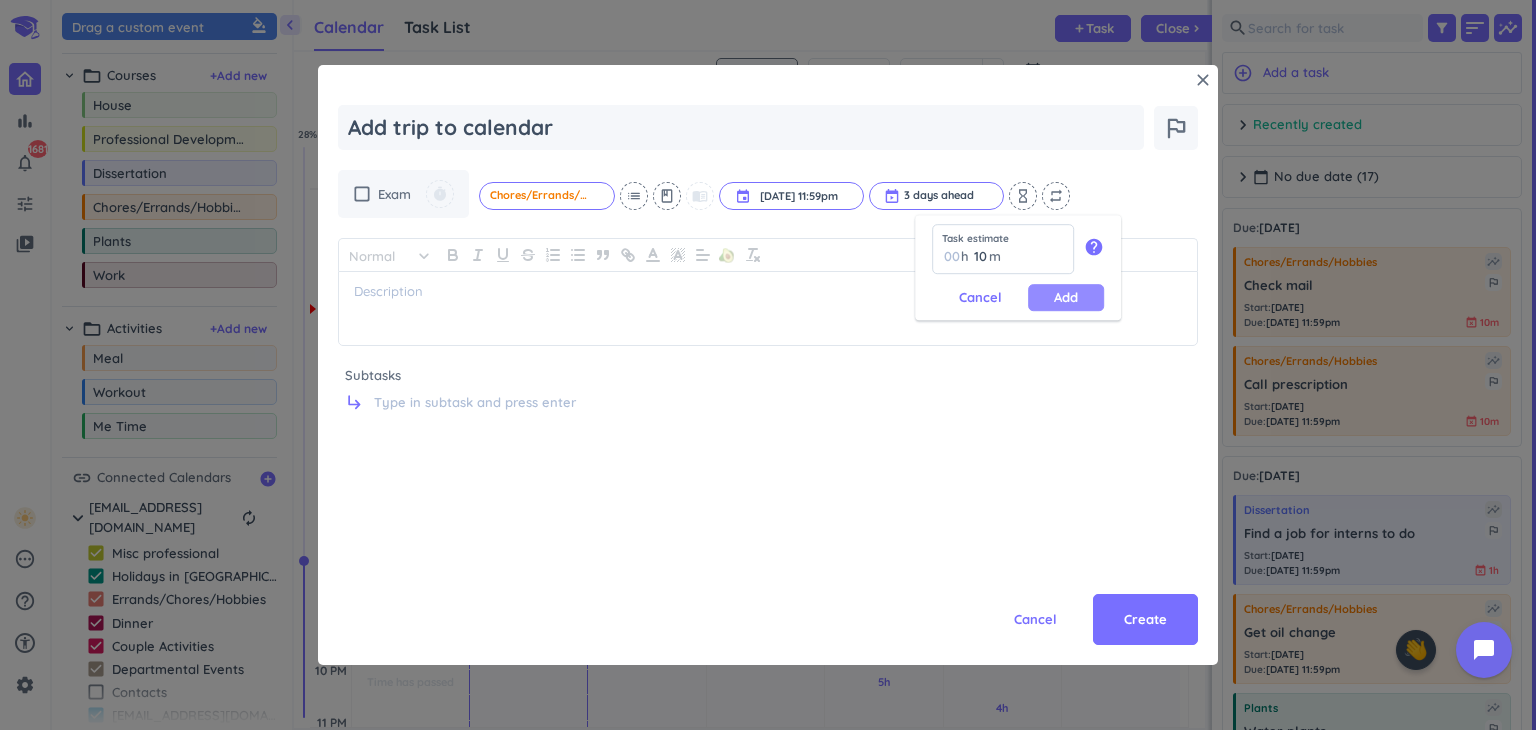 click on "Add" at bounding box center (1066, 297) 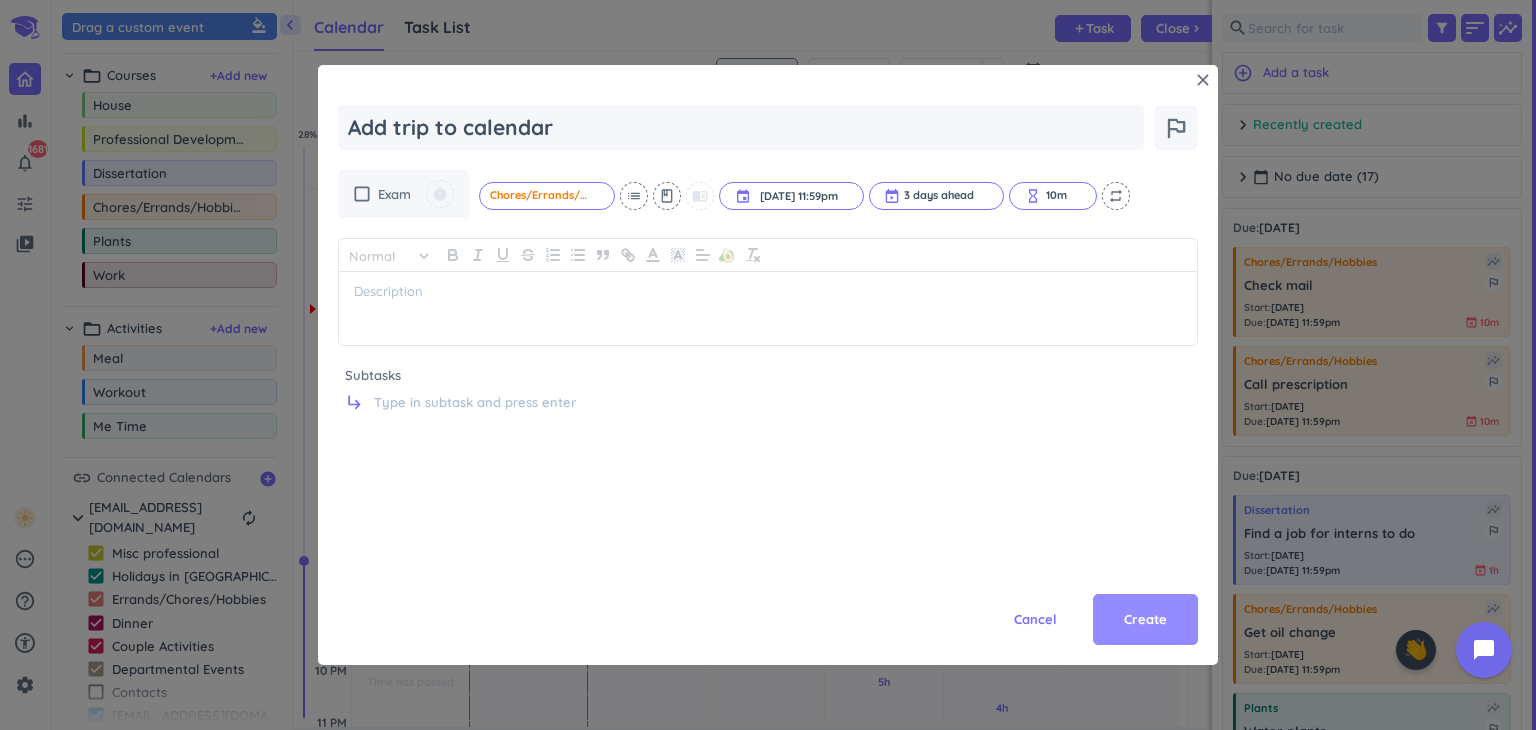 click on "Create" at bounding box center [1145, 620] 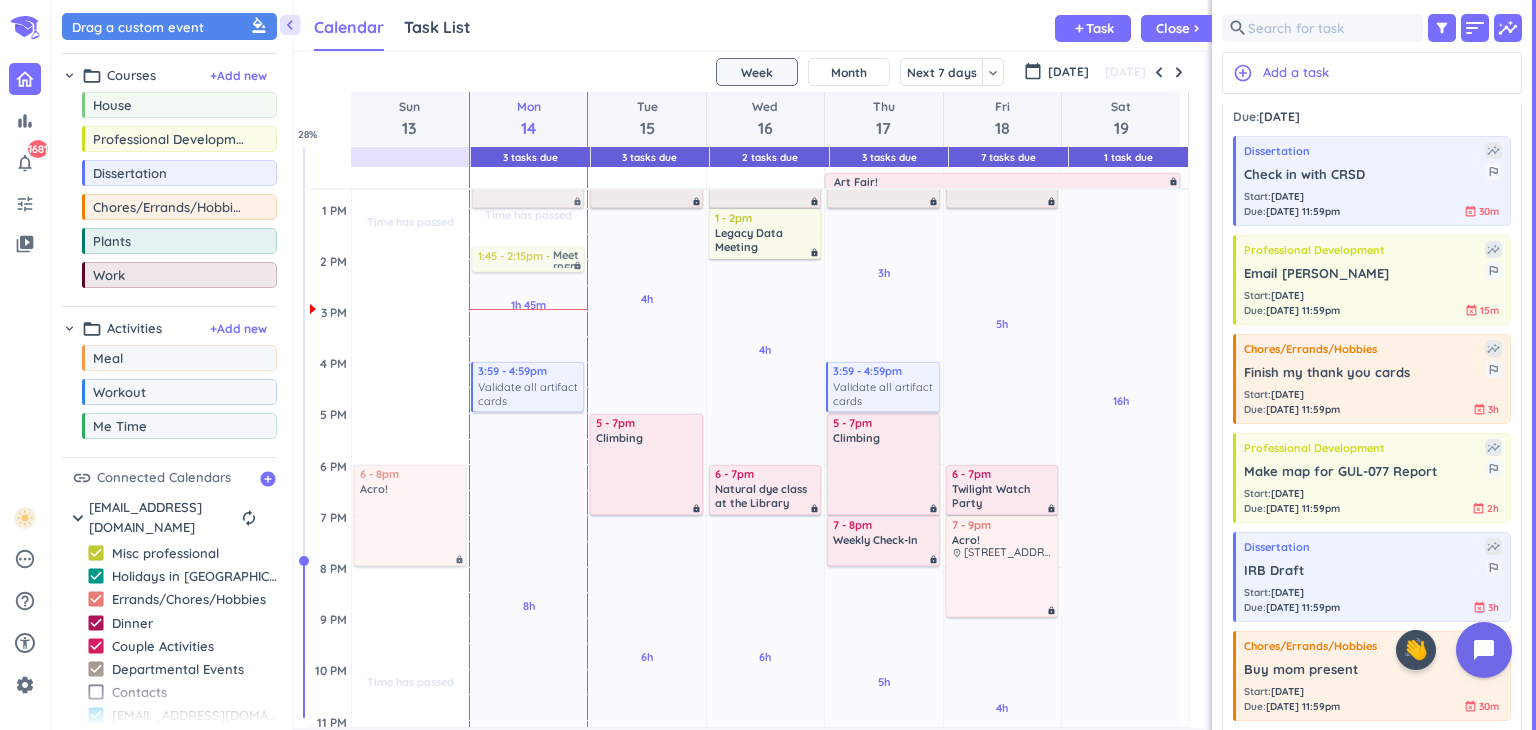 scroll, scrollTop: 1401, scrollLeft: 0, axis: vertical 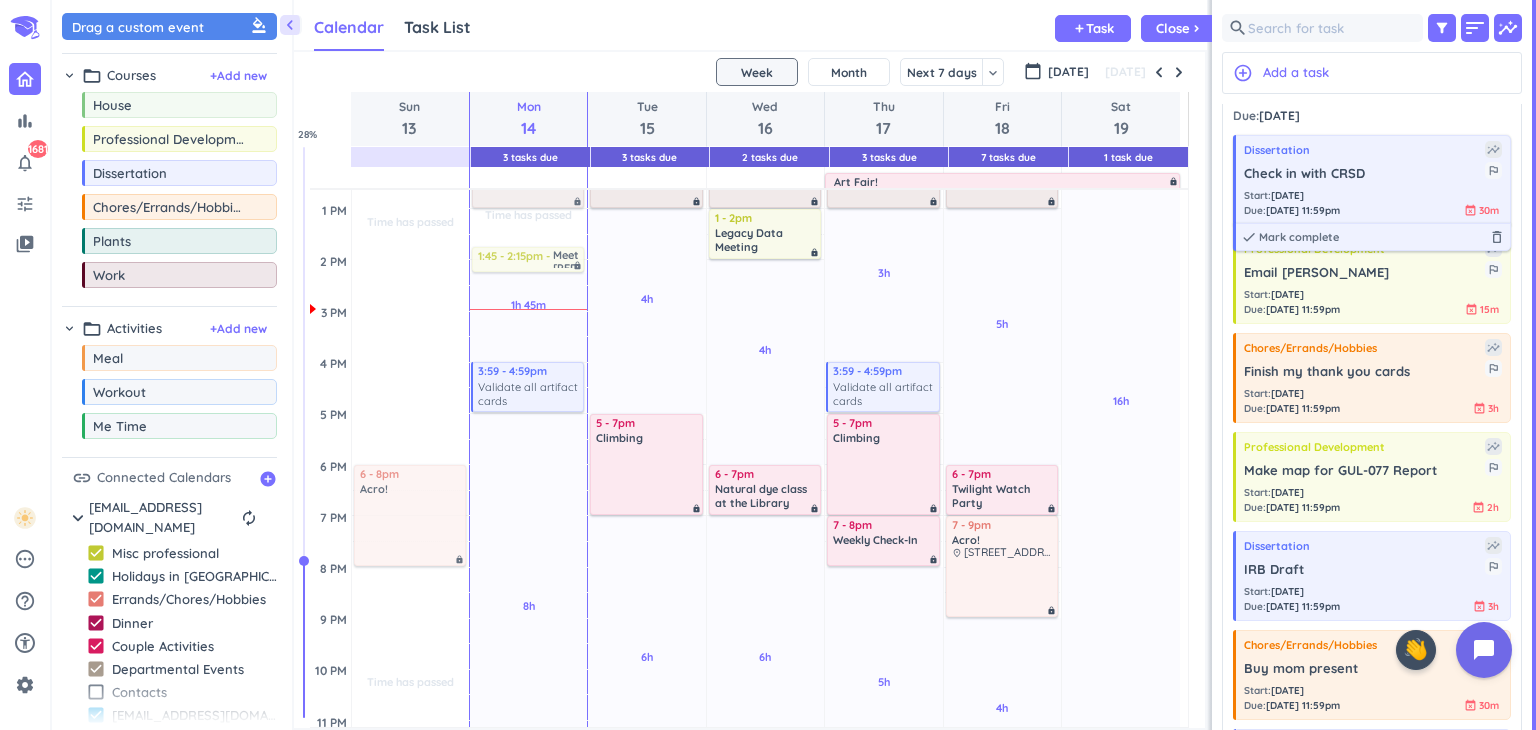 click on "Start :  [DATE]" at bounding box center [1292, 195] 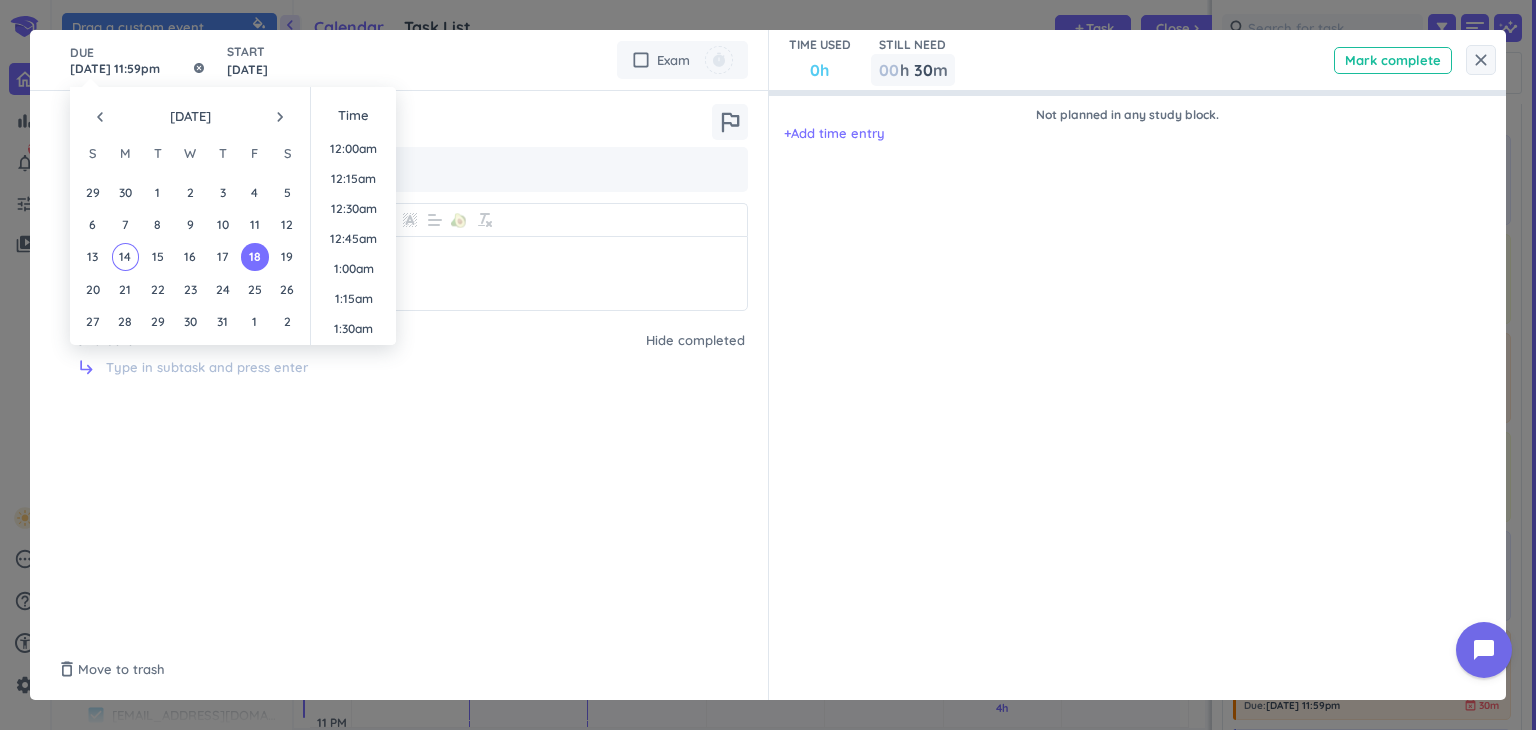 click on "[DATE] 11:59pm" at bounding box center [138, 60] 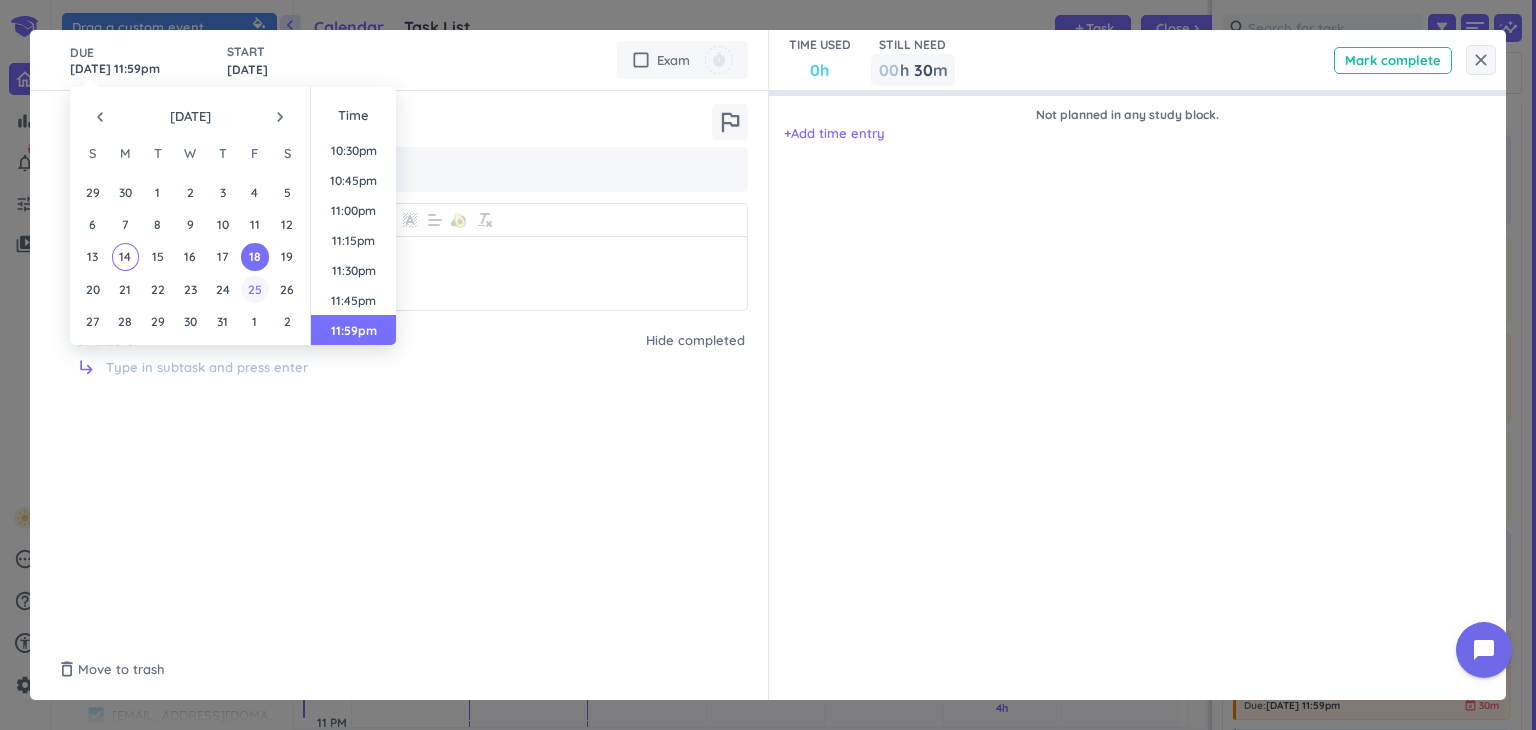click on "25" at bounding box center [254, 289] 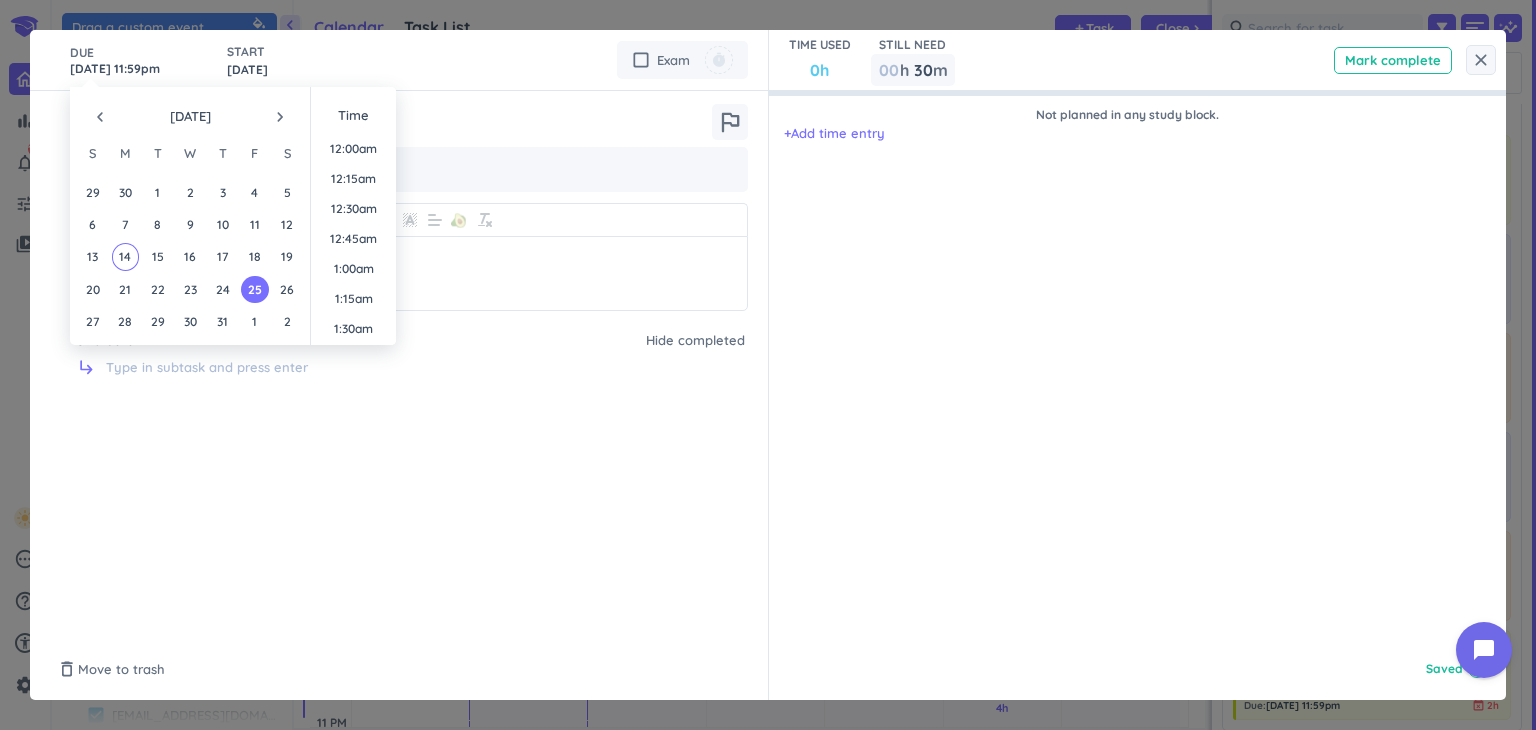 click on "18" at bounding box center (254, 256) 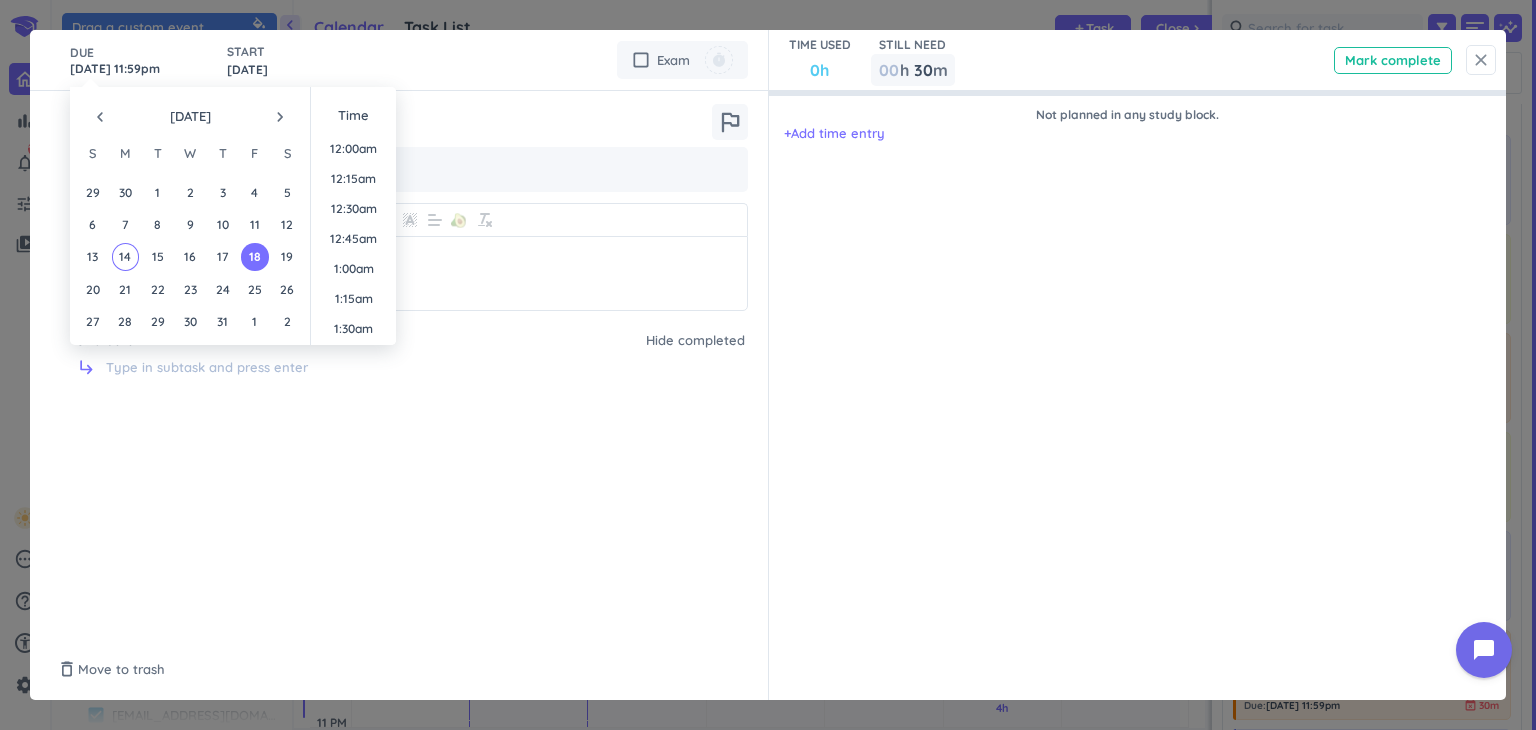 scroll, scrollTop: 2698, scrollLeft: 0, axis: vertical 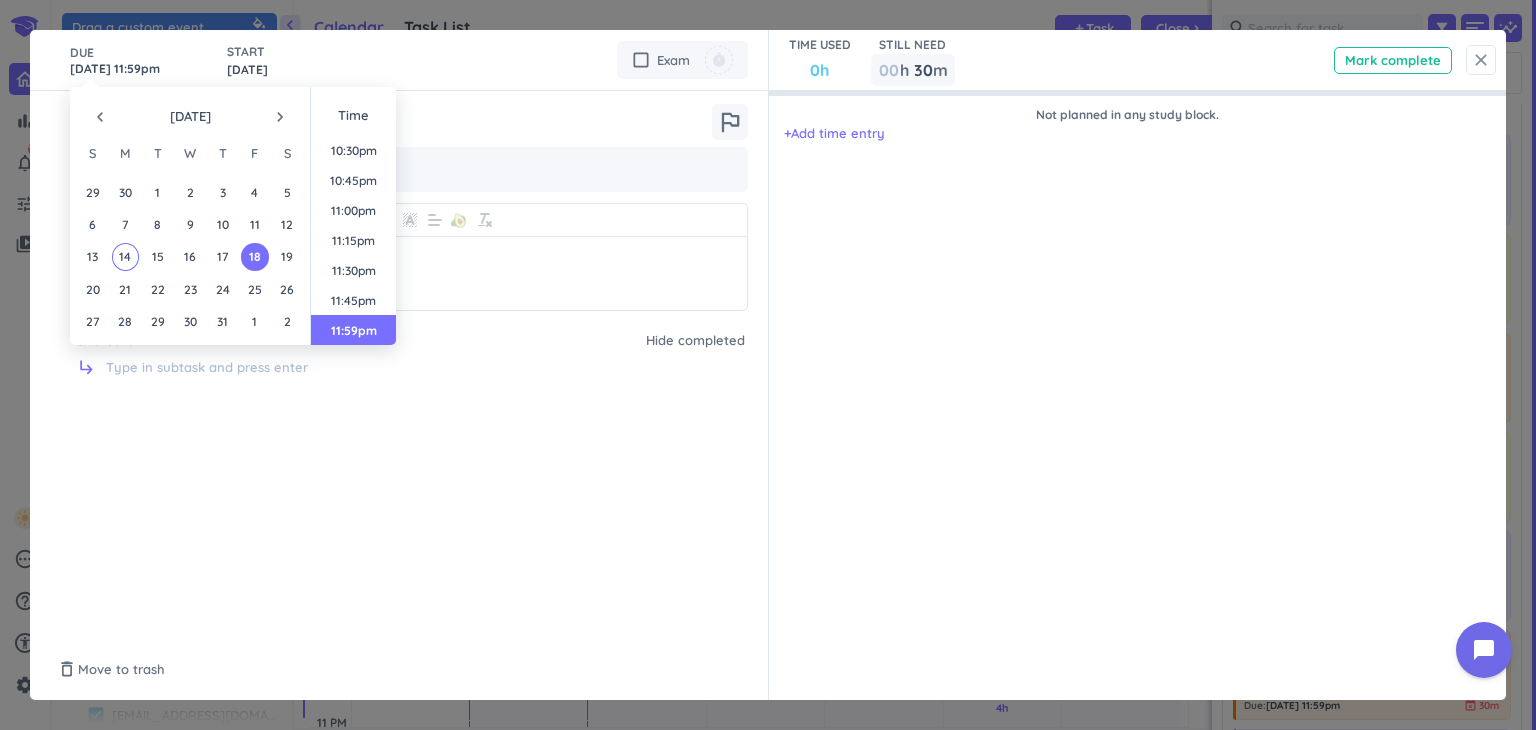 click on "close" at bounding box center [1481, 60] 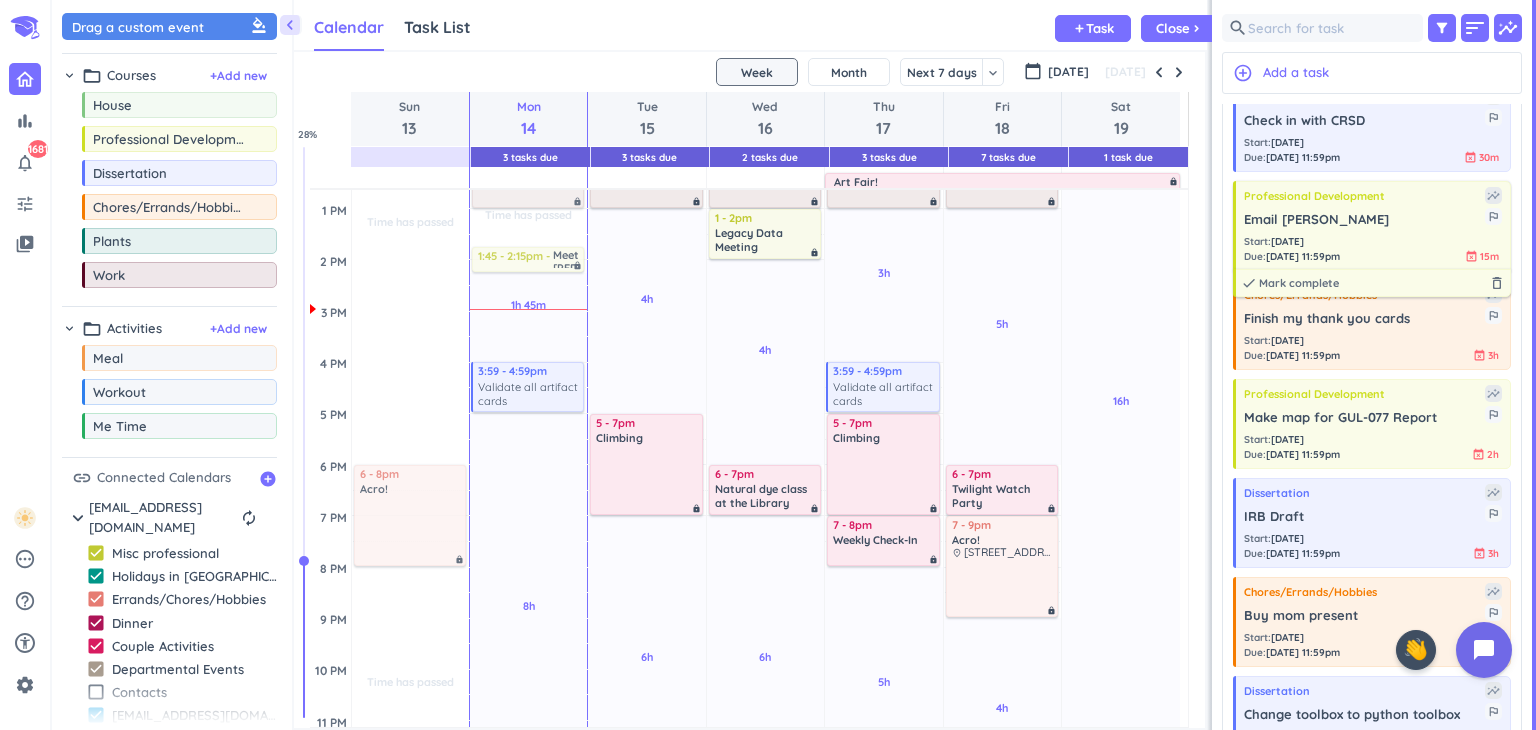 scroll, scrollTop: 1456, scrollLeft: 0, axis: vertical 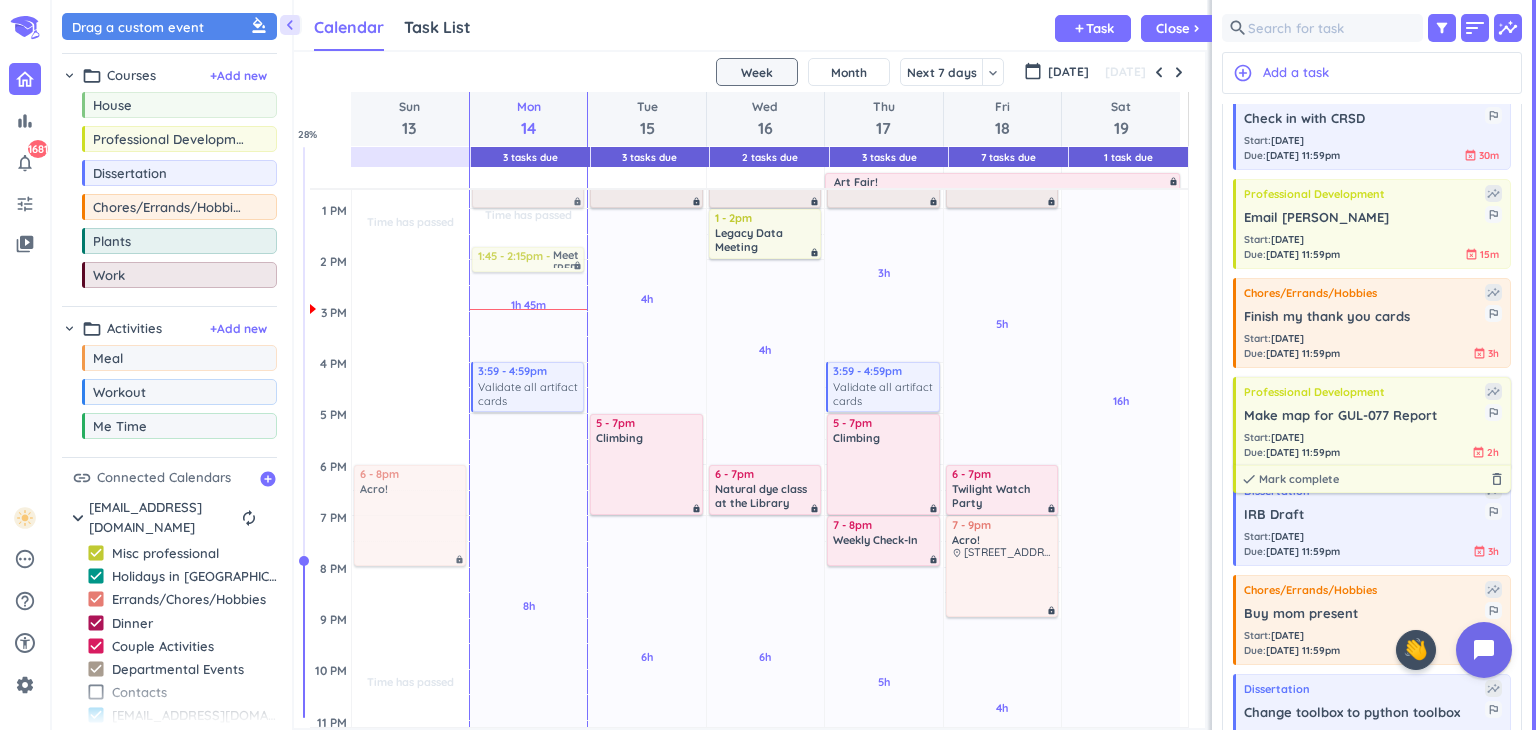click on "[DATE] 11:59pm" at bounding box center [1303, 452] 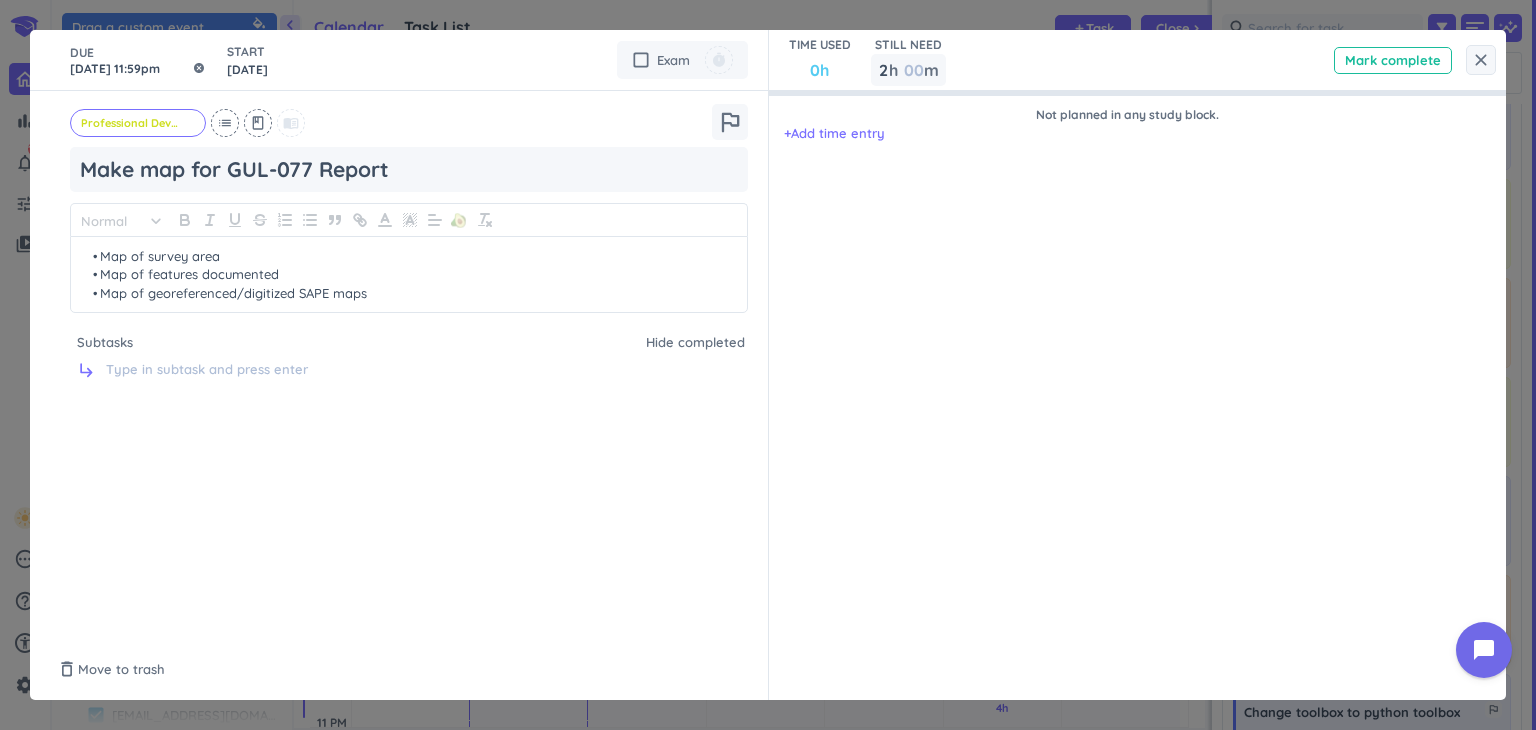 click on "[DATE] 11:59pm" at bounding box center [138, 60] 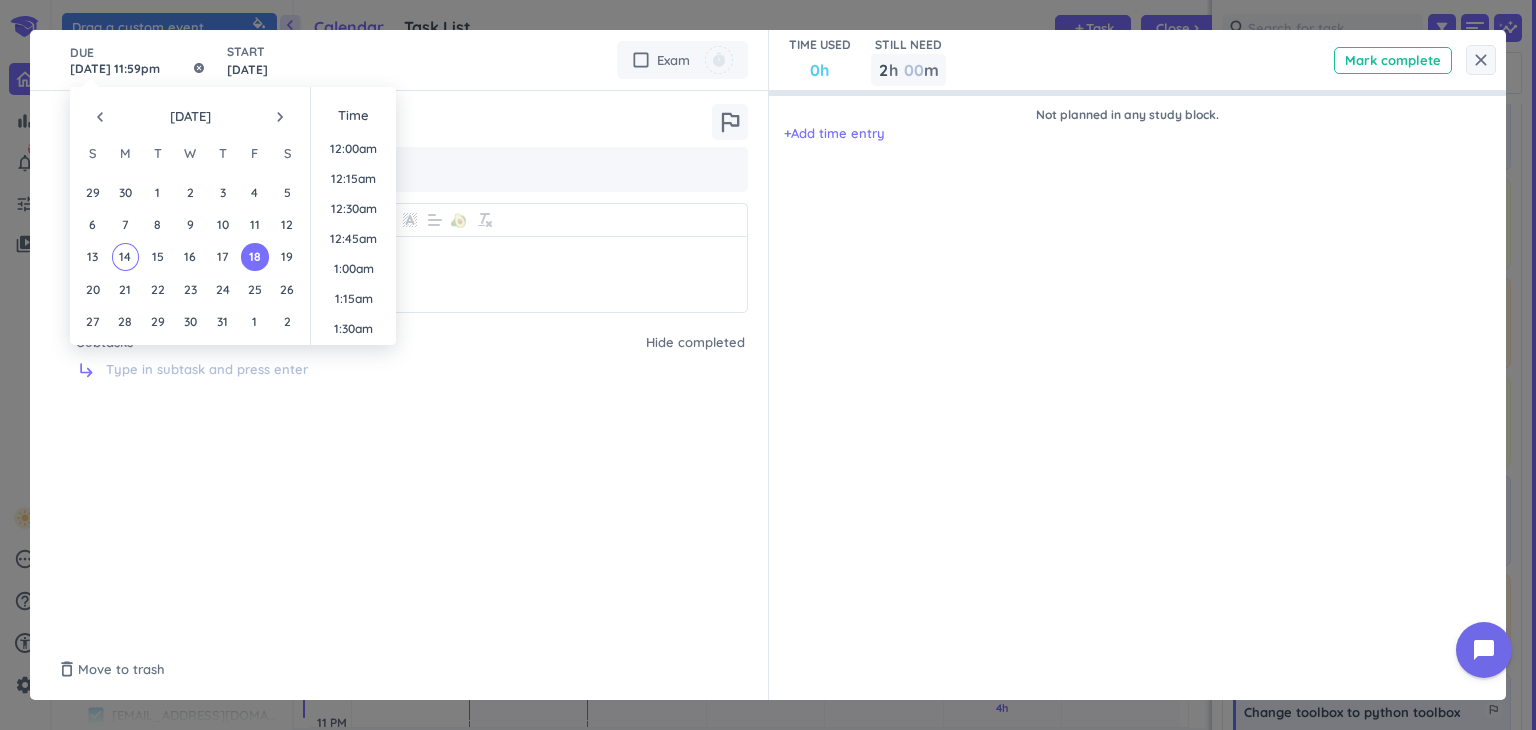 scroll, scrollTop: 2698, scrollLeft: 0, axis: vertical 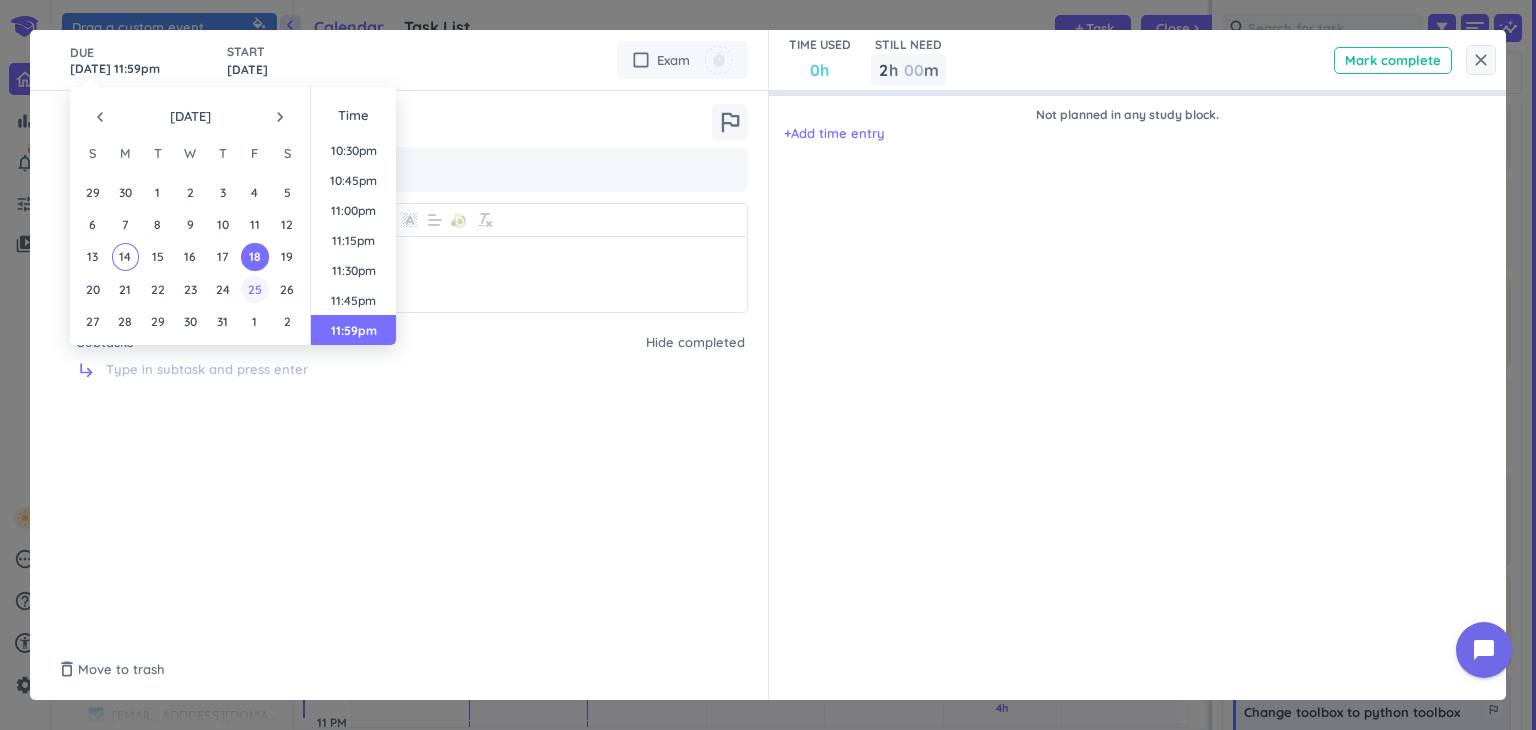 click on "25" at bounding box center [254, 289] 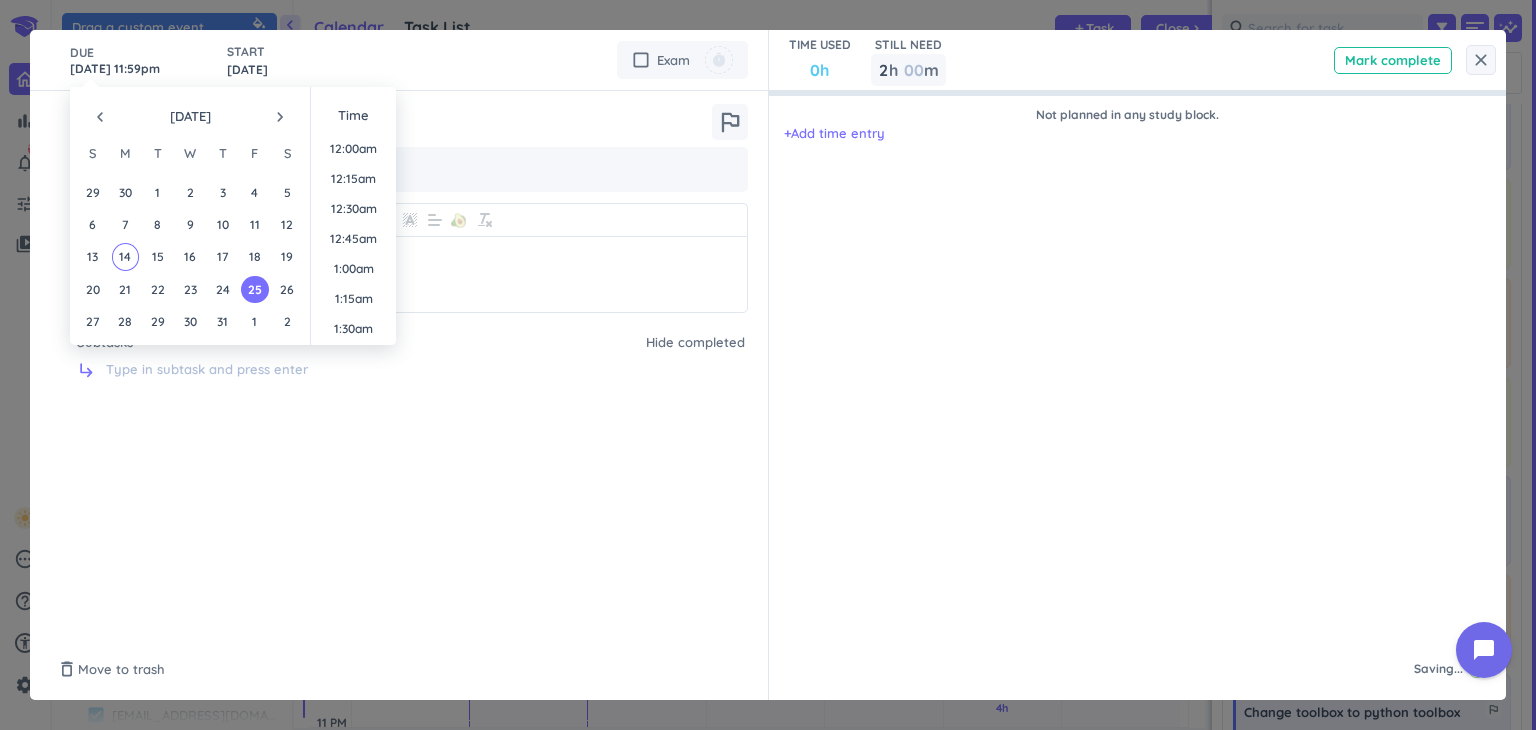 scroll, scrollTop: 2698, scrollLeft: 0, axis: vertical 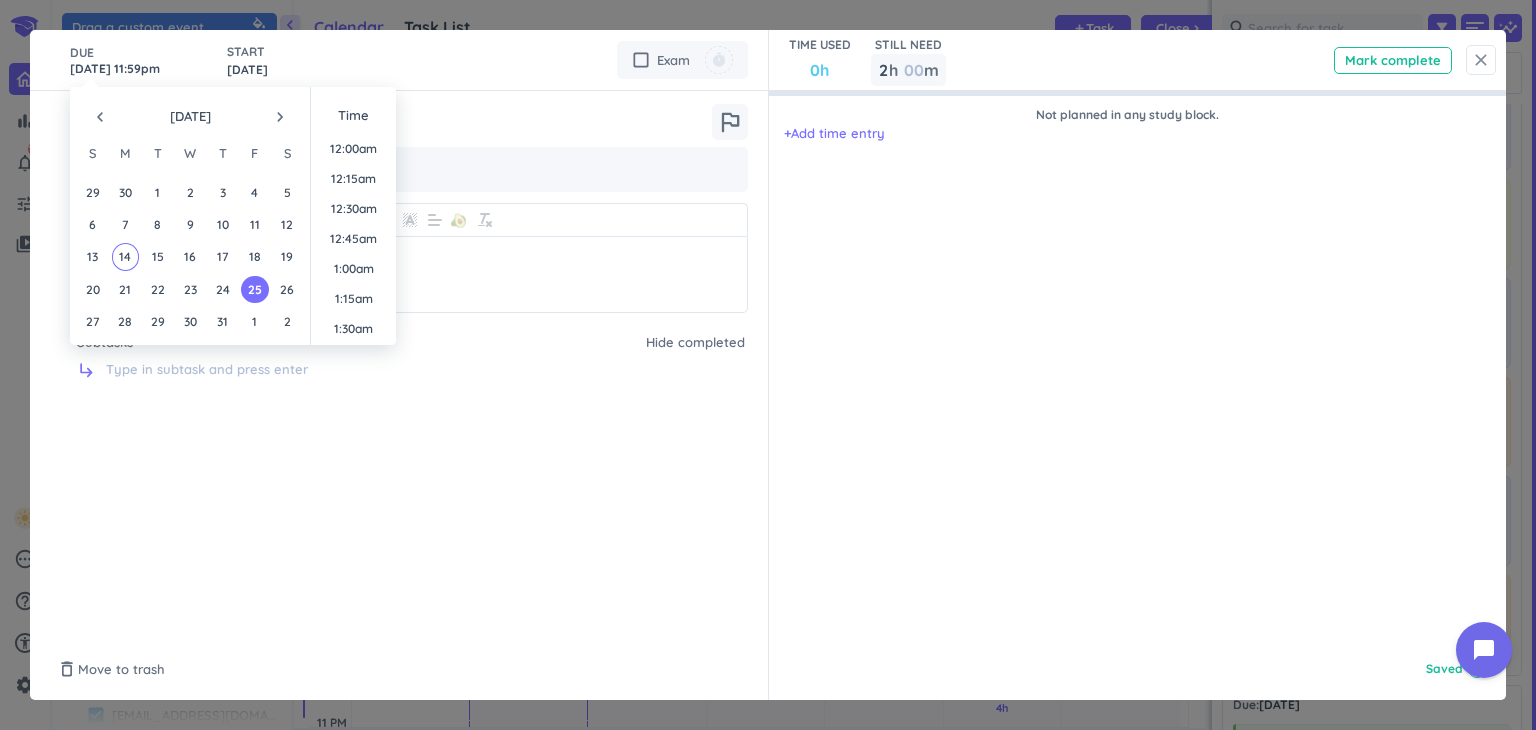 click on "close" at bounding box center (1481, 60) 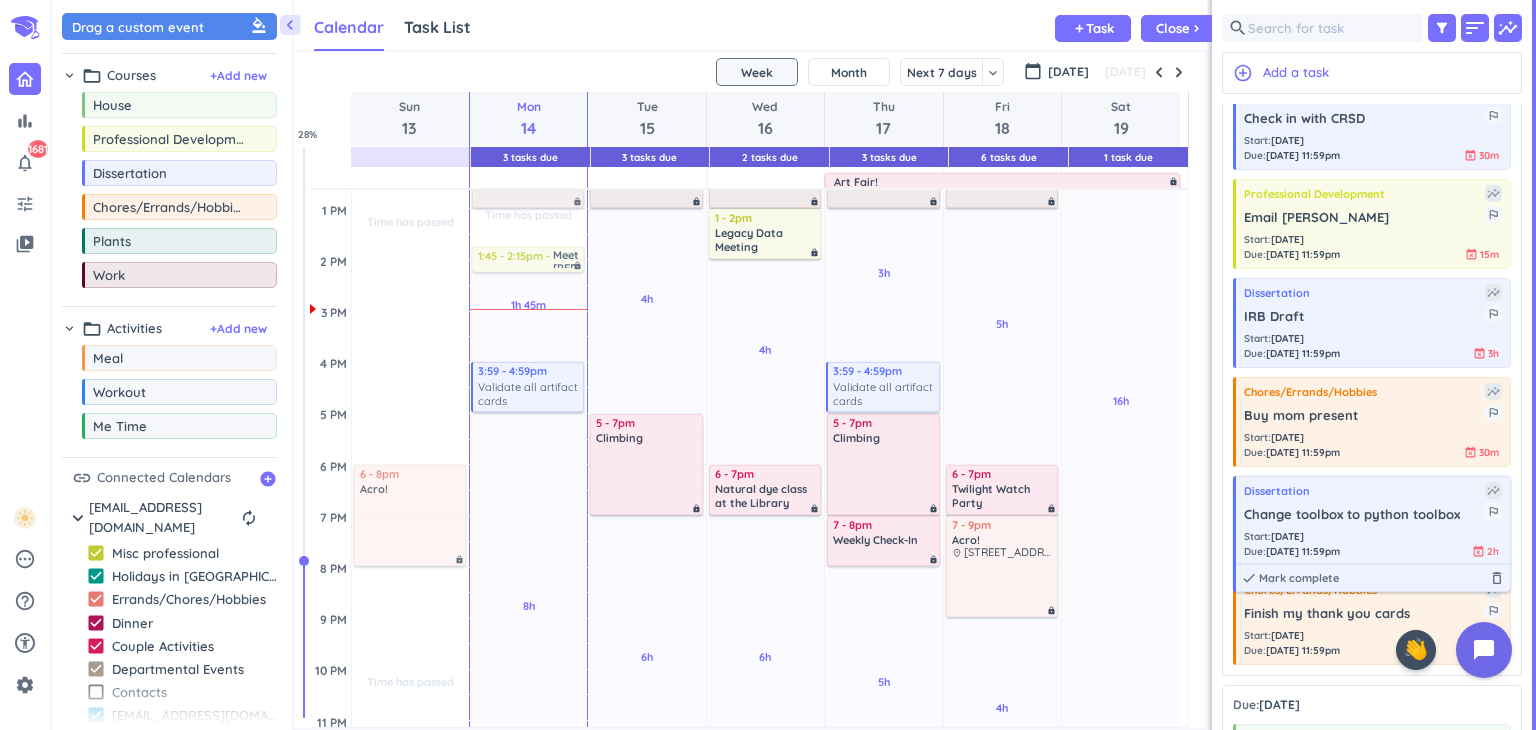 click on "Change toolbox to python toolbox" at bounding box center [1364, 515] 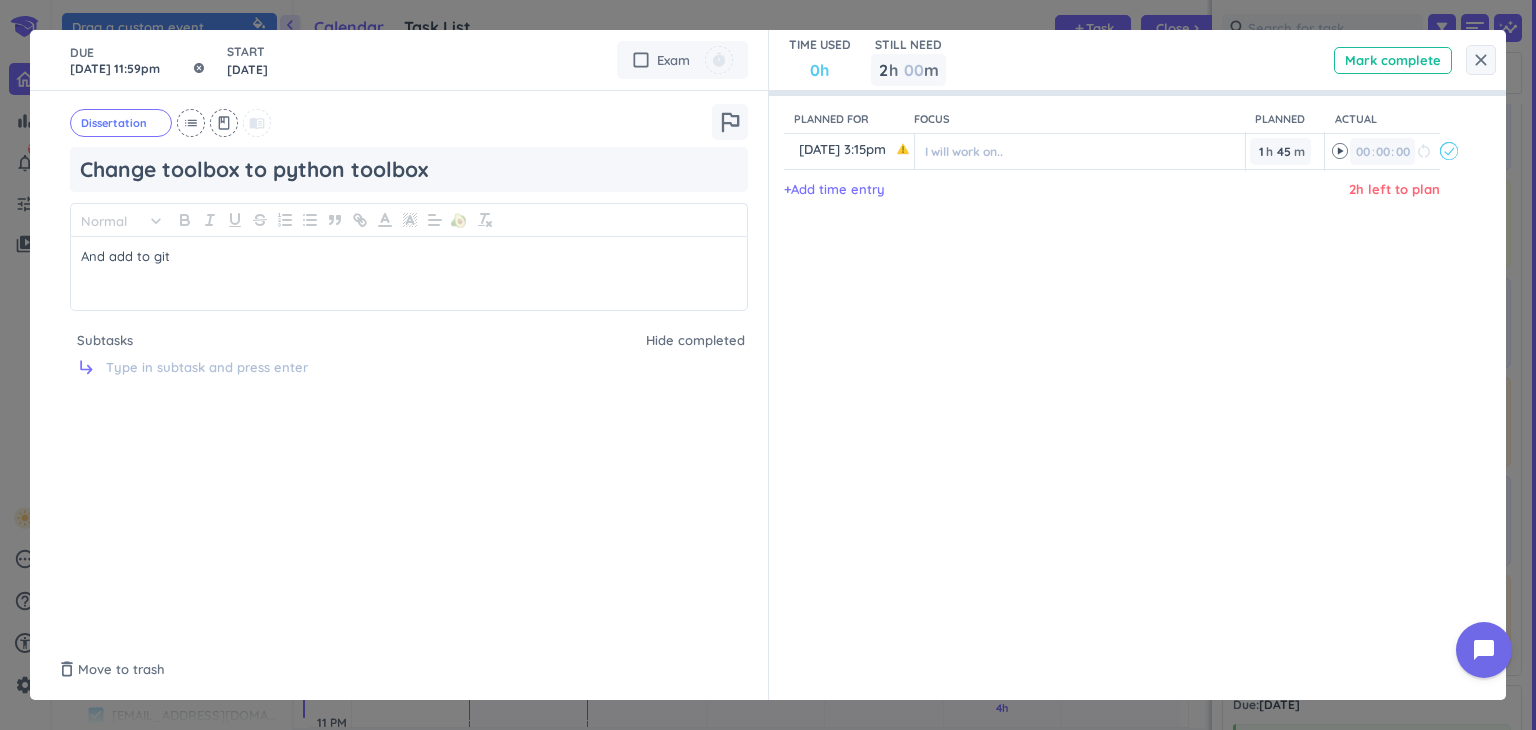 click on "[DATE] 11:59pm" at bounding box center (138, 60) 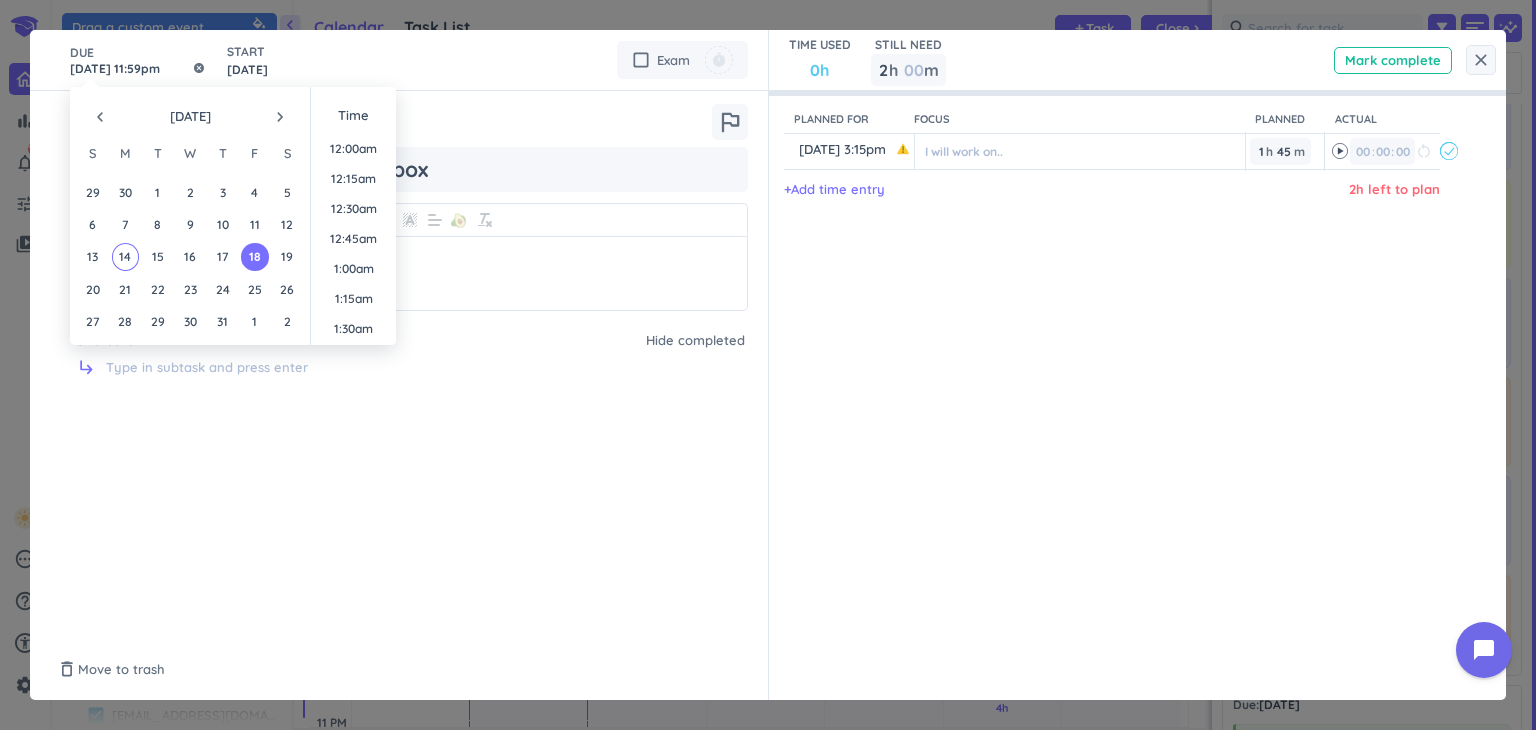 scroll, scrollTop: 2698, scrollLeft: 0, axis: vertical 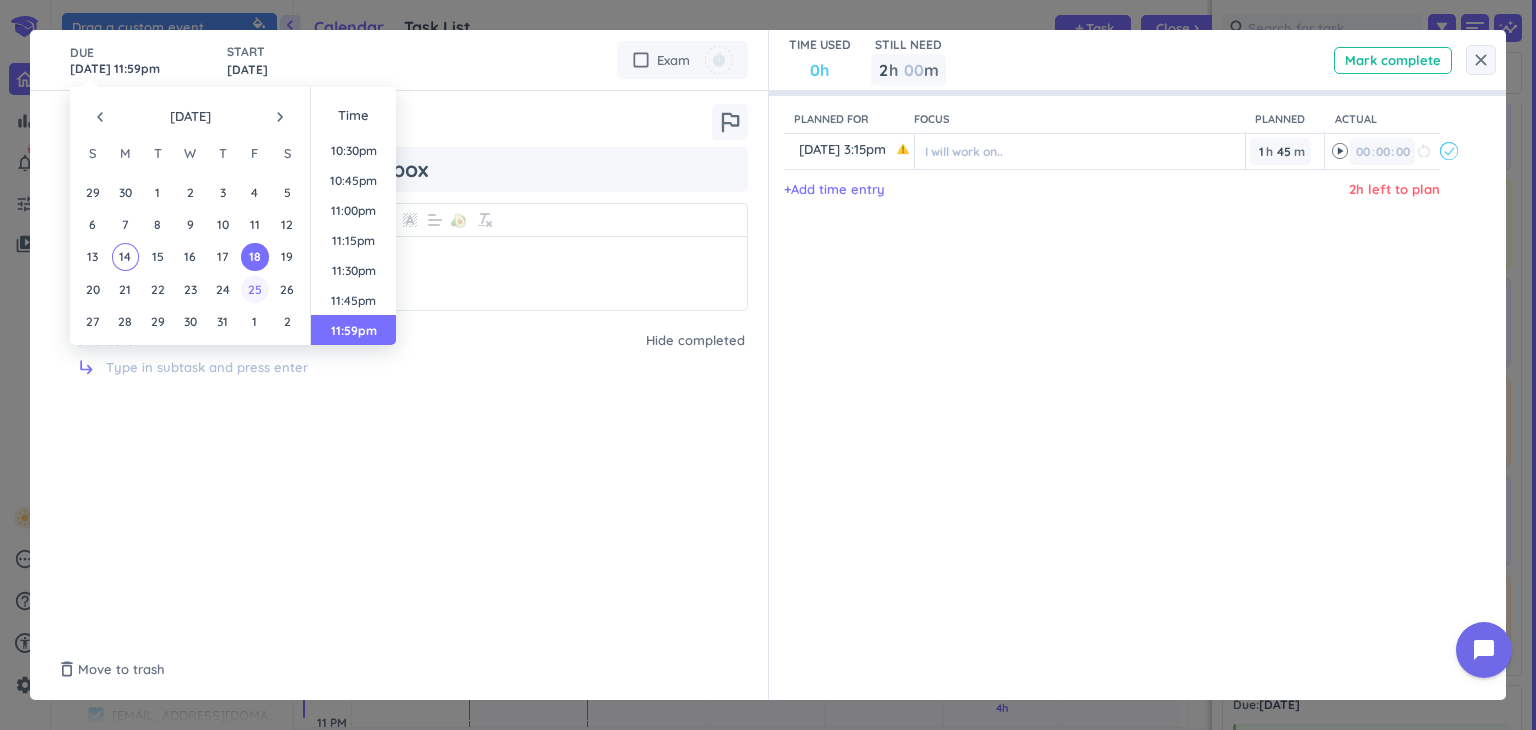 click on "25" at bounding box center [254, 289] 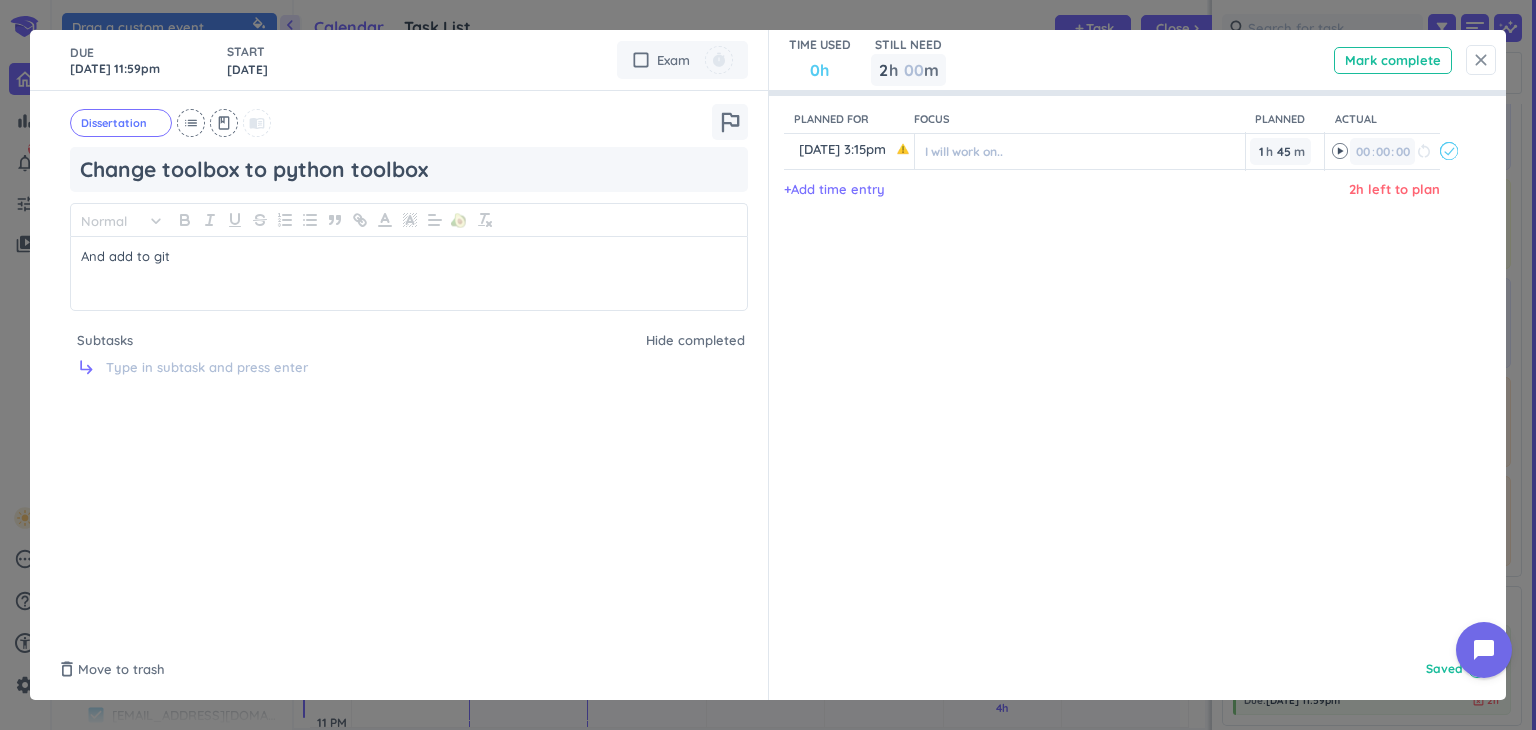 click on "close" at bounding box center (1481, 60) 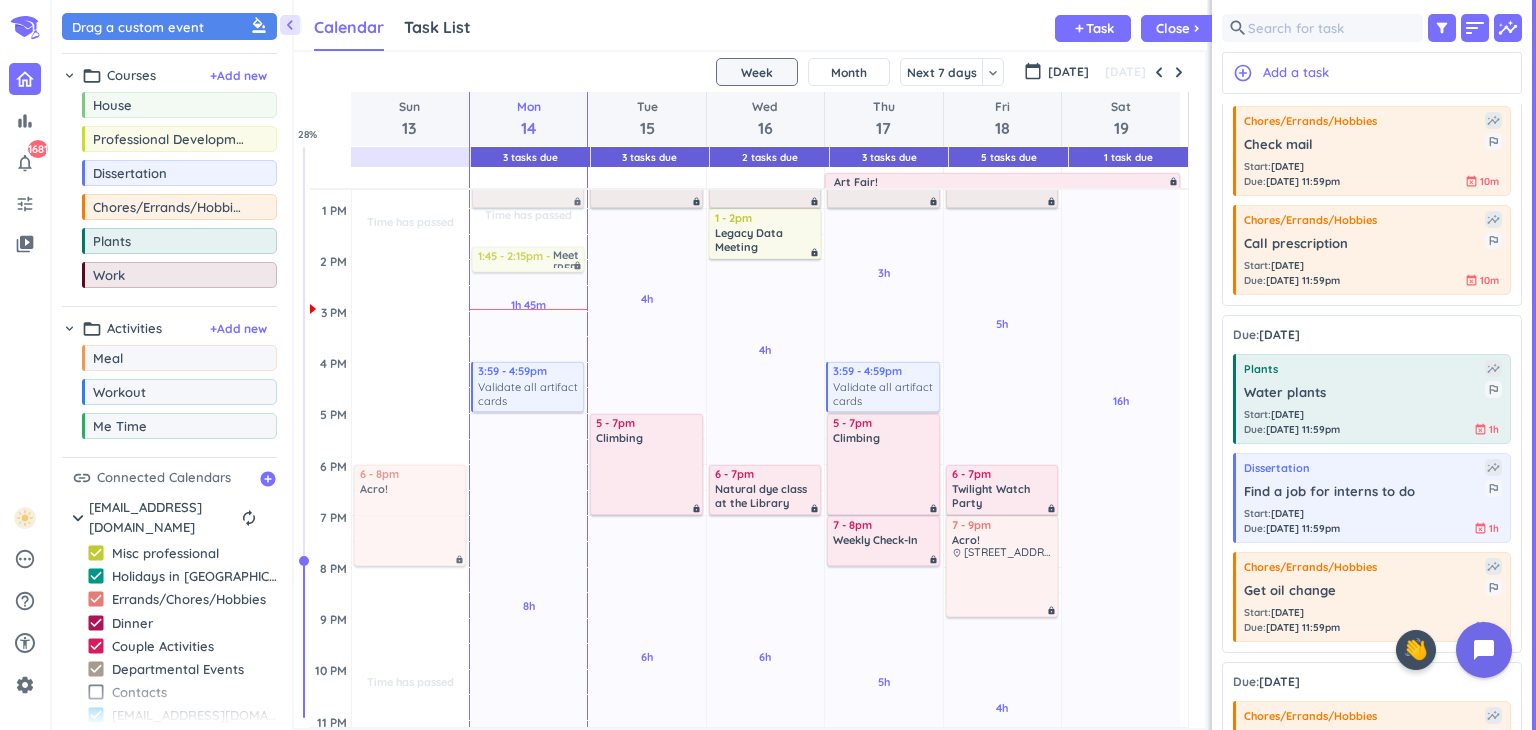 scroll, scrollTop: 232, scrollLeft: 0, axis: vertical 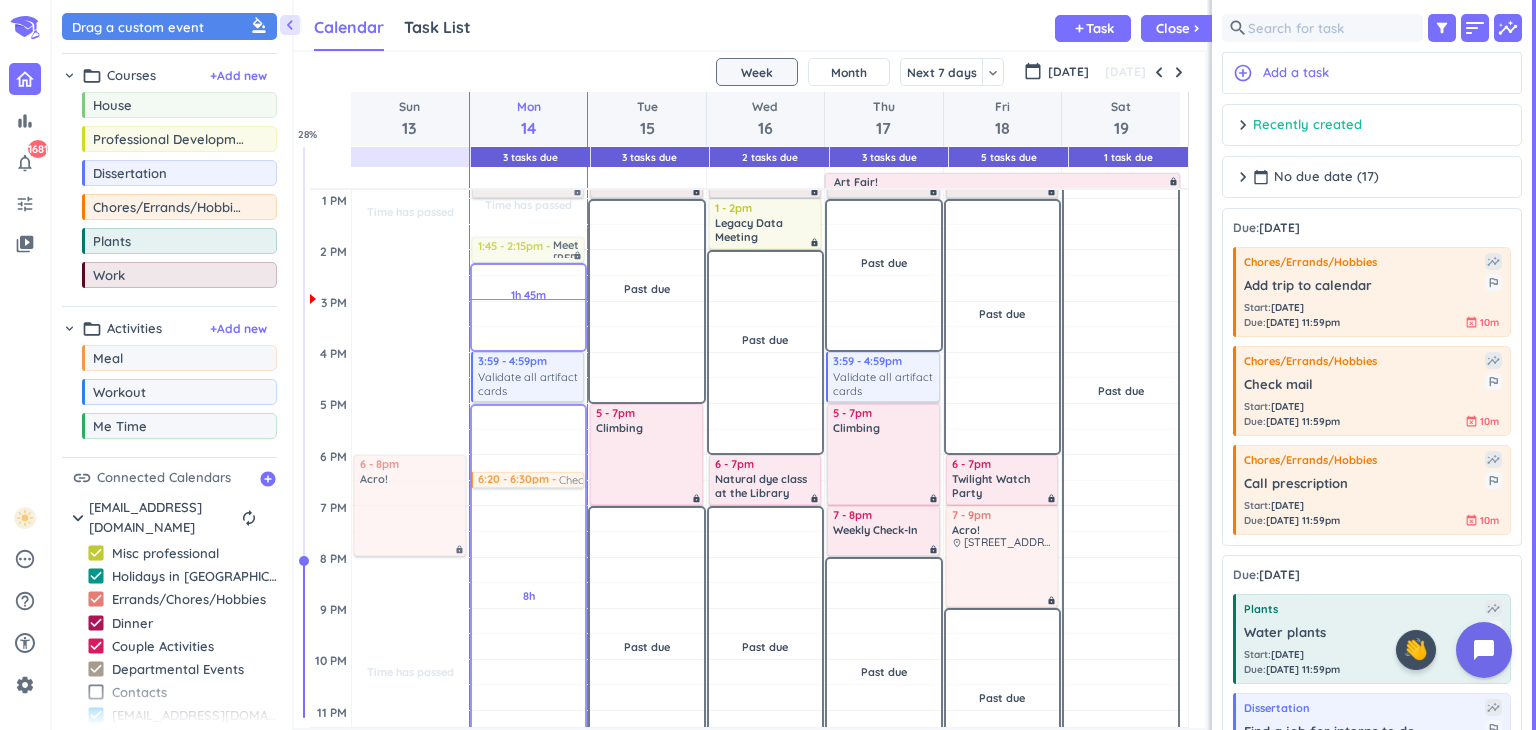 drag, startPoint x: 1357, startPoint y: 401, endPoint x: 532, endPoint y: 475, distance: 828.31213 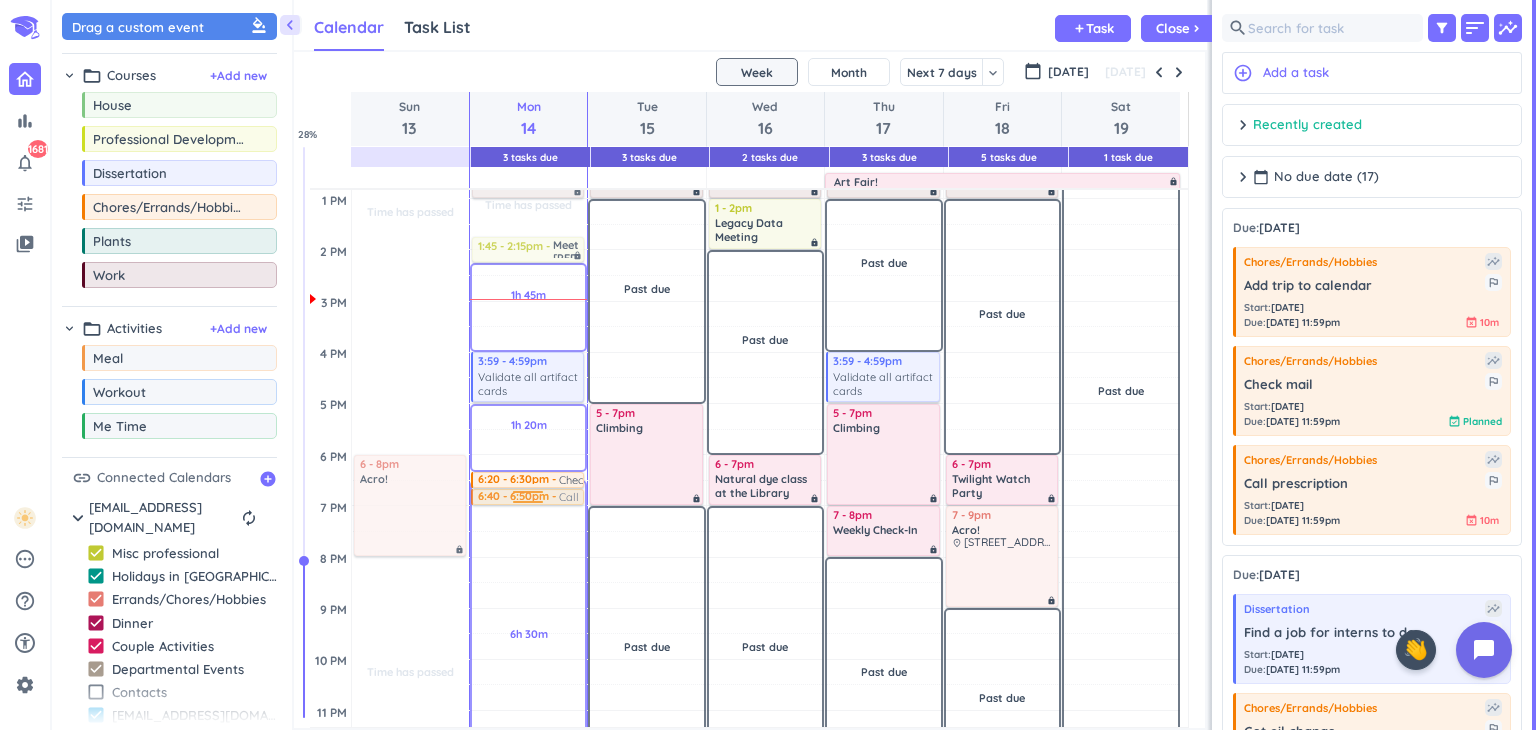 drag, startPoint x: 1346, startPoint y: 489, endPoint x: 543, endPoint y: 490, distance: 803.0006 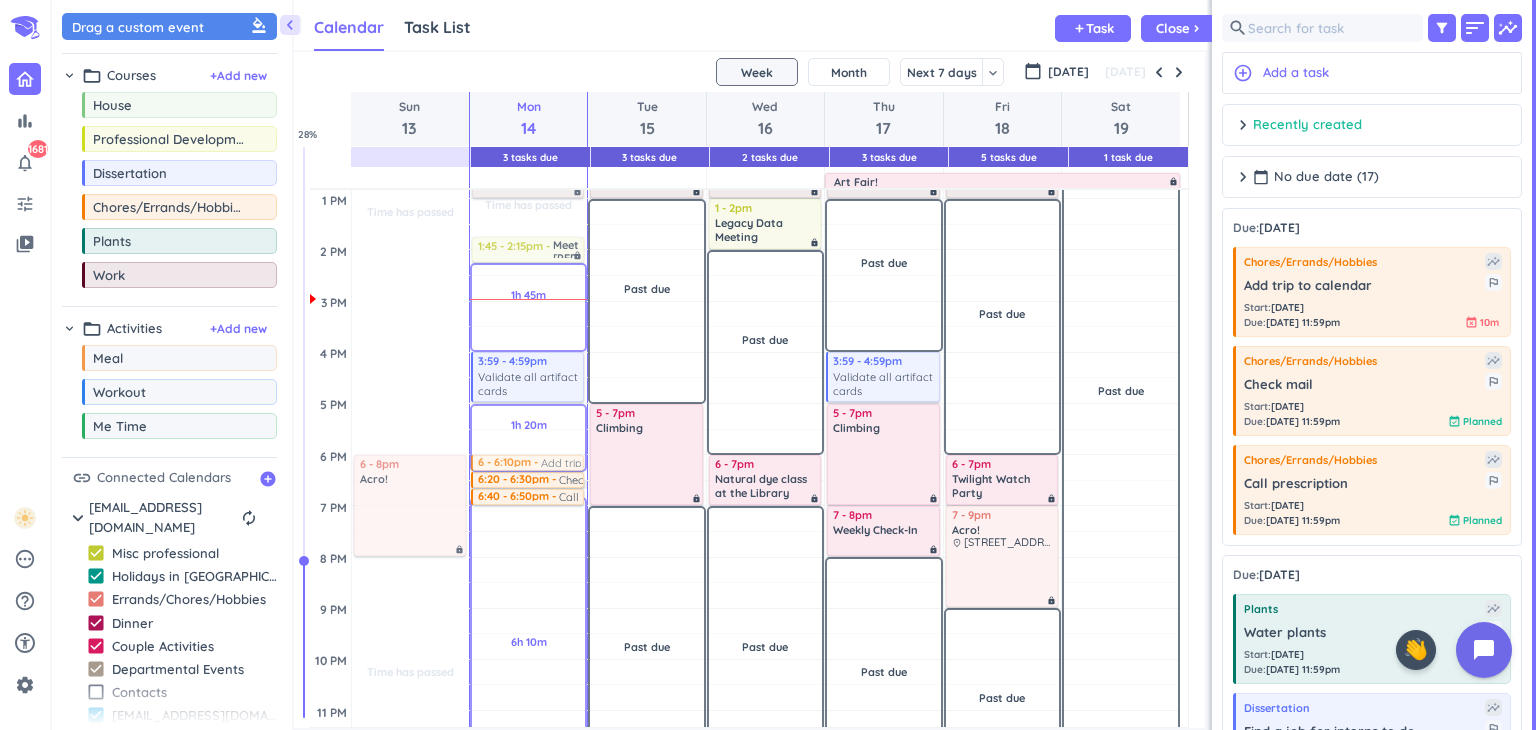 drag, startPoint x: 1397, startPoint y: 287, endPoint x: 532, endPoint y: 455, distance: 881.16345 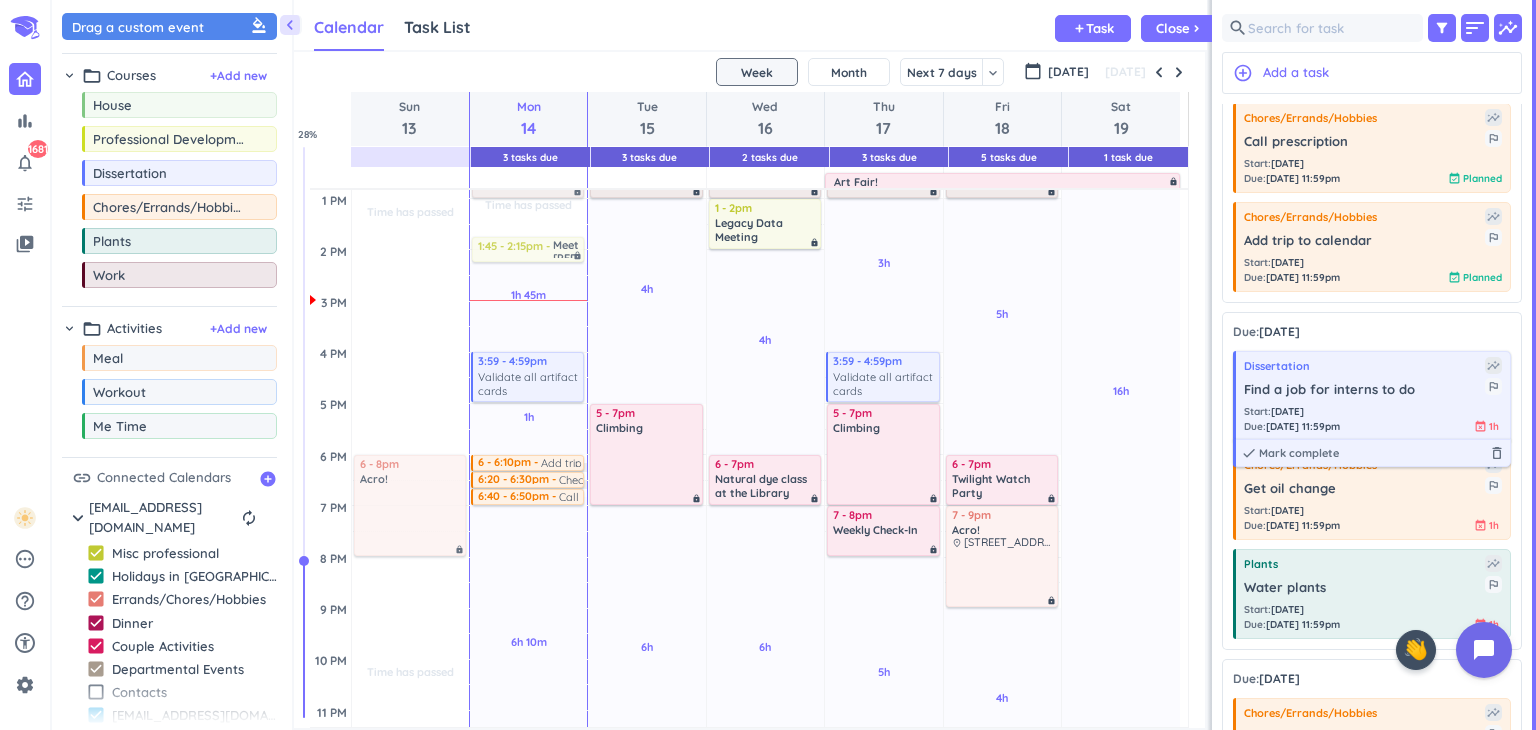scroll, scrollTop: 331, scrollLeft: 0, axis: vertical 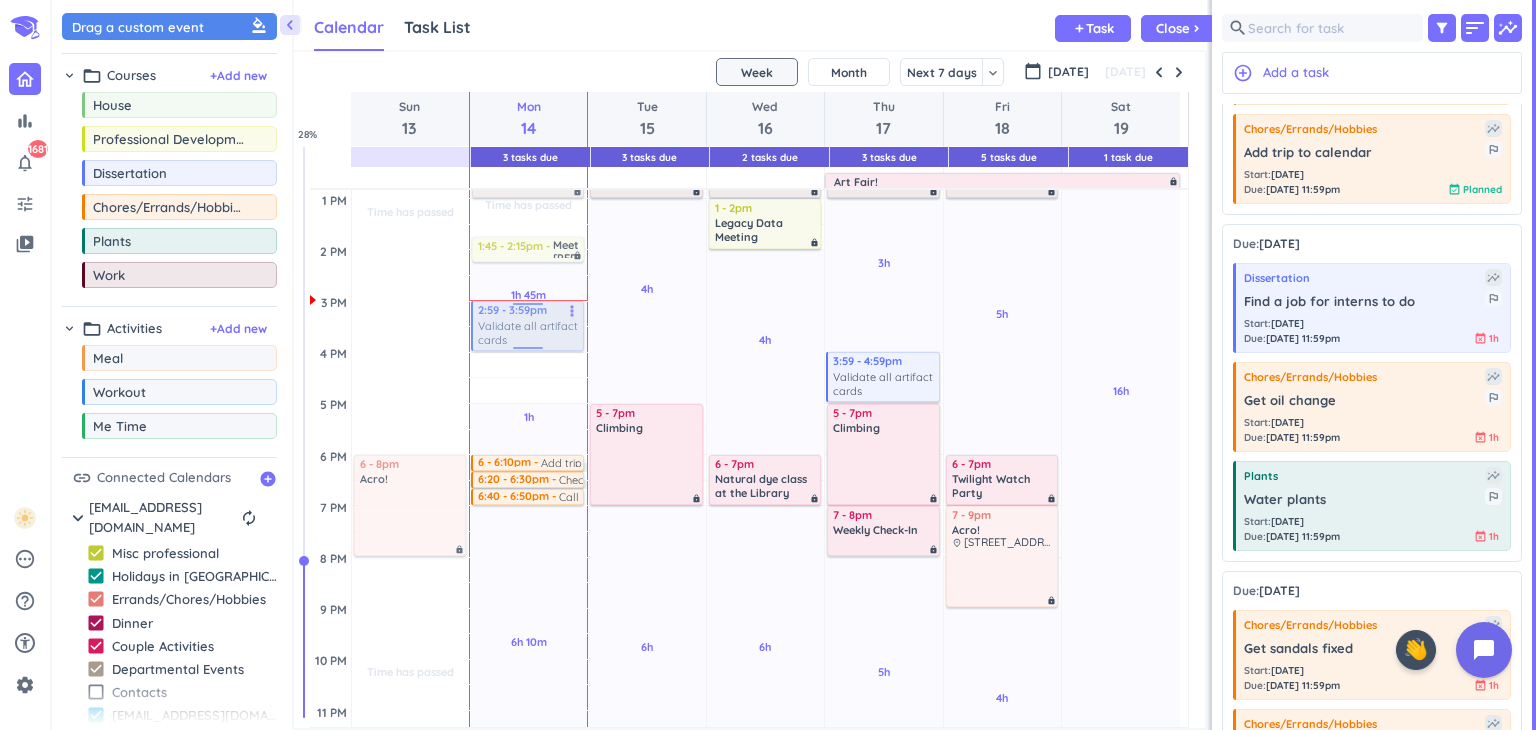 drag, startPoint x: 534, startPoint y: 381, endPoint x: 536, endPoint y: 322, distance: 59.03389 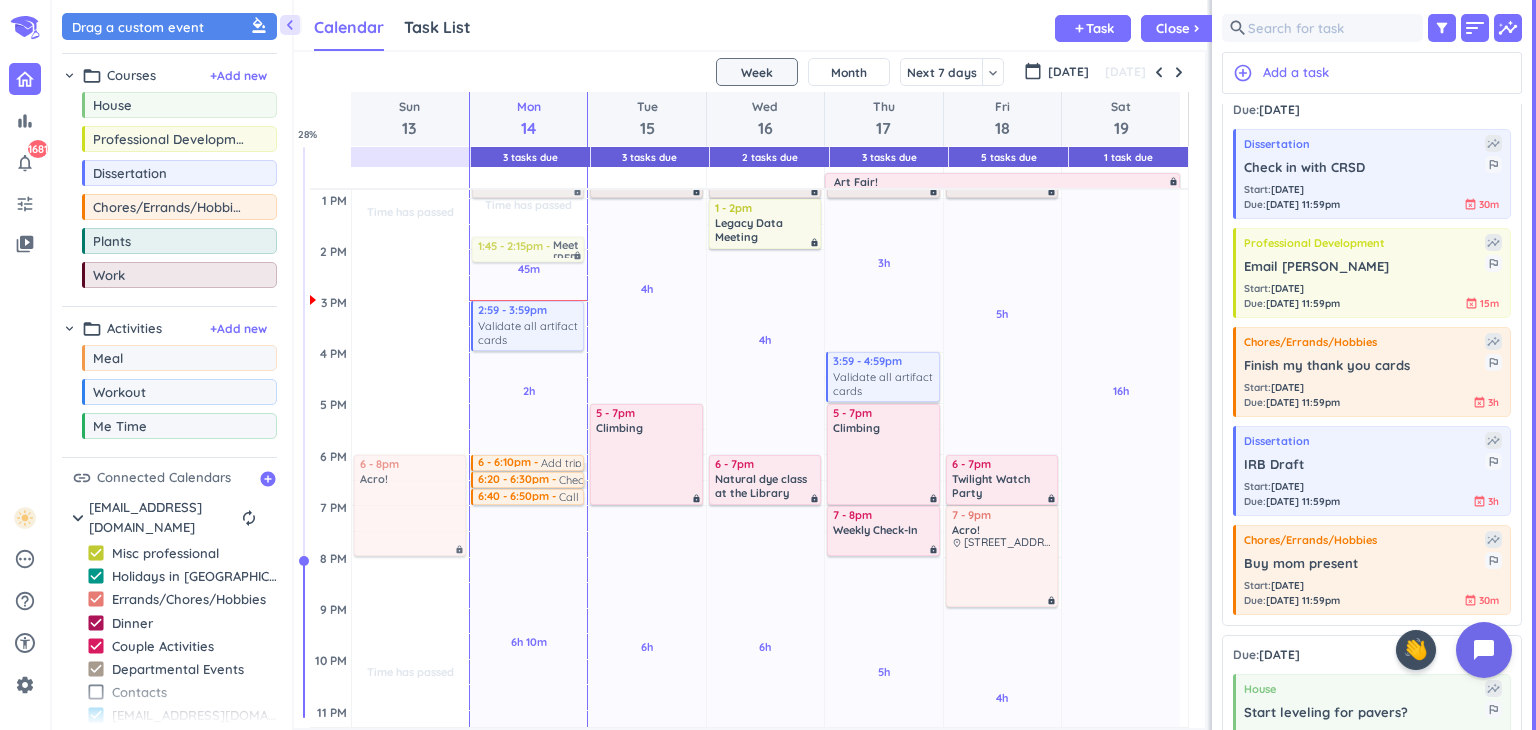 scroll, scrollTop: 1488, scrollLeft: 0, axis: vertical 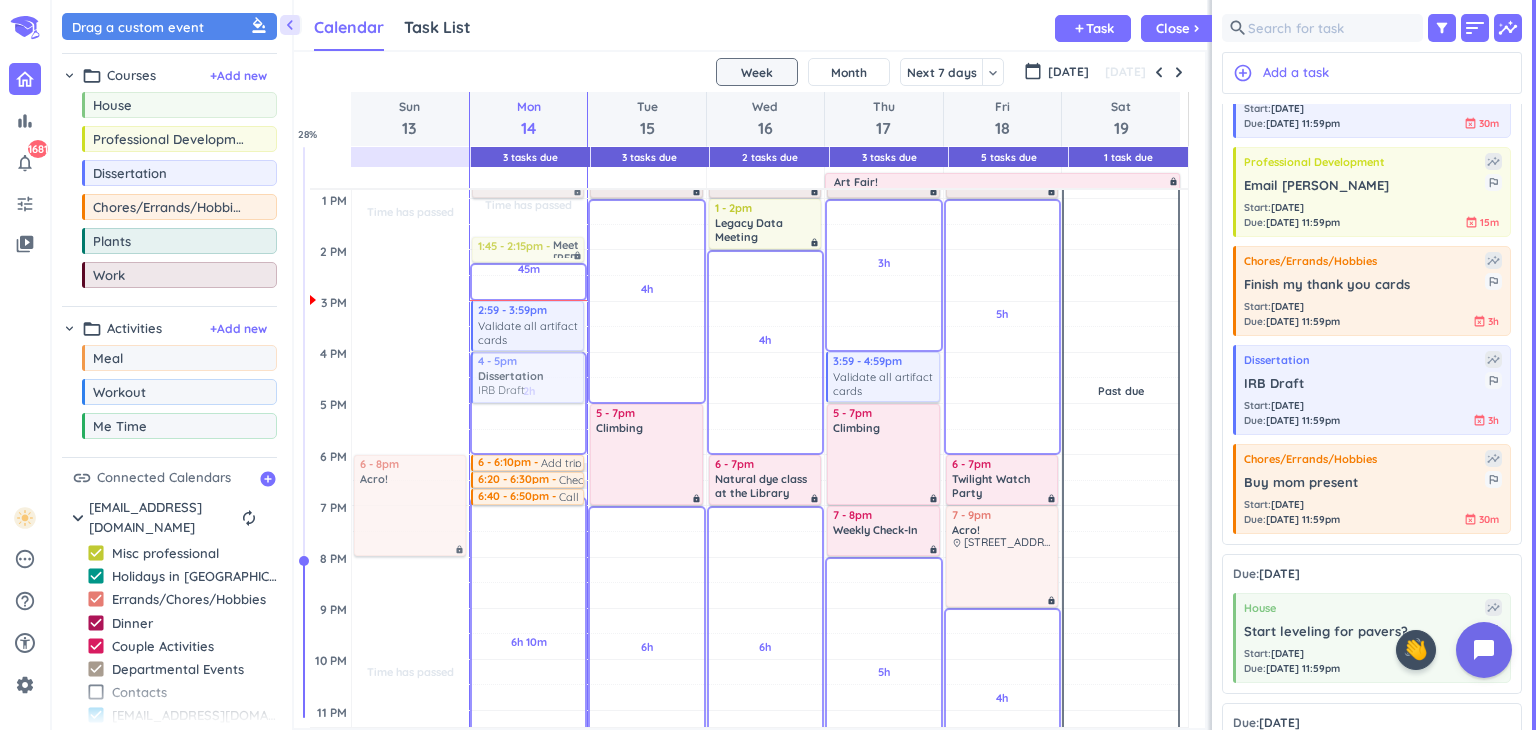 drag, startPoint x: 1346, startPoint y: 377, endPoint x: 558, endPoint y: 356, distance: 788.2798 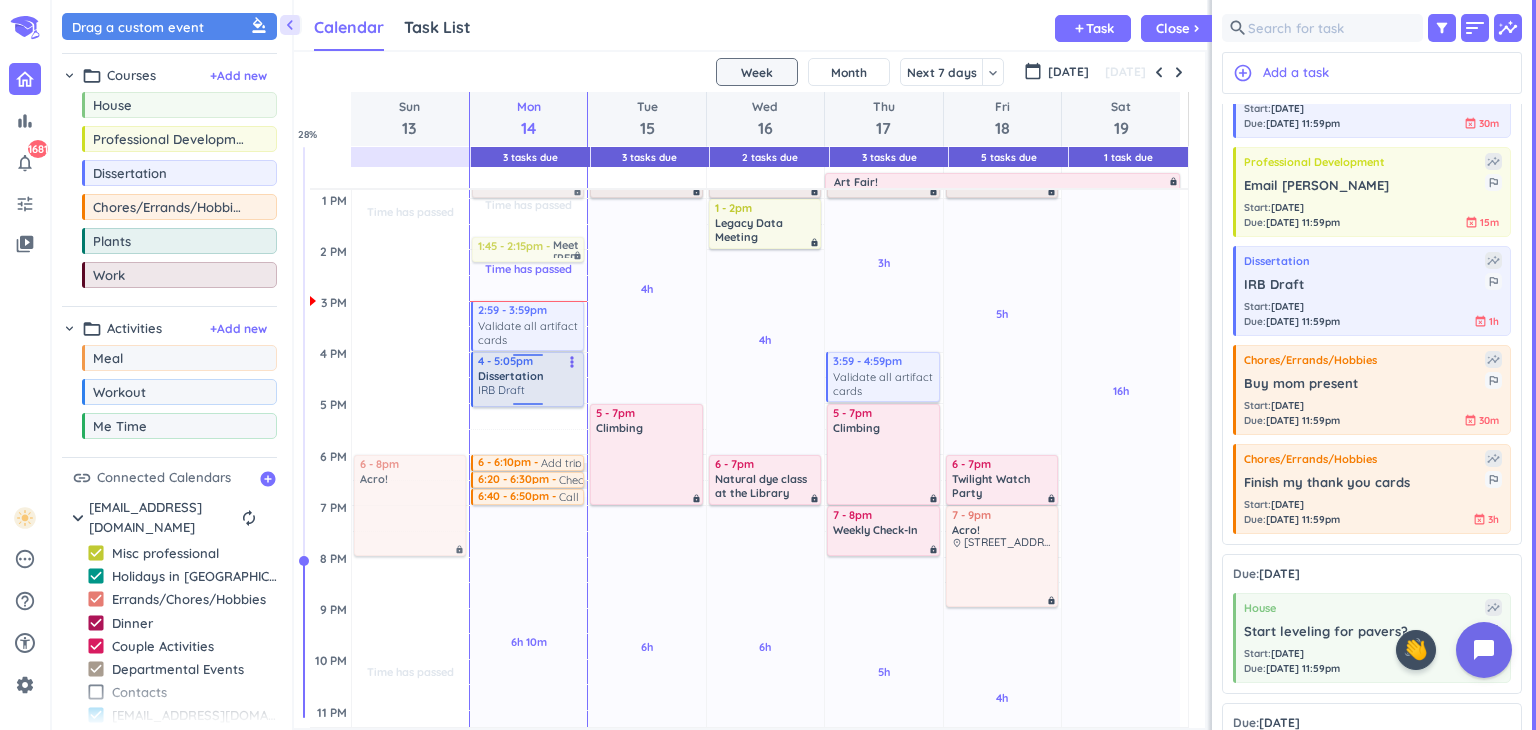 drag, startPoint x: 518, startPoint y: 449, endPoint x: 517, endPoint y: 401, distance: 48.010414 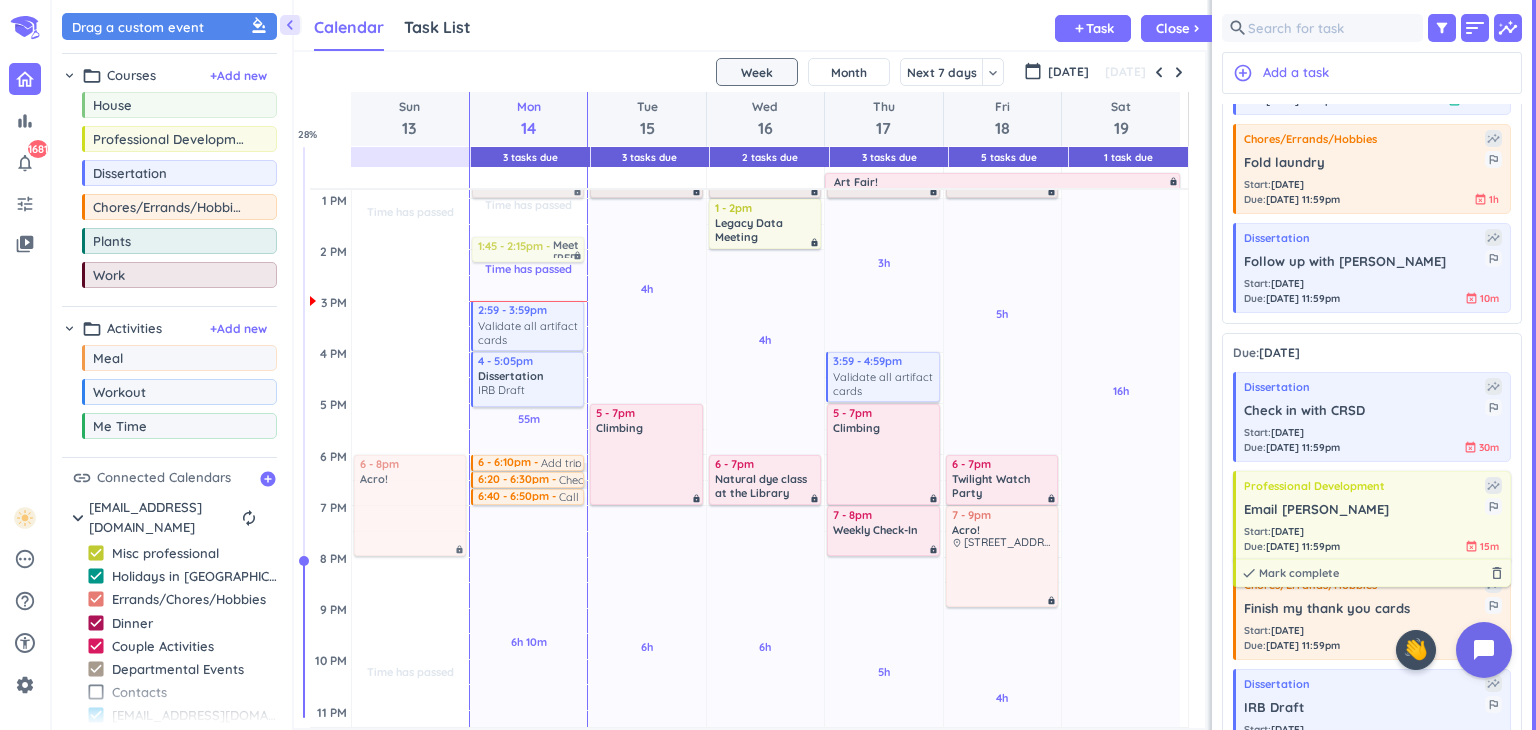 scroll, scrollTop: 1163, scrollLeft: 0, axis: vertical 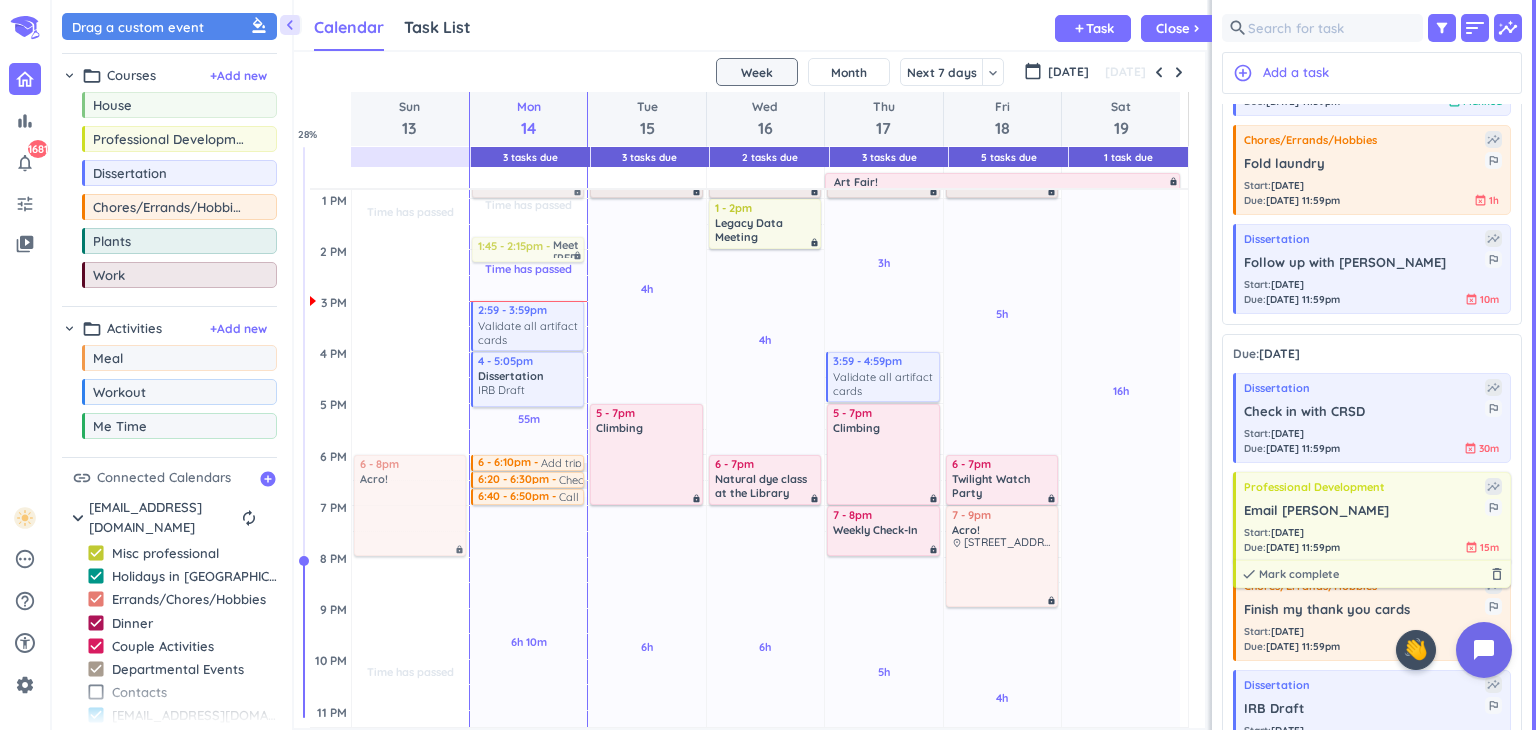 click on "Email [PERSON_NAME] outlined_flag" at bounding box center (1373, 508) 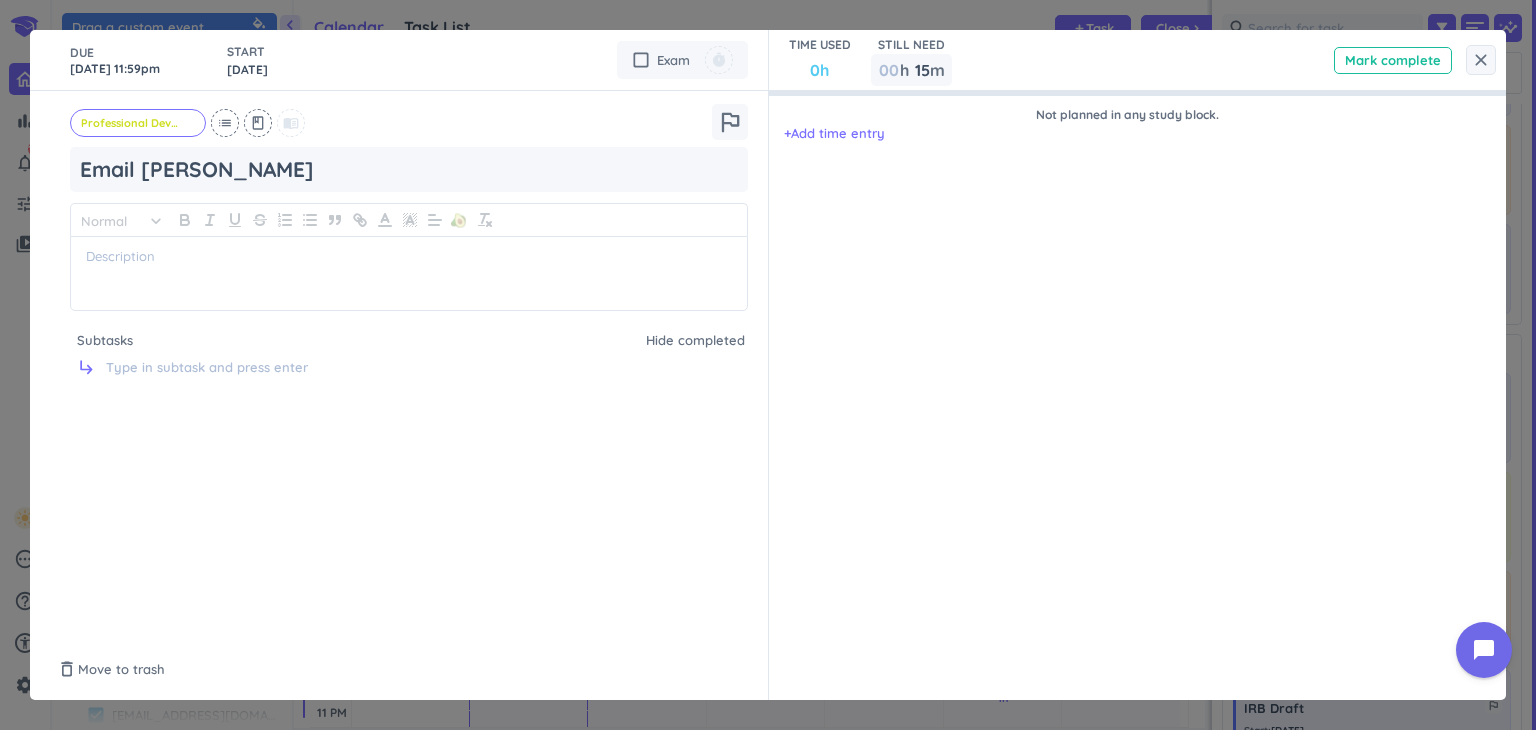 click on "DUE [DATE] 11:59pm" at bounding box center (138, 60) 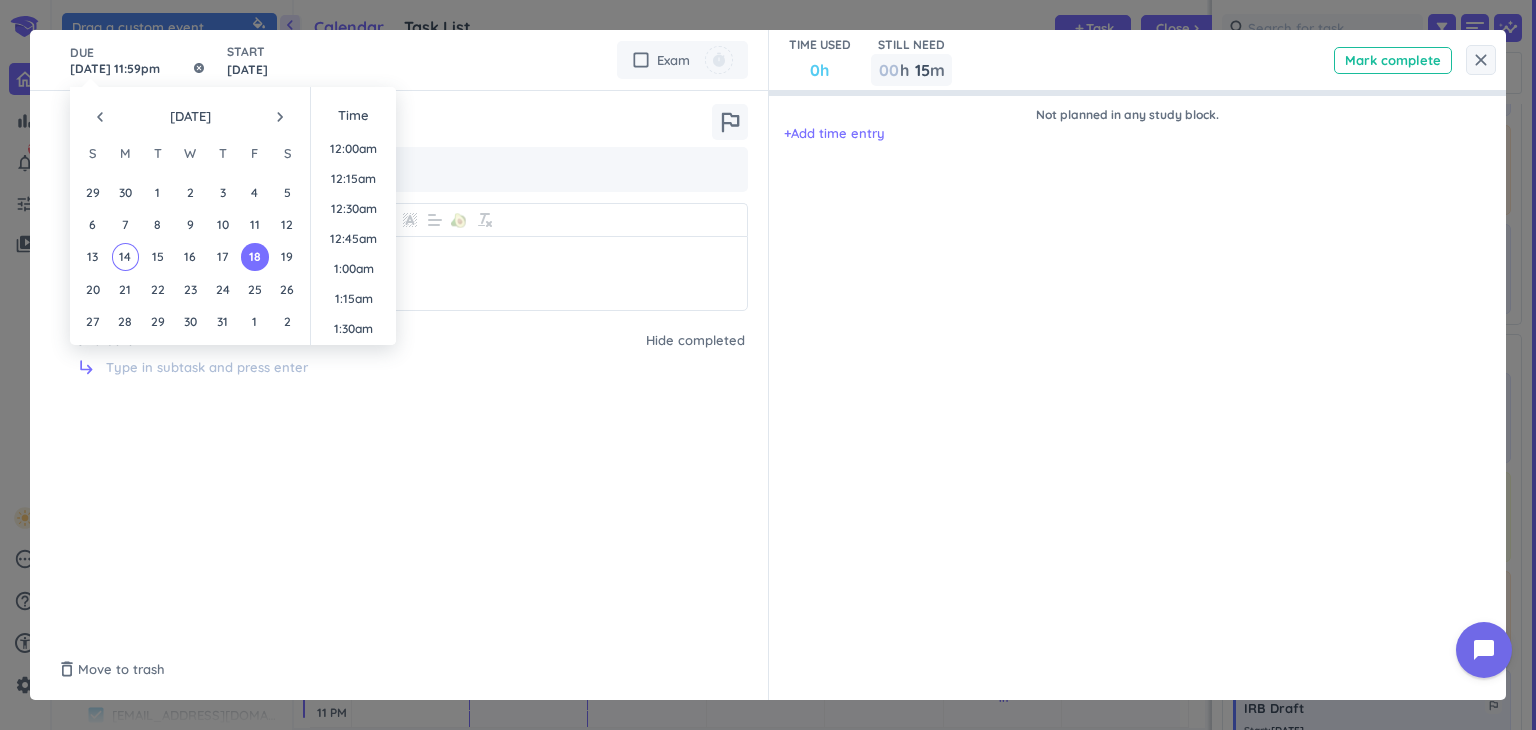 click on "[DATE] 11:59pm" at bounding box center [138, 60] 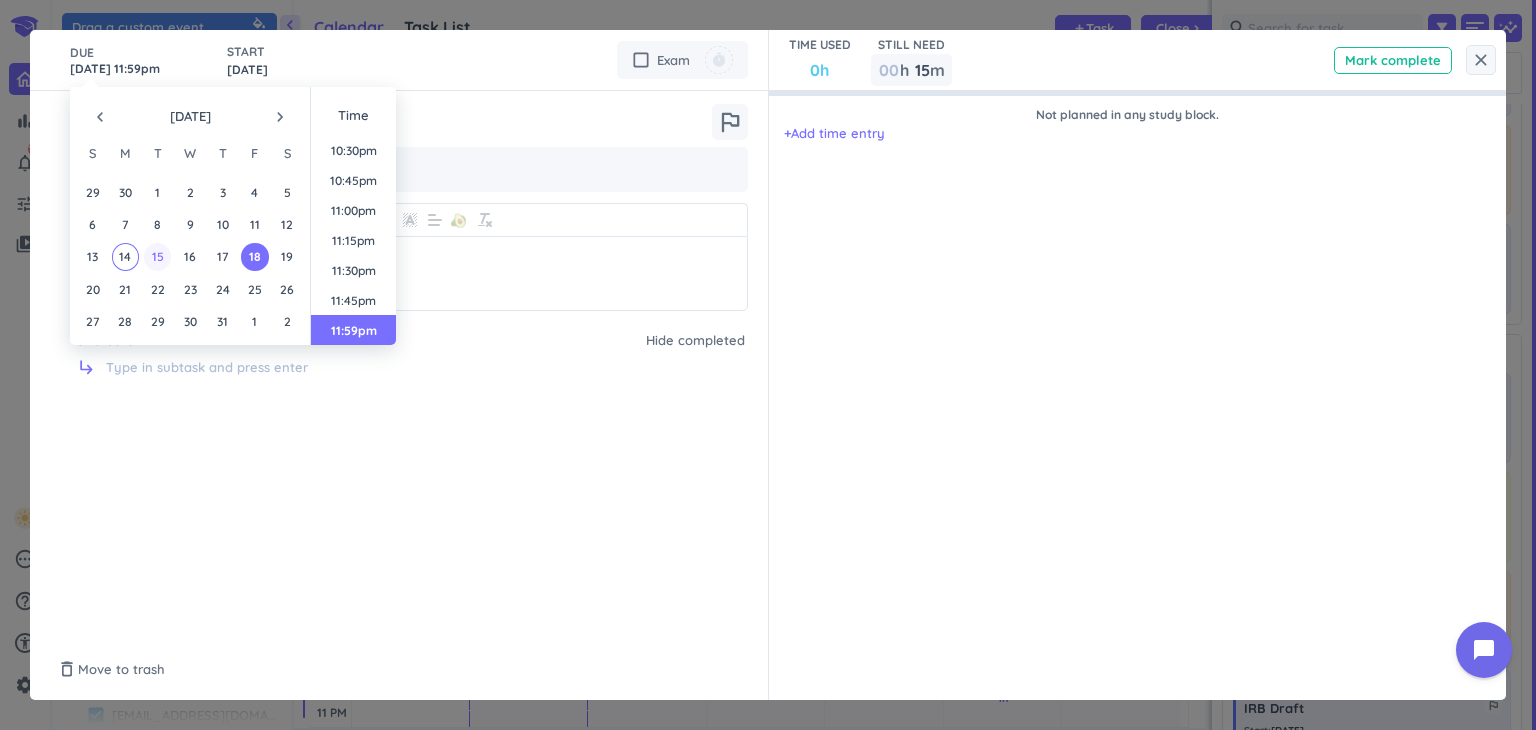 click on "15" at bounding box center [157, 256] 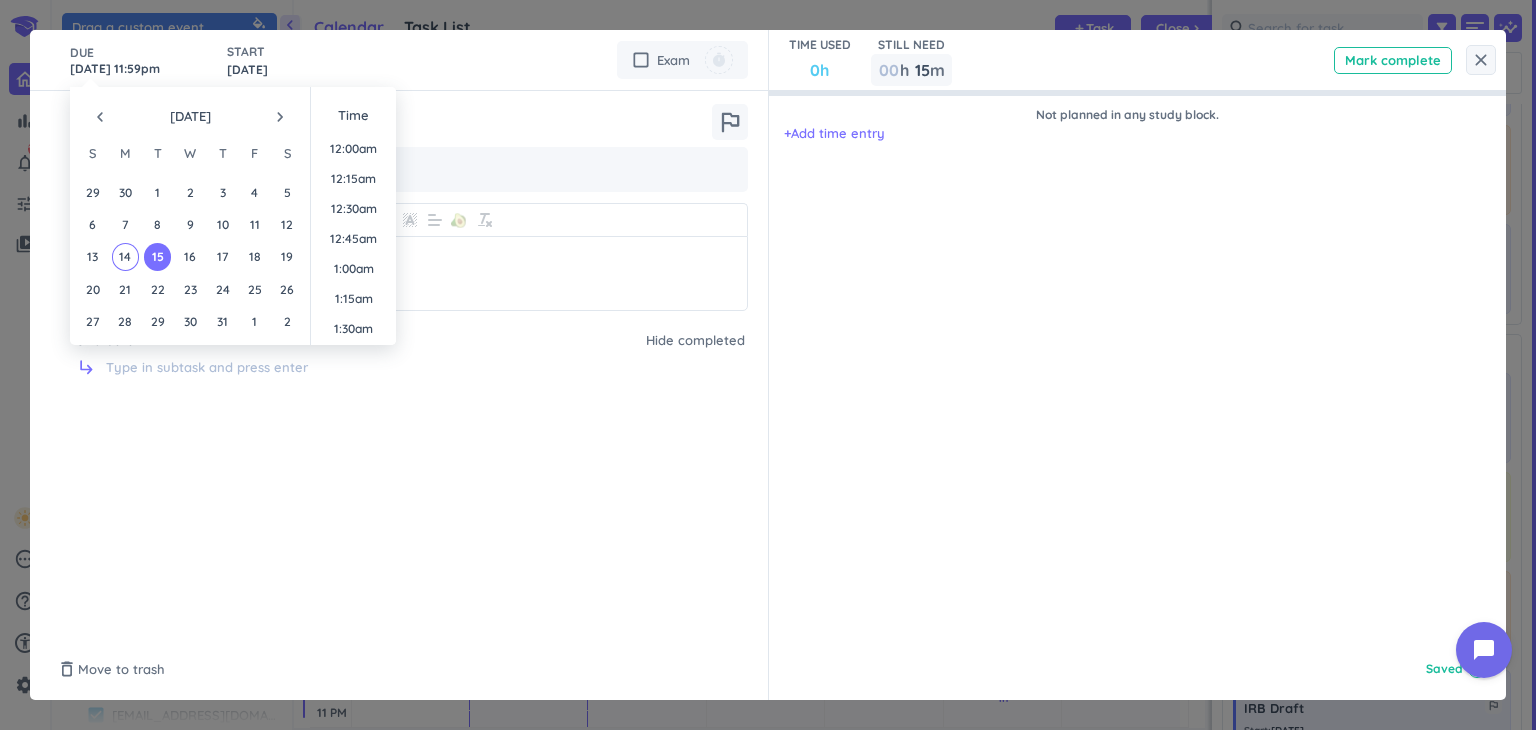 click on "TIME USED 0h STILL NEED 00 h 15 15 00 m Mark complete" at bounding box center [1138, 60] 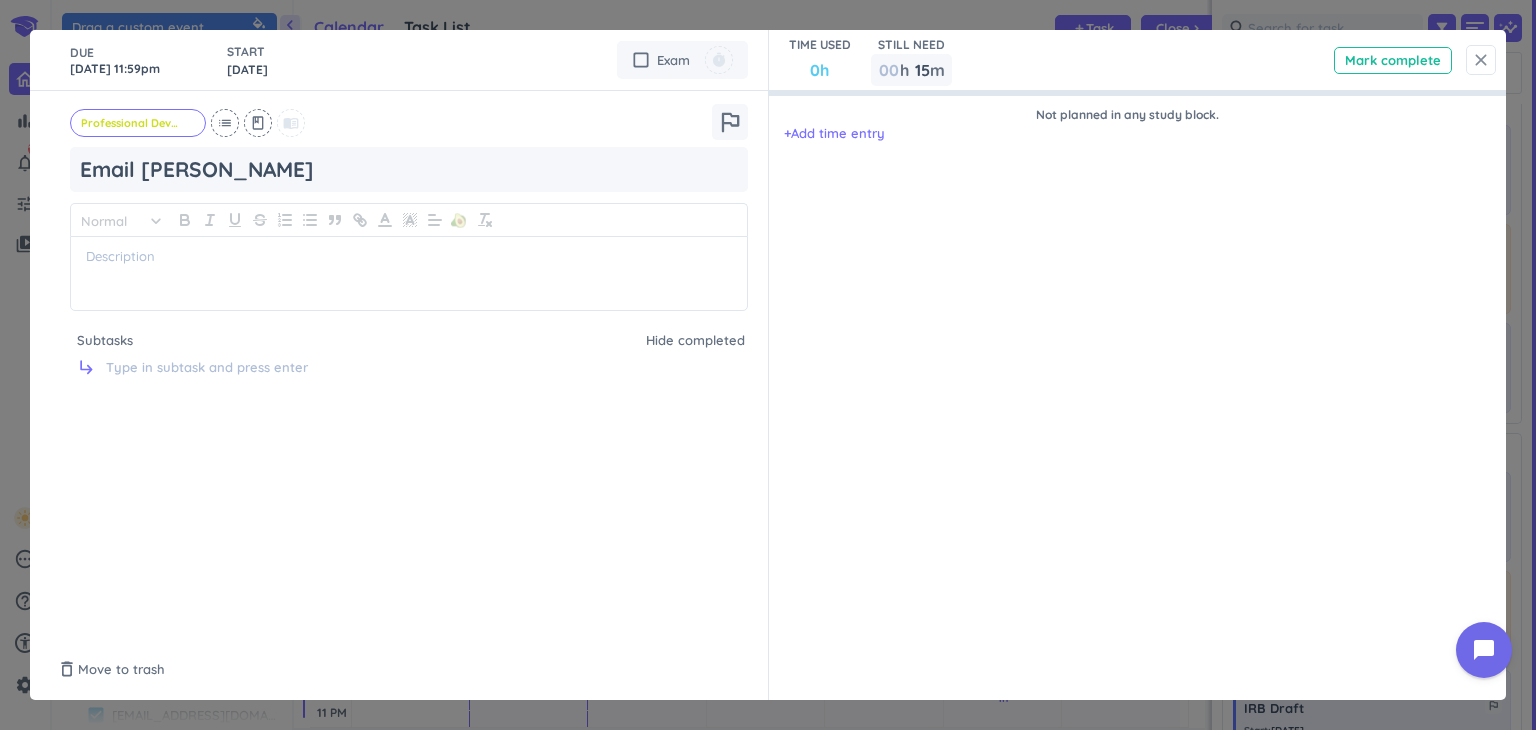click on "close" at bounding box center (1481, 60) 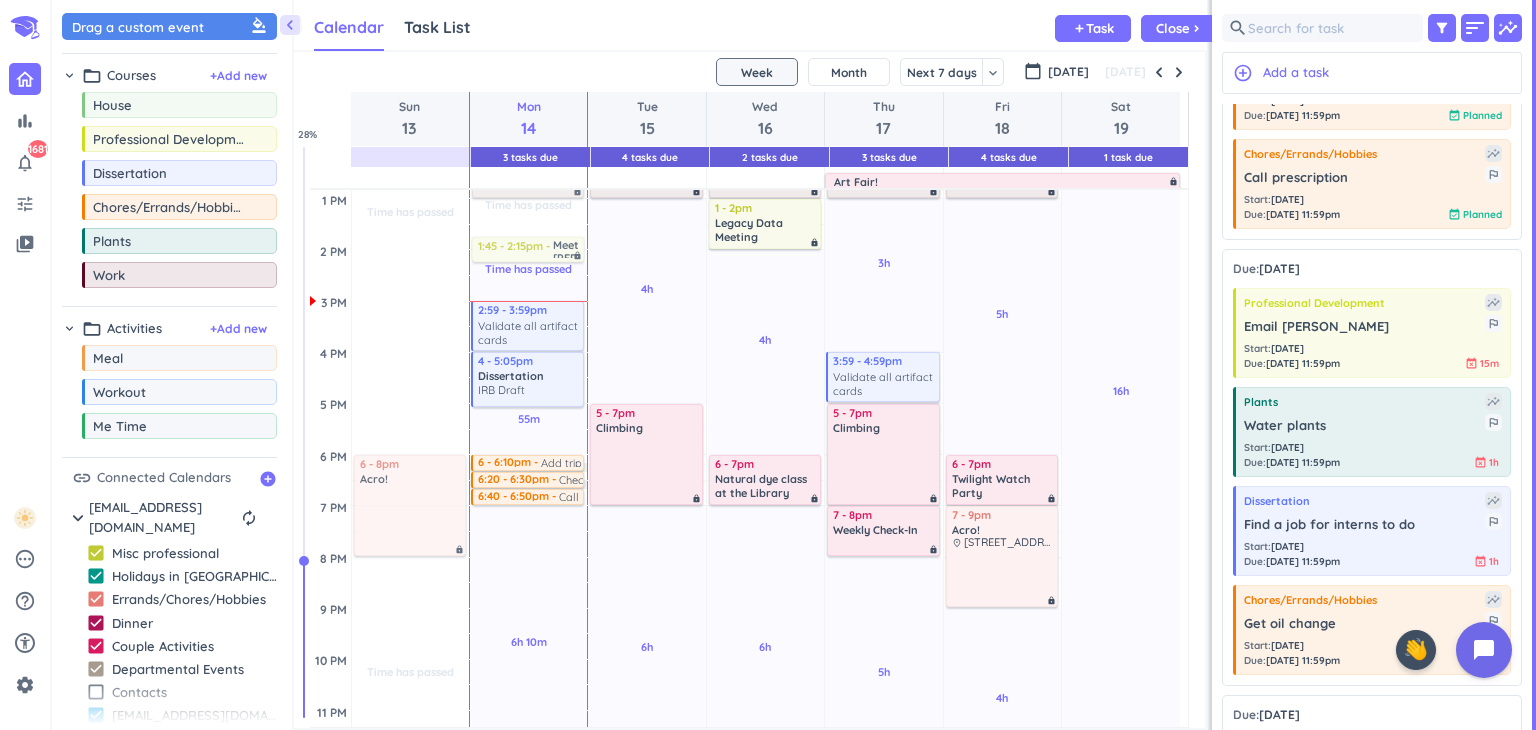 scroll, scrollTop: 304, scrollLeft: 0, axis: vertical 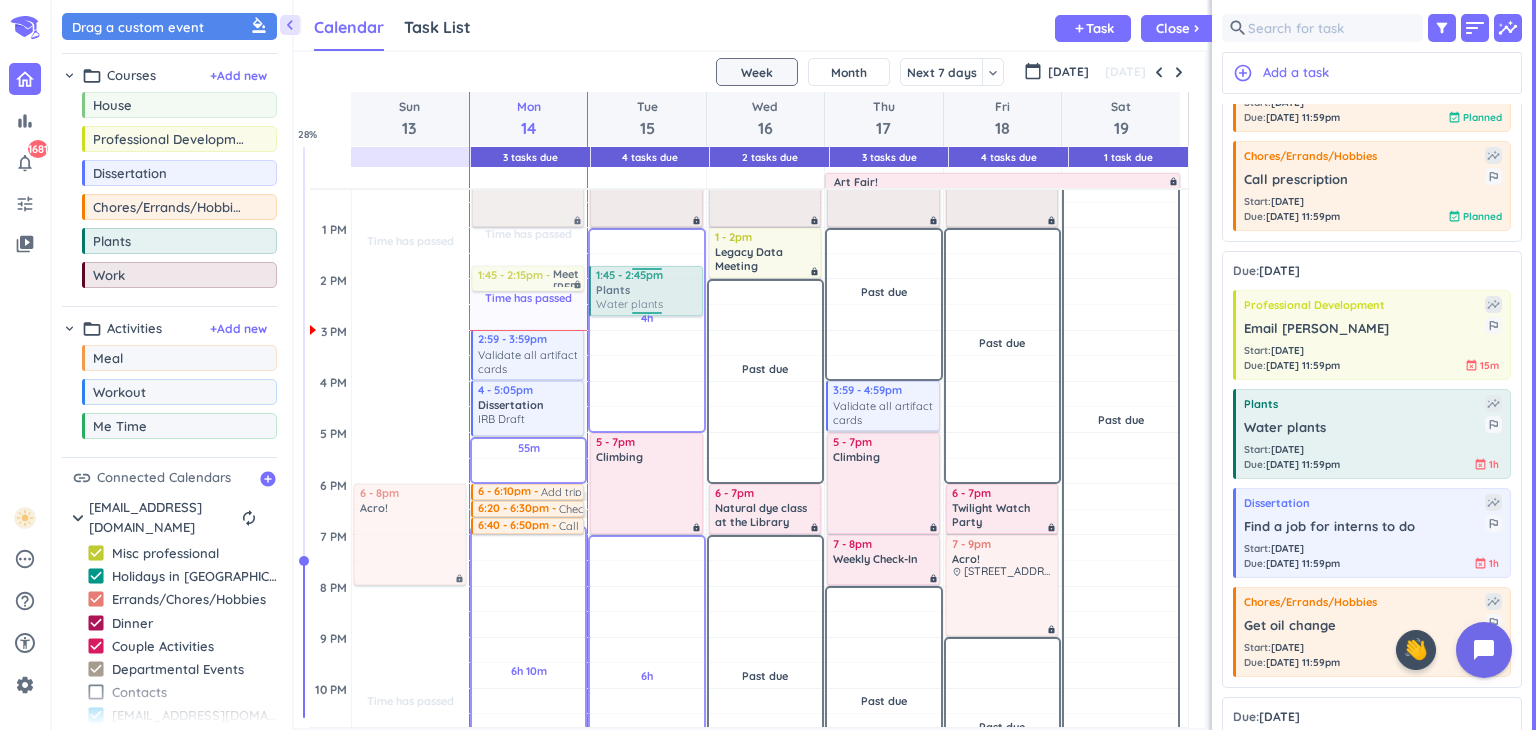 click on "chevron_left Drag a custom event format_color_fill chevron_right folder_open Courses   +  Add new drag_indicator House more_horiz drag_indicator Professional Development more_horiz drag_indicator Dissertation more_horiz drag_indicator Chores/Errands/Hobbies more_horiz drag_indicator Plants more_horiz drag_indicator Work more_horiz chevron_right folder_open Activities   +  Add new drag_indicator Meal more_horiz drag_indicator Workout more_horiz drag_indicator Me Time more_horiz link Connected Calendars add_circle chevron_right [EMAIL_ADDRESS][DOMAIN_NAME] autorenew delete_outline check_box Misc professional check_box Holidays in [GEOGRAPHIC_DATA] check_box Errands/Chores/Hobbies check_box Dinner check_box Couple Activities check_box Departmental Events check_box_outline_blank Contacts check_box [EMAIL_ADDRESS][DOMAIN_NAME] check_box ANTH 590: Digital Archaeology  check_box_outline_blank [US_STATE] 2023 check_box_outline_blank Family check_box Work Calendar Task List Calendar keyboard_arrow_down add Task Close chevron_right 3" at bounding box center [794, 365] 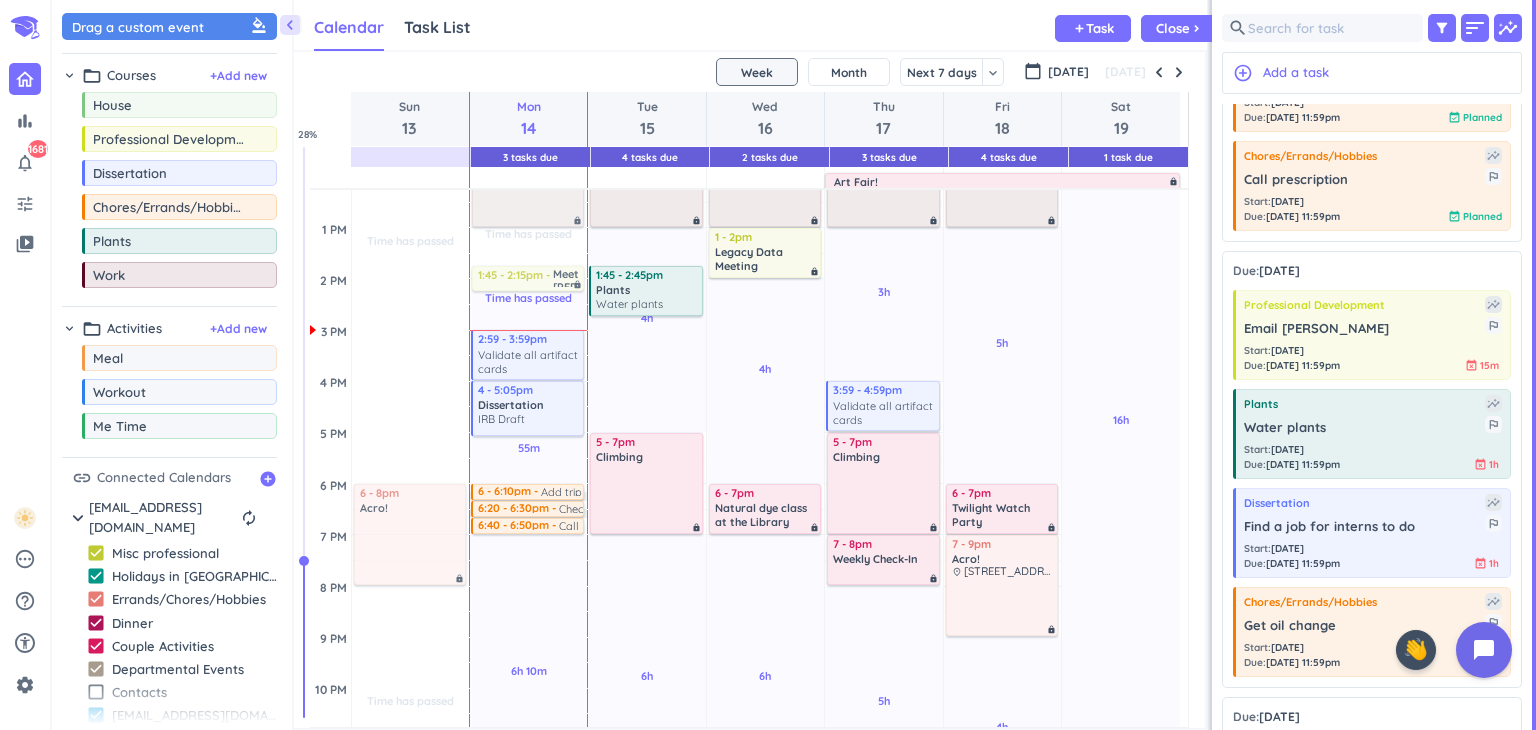 scroll, scrollTop: 422, scrollLeft: 0, axis: vertical 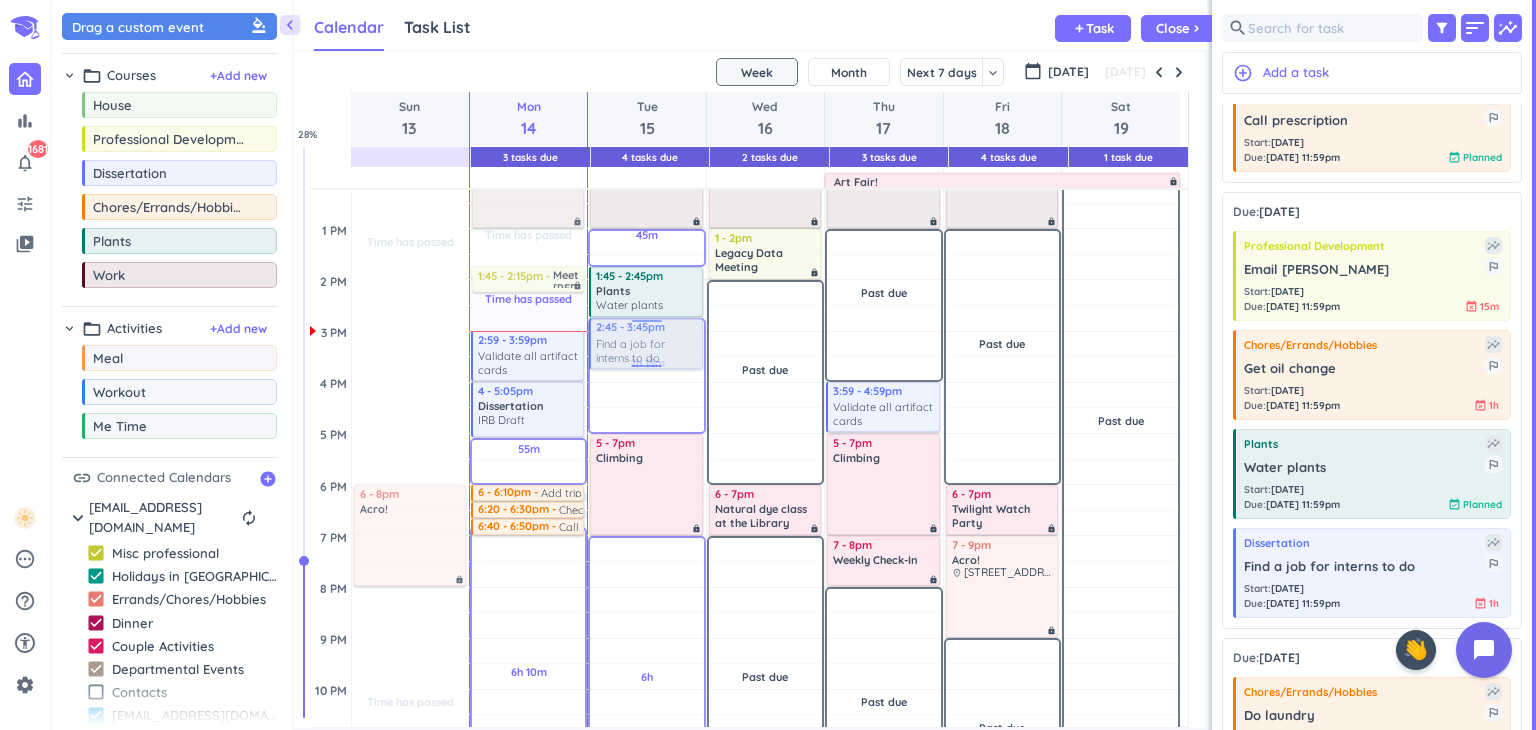 drag, startPoint x: 1336, startPoint y: 586, endPoint x: 630, endPoint y: 320, distance: 754.4481 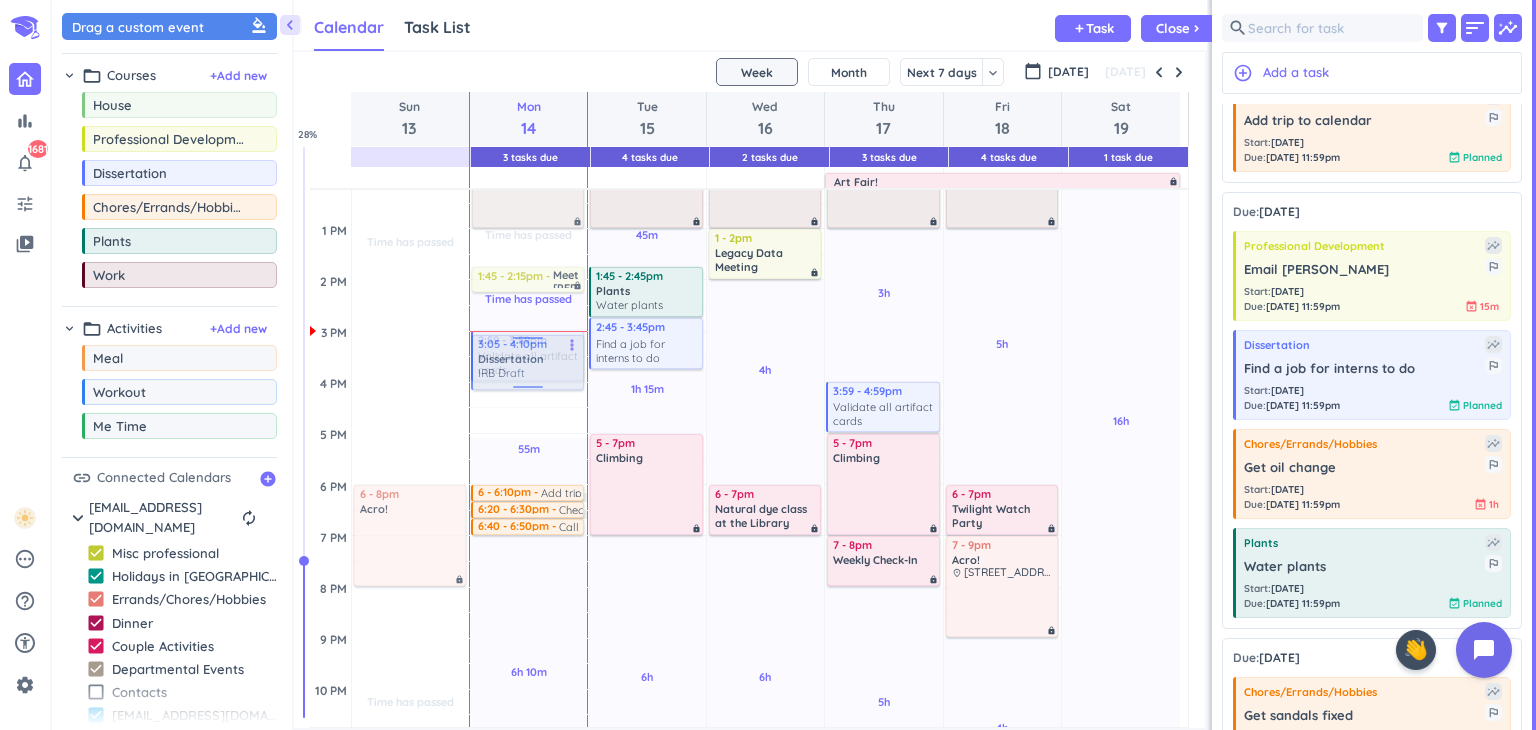 drag, startPoint x: 488, startPoint y: 420, endPoint x: 496, endPoint y: 370, distance: 50.635956 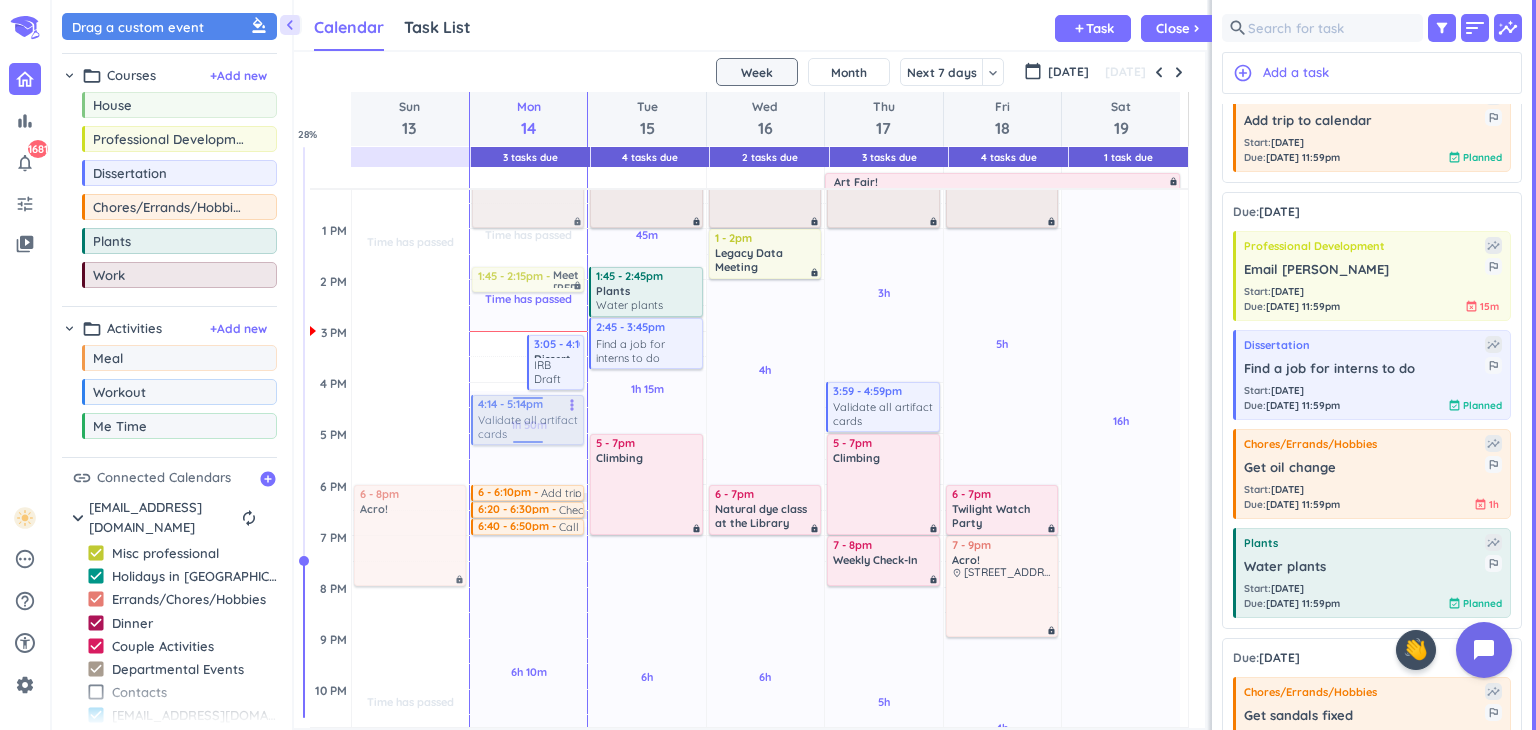 drag, startPoint x: 495, startPoint y: 365, endPoint x: 502, endPoint y: 424, distance: 59.413803 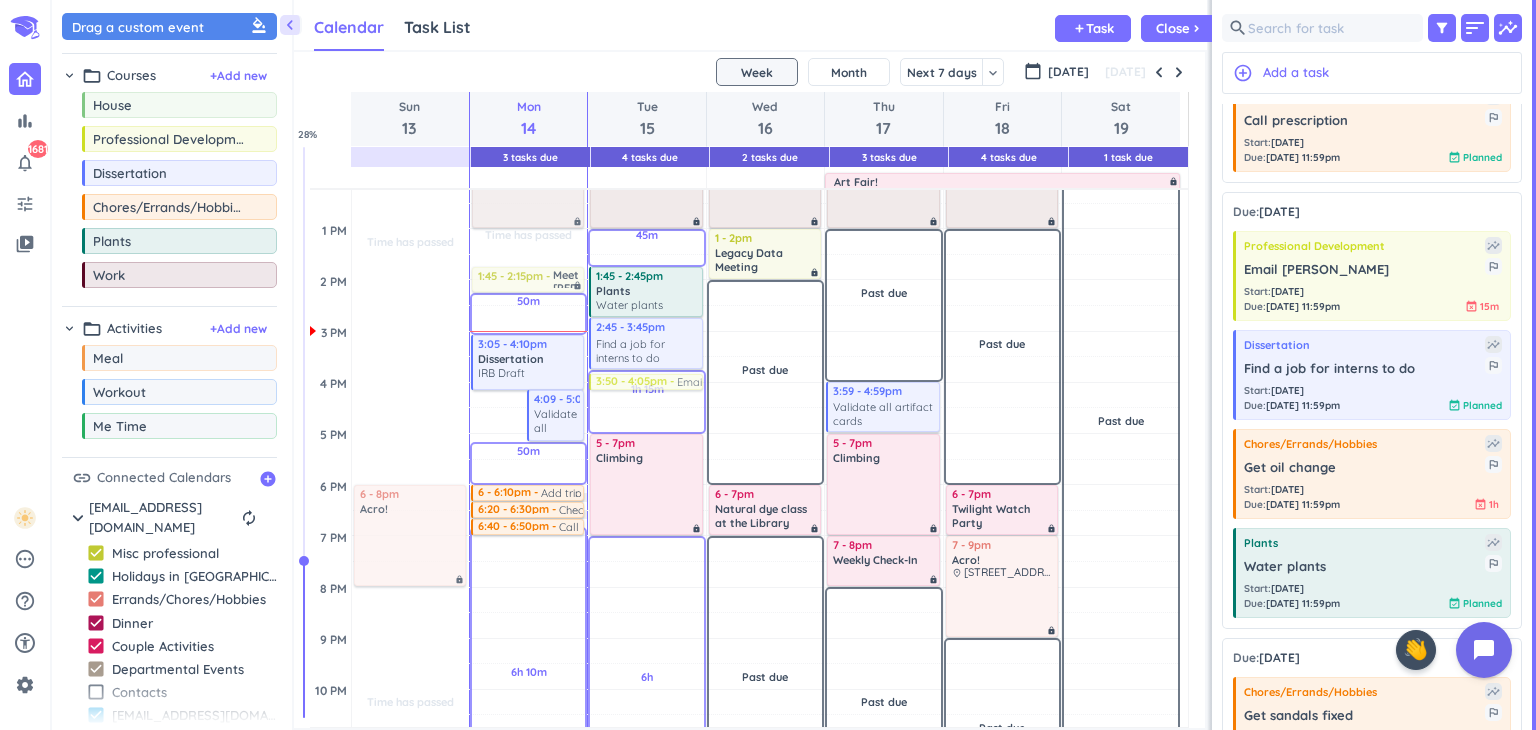 drag, startPoint x: 1363, startPoint y: 277, endPoint x: 606, endPoint y: 377, distance: 763.5765 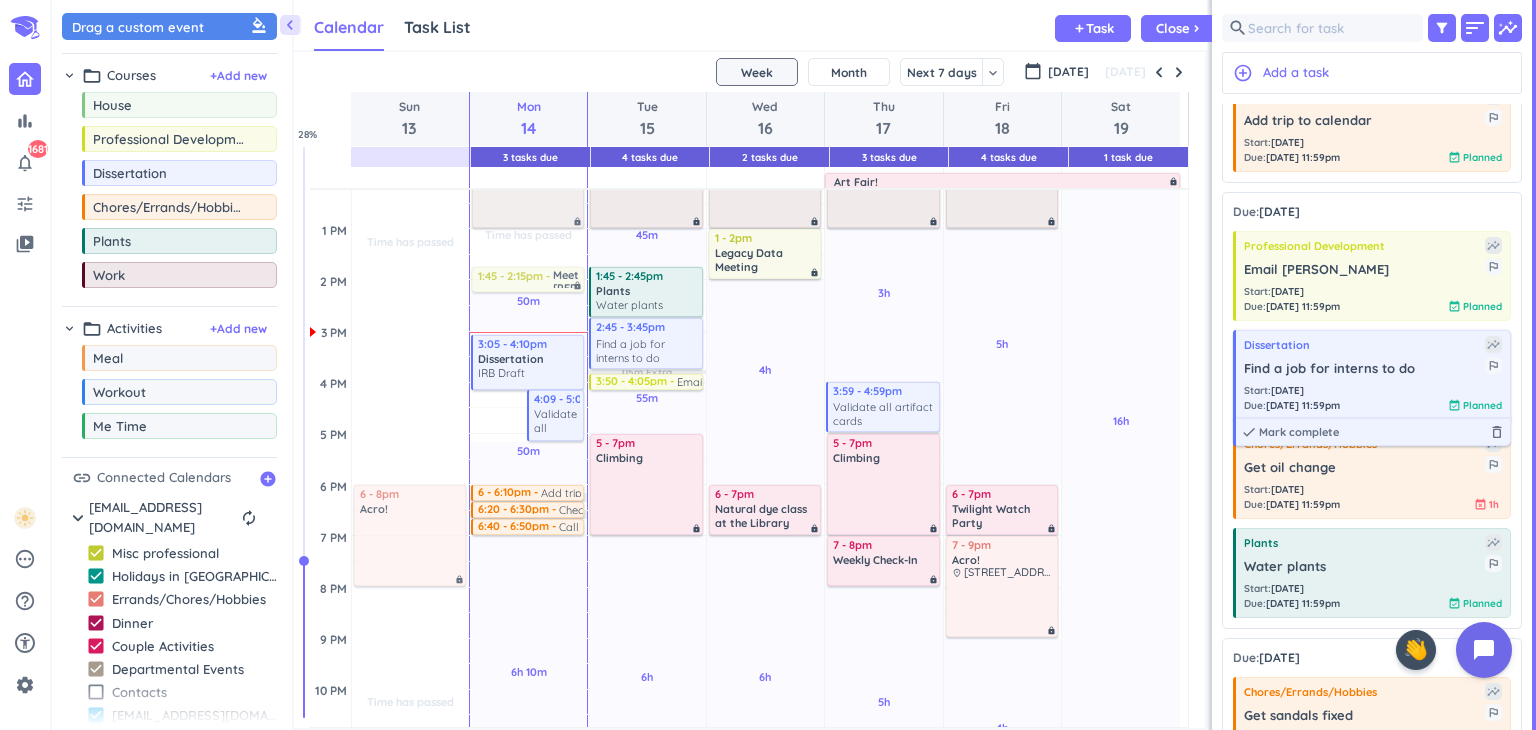 scroll, scrollTop: 288, scrollLeft: 0, axis: vertical 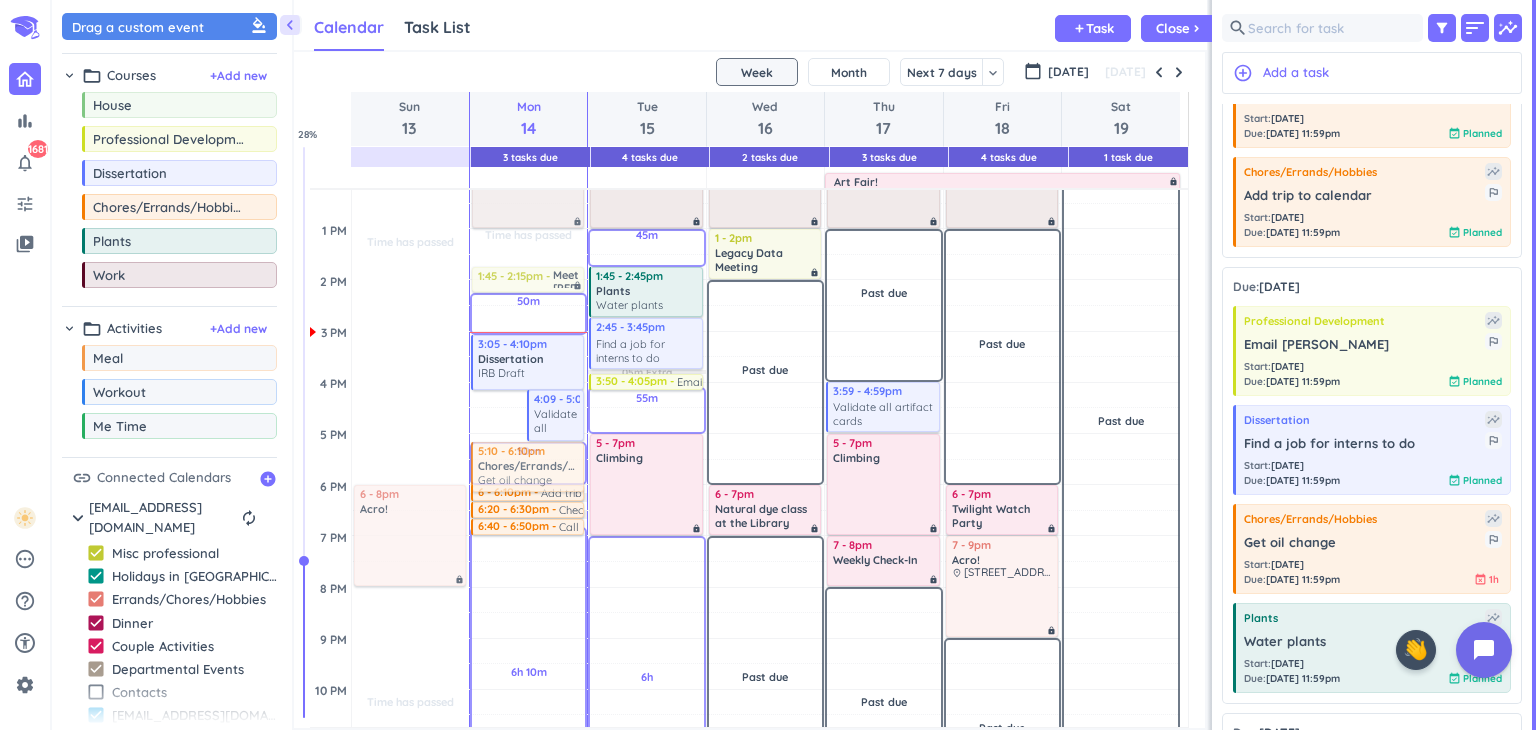 drag, startPoint x: 1369, startPoint y: 545, endPoint x: 517, endPoint y: 449, distance: 857.3914 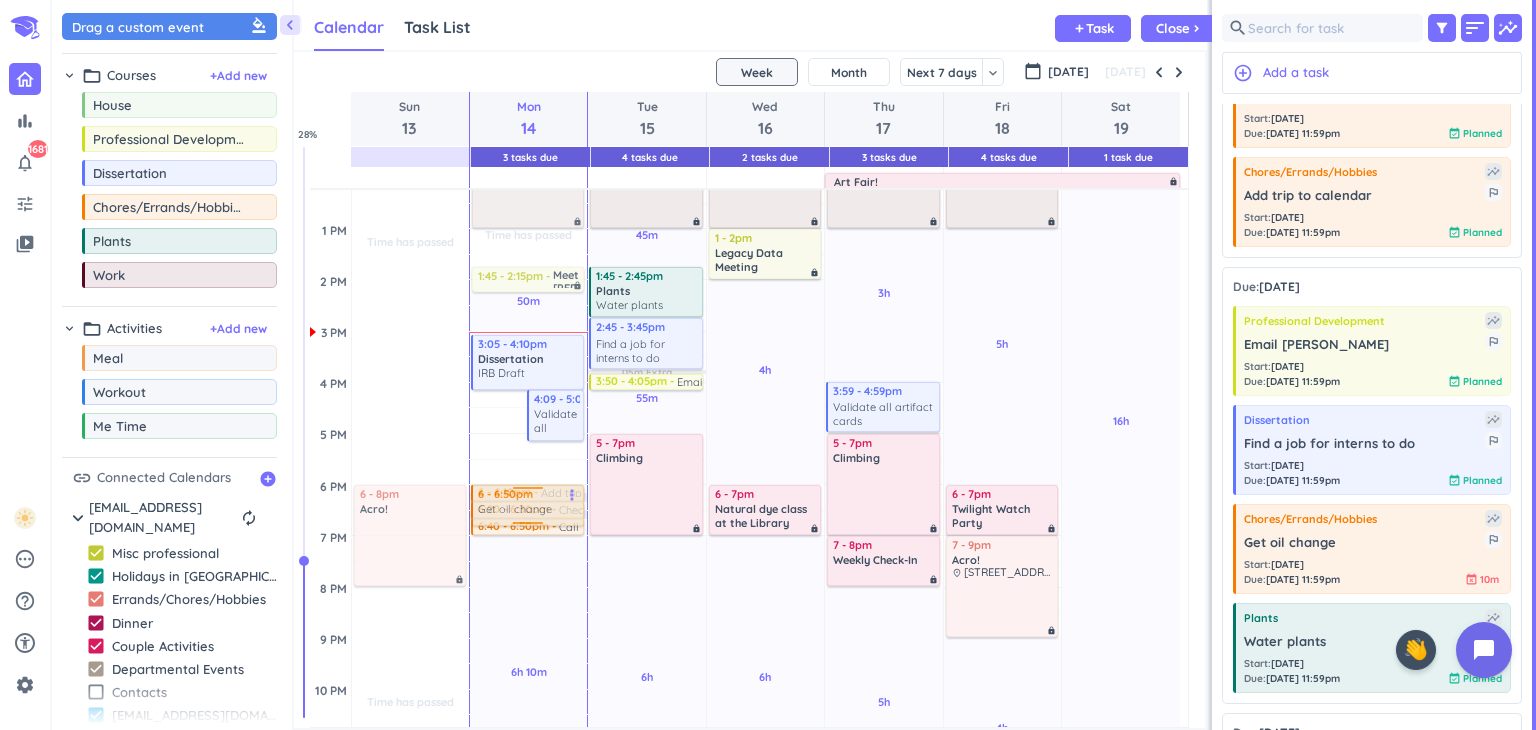 drag, startPoint x: 508, startPoint y: 461, endPoint x: 510, endPoint y: 494, distance: 33.06055 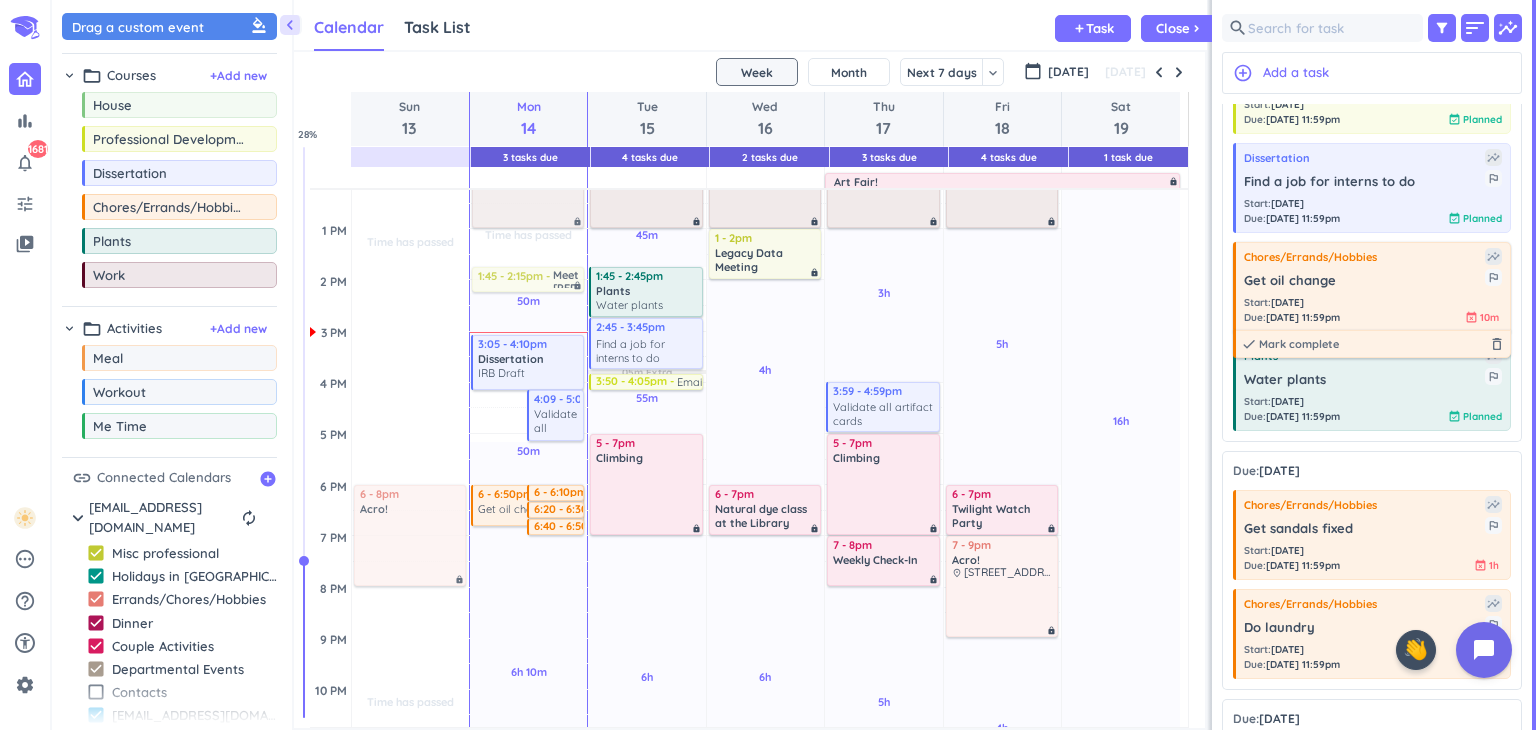 scroll, scrollTop: 552, scrollLeft: 0, axis: vertical 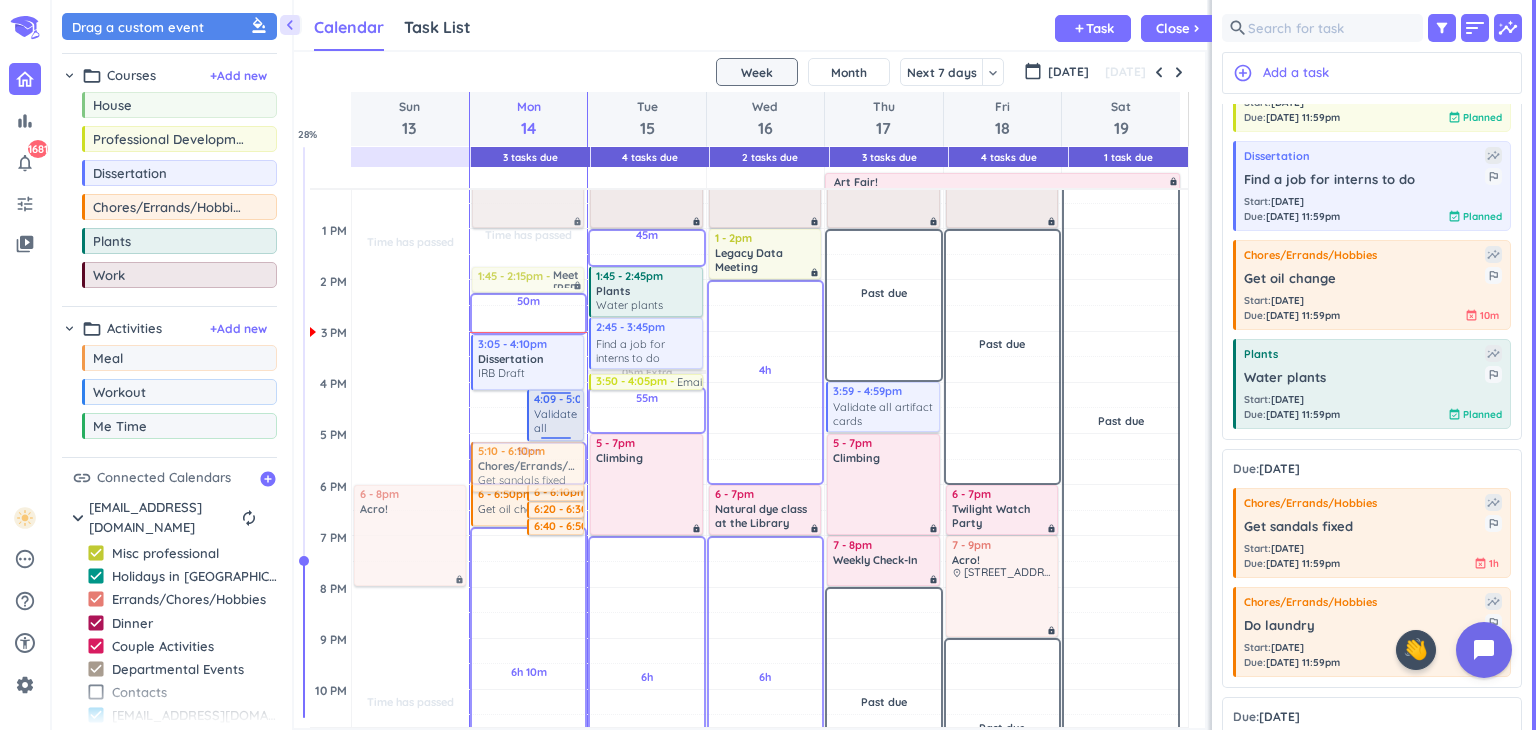 drag, startPoint x: 1396, startPoint y: 529, endPoint x: 583, endPoint y: 439, distance: 817.9664 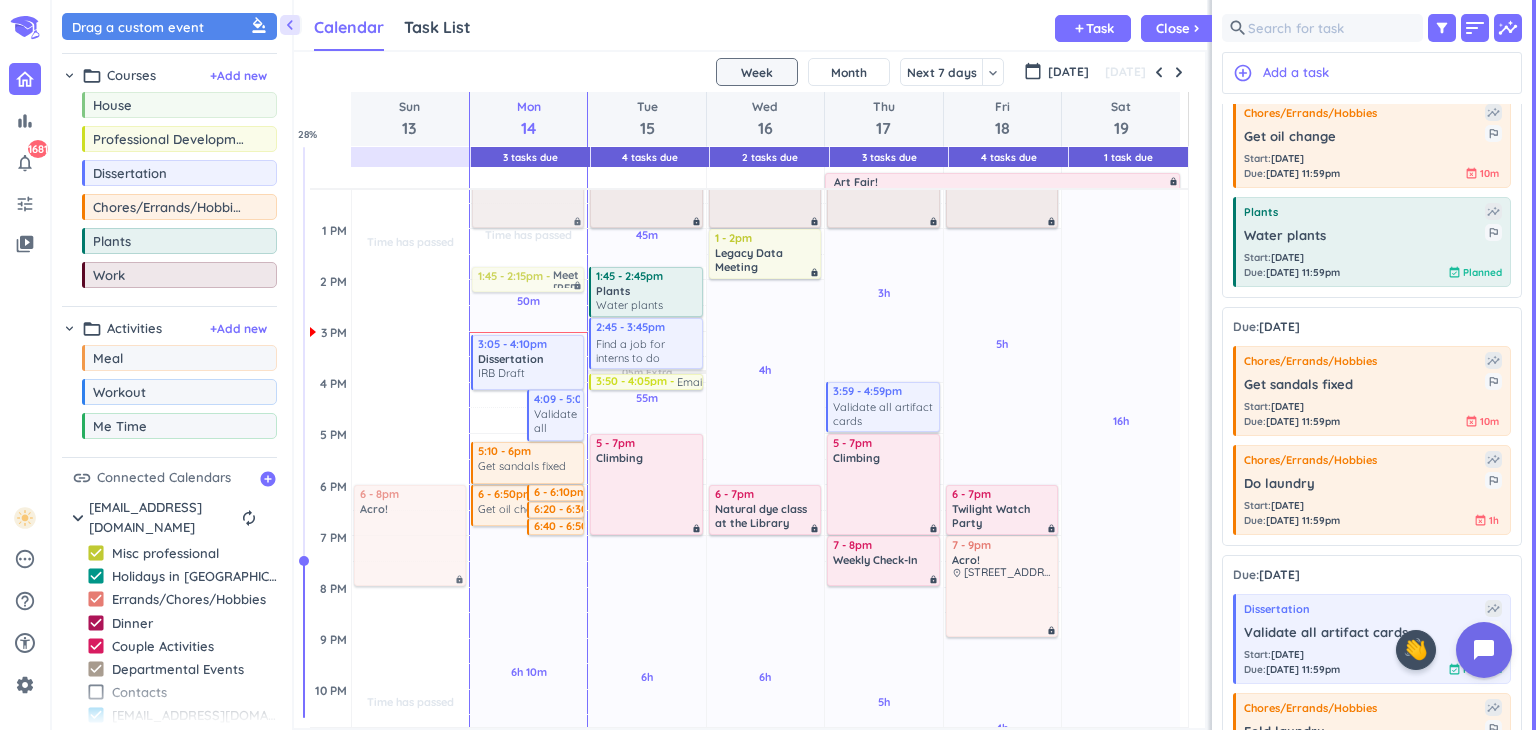 scroll, scrollTop: 759, scrollLeft: 0, axis: vertical 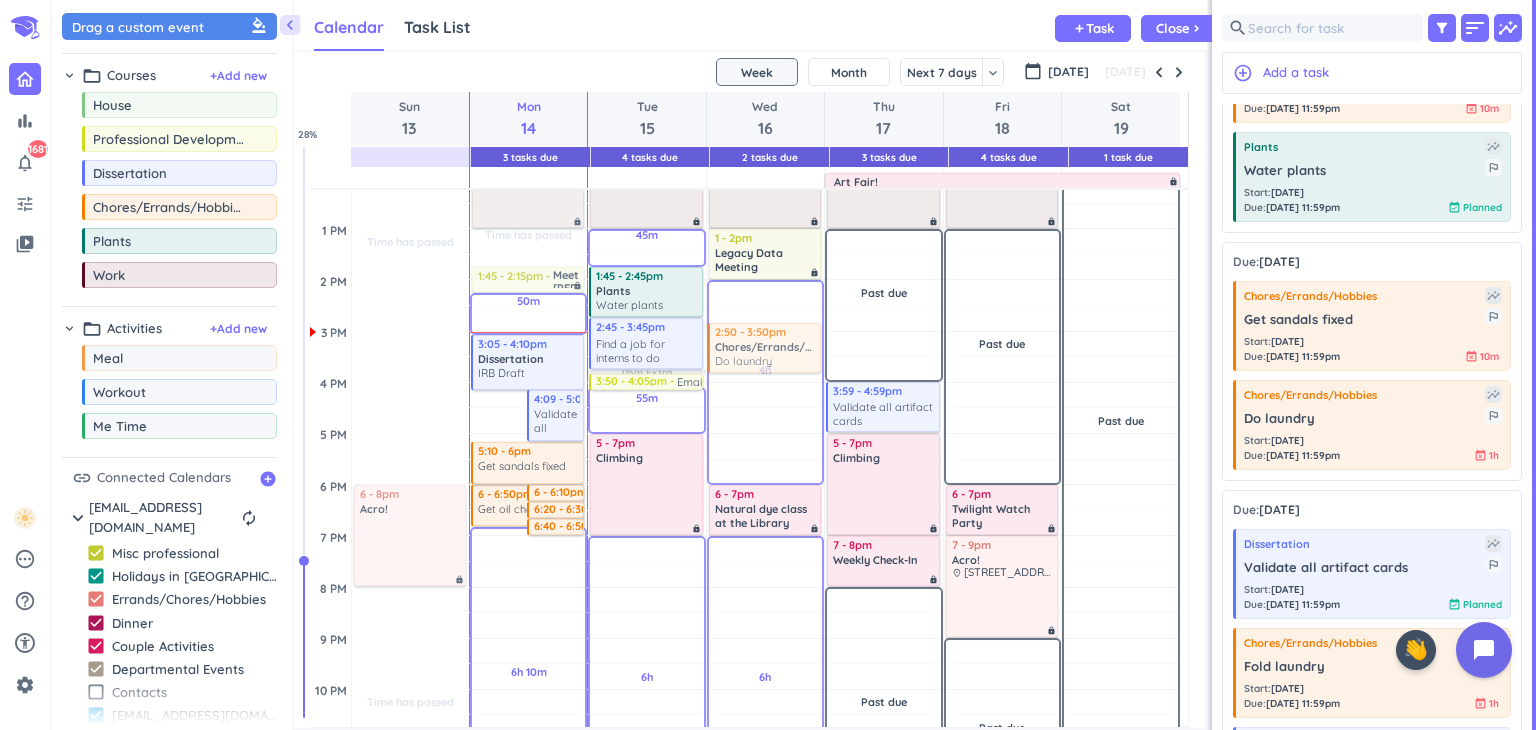 drag, startPoint x: 1384, startPoint y: 451, endPoint x: 742, endPoint y: 325, distance: 654.2477 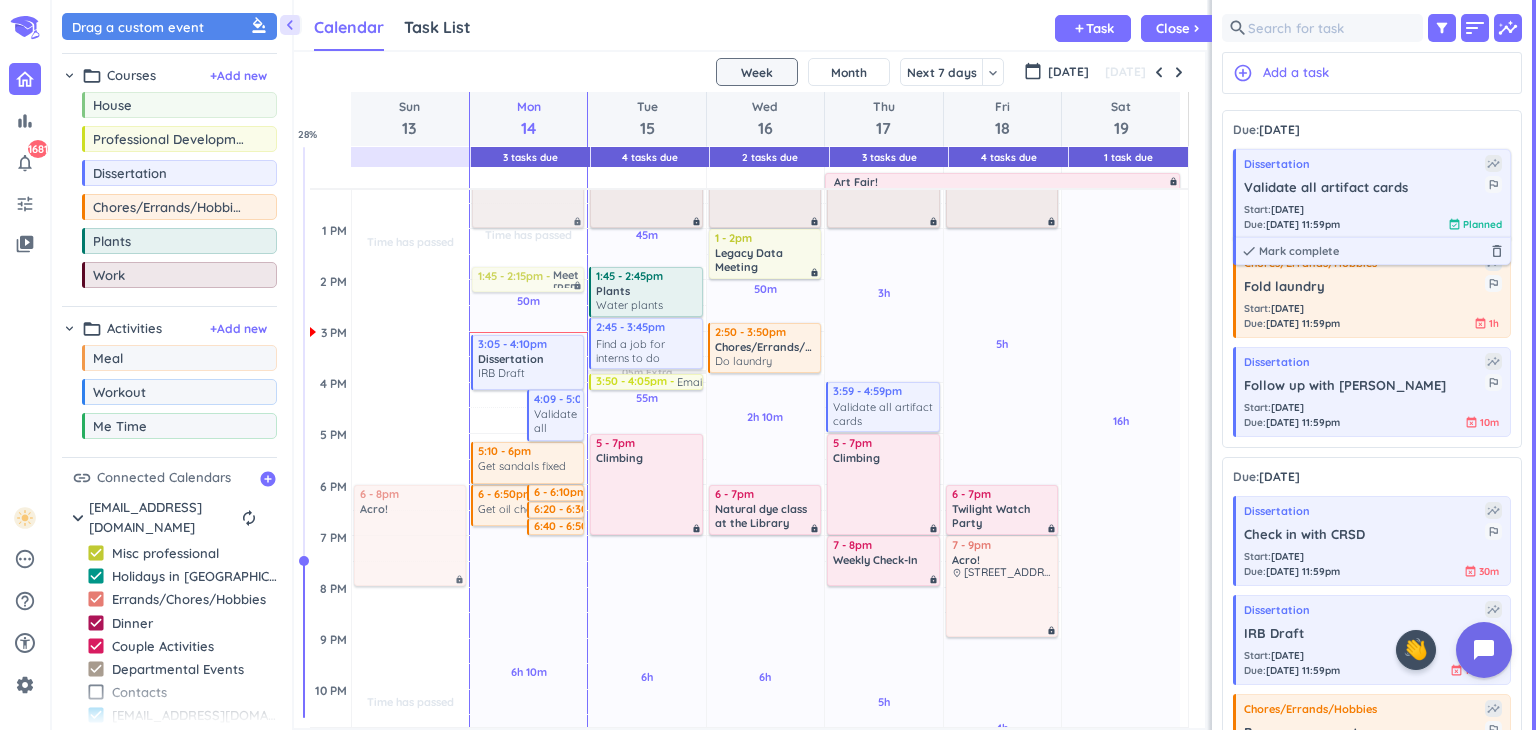 scroll, scrollTop: 1036, scrollLeft: 0, axis: vertical 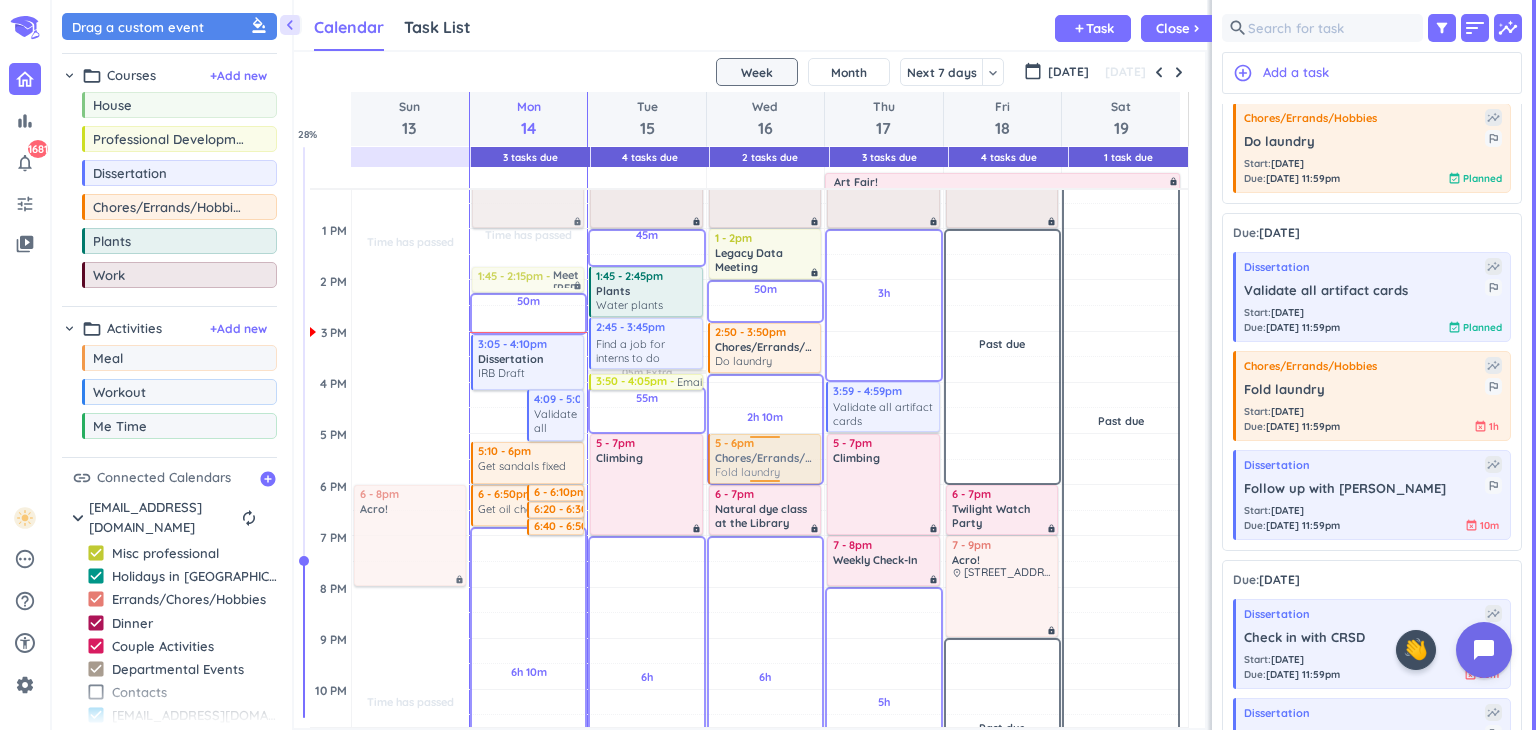 drag, startPoint x: 1360, startPoint y: 381, endPoint x: 741, endPoint y: 433, distance: 621.1803 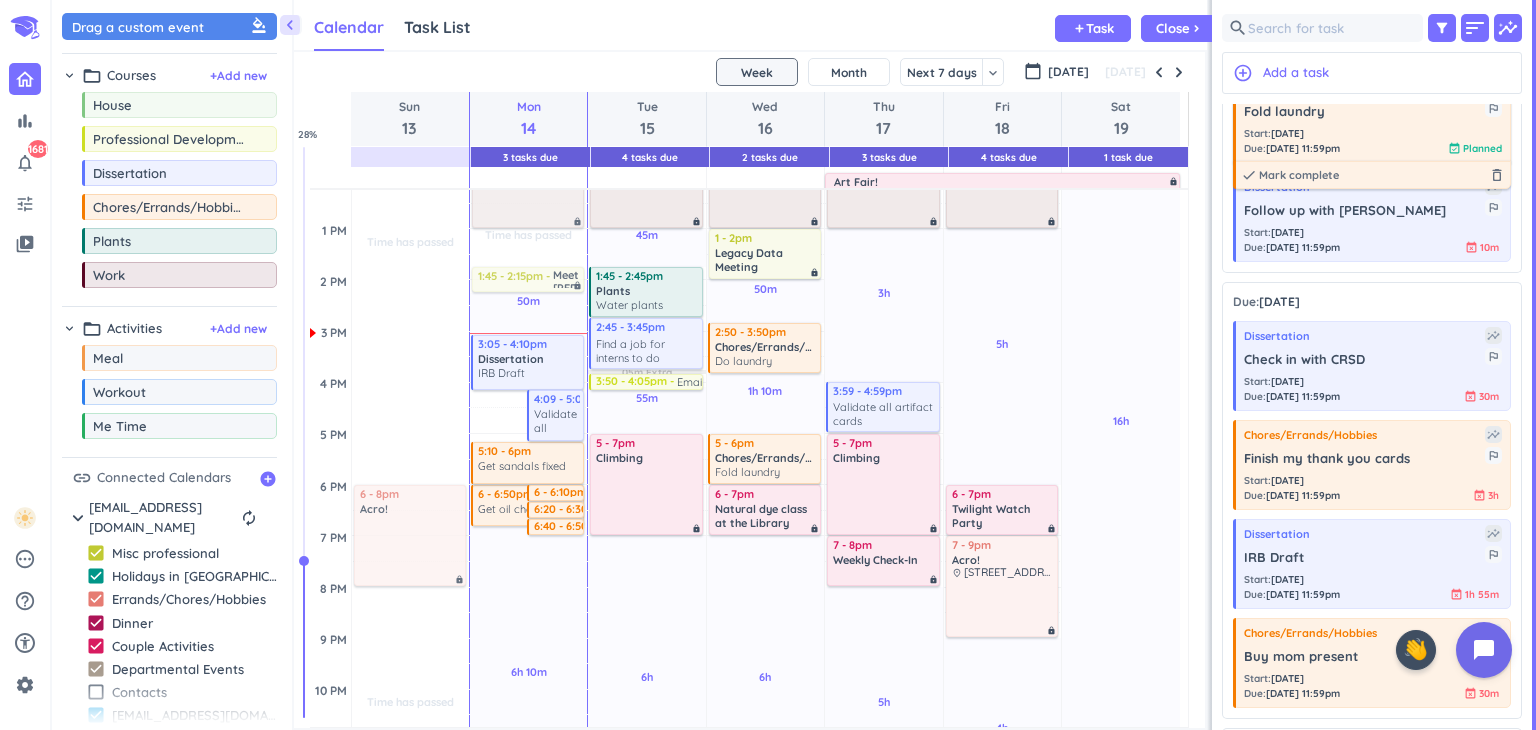 scroll, scrollTop: 1316, scrollLeft: 0, axis: vertical 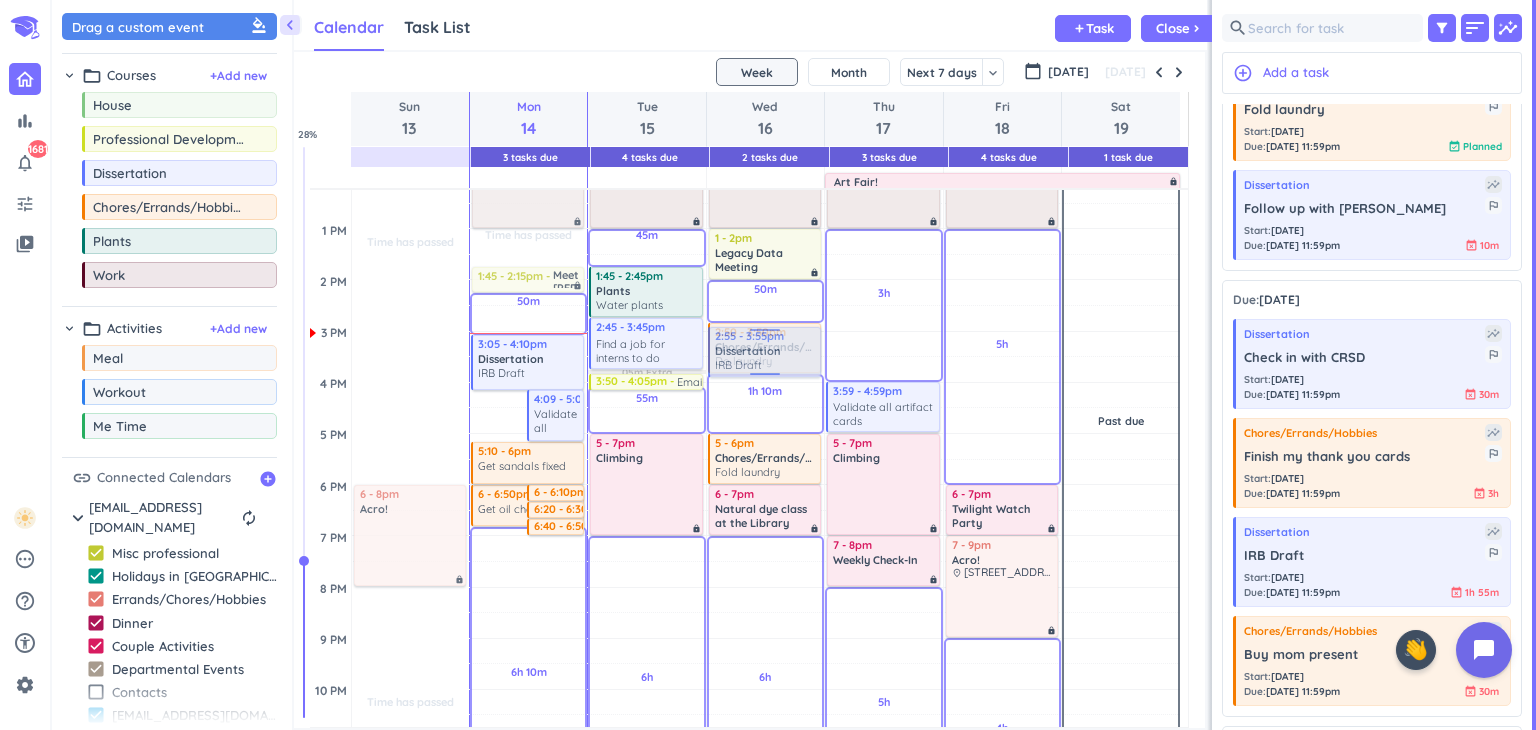 click on "chevron_left Drag a custom event format_color_fill chevron_right folder_open Courses   +  Add new drag_indicator House more_horiz drag_indicator Professional Development more_horiz drag_indicator Dissertation more_horiz drag_indicator Chores/Errands/Hobbies more_horiz drag_indicator Plants more_horiz drag_indicator Work more_horiz chevron_right folder_open Activities   +  Add new drag_indicator Meal more_horiz drag_indicator Workout more_horiz drag_indicator Me Time more_horiz link Connected Calendars add_circle chevron_right [EMAIL_ADDRESS][DOMAIN_NAME] autorenew delete_outline check_box Misc professional check_box Holidays in [GEOGRAPHIC_DATA] check_box Errands/Chores/Hobbies check_box Dinner check_box Couple Activities check_box Departmental Events check_box_outline_blank Contacts check_box [EMAIL_ADDRESS][DOMAIN_NAME] check_box ANTH 590: Digital Archaeology  check_box_outline_blank [US_STATE] 2023 check_box_outline_blank Family check_box Work Calendar Task List Calendar keyboard_arrow_down add Task Close chevron_right 3" at bounding box center [794, 365] 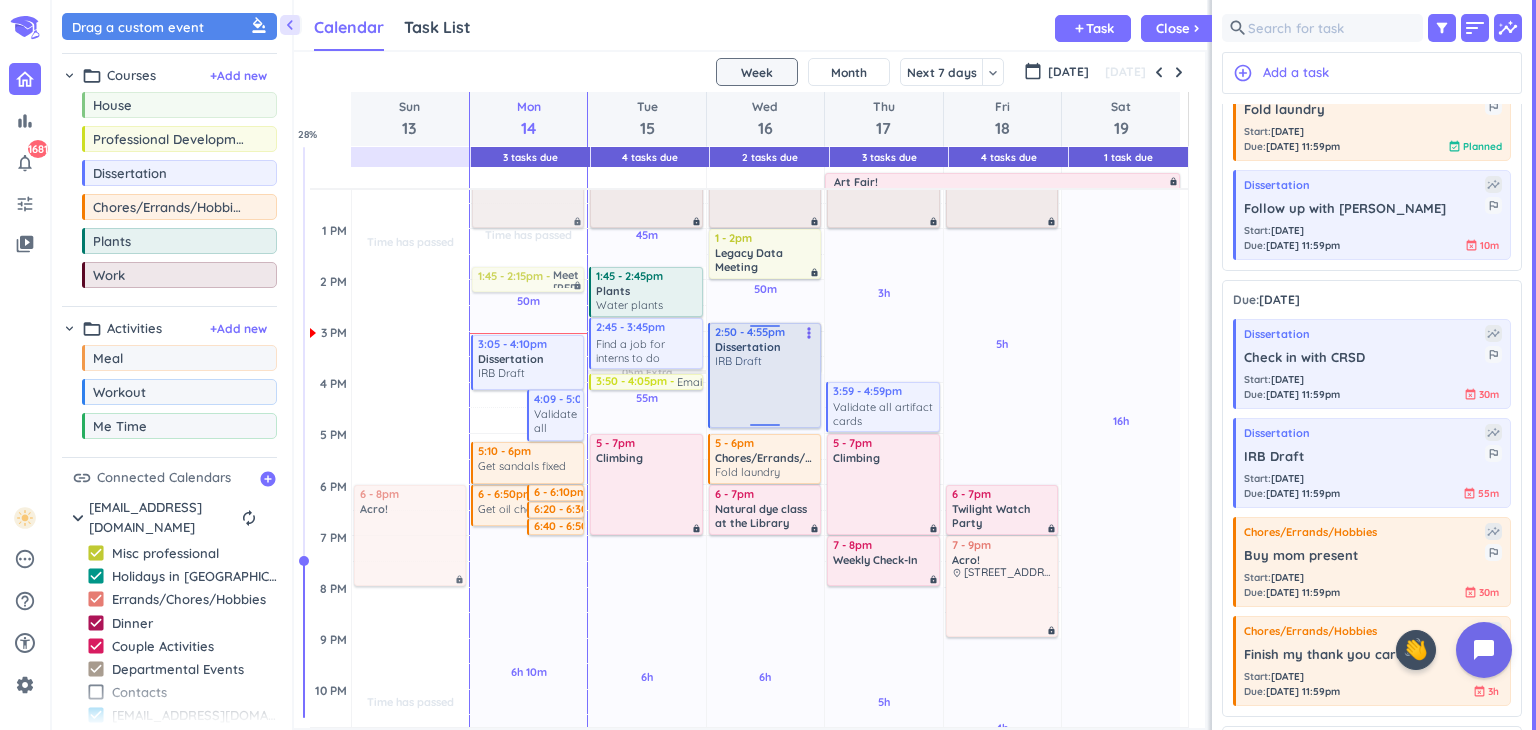 drag, startPoint x: 758, startPoint y: 326, endPoint x: 790, endPoint y: 427, distance: 105.9481 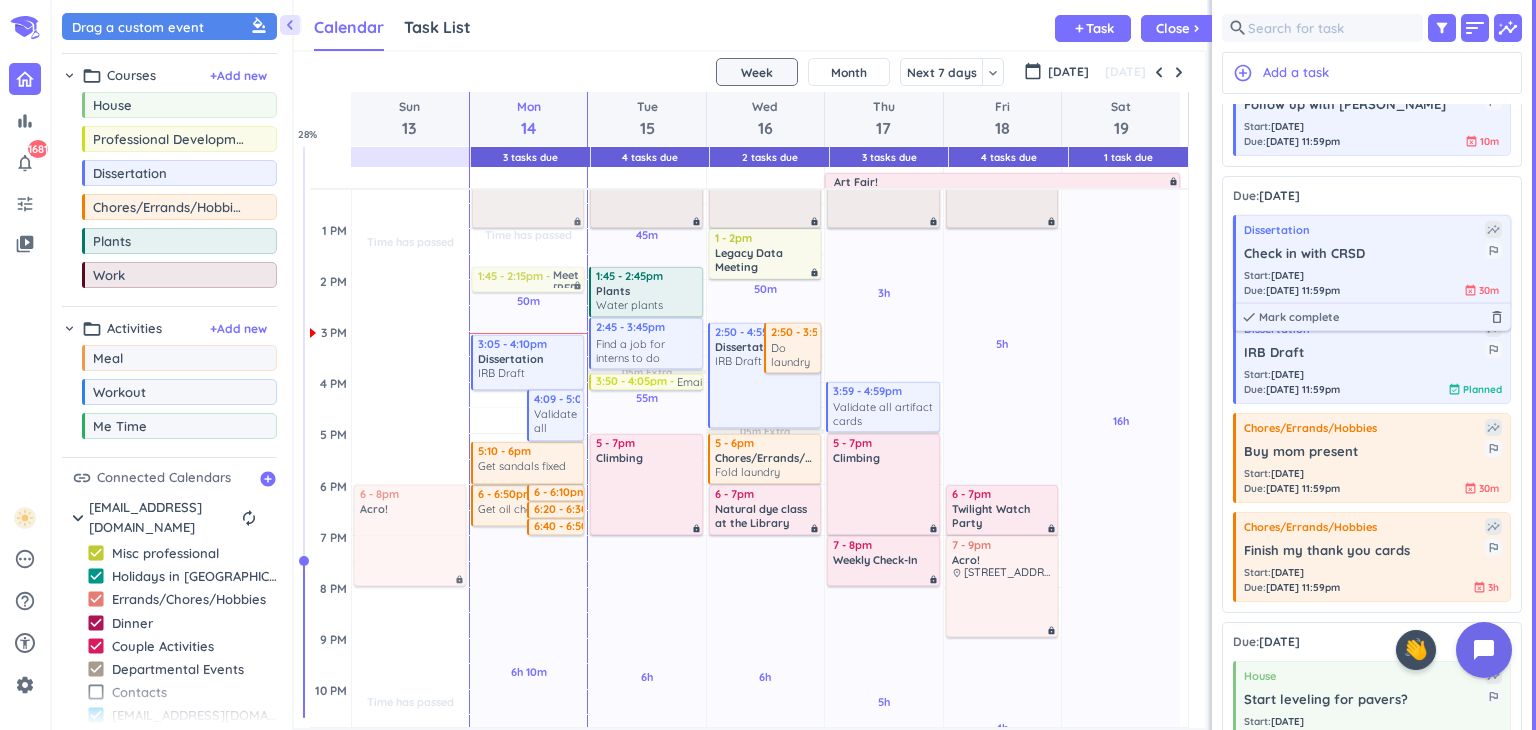 scroll, scrollTop: 1422, scrollLeft: 0, axis: vertical 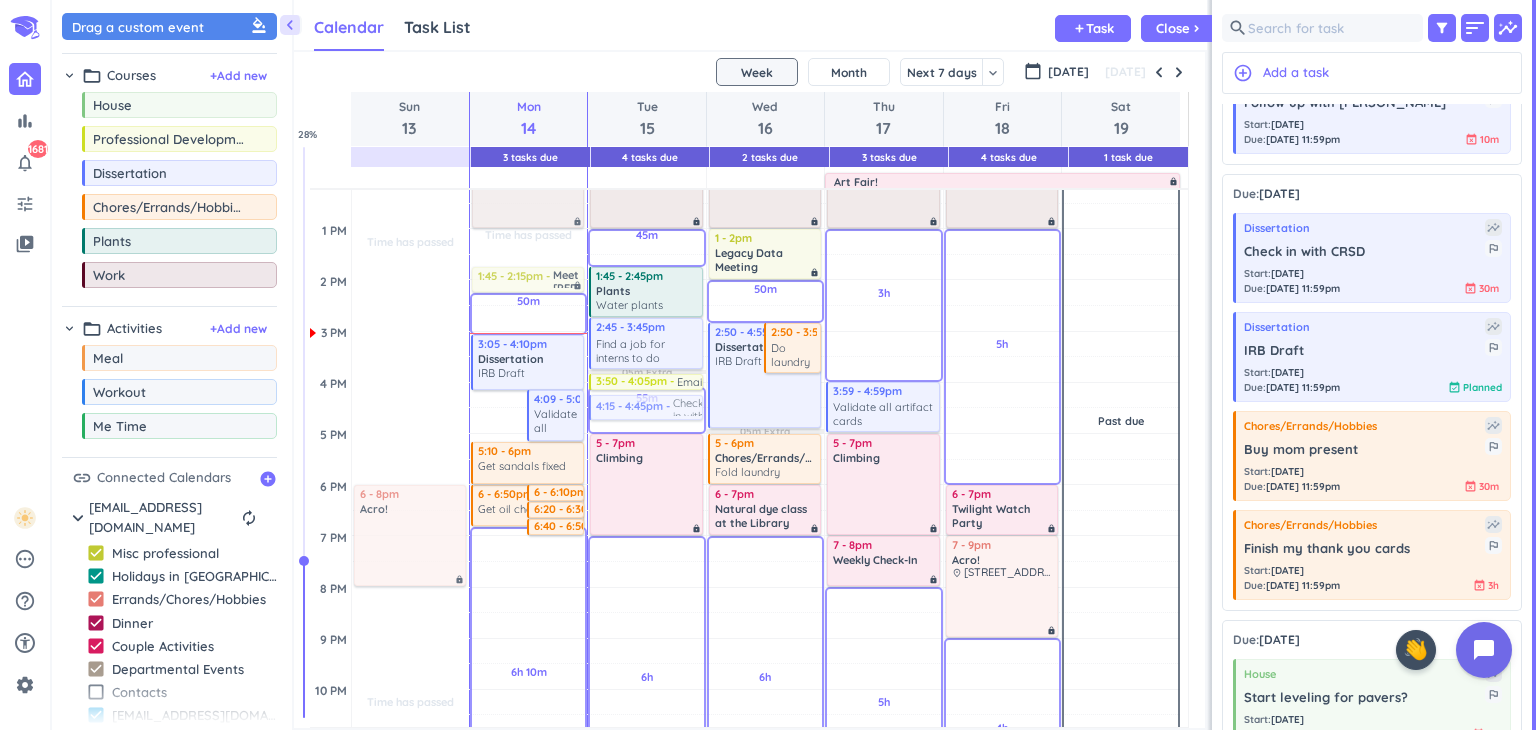 drag, startPoint x: 1375, startPoint y: 274, endPoint x: 642, endPoint y: 398, distance: 743.4144 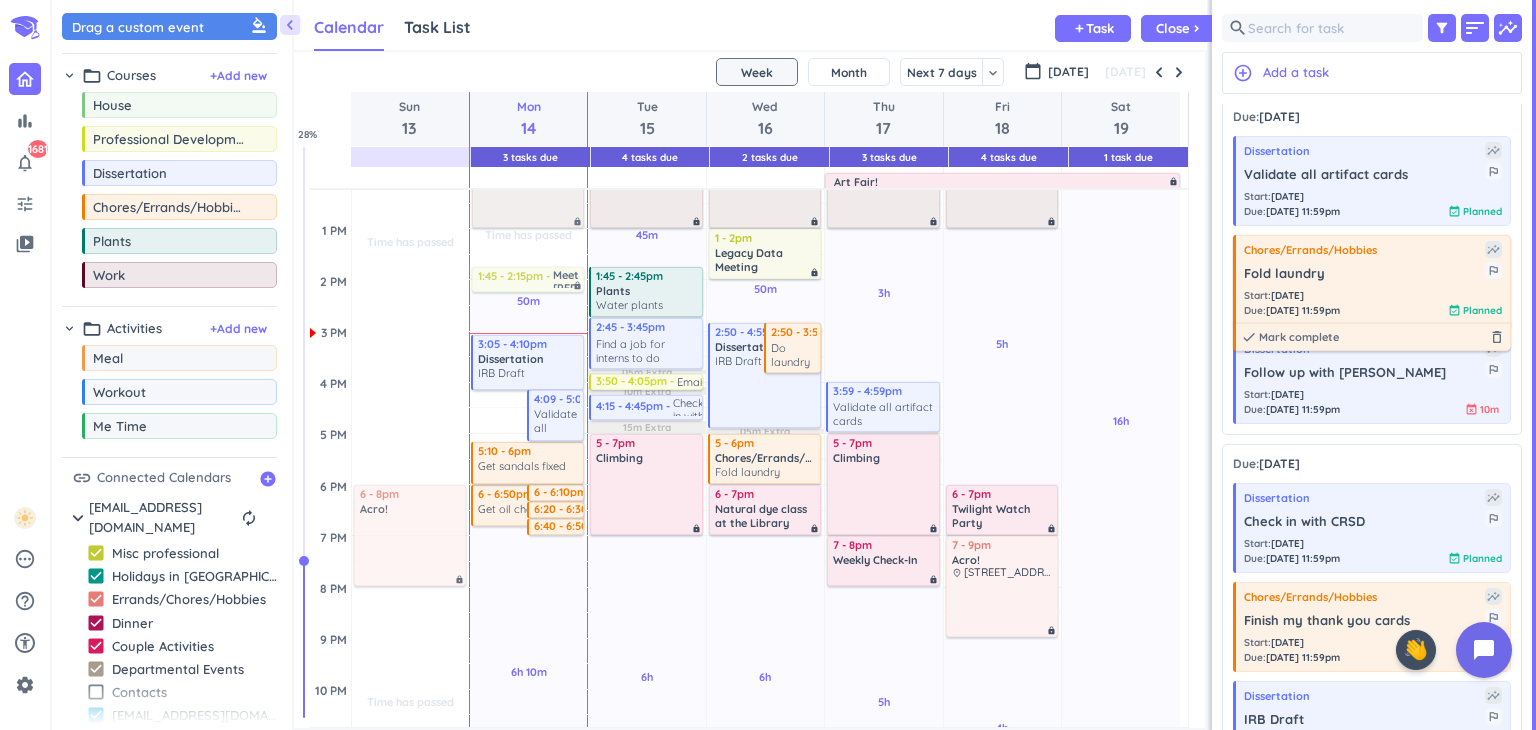 scroll, scrollTop: 1228, scrollLeft: 0, axis: vertical 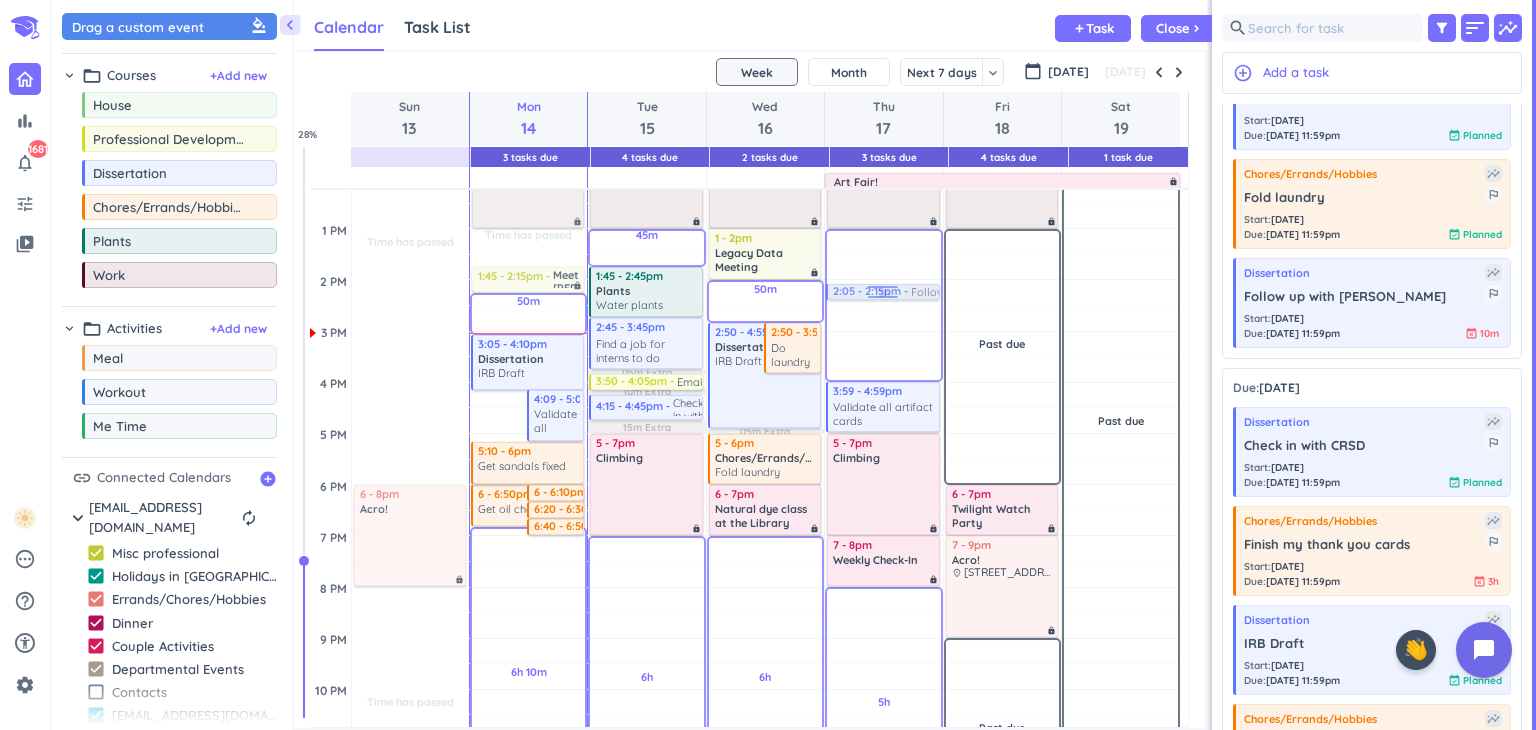 click on "chevron_left Drag a custom event format_color_fill chevron_right folder_open Courses   +  Add new drag_indicator House more_horiz drag_indicator Professional Development more_horiz drag_indicator Dissertation more_horiz drag_indicator Chores/Errands/Hobbies more_horiz drag_indicator Plants more_horiz drag_indicator Work more_horiz chevron_right folder_open Activities   +  Add new drag_indicator Meal more_horiz drag_indicator Workout more_horiz drag_indicator Me Time more_horiz link Connected Calendars add_circle chevron_right [EMAIL_ADDRESS][DOMAIN_NAME] autorenew delete_outline check_box Misc professional check_box Holidays in [GEOGRAPHIC_DATA] check_box Errands/Chores/Hobbies check_box Dinner check_box Couple Activities check_box Departmental Events check_box_outline_blank Contacts check_box [EMAIL_ADDRESS][DOMAIN_NAME] check_box ANTH 590: Digital Archaeology  check_box_outline_blank [US_STATE] 2023 check_box_outline_blank Family check_box Work Calendar Task List Calendar keyboard_arrow_down add Task Close chevron_right 3" at bounding box center (794, 365) 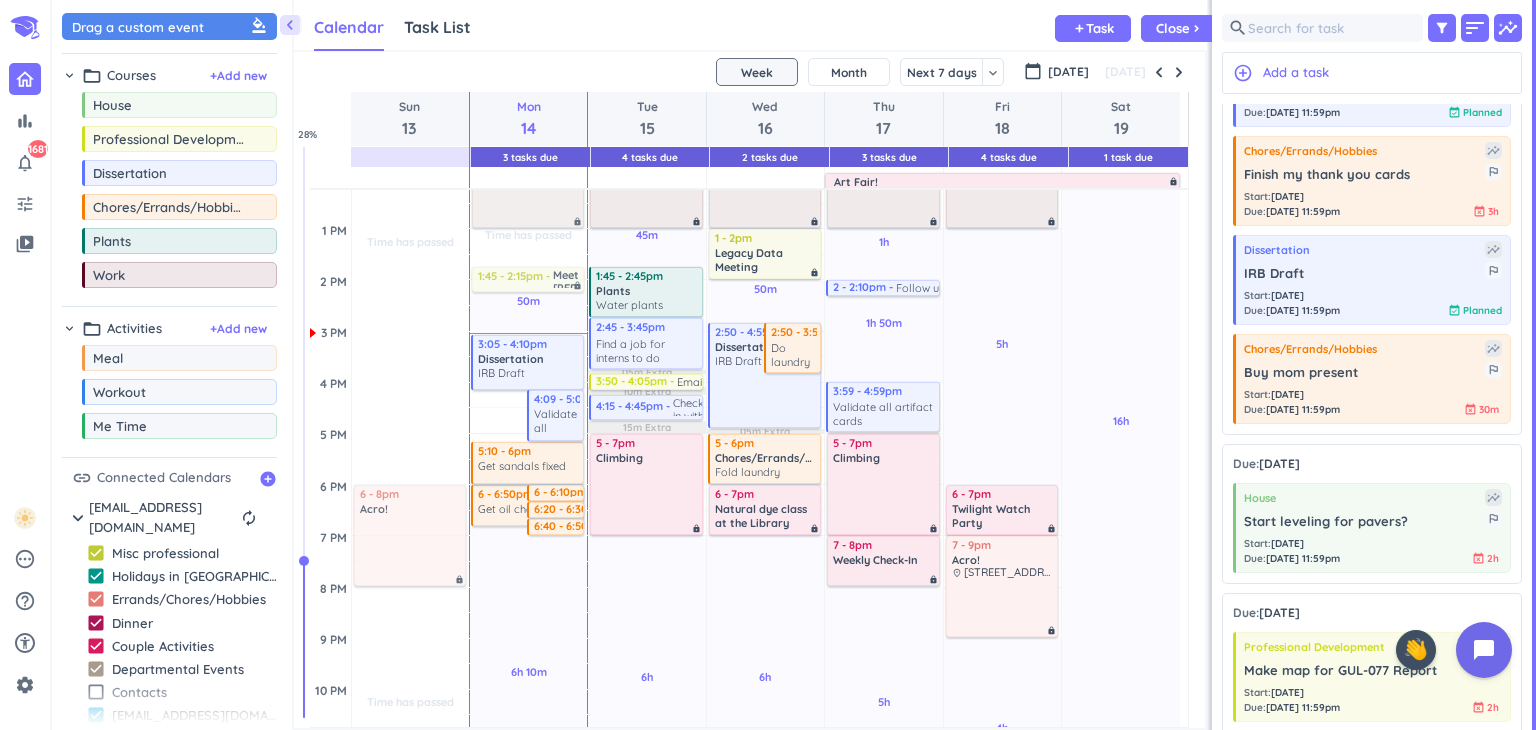 scroll, scrollTop: 1462, scrollLeft: 0, axis: vertical 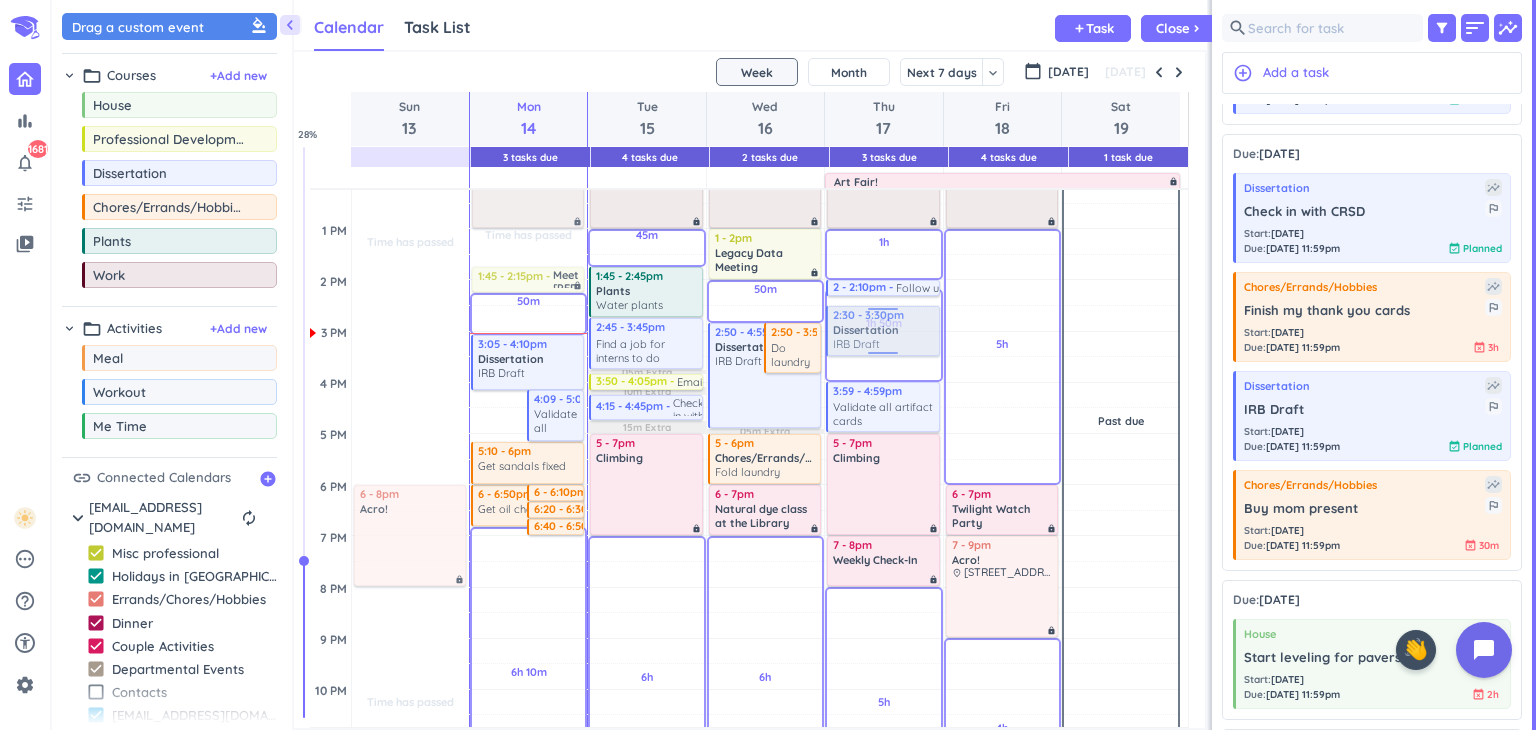 drag, startPoint x: 1363, startPoint y: 395, endPoint x: 855, endPoint y: 305, distance: 515.9108 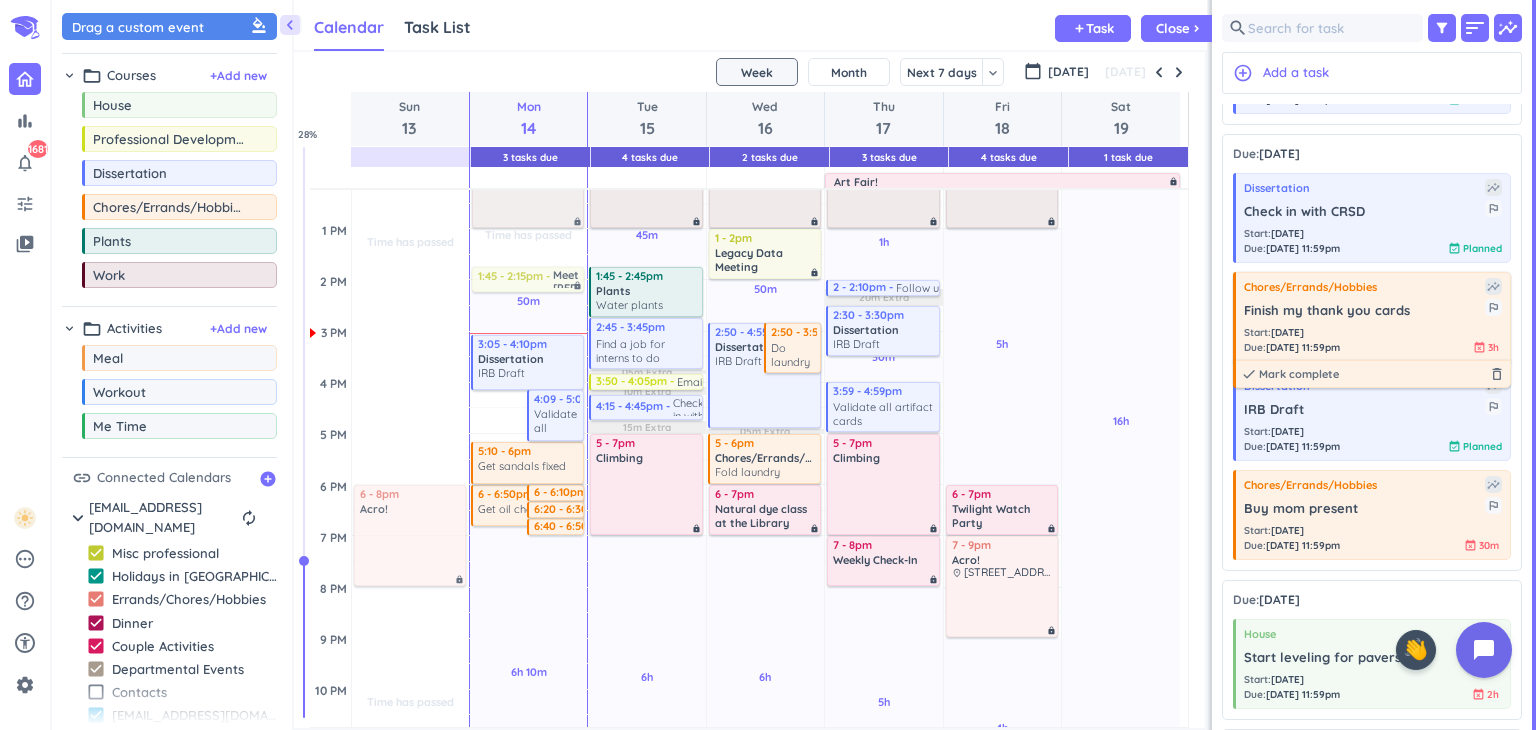 scroll, scrollTop: 1391, scrollLeft: 0, axis: vertical 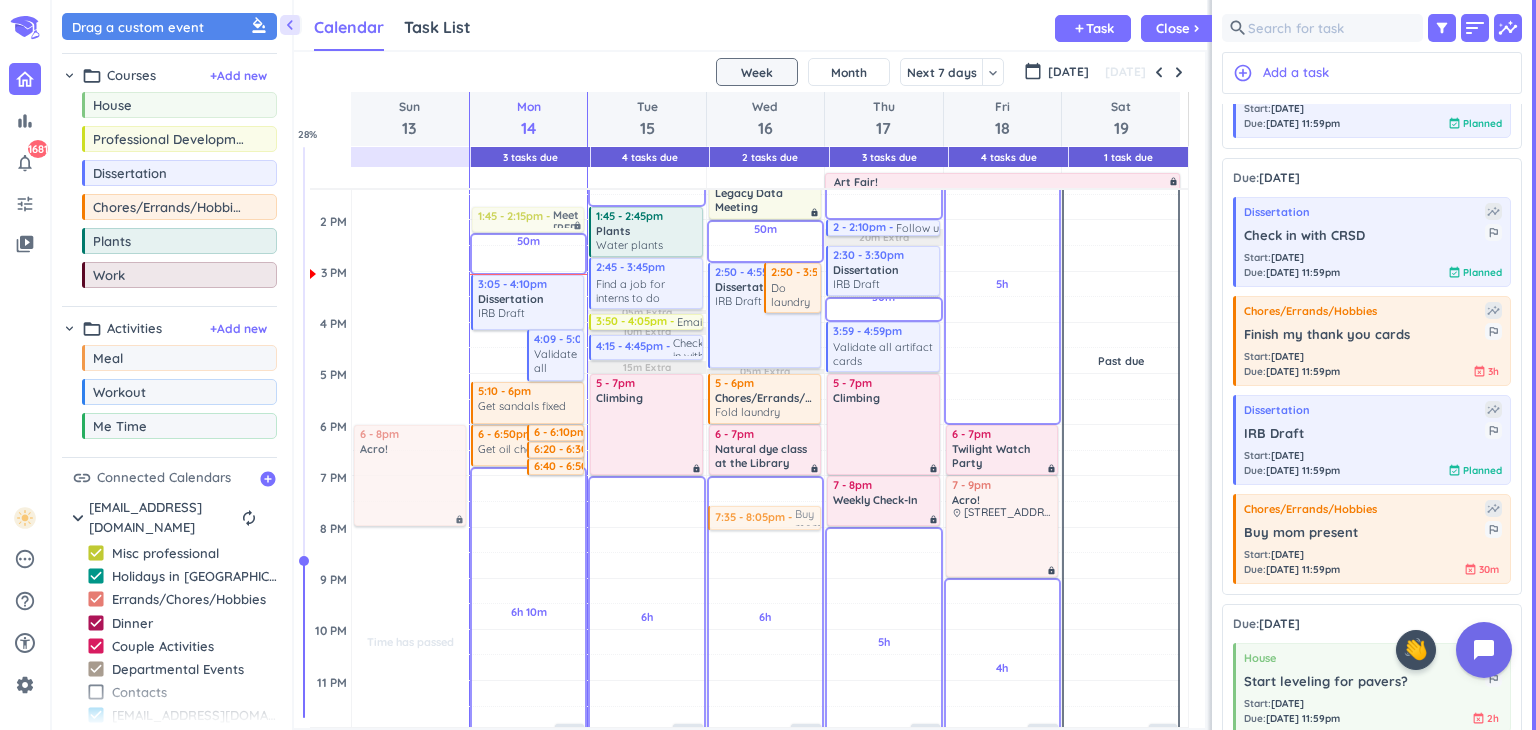 drag, startPoint x: 1341, startPoint y: 535, endPoint x: 824, endPoint y: 503, distance: 517.9894 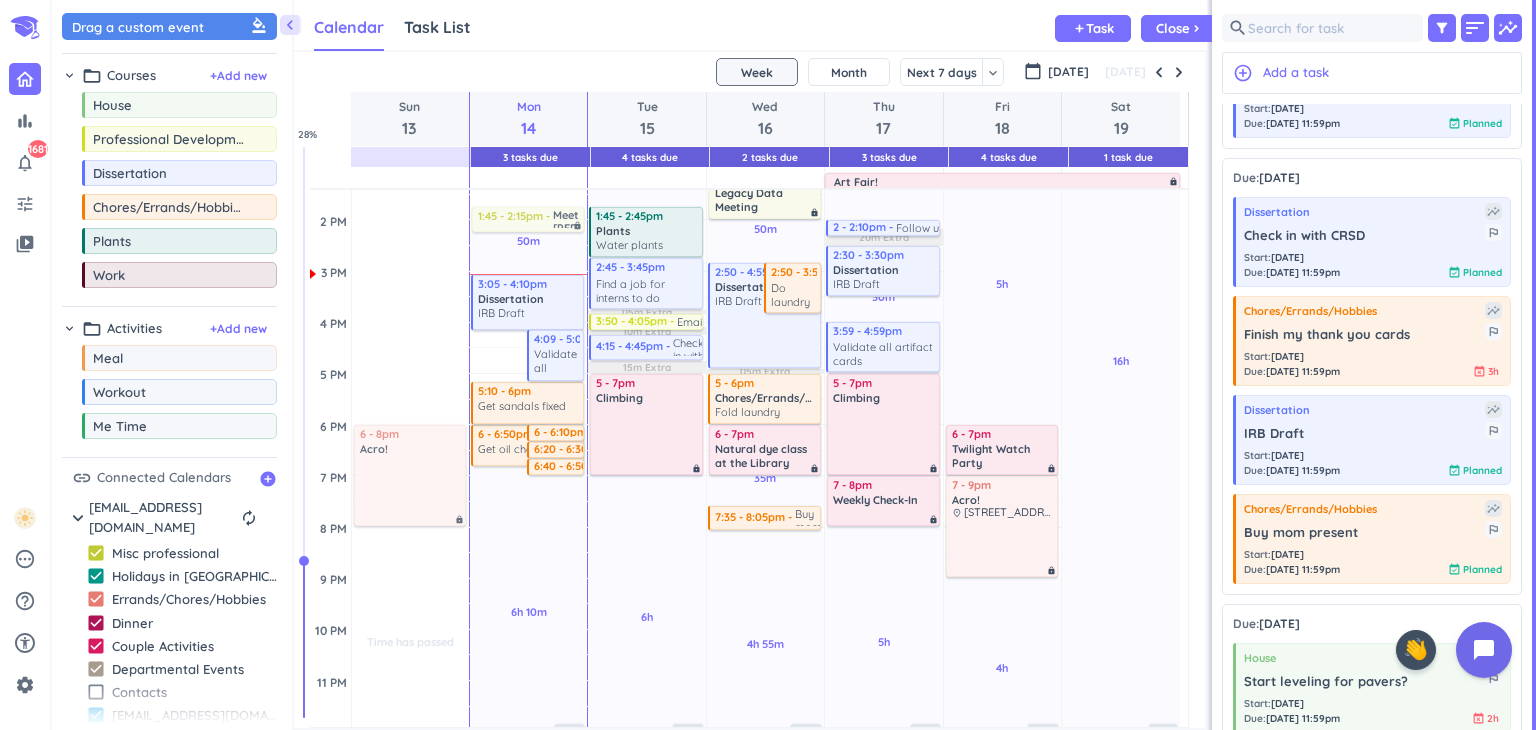 scroll, scrollTop: 1399, scrollLeft: 0, axis: vertical 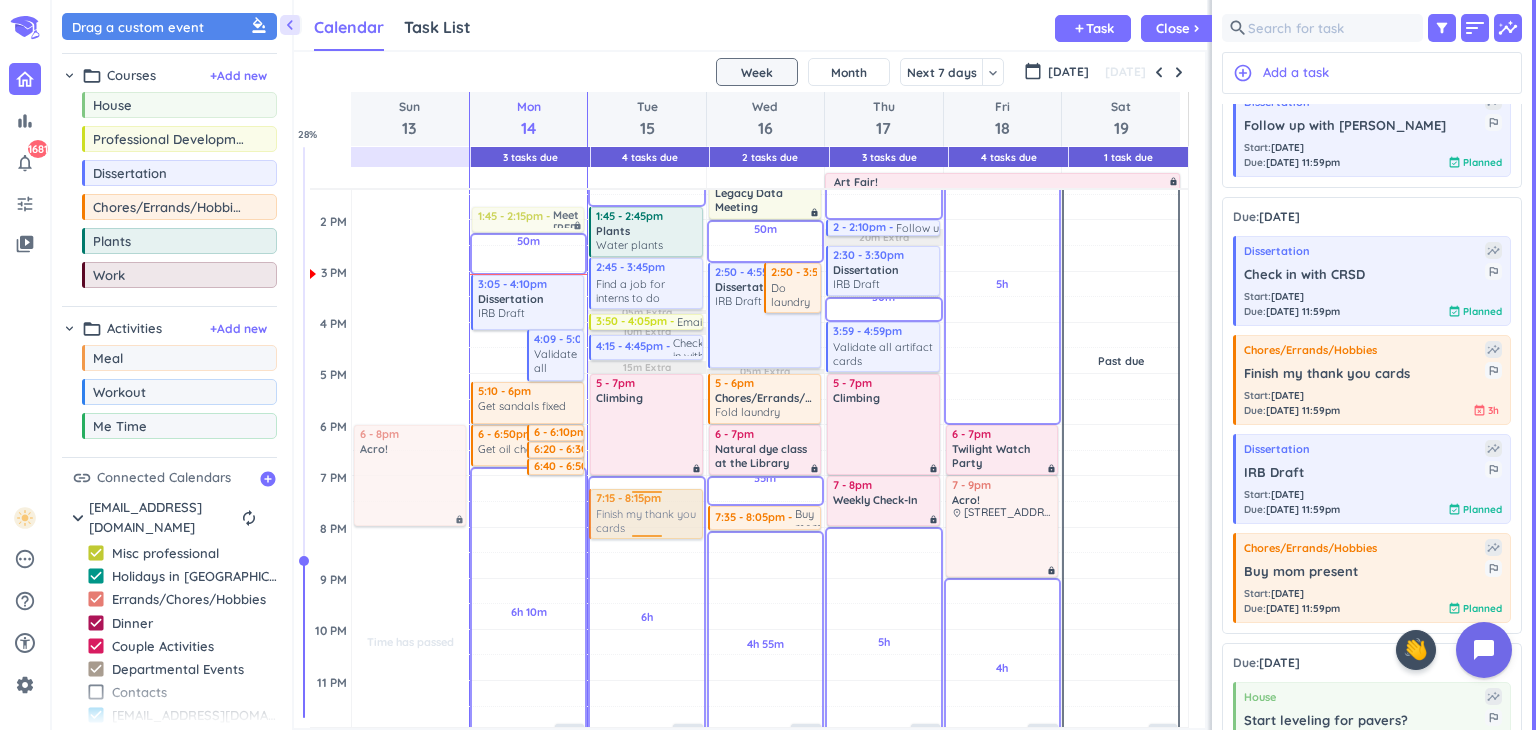 drag, startPoint x: 1320, startPoint y: 380, endPoint x: 617, endPoint y: 491, distance: 711.7092 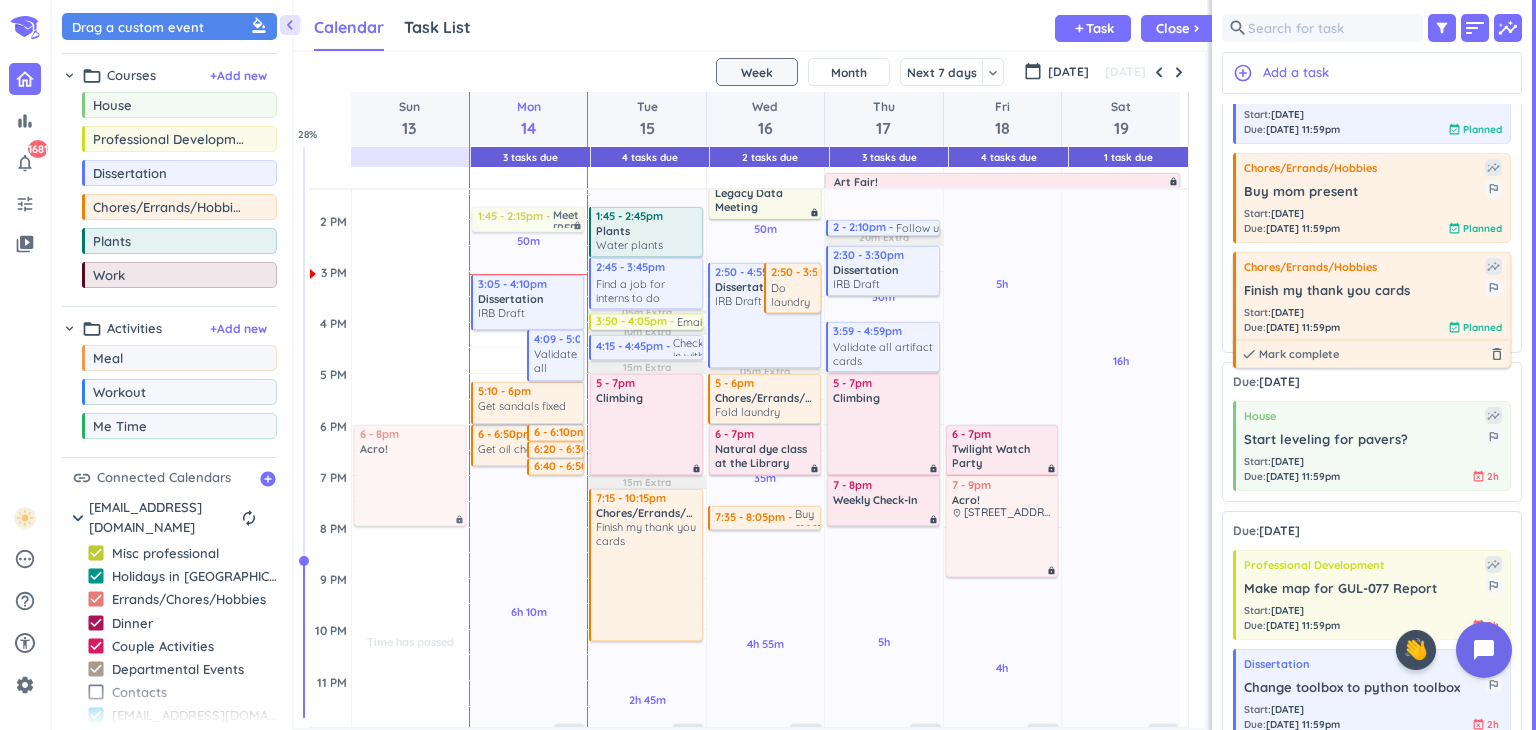 scroll, scrollTop: 1732, scrollLeft: 0, axis: vertical 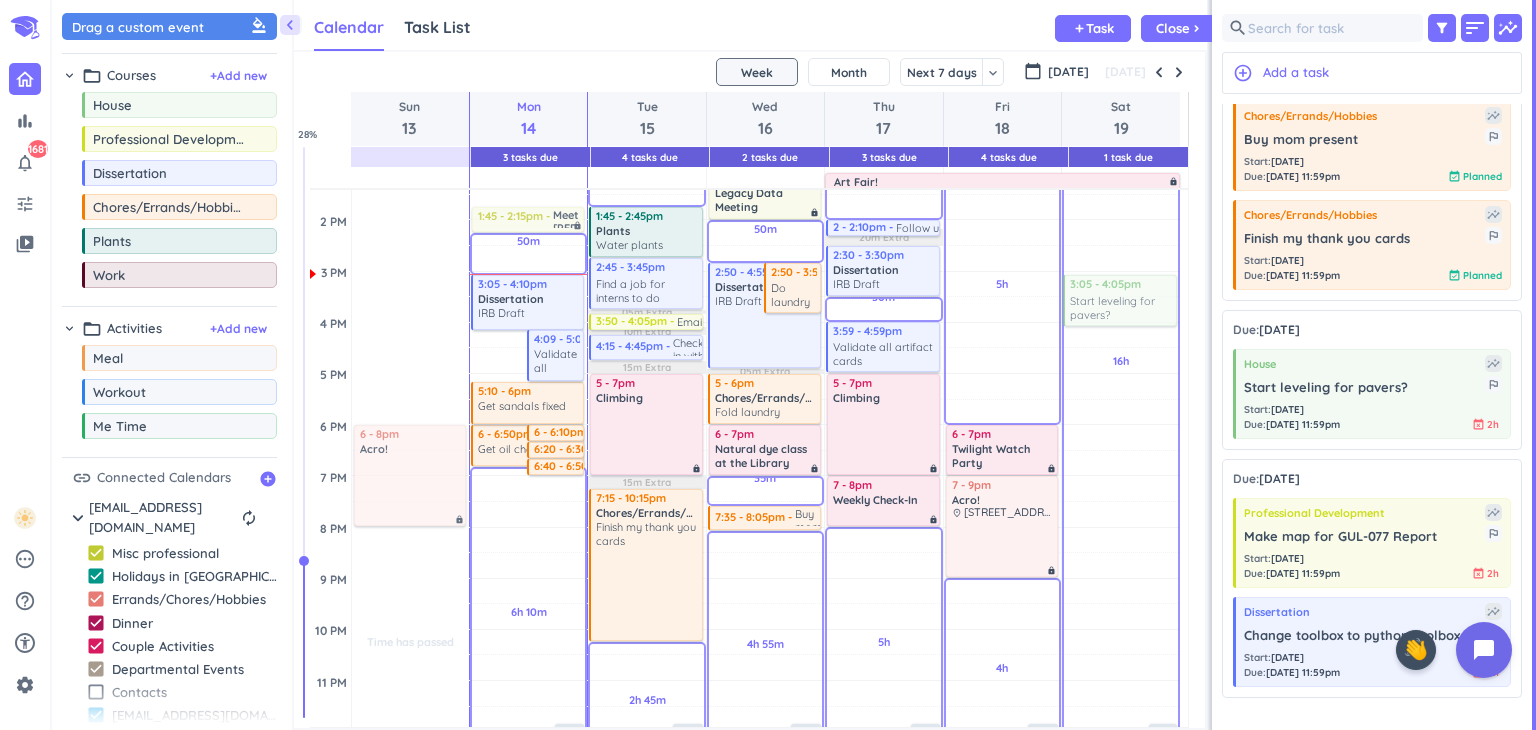 drag, startPoint x: 1370, startPoint y: 413, endPoint x: 1110, endPoint y: 283, distance: 290.68884 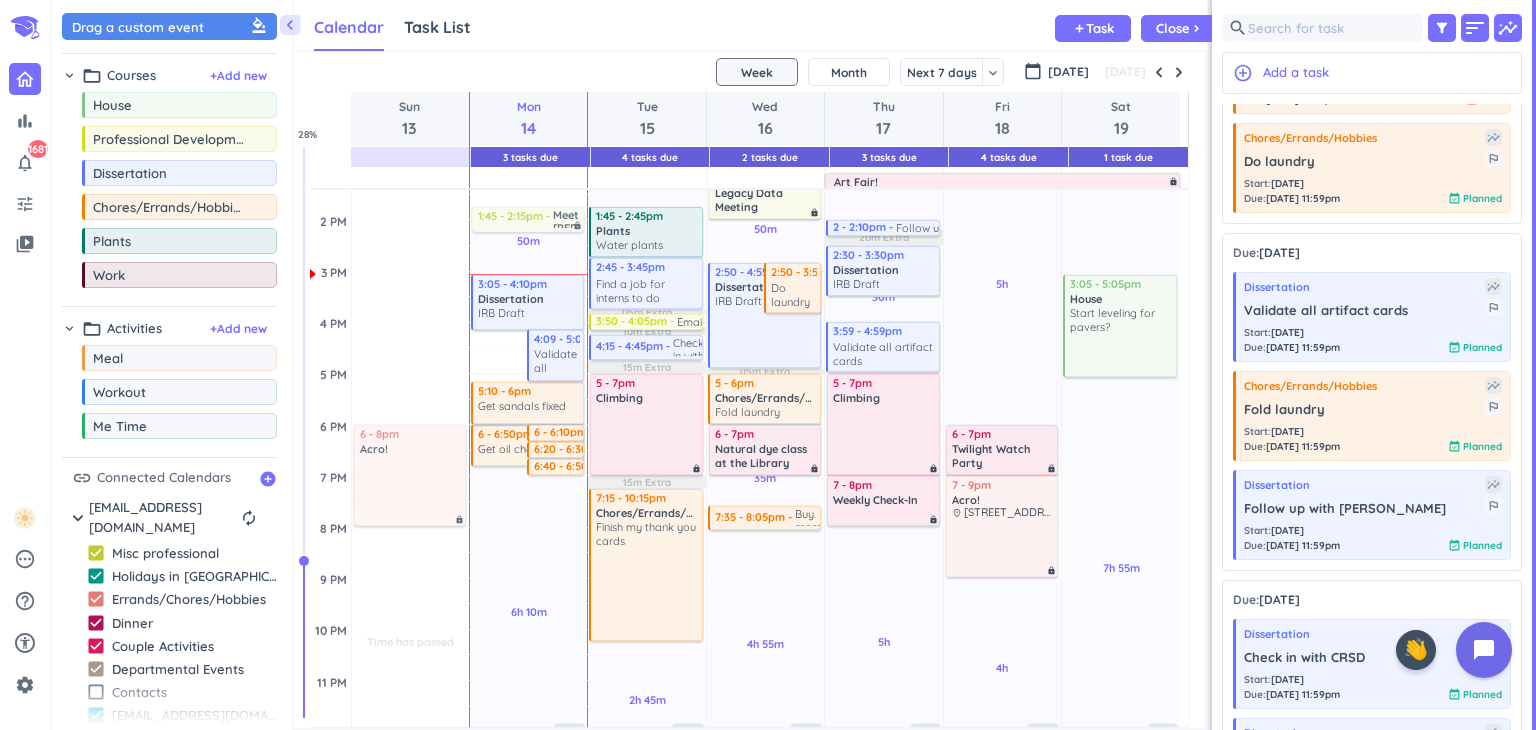 scroll, scrollTop: 1015, scrollLeft: 0, axis: vertical 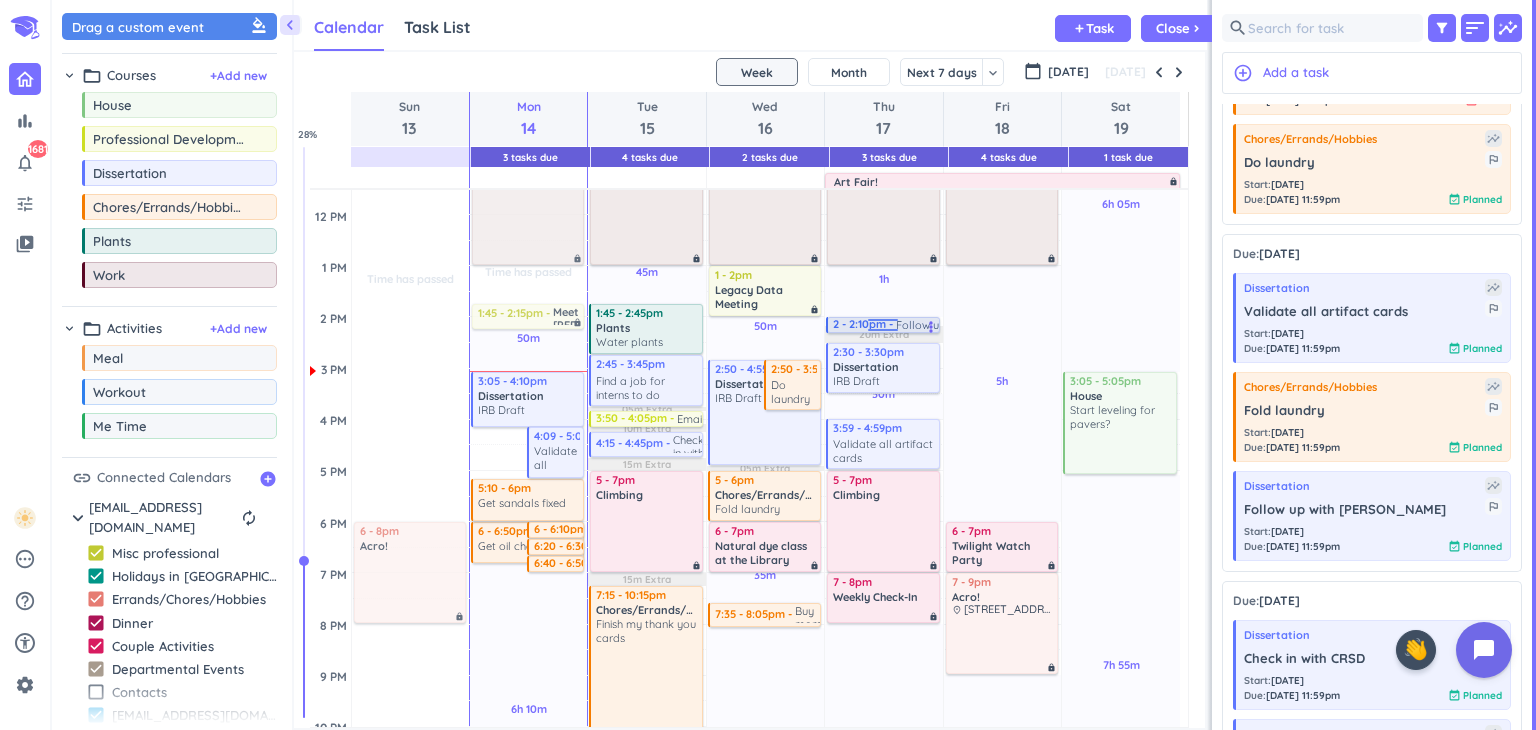 click at bounding box center (883, 323) 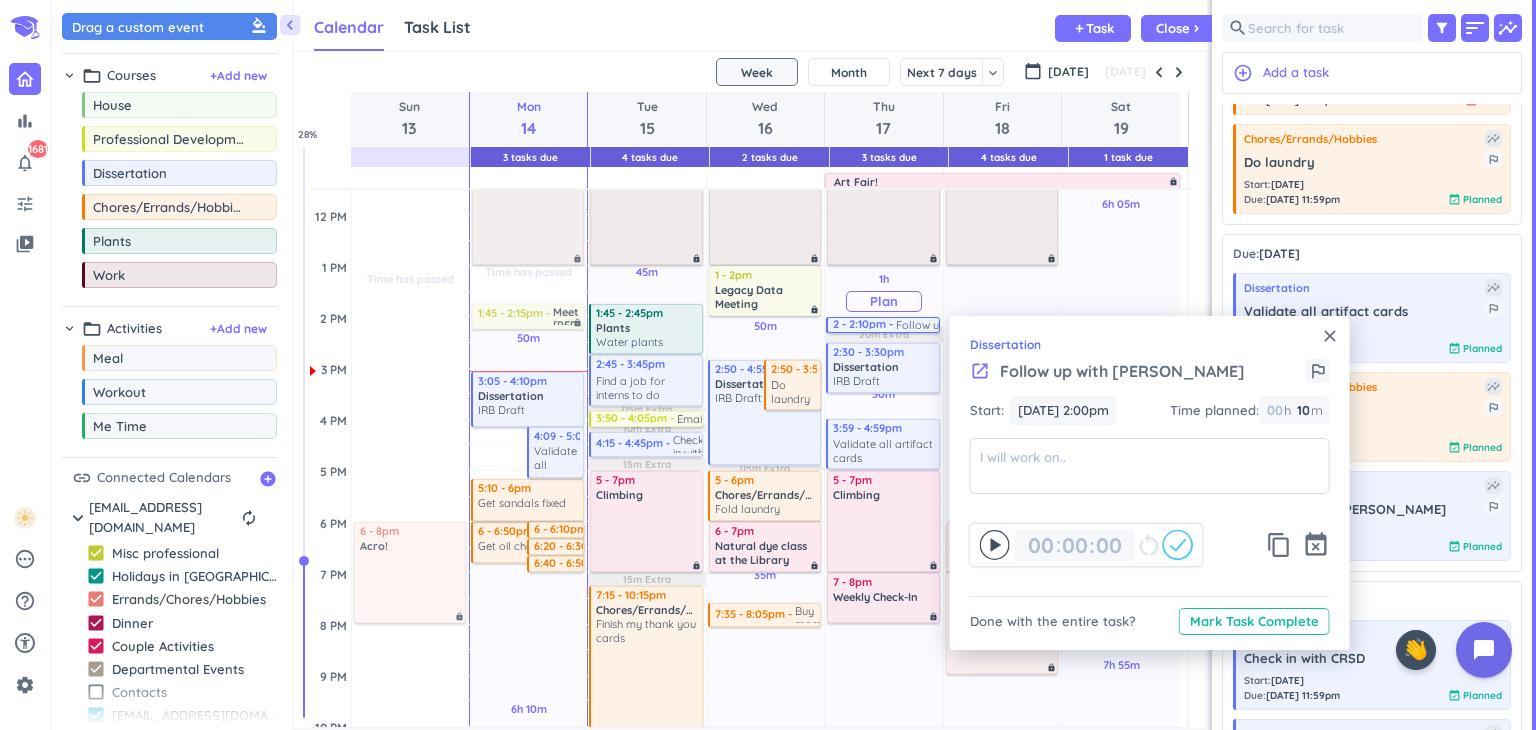 click on "1h  Past due Plan 30m Past due Plan 5h  Past due Plan 20m Extra Adjust Awake Time Adjust Awake Time 9am - 1pm Work lock 2 - 2:10pm Follow up with Starr more_vert 2:30 - 3:30pm Dissertation IRB Draft more_vert 3:59 - 4:59pm Dissertation Validate all artifact cards  more_vert 5 - 7pm Climbing lock 7 - 8pm Weekly Check-In lock 3" at bounding box center (883, 419) 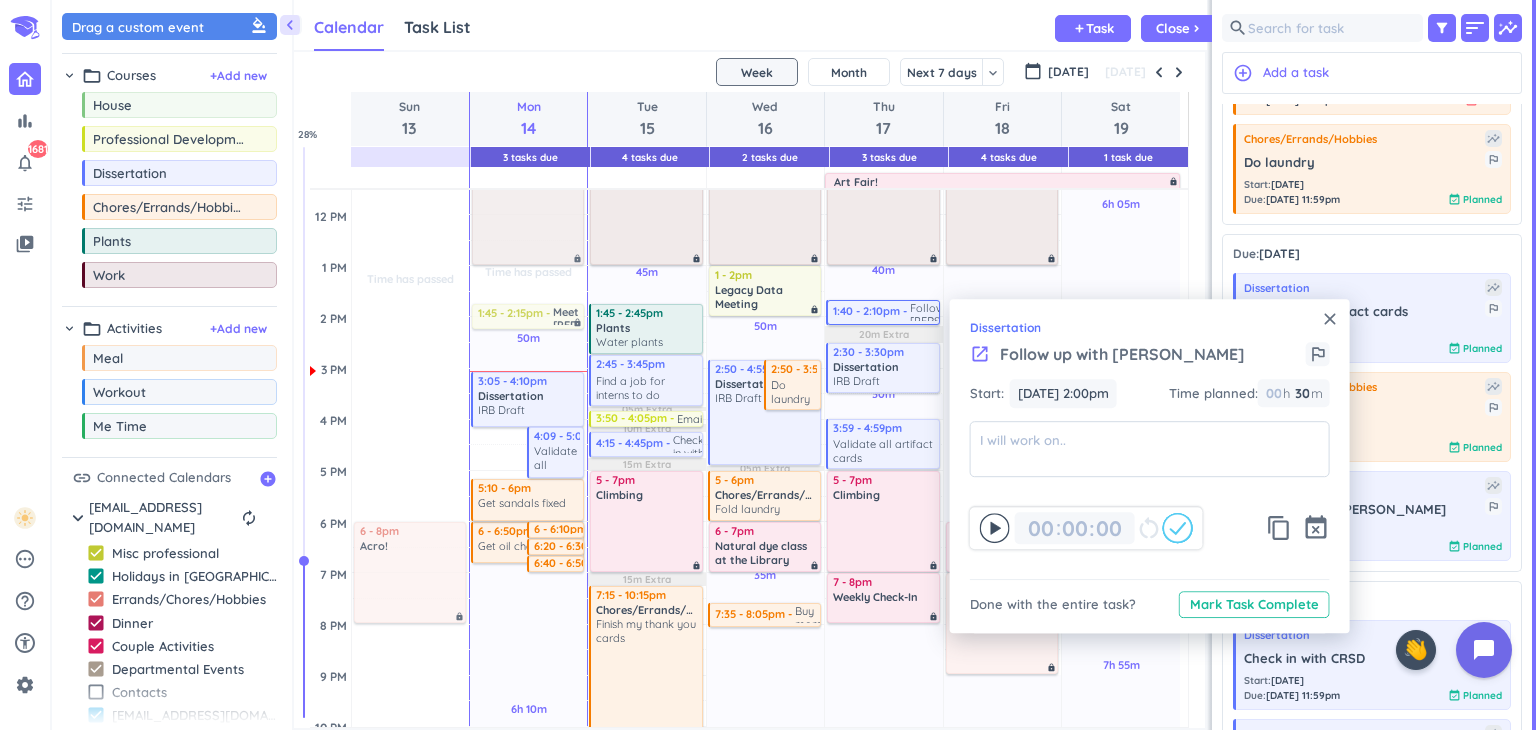 click on "close Dissertation launch Follow up with [PERSON_NAME] outlined_flag Start: [DATE] 2:00pm [DATE] 2:00pm Time planned : 00 h 30 30 00 m 00 00 : 00 restart_alt content_copy event_busy Done with the entire task? Mark Task Complete" at bounding box center [1150, 466] 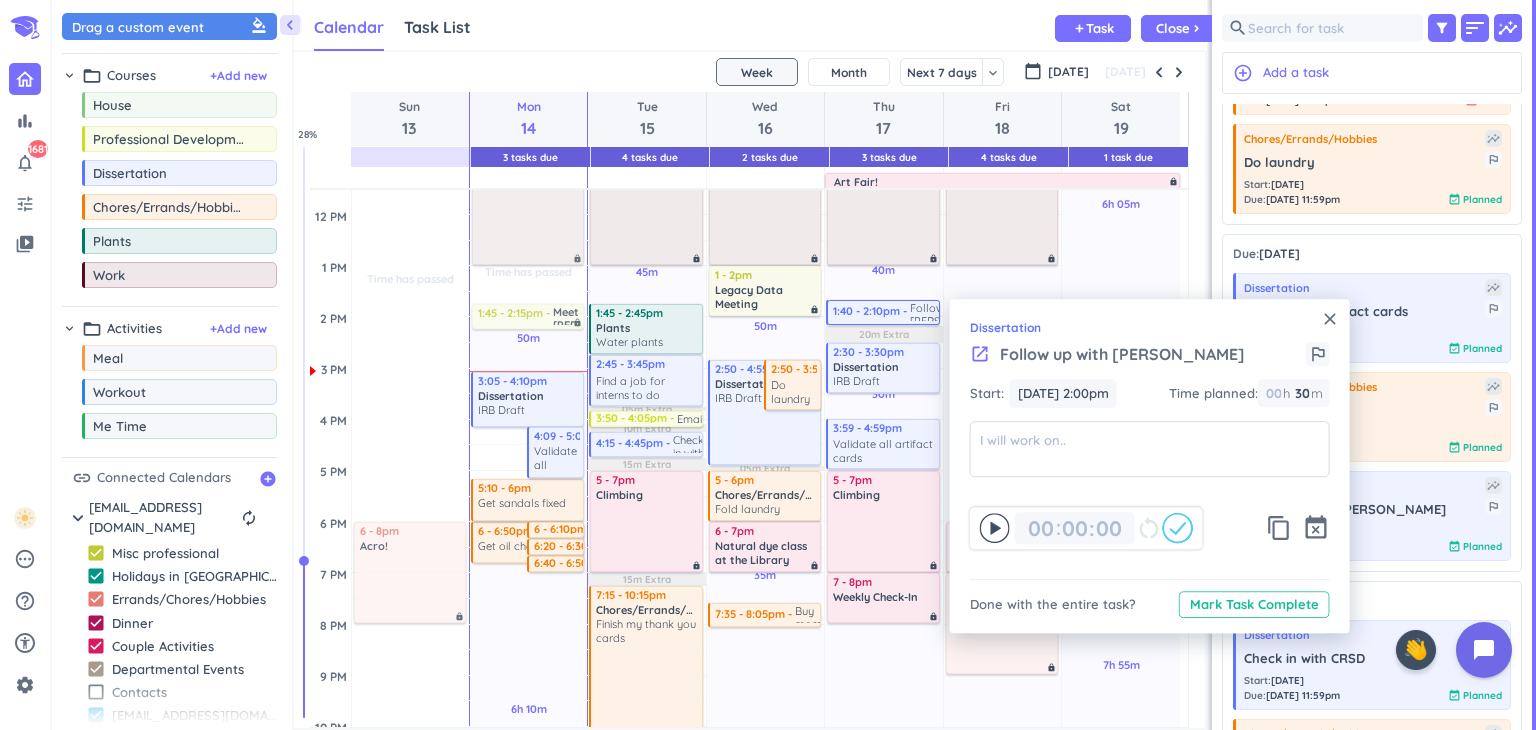 click on "close" at bounding box center [1330, 319] 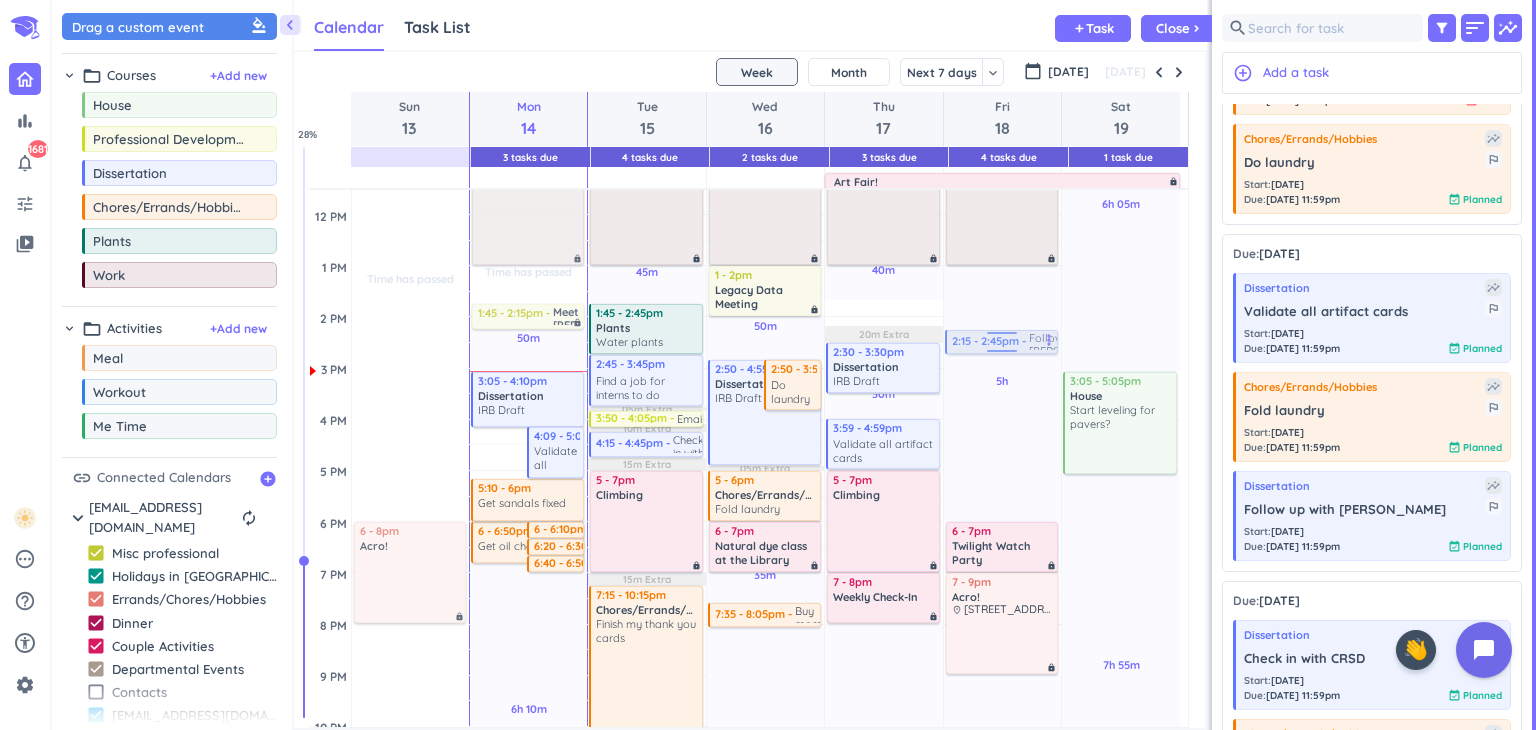 drag, startPoint x: 886, startPoint y: 310, endPoint x: 980, endPoint y: 342, distance: 99.29753 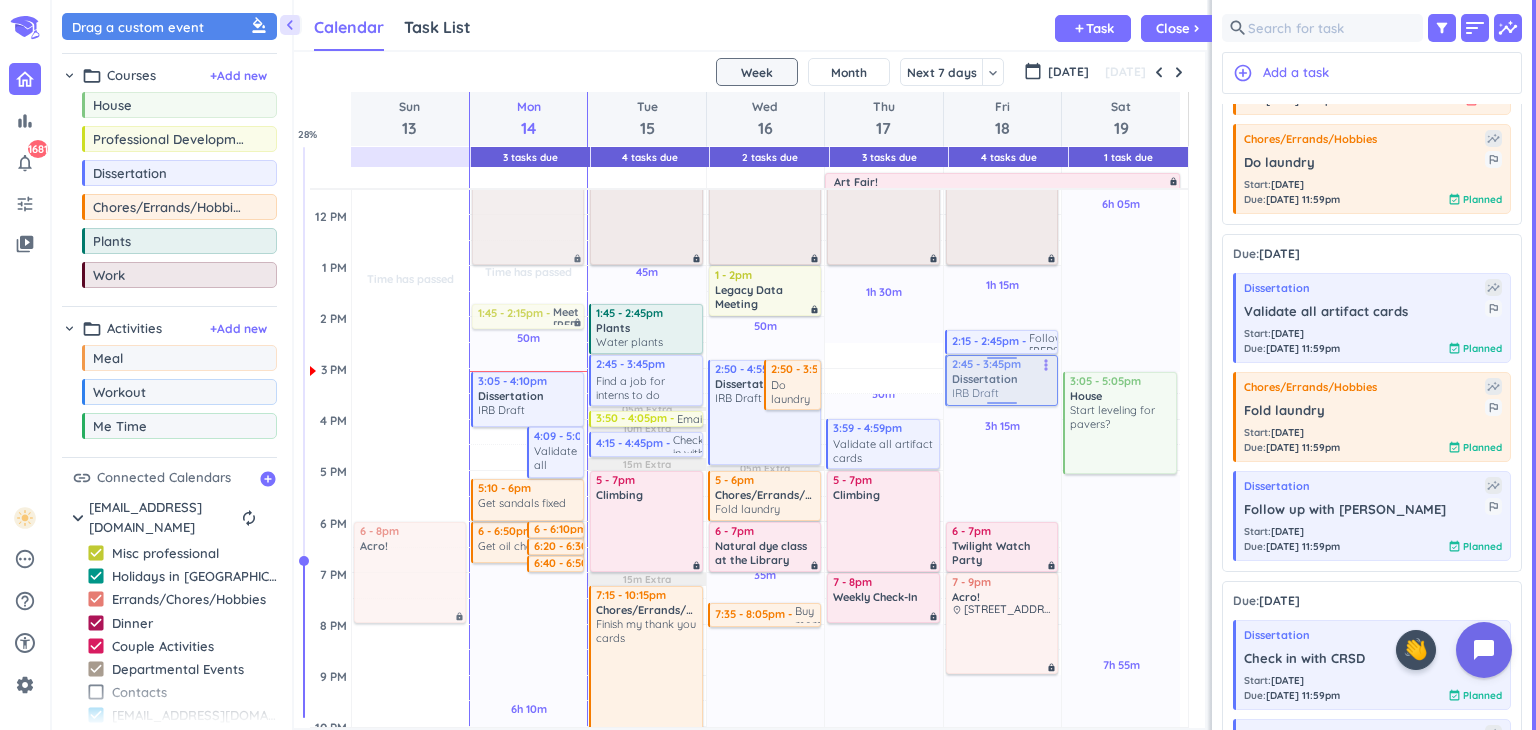 drag, startPoint x: 888, startPoint y: 370, endPoint x: 980, endPoint y: 374, distance: 92.086914 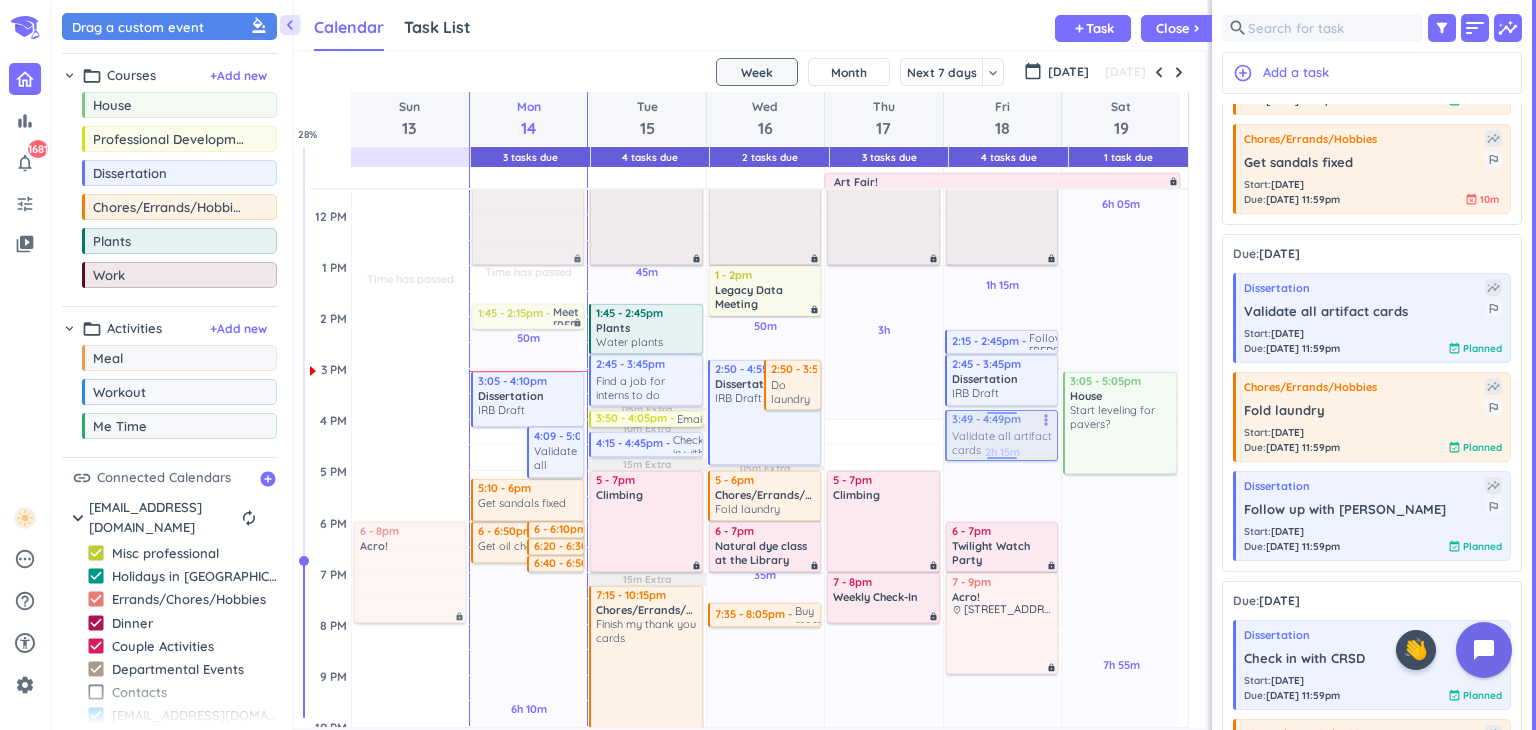 drag, startPoint x: 884, startPoint y: 426, endPoint x: 978, endPoint y: 442, distance: 95.35198 